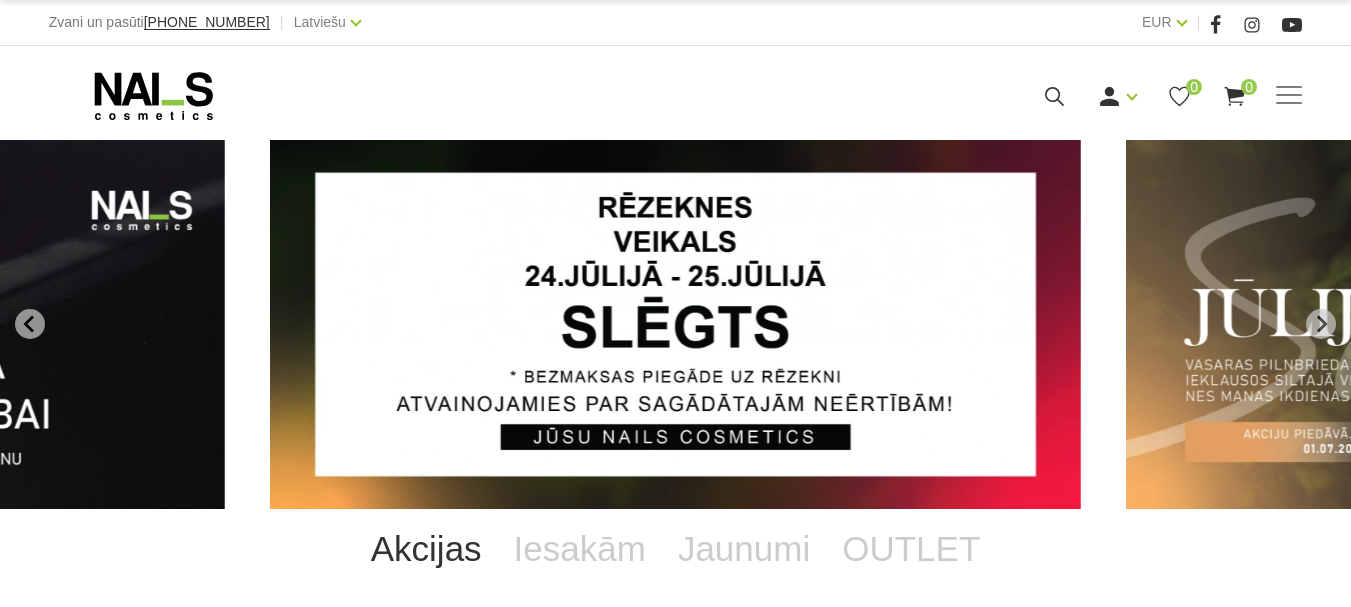 scroll, scrollTop: 0, scrollLeft: 0, axis: both 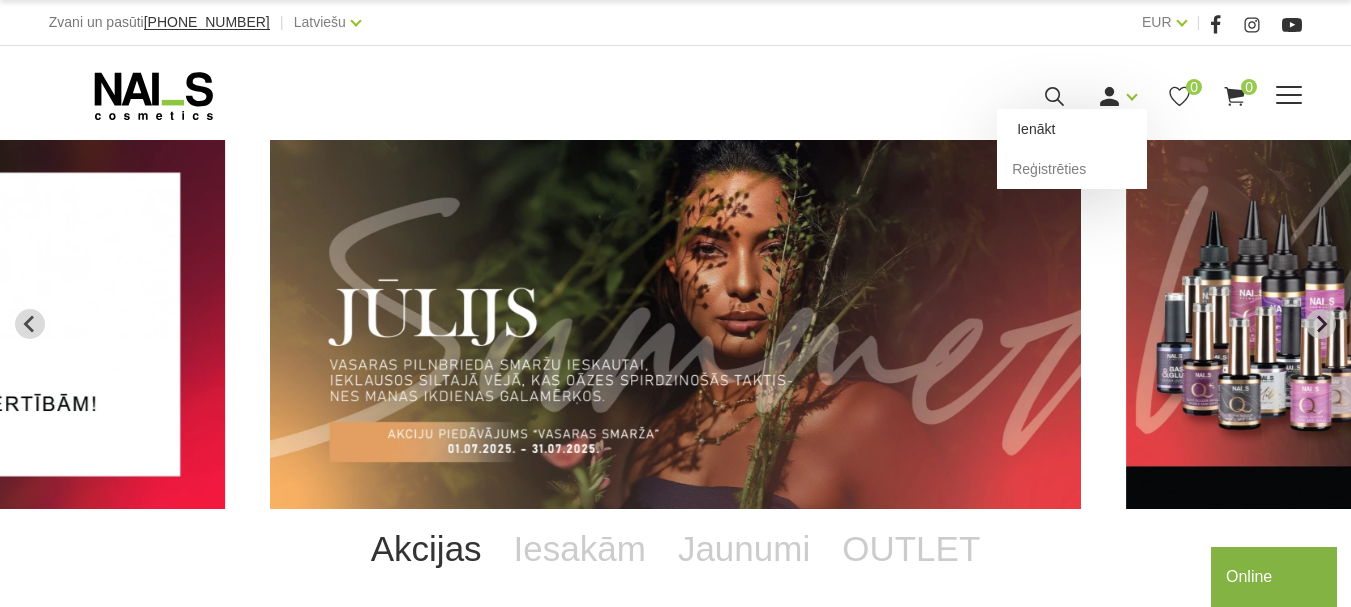 click on "Ienākt" at bounding box center (1072, 129) 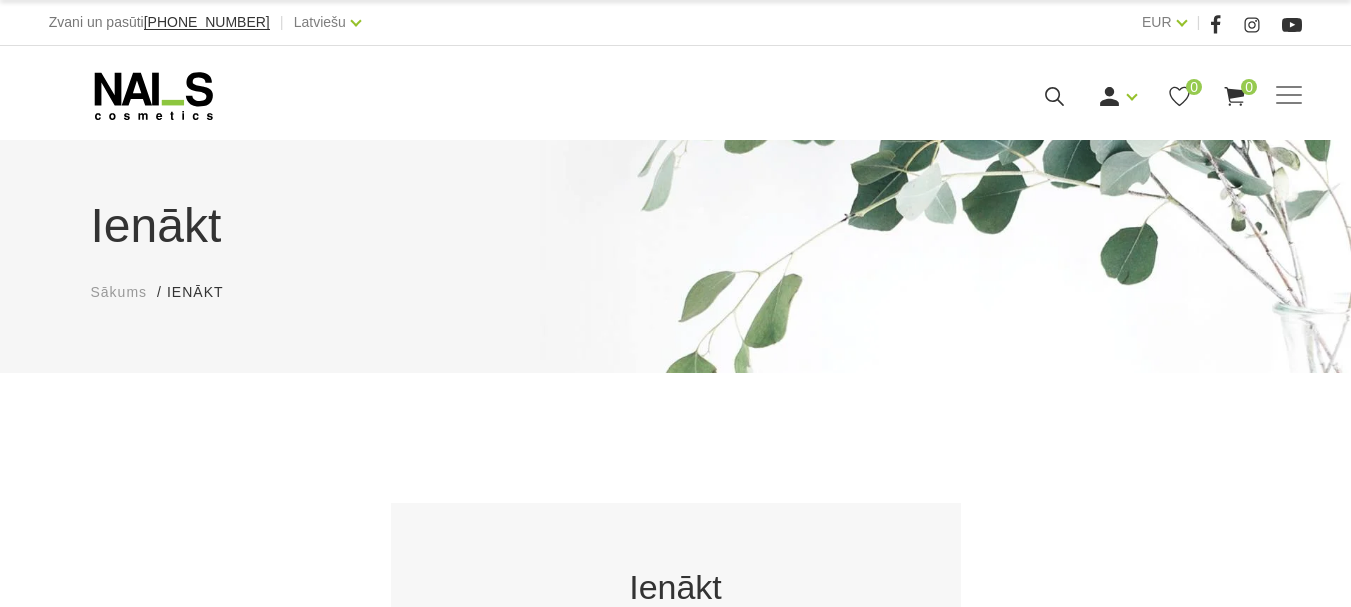 scroll, scrollTop: 0, scrollLeft: 0, axis: both 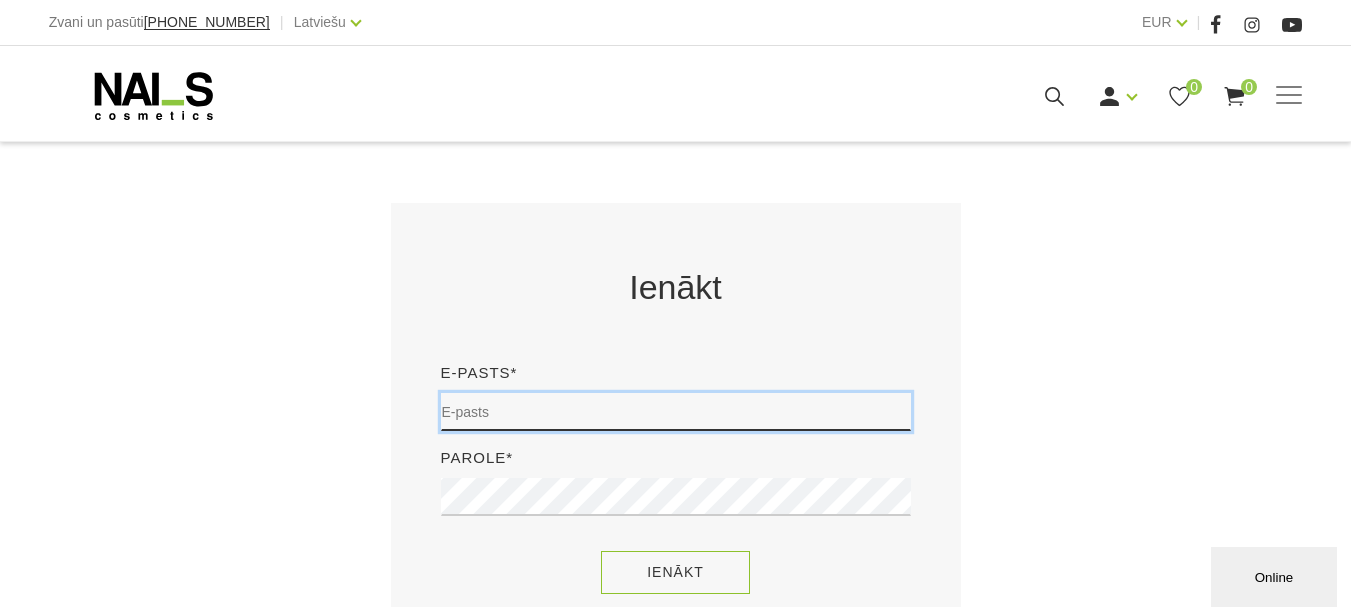 type on "inga.veinberga06@gmail.com" 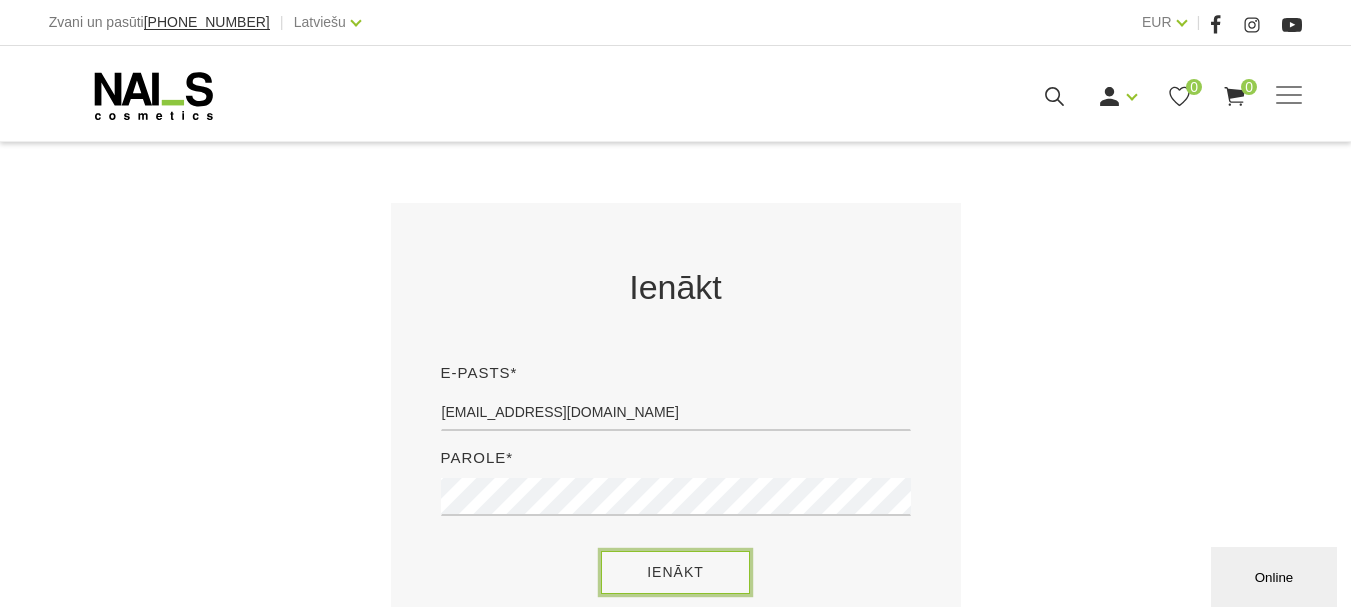 click on "Ienākt" at bounding box center (675, 572) 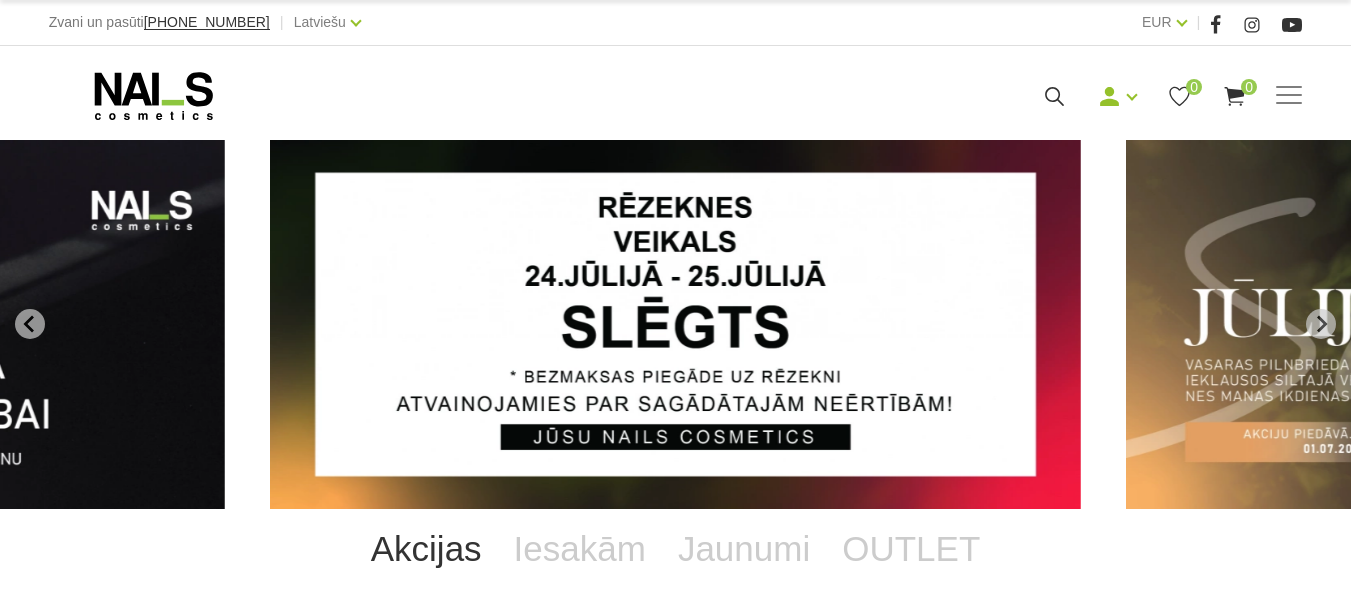 scroll, scrollTop: 0, scrollLeft: 0, axis: both 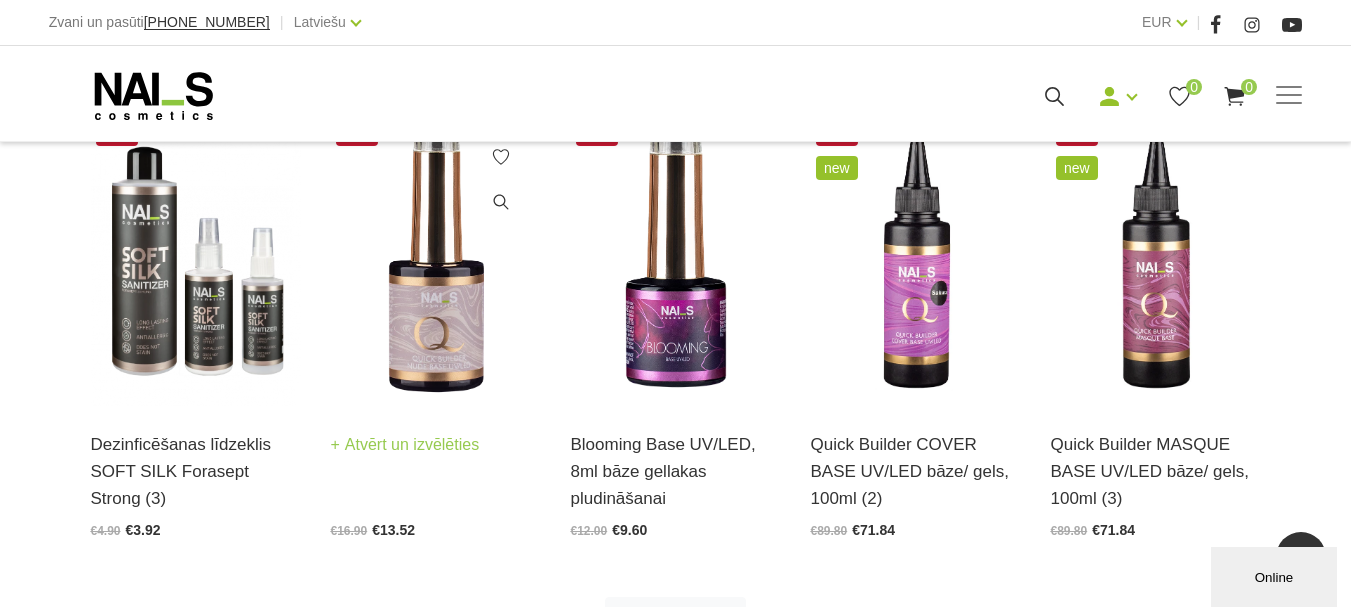 click on "Quick Builder NUDE BASE UV/LED bāze/gels, 15ml (4) Atvērt un izvēlēties €16.90 €13.52" at bounding box center (436, 471) 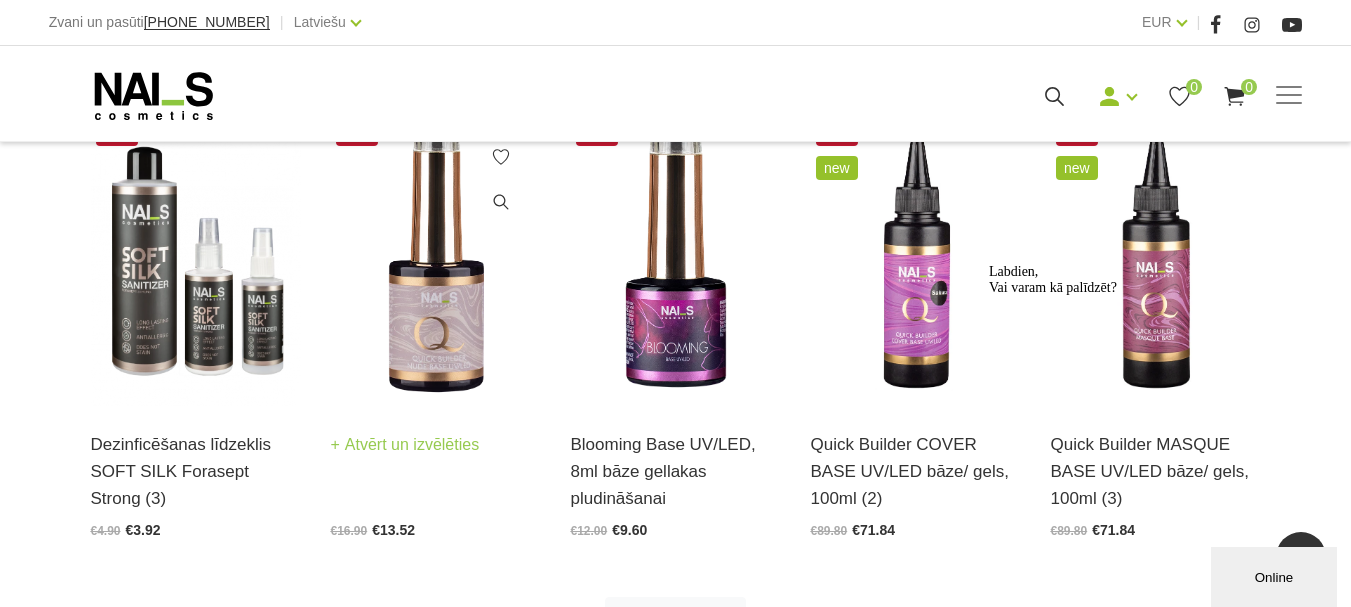 click on "Atvērt un izvēlēties" at bounding box center [405, 445] 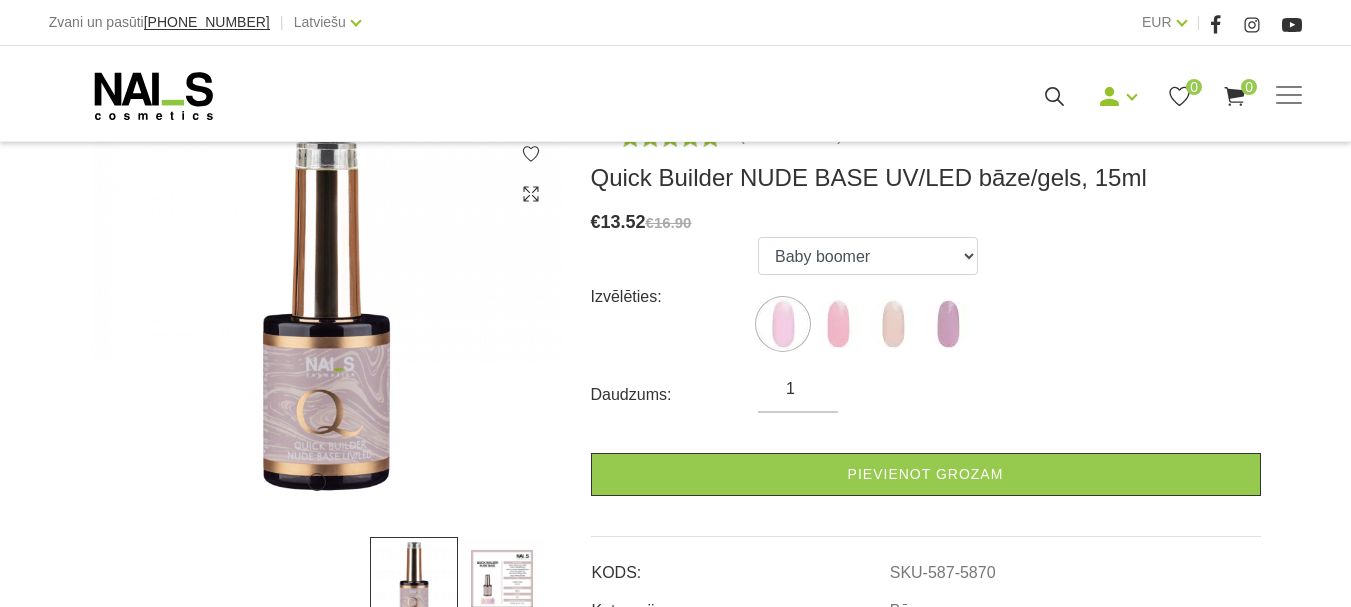 scroll, scrollTop: 300, scrollLeft: 0, axis: vertical 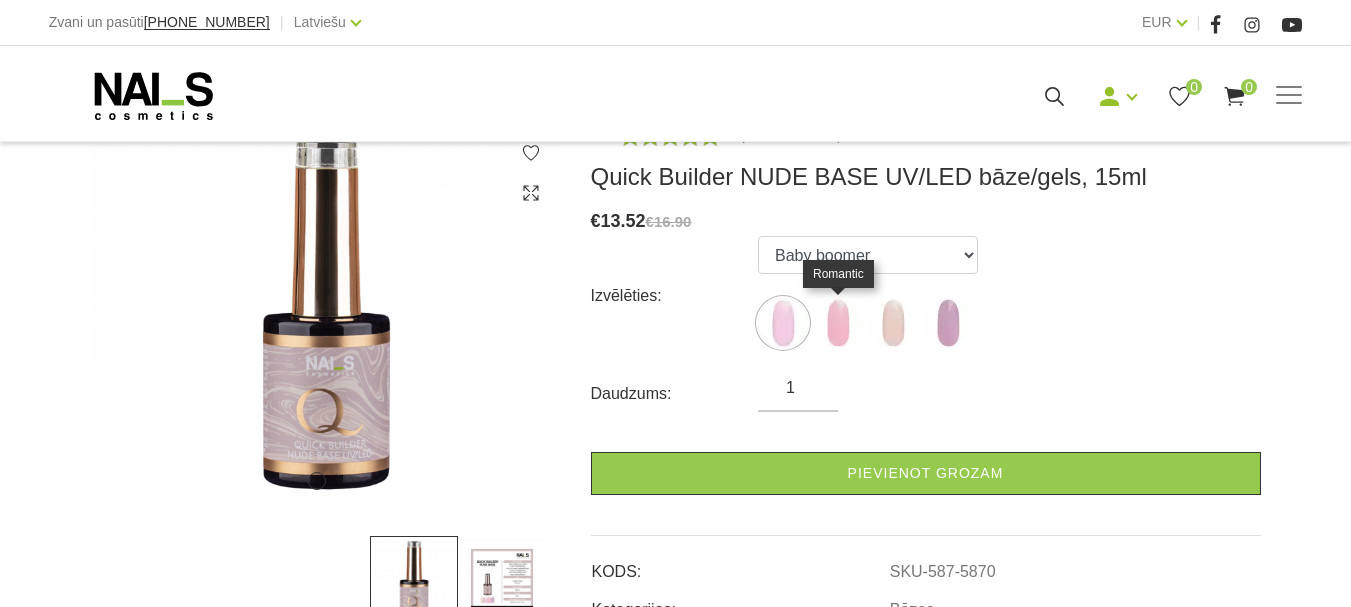 click at bounding box center (838, 323) 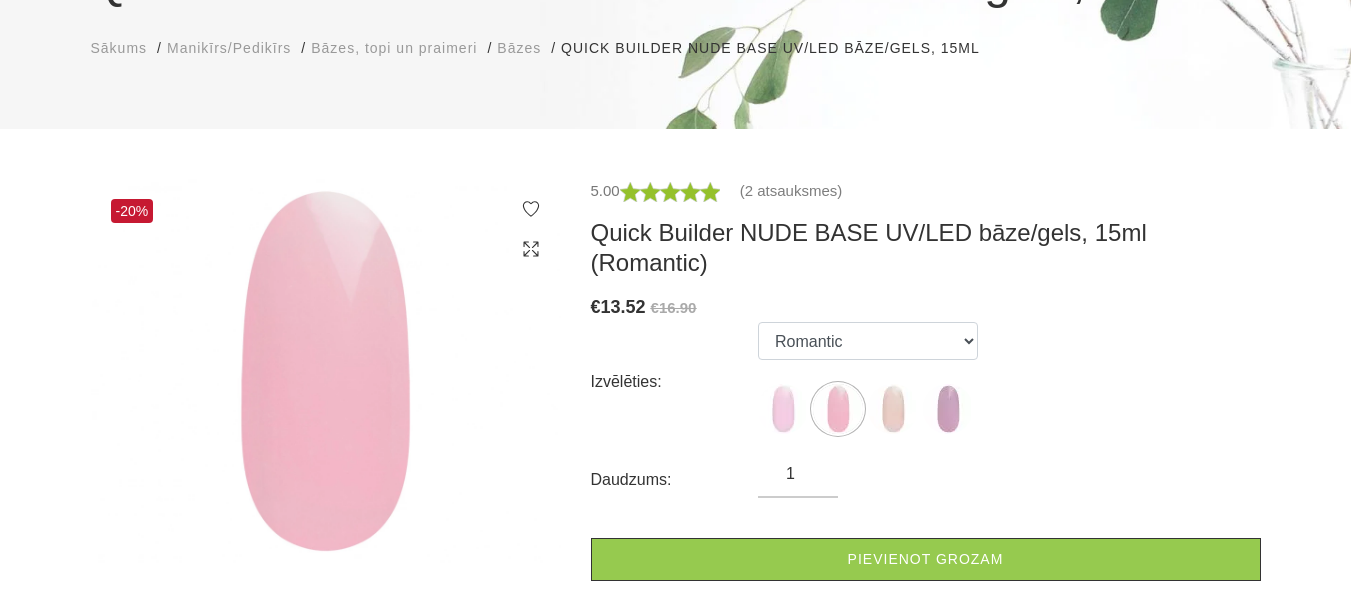 scroll, scrollTop: 200, scrollLeft: 0, axis: vertical 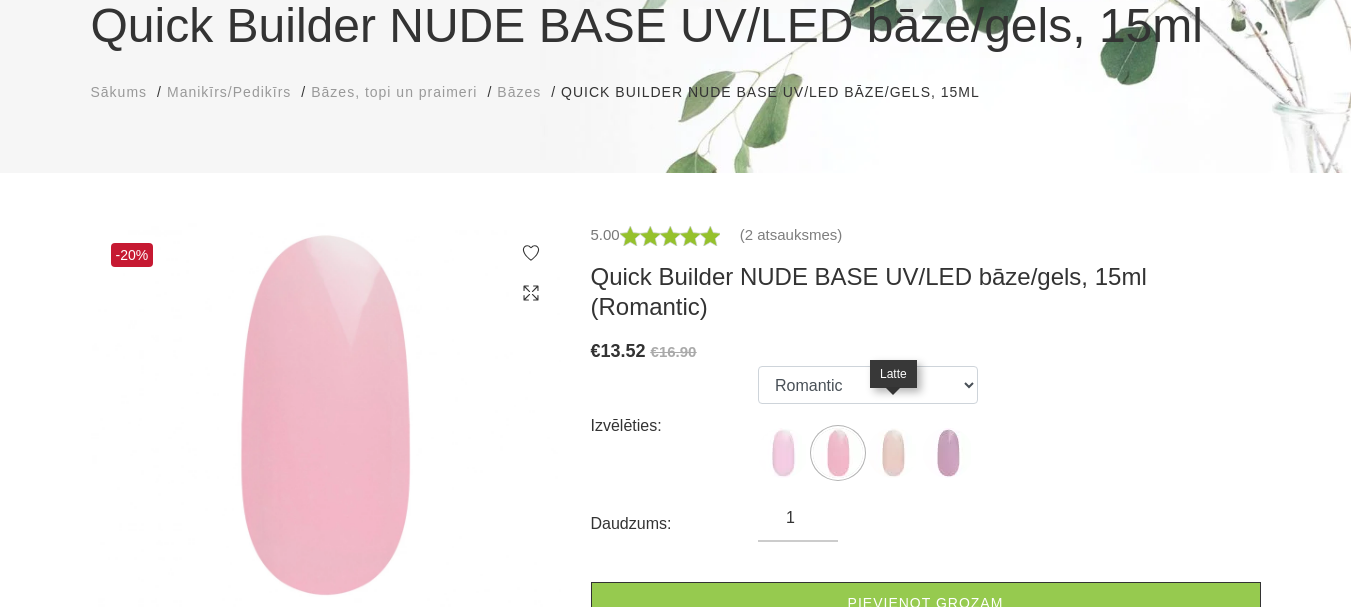 click at bounding box center (893, 453) 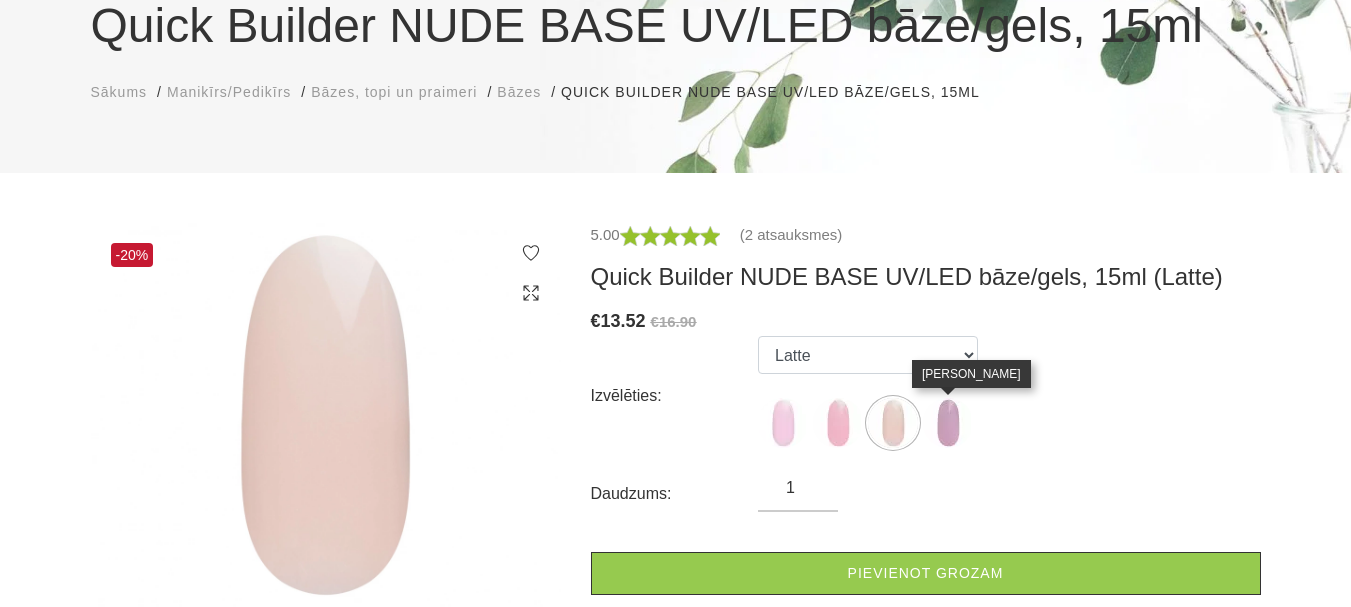 click at bounding box center (948, 423) 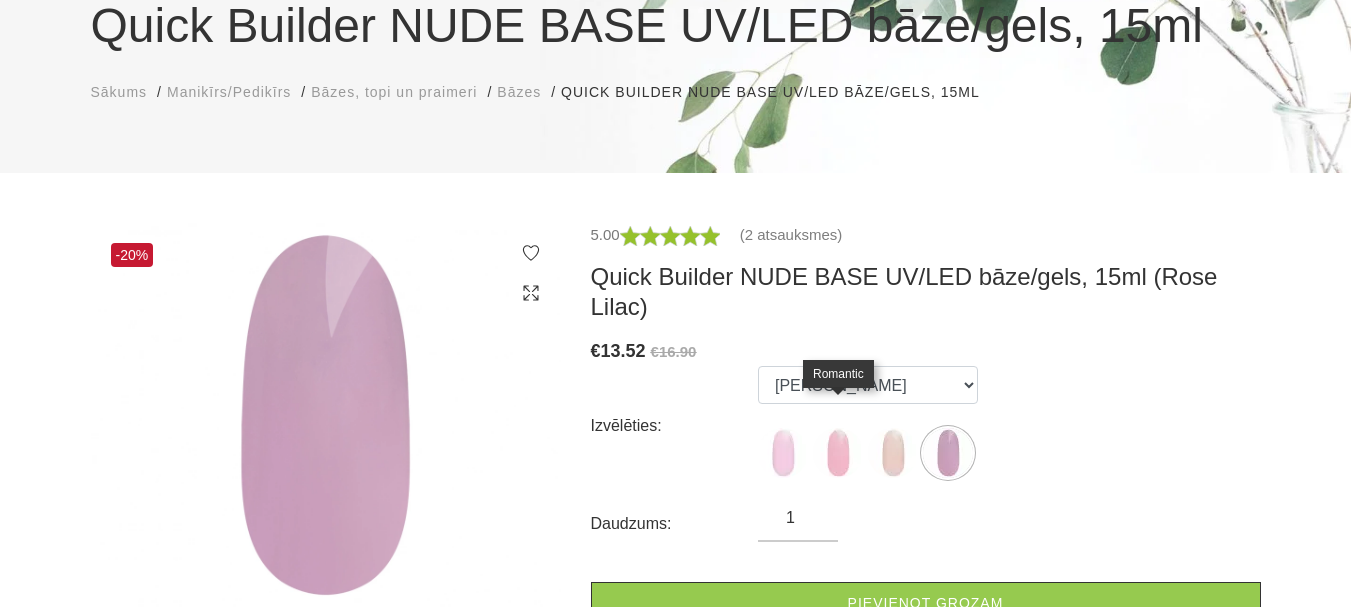 click at bounding box center (838, 453) 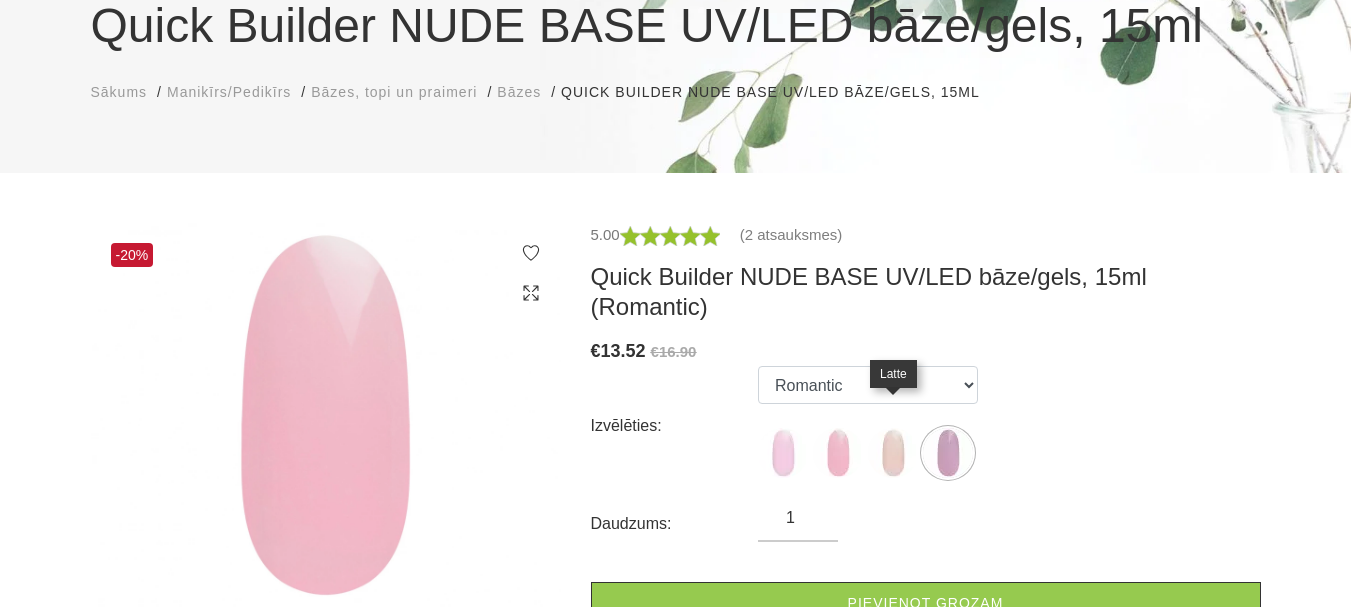 click at bounding box center [893, 453] 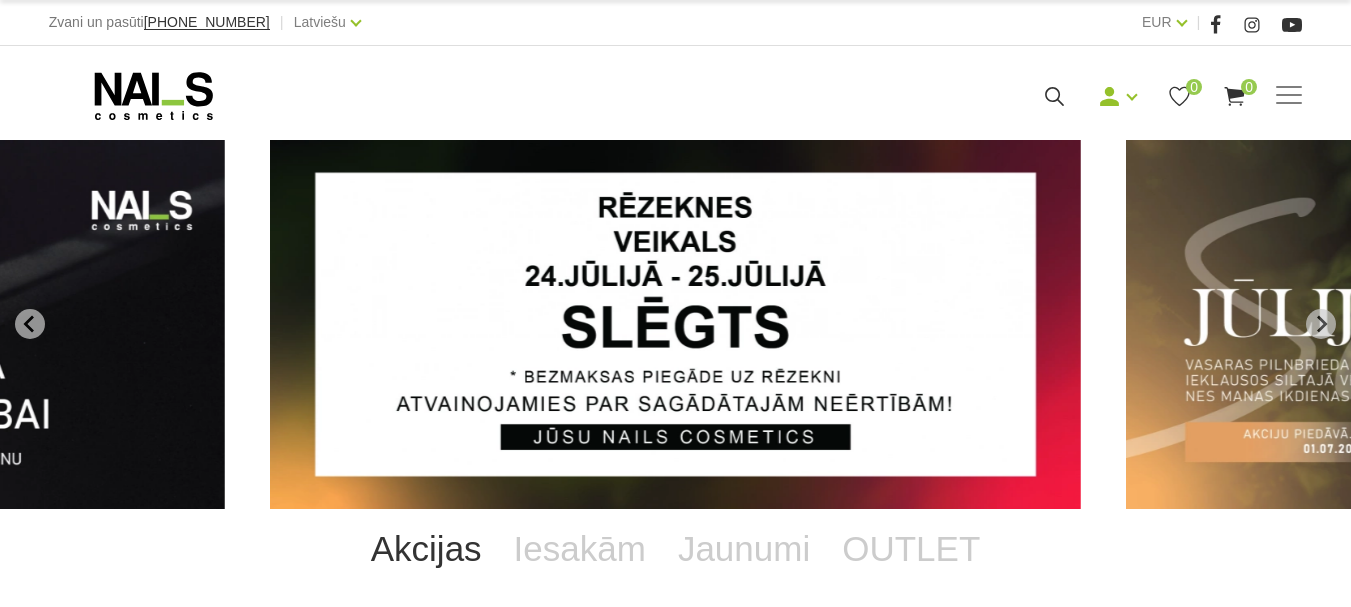 scroll, scrollTop: 1000, scrollLeft: 0, axis: vertical 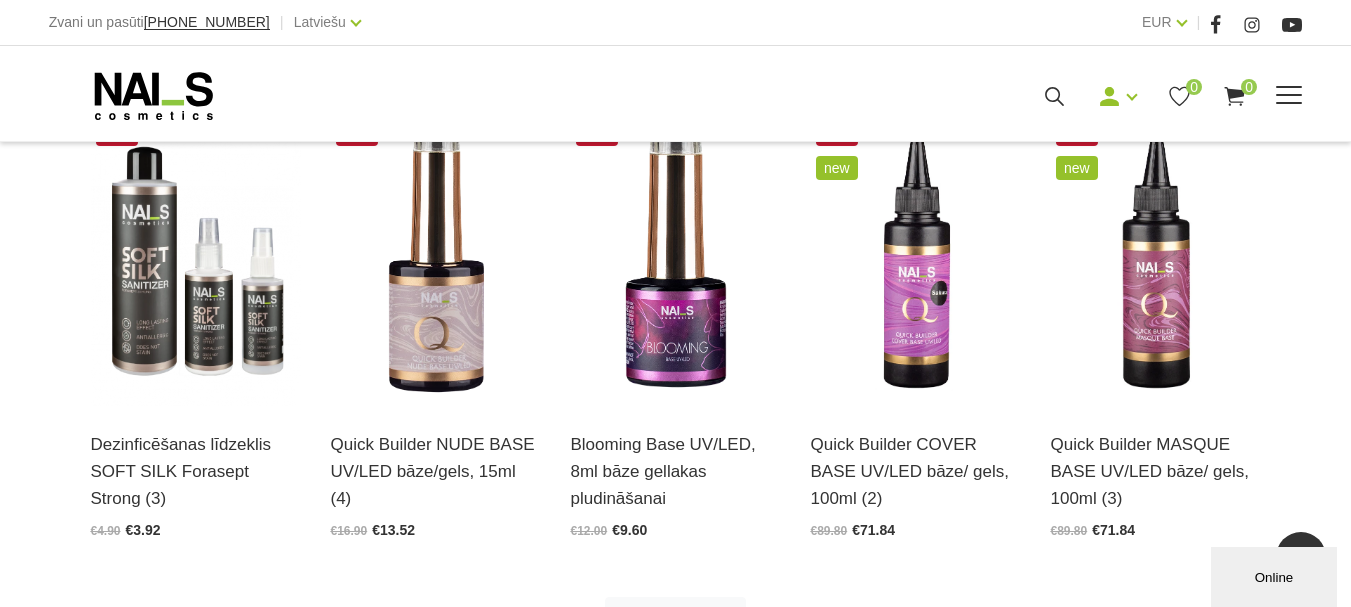 click on "Bāzes, topi un praimeri" at bounding box center (0, 0) 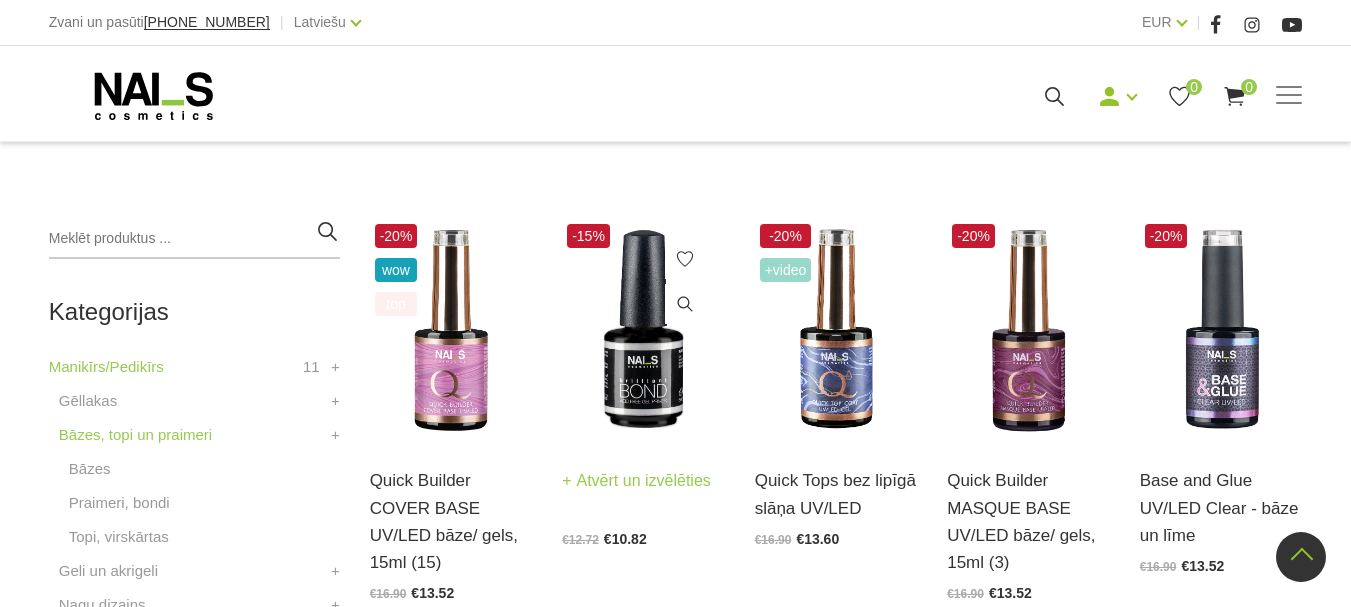 scroll, scrollTop: 500, scrollLeft: 0, axis: vertical 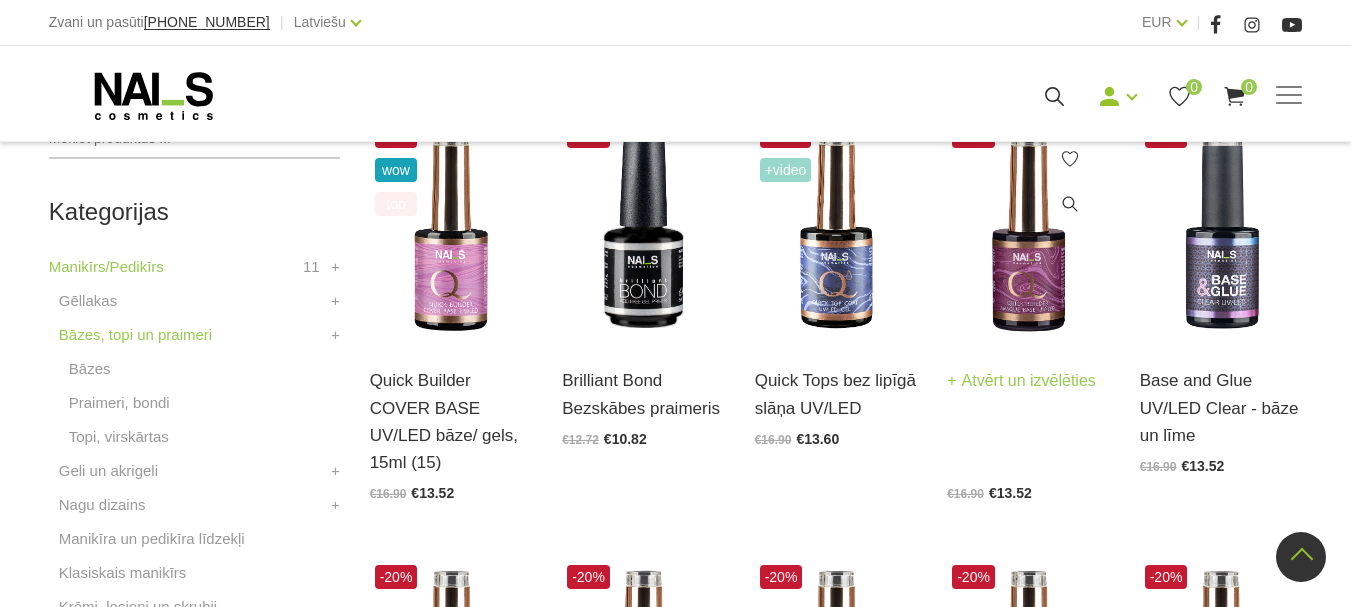 click on "Atvērt un izvēlēties" at bounding box center (1021, 381) 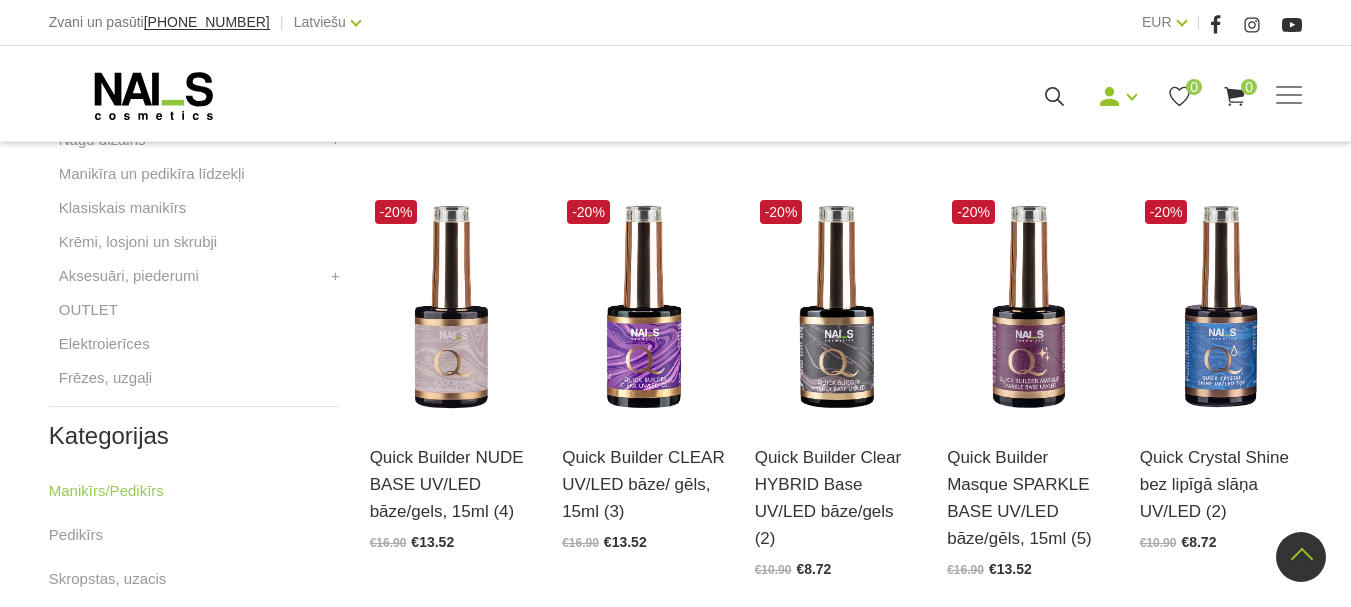 scroll, scrollTop: 900, scrollLeft: 0, axis: vertical 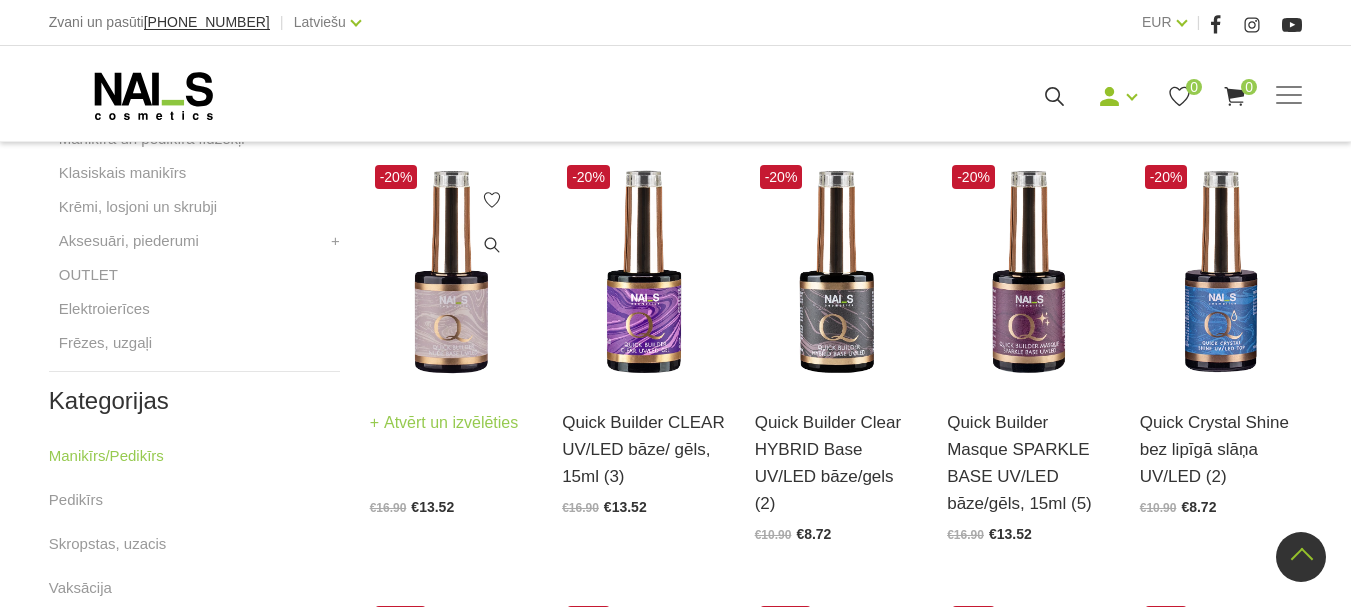 click on "Atvērt un izvēlēties" at bounding box center [444, 423] 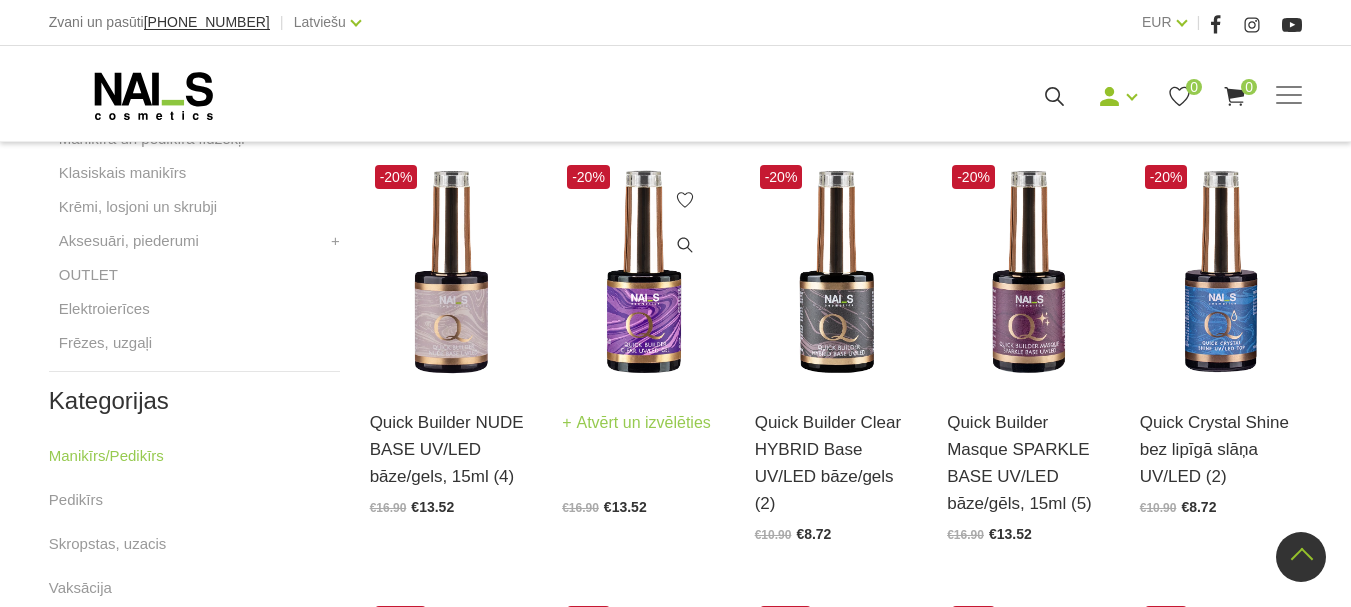 click on "Atvērt un izvēlēties" at bounding box center [636, 423] 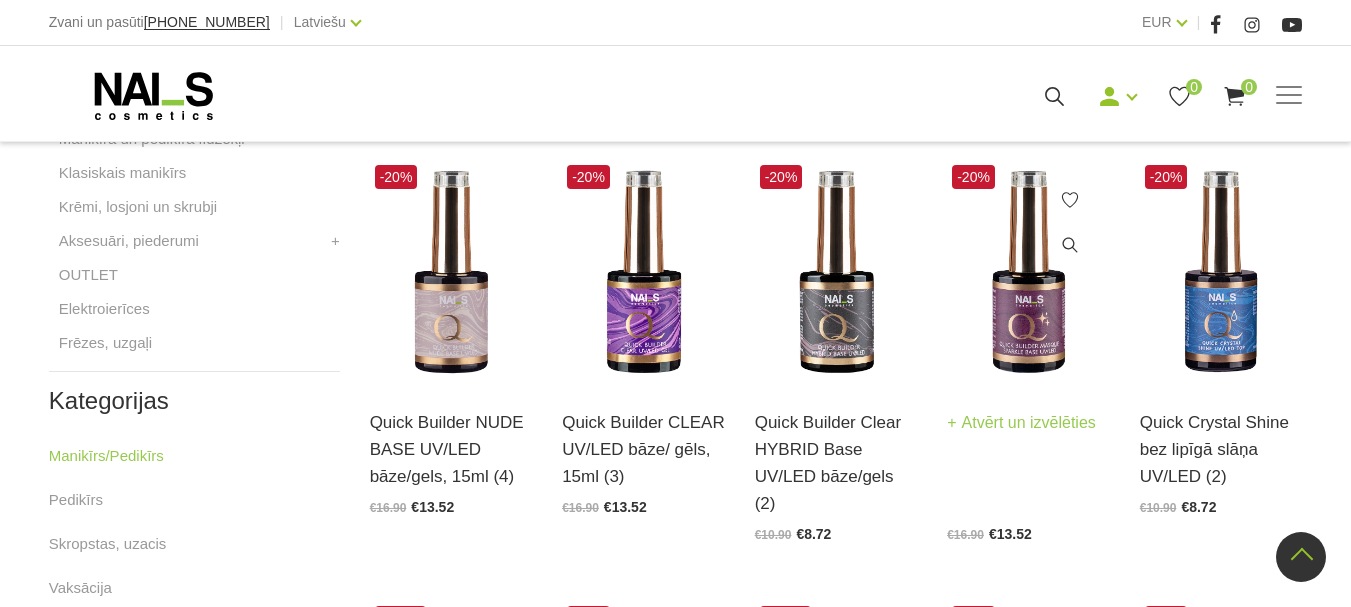click on "Atvērt un izvēlēties" at bounding box center (1021, 423) 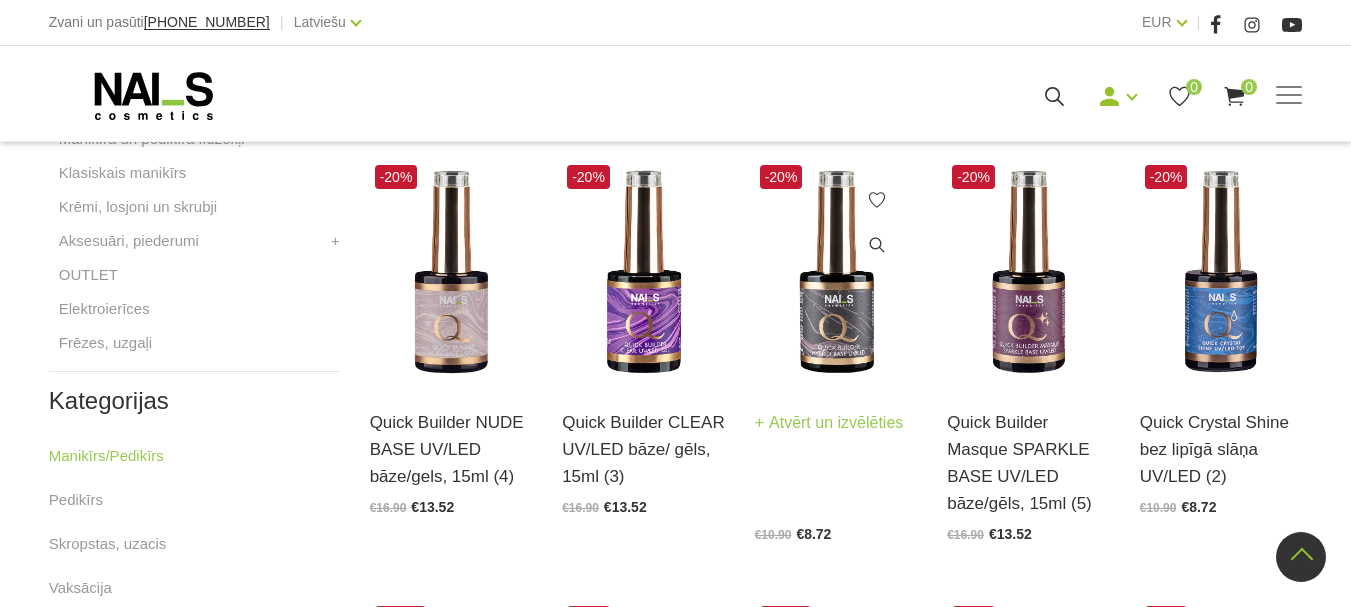 click on "Atvērt un izvēlēties" at bounding box center (829, 423) 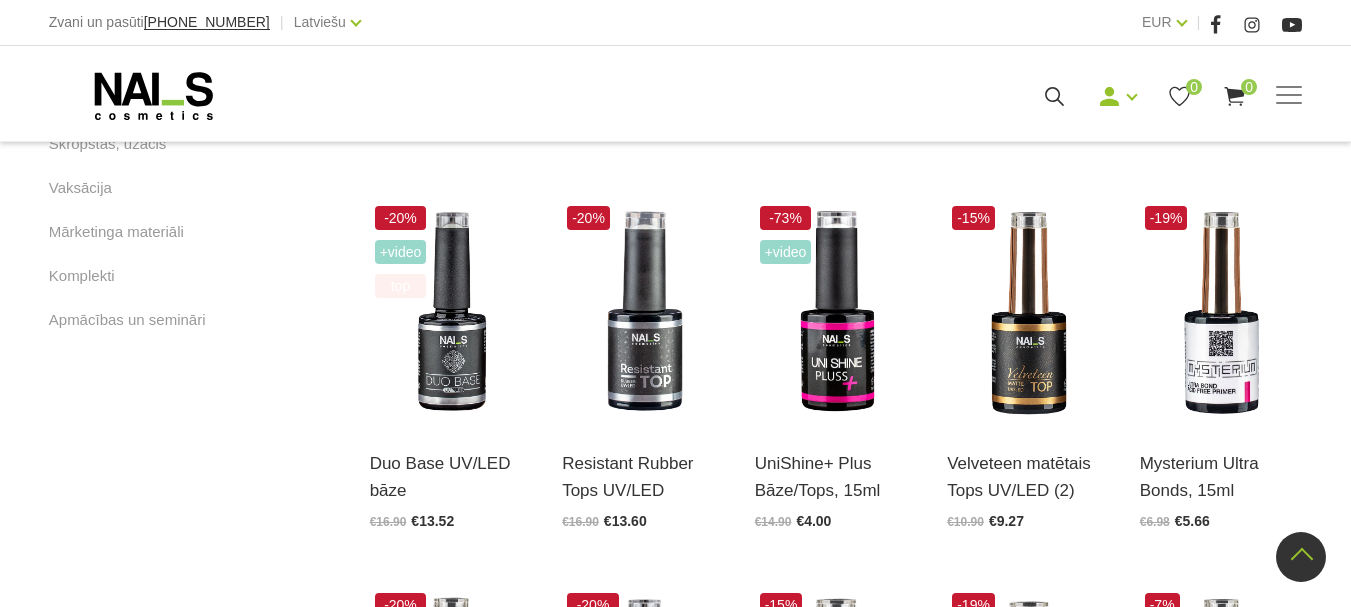 scroll, scrollTop: 1400, scrollLeft: 0, axis: vertical 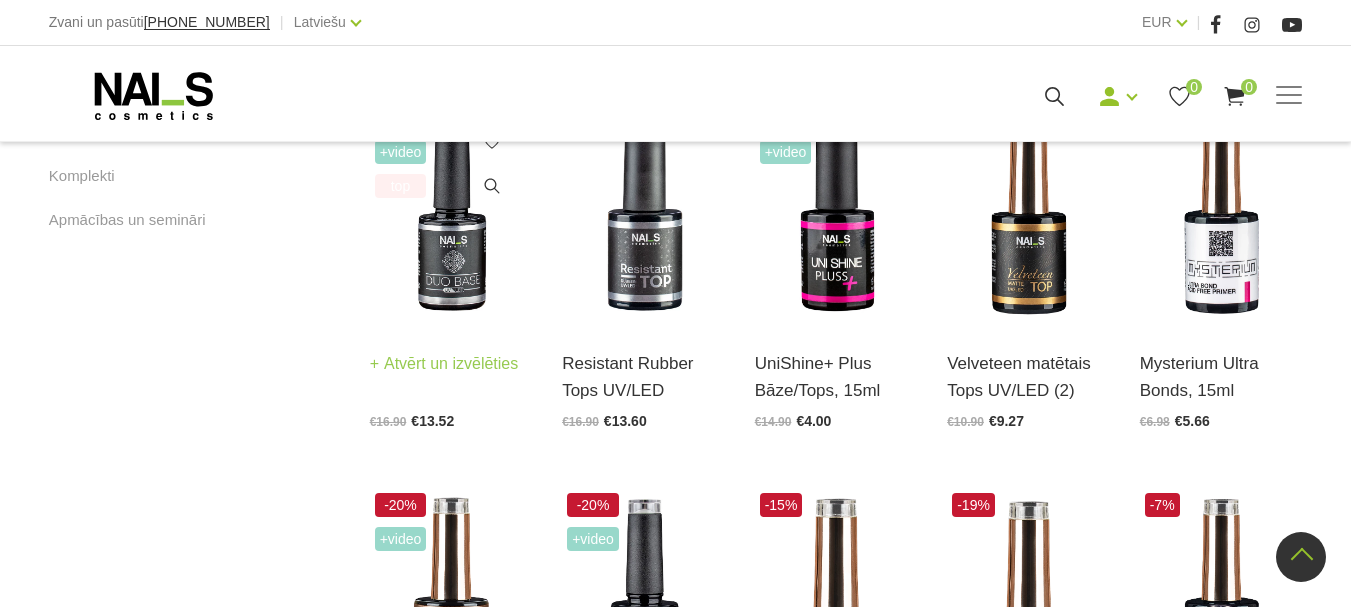 click on "Atvērt un izvēlēties" at bounding box center (444, 364) 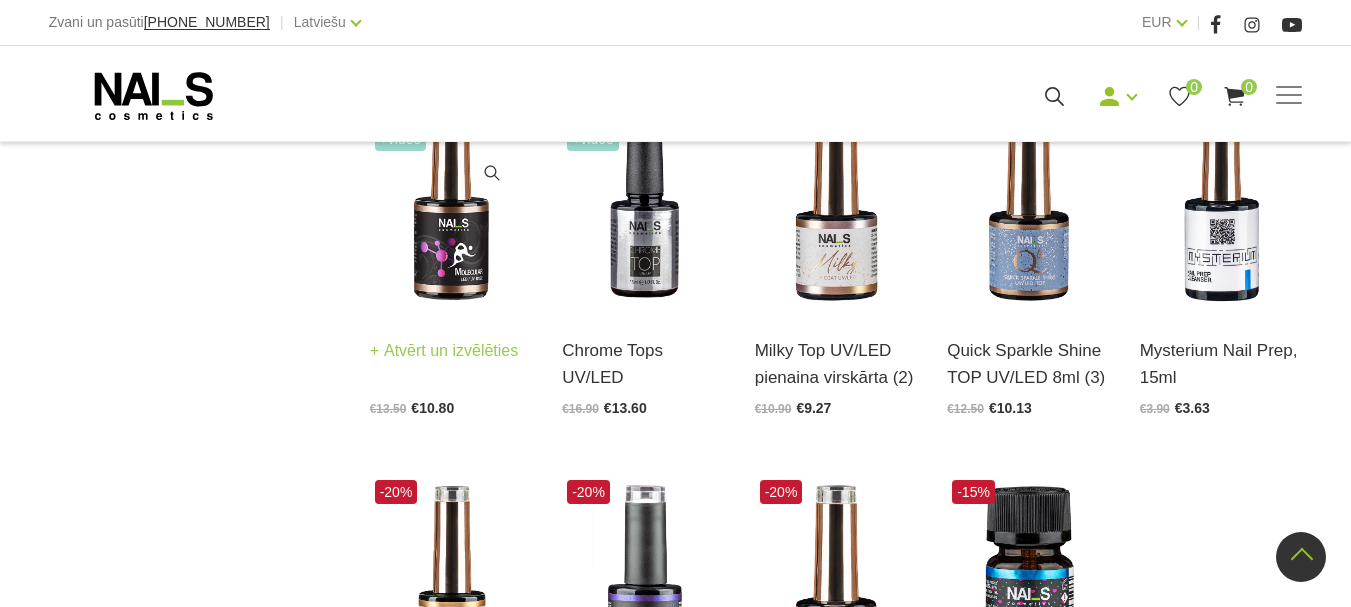 click on "Atvērt un izvēlēties" at bounding box center (444, 351) 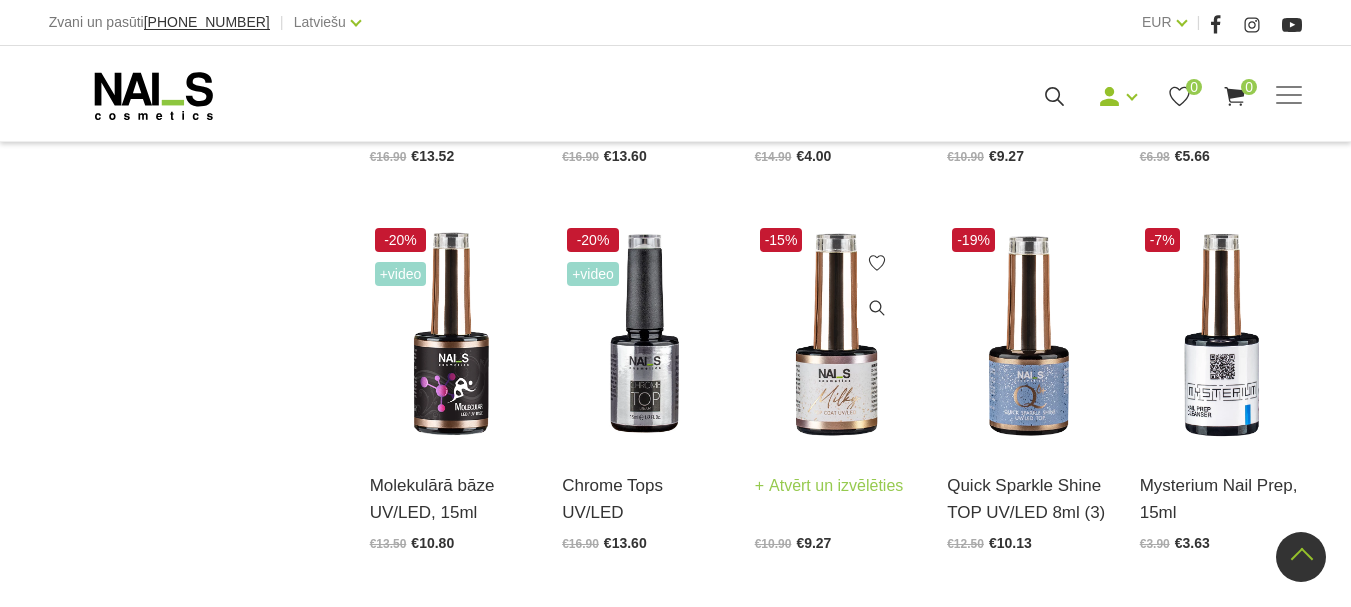 scroll, scrollTop: 1700, scrollLeft: 0, axis: vertical 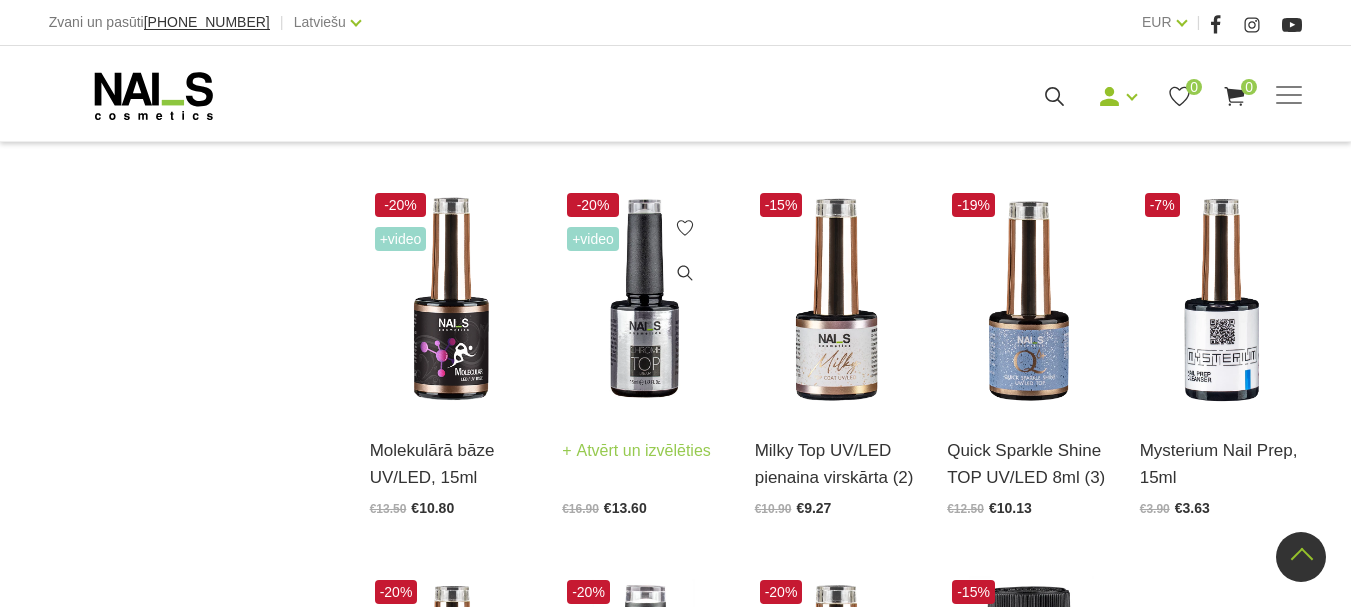 click on "Atvērt un izvēlēties" at bounding box center (636, 451) 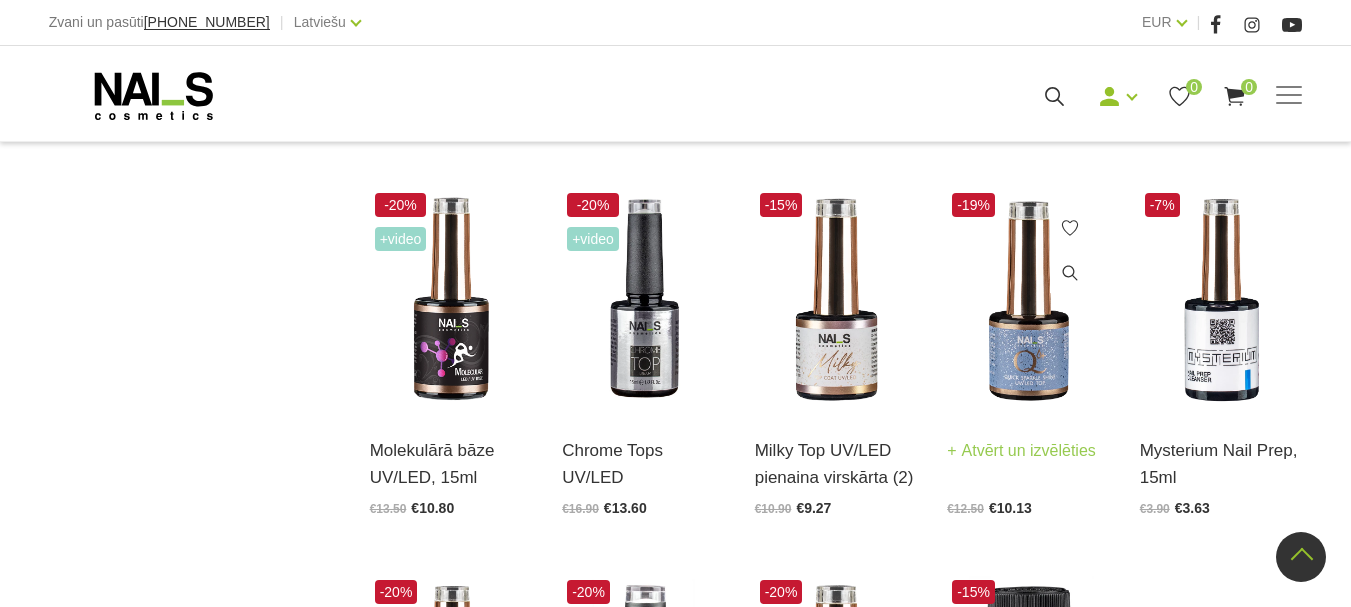 click on "Atvērt un izvēlēties" at bounding box center (1021, 451) 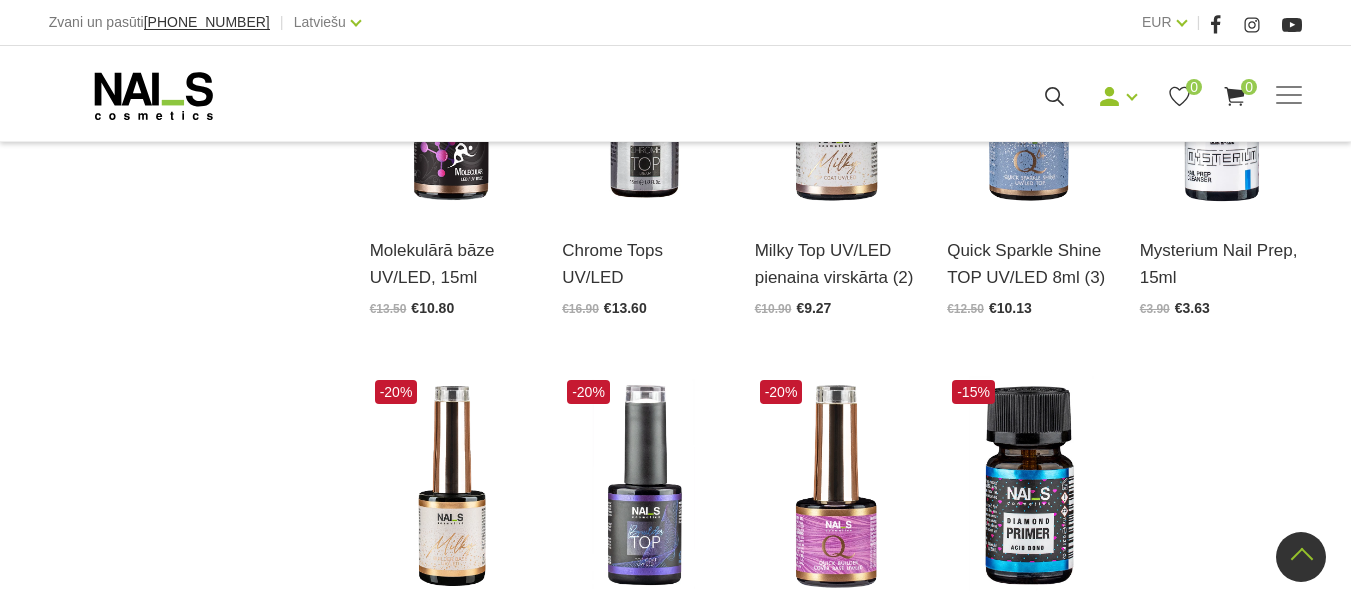 scroll, scrollTop: 1800, scrollLeft: 0, axis: vertical 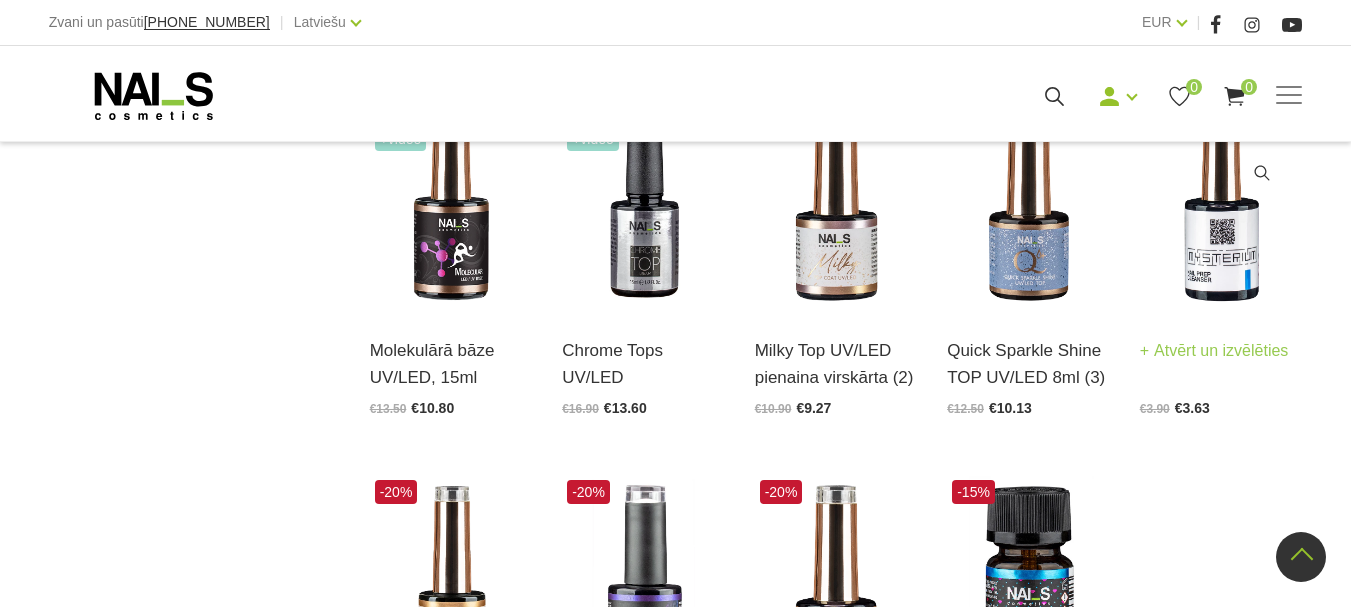 click on "Atvērt un izvēlēties" at bounding box center [1214, 351] 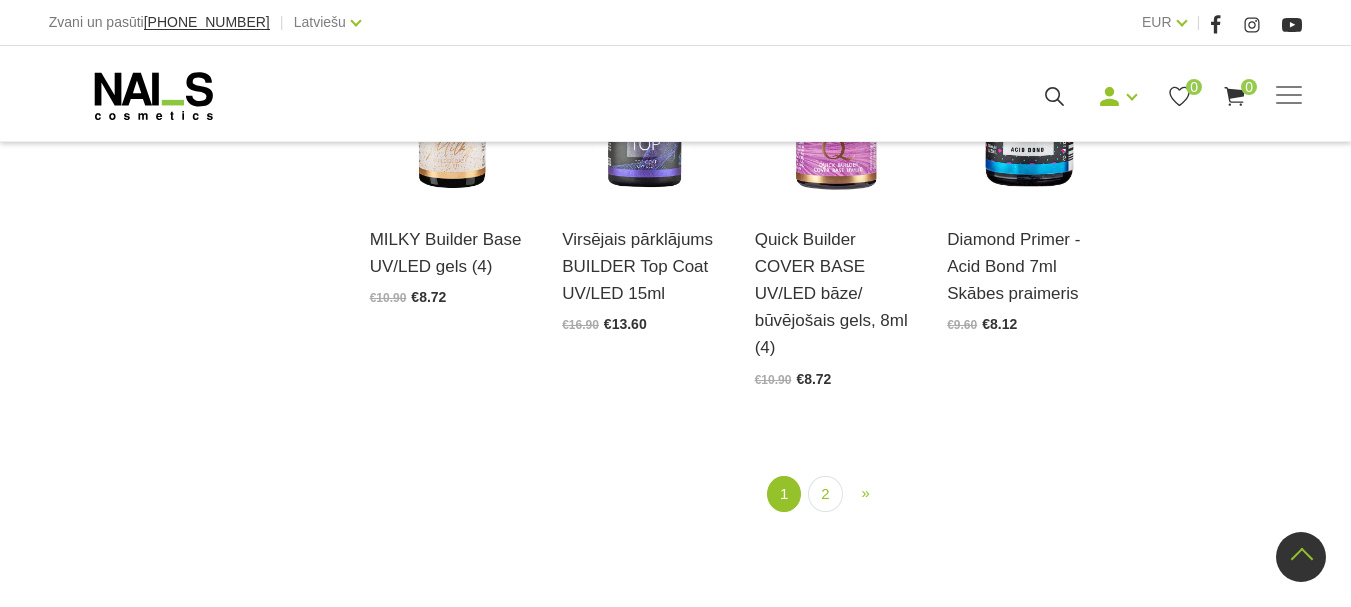 scroll, scrollTop: 2300, scrollLeft: 0, axis: vertical 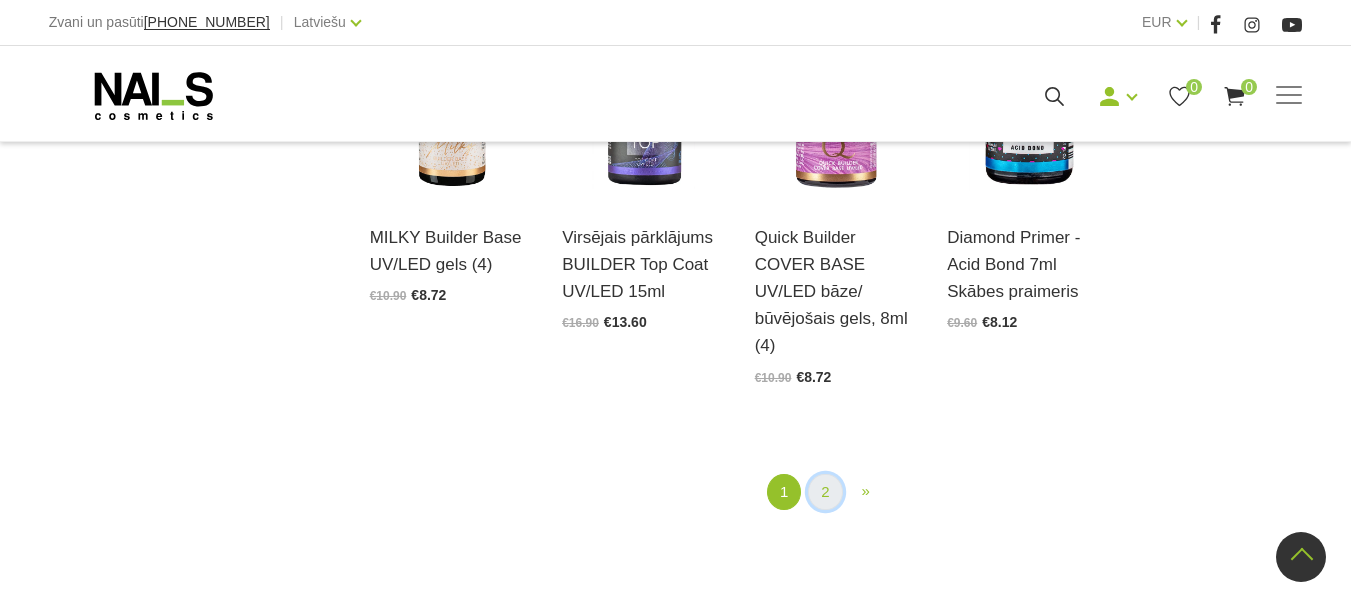 click on "2" at bounding box center [825, 492] 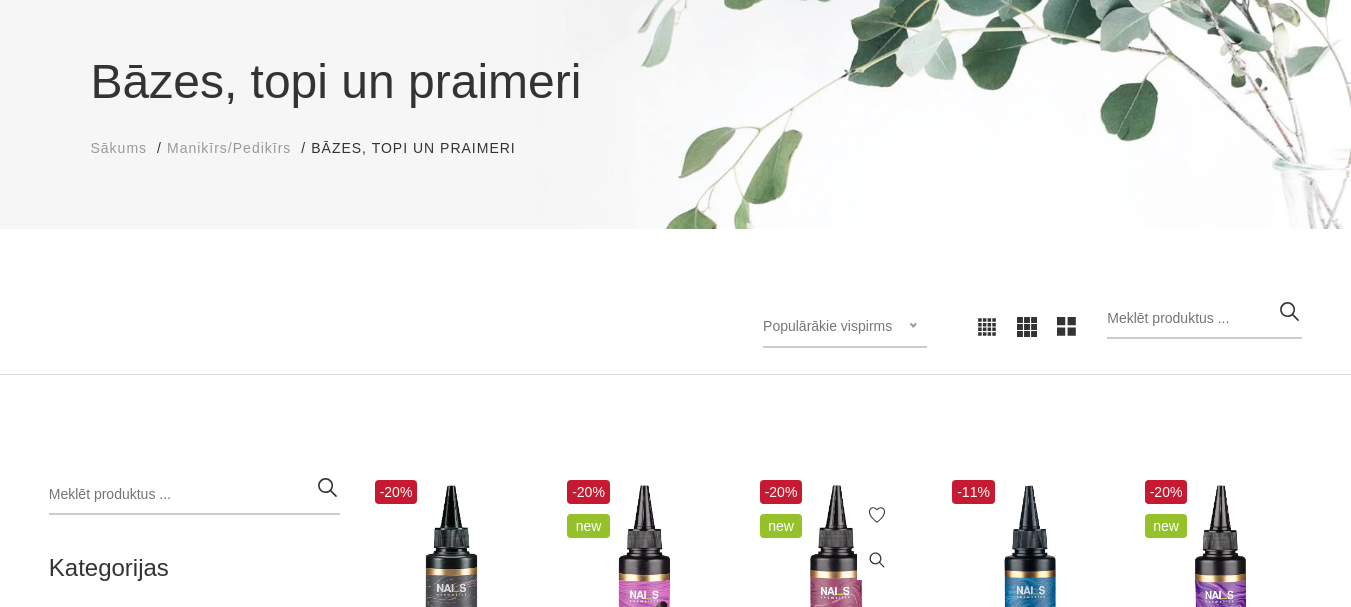 scroll, scrollTop: 109, scrollLeft: 0, axis: vertical 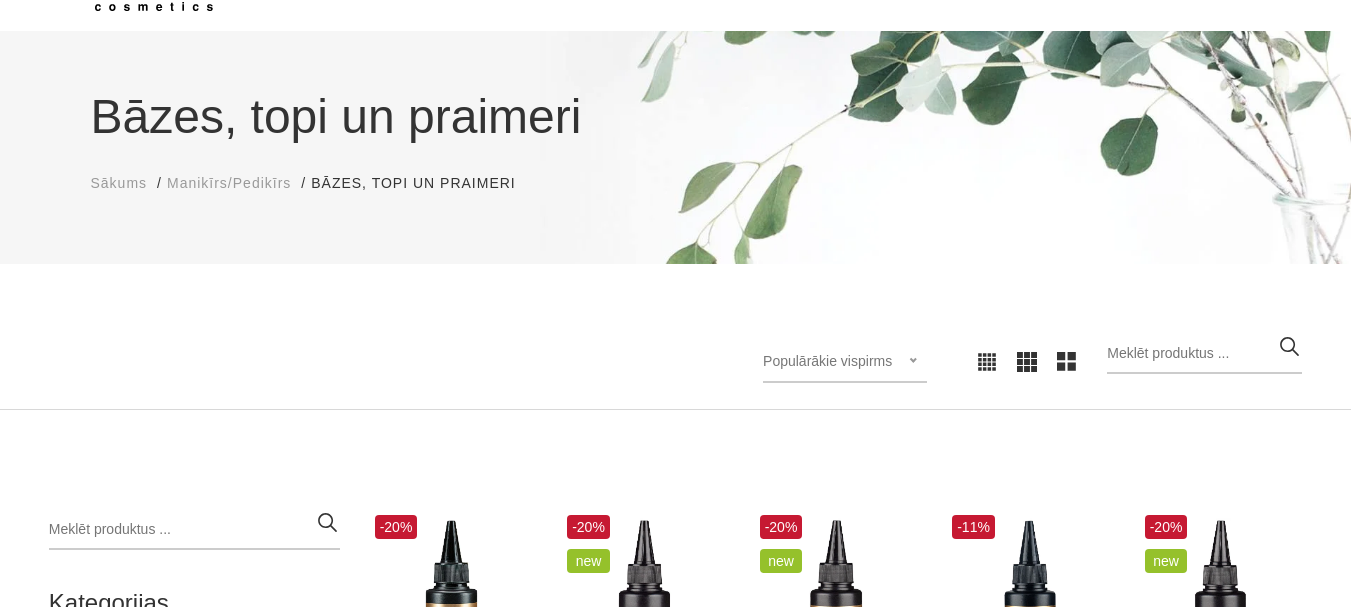 click on "Manikīrs/Pedikīrs" at bounding box center (229, 183) 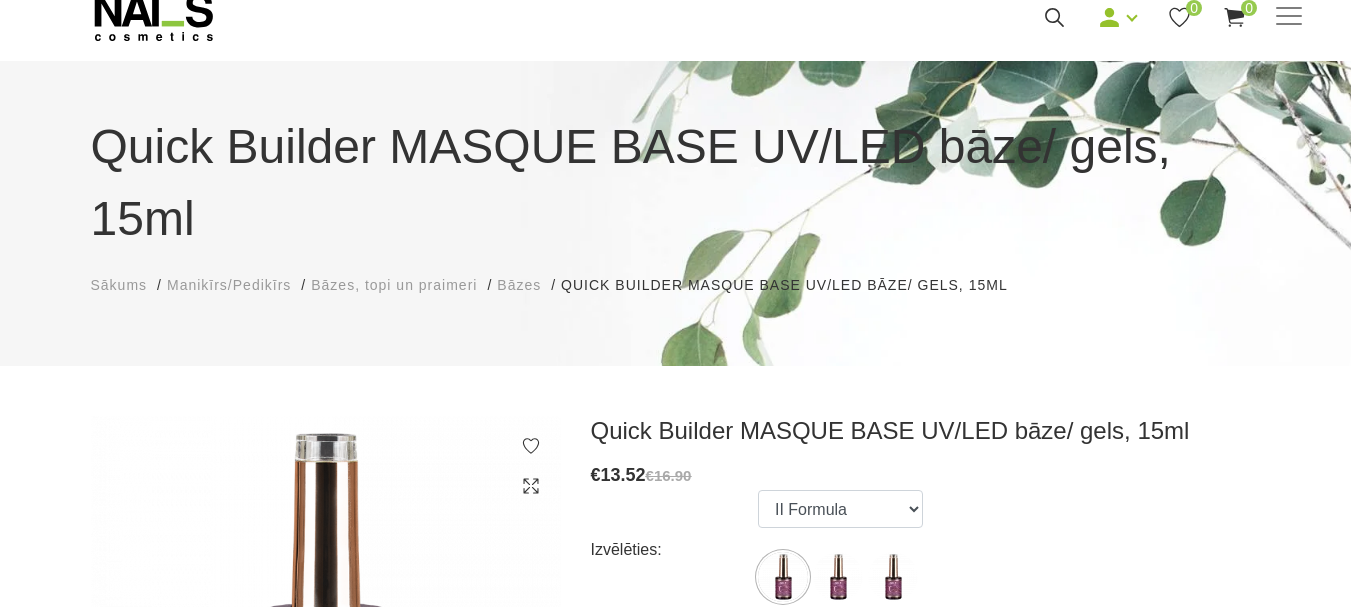 scroll, scrollTop: 200, scrollLeft: 0, axis: vertical 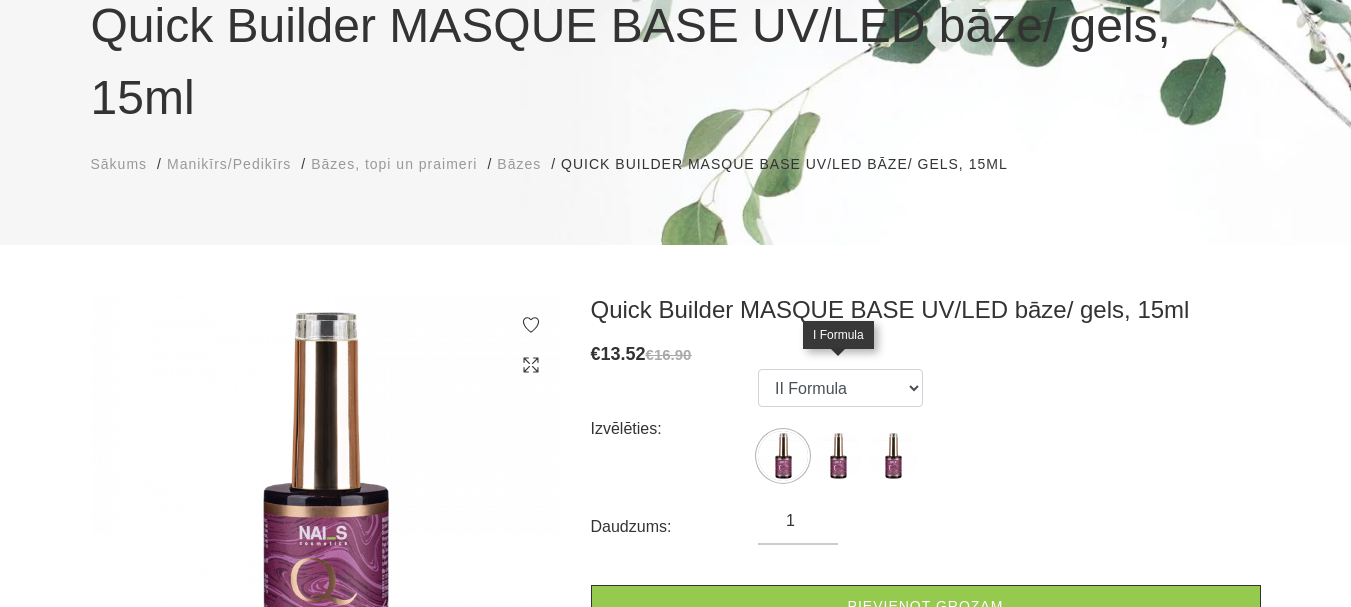 click at bounding box center (838, 456) 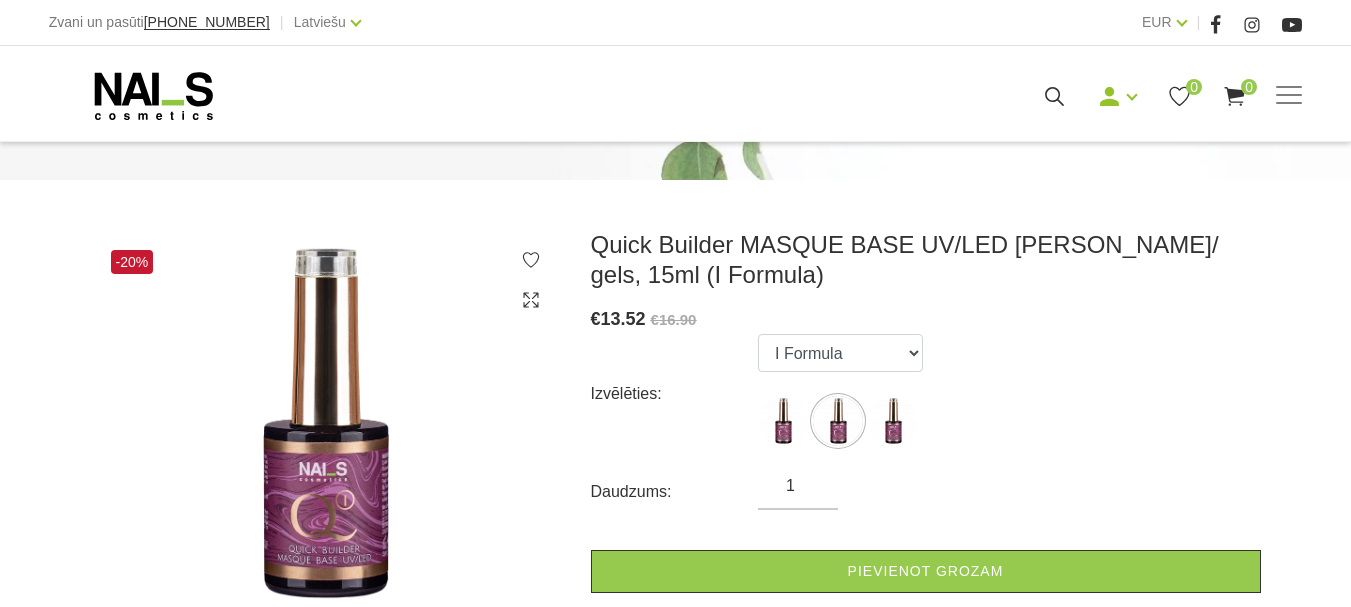 scroll, scrollTop: 300, scrollLeft: 0, axis: vertical 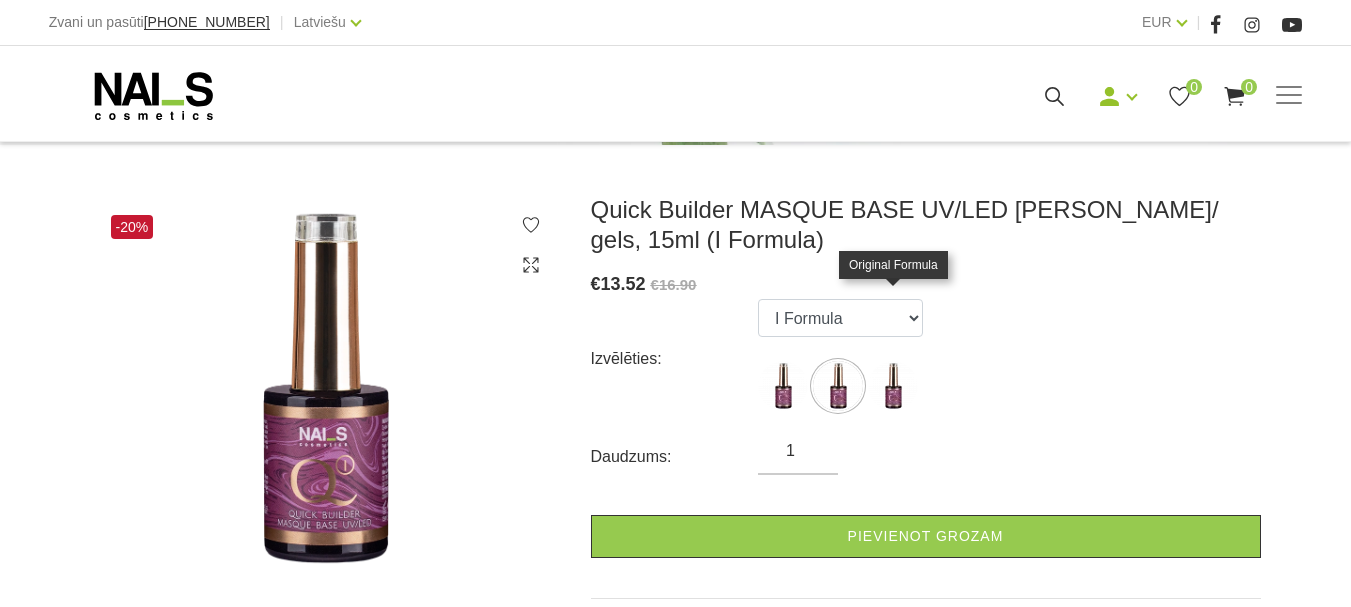 click at bounding box center [893, 386] 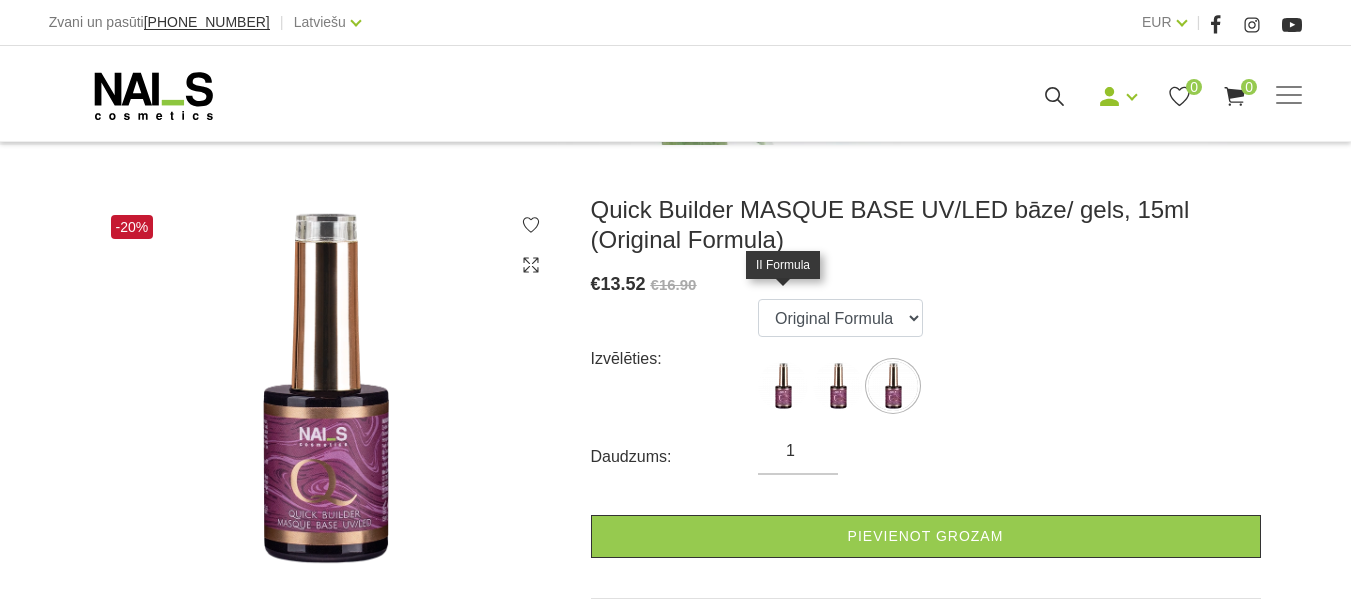 click at bounding box center [783, 386] 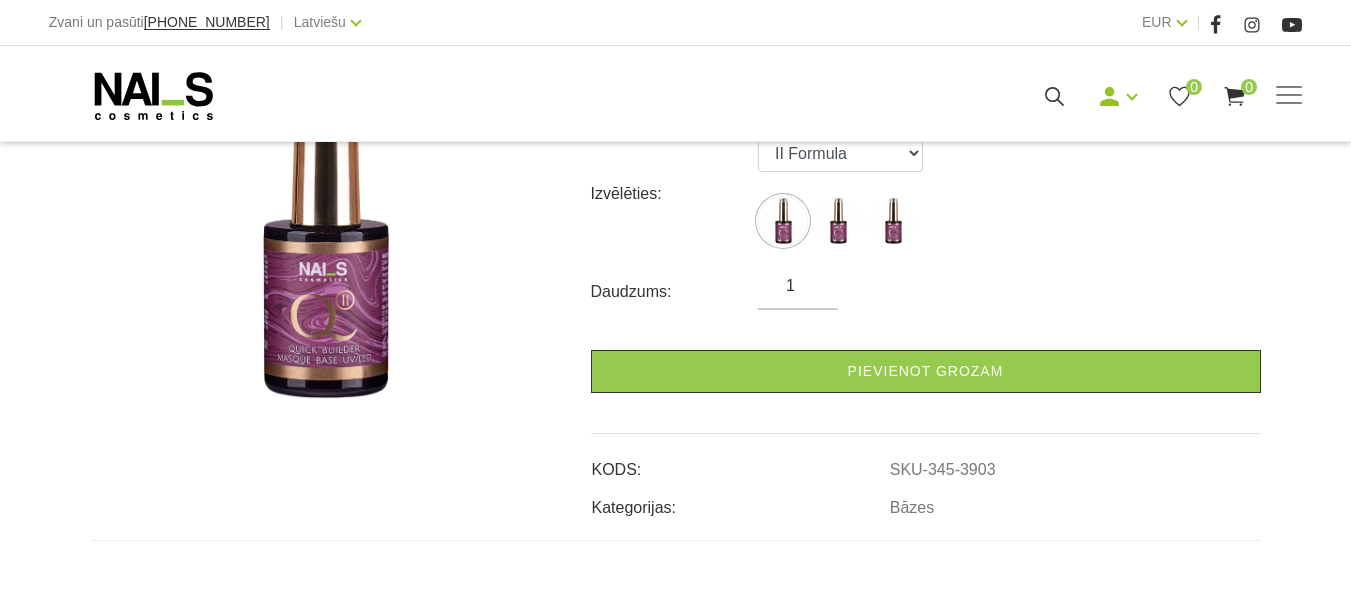 scroll, scrollTop: 500, scrollLeft: 0, axis: vertical 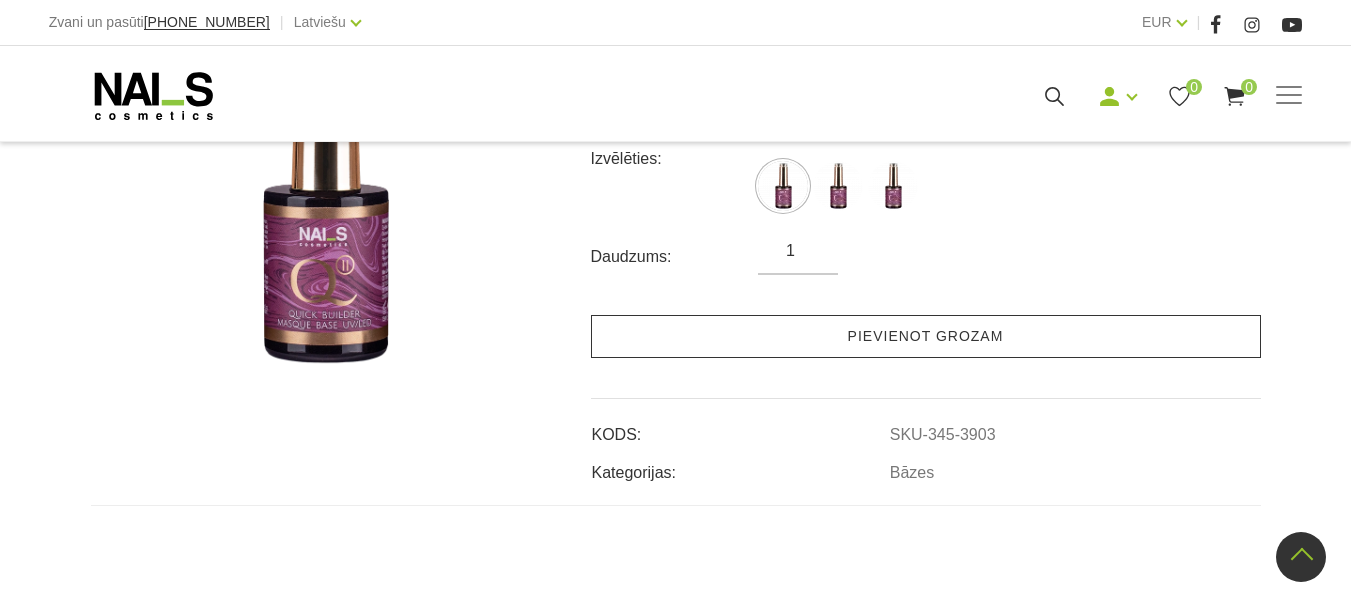 click on "Pievienot grozam" at bounding box center [926, 336] 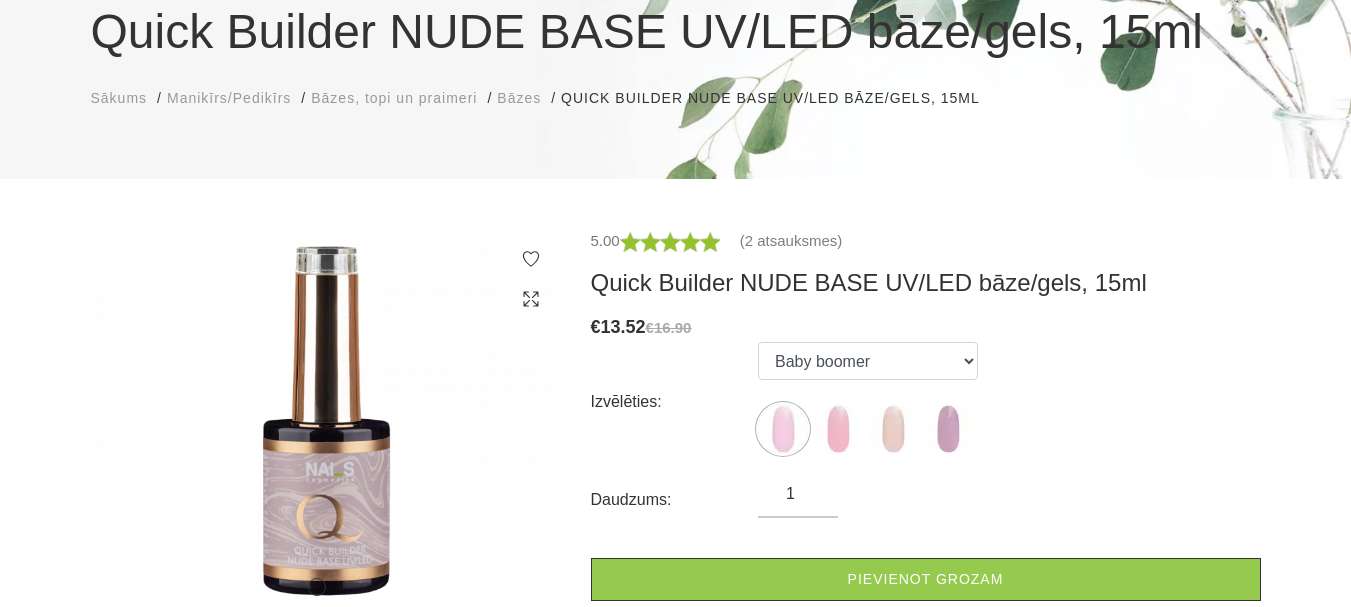 scroll, scrollTop: 200, scrollLeft: 0, axis: vertical 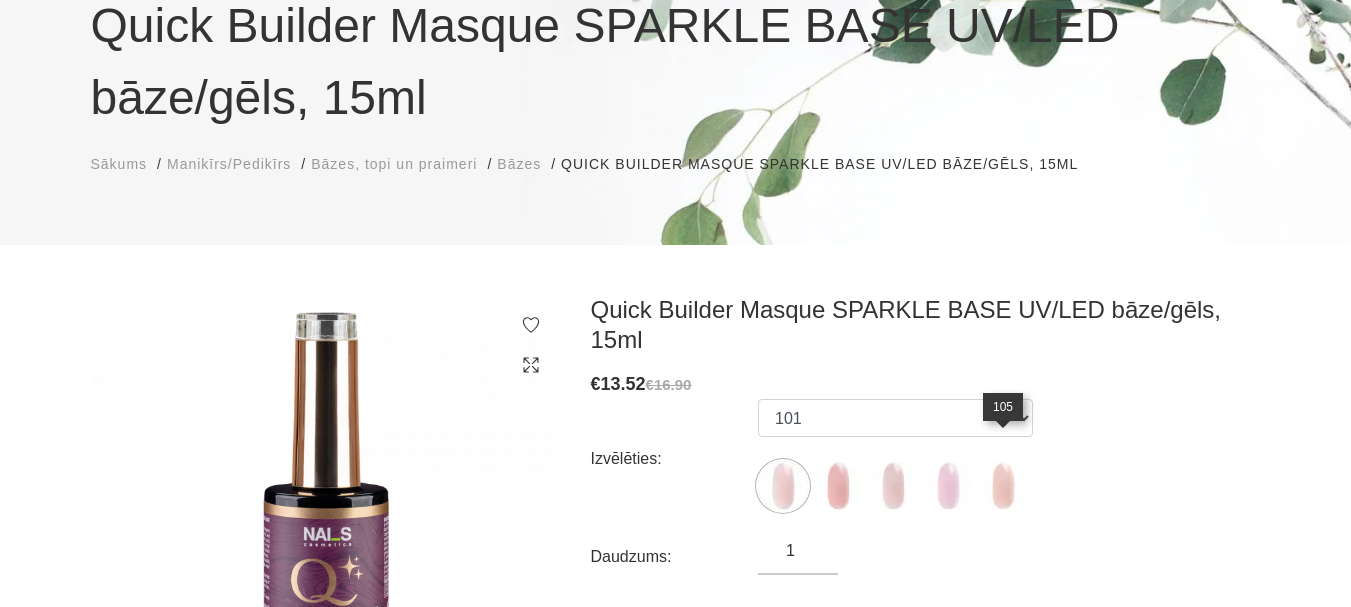 click at bounding box center [1003, 486] 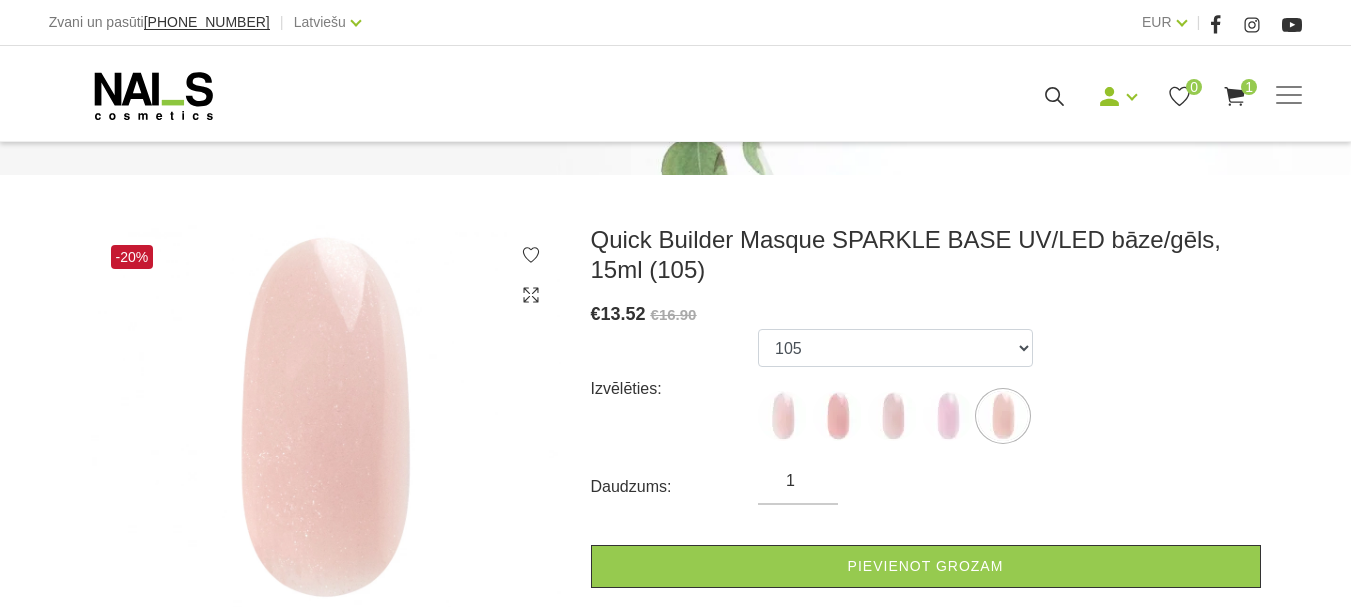 scroll, scrollTop: 300, scrollLeft: 0, axis: vertical 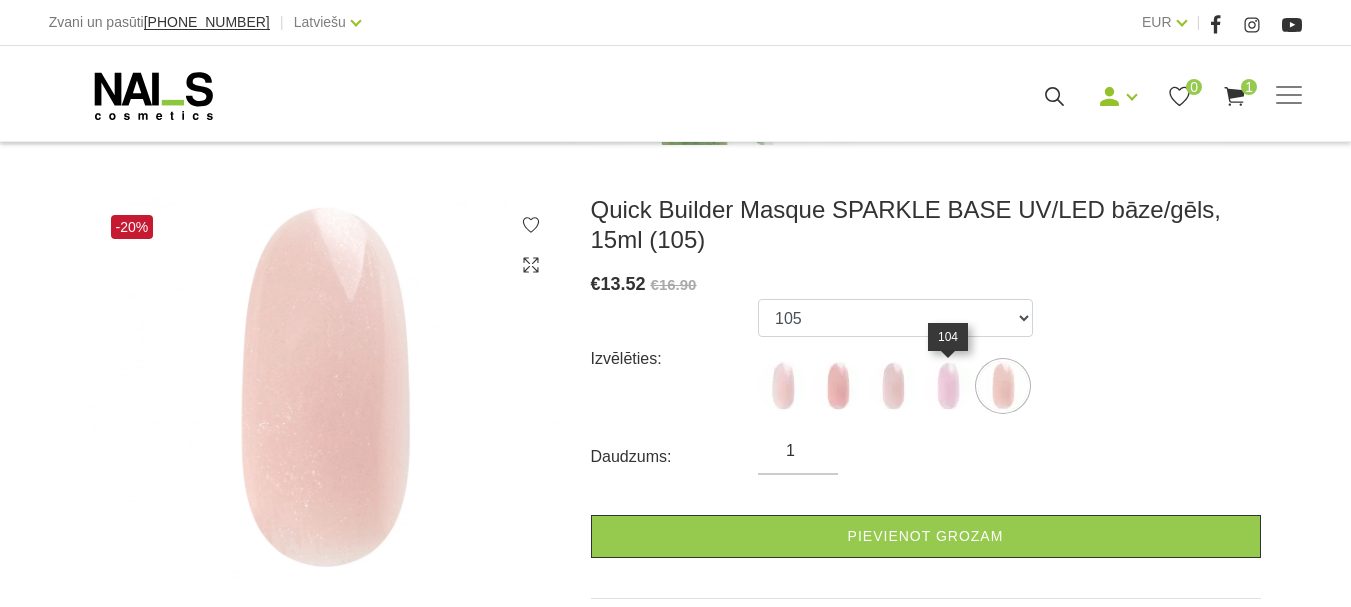 click at bounding box center [948, 386] 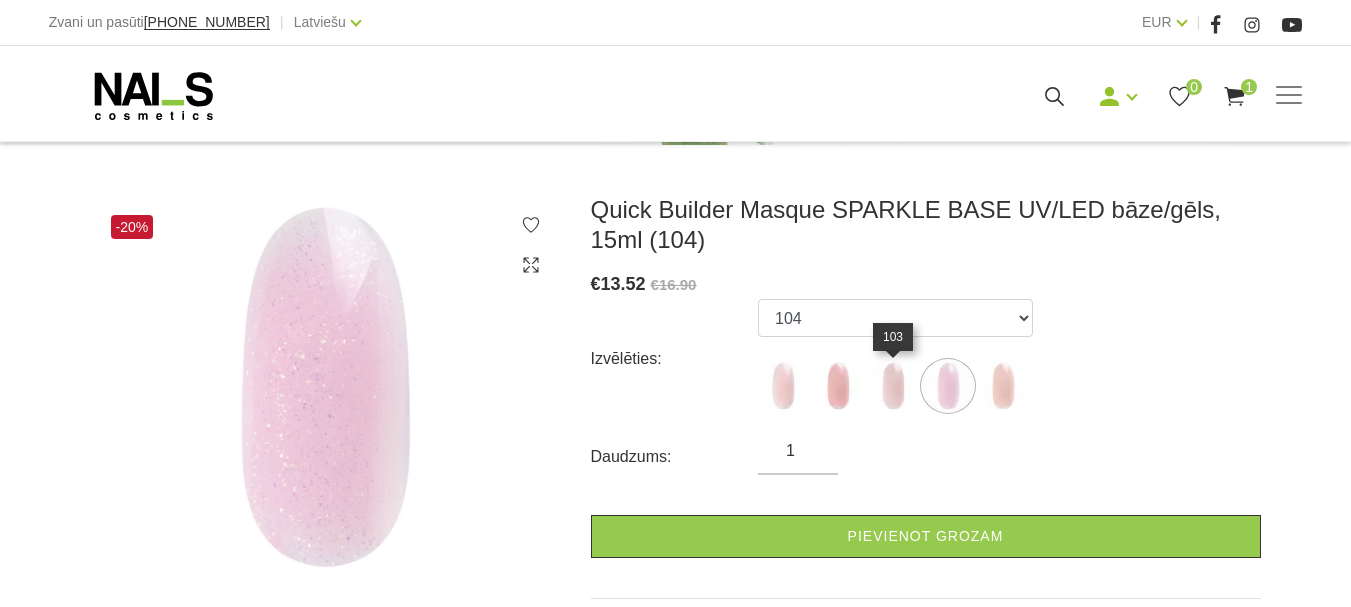 click at bounding box center (893, 386) 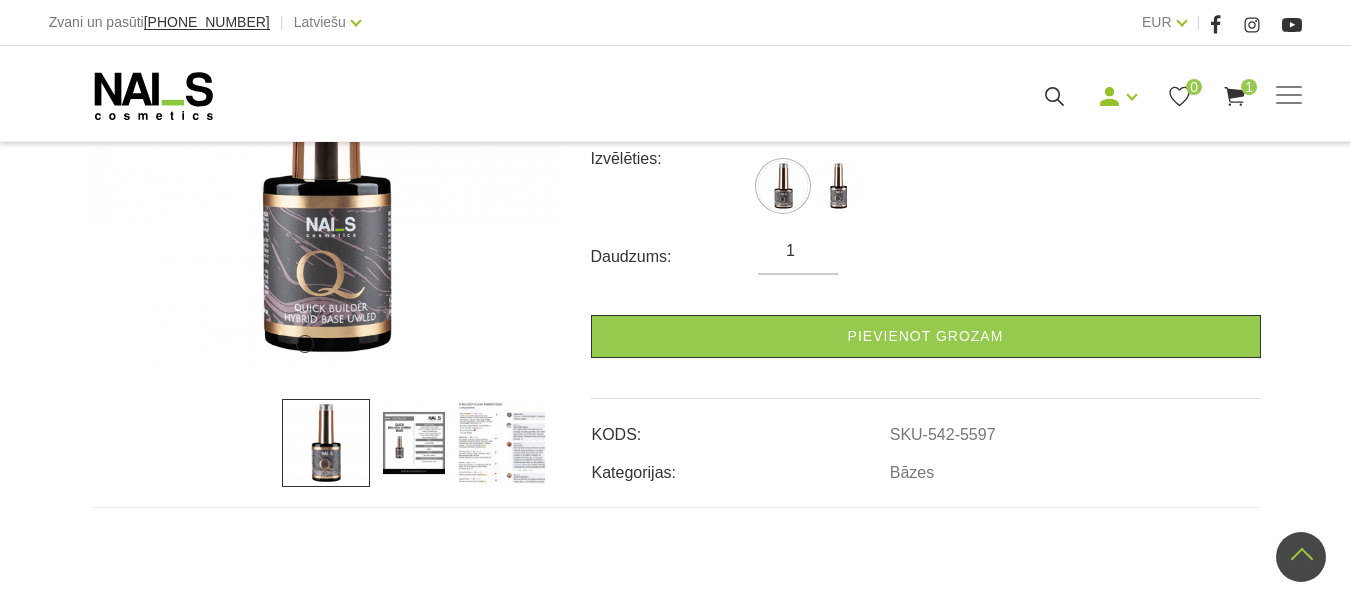 scroll, scrollTop: 273, scrollLeft: 0, axis: vertical 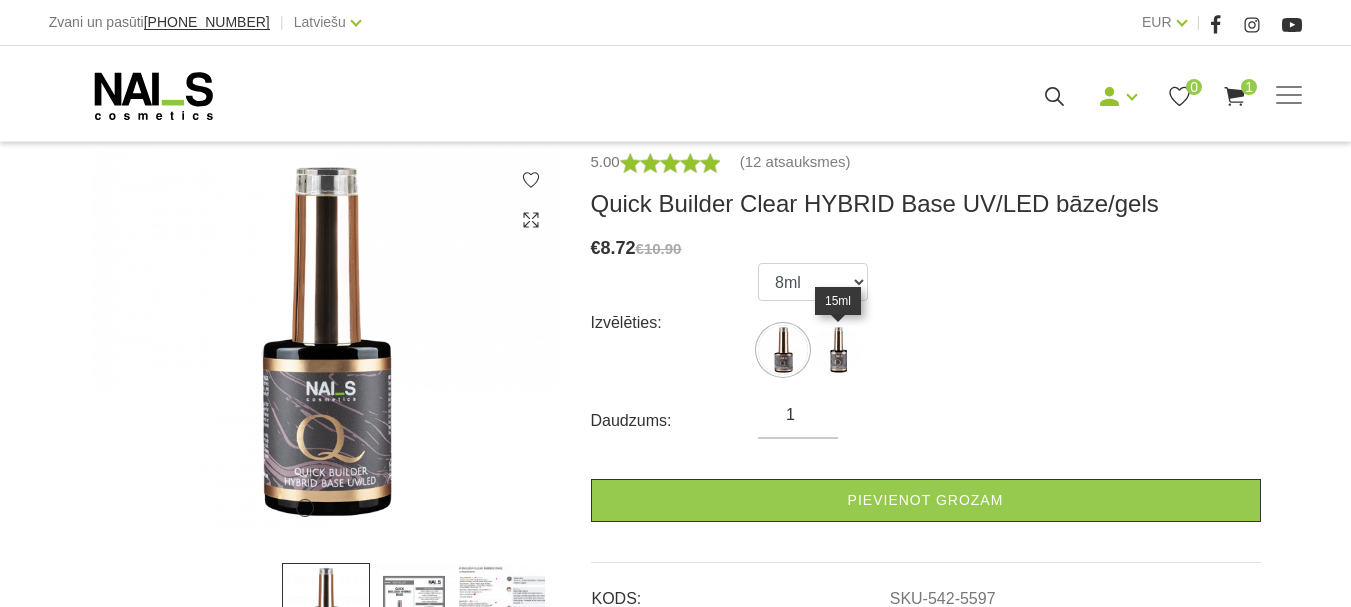 click at bounding box center (838, 350) 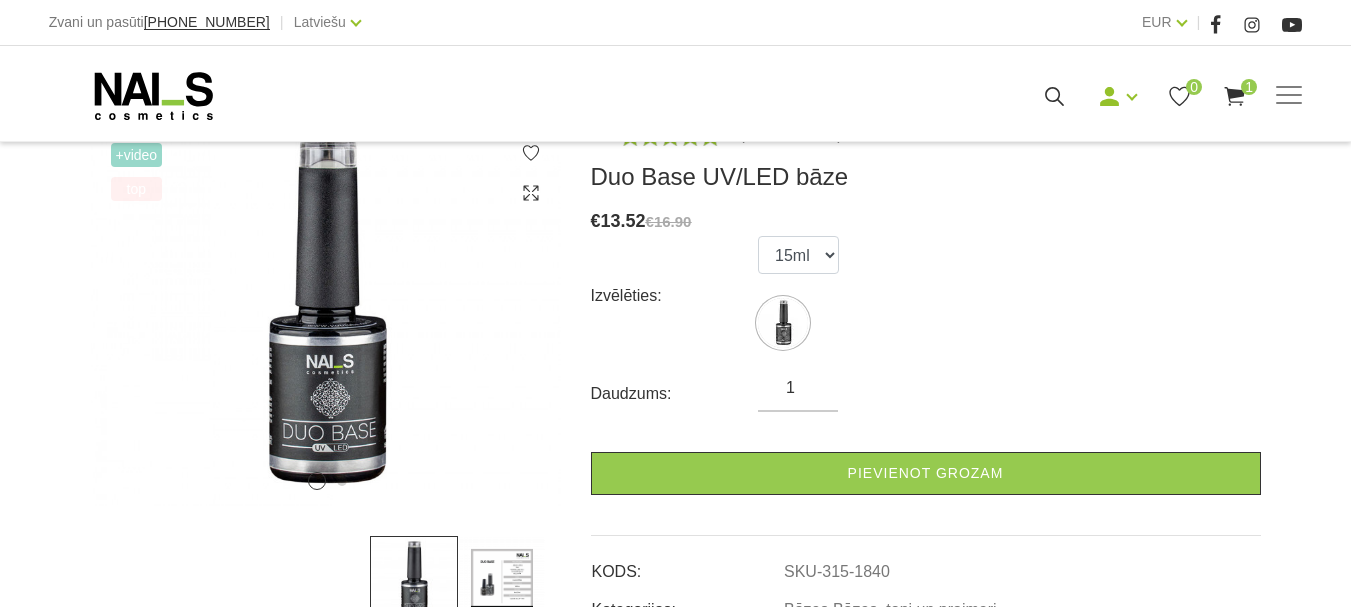 scroll, scrollTop: 400, scrollLeft: 0, axis: vertical 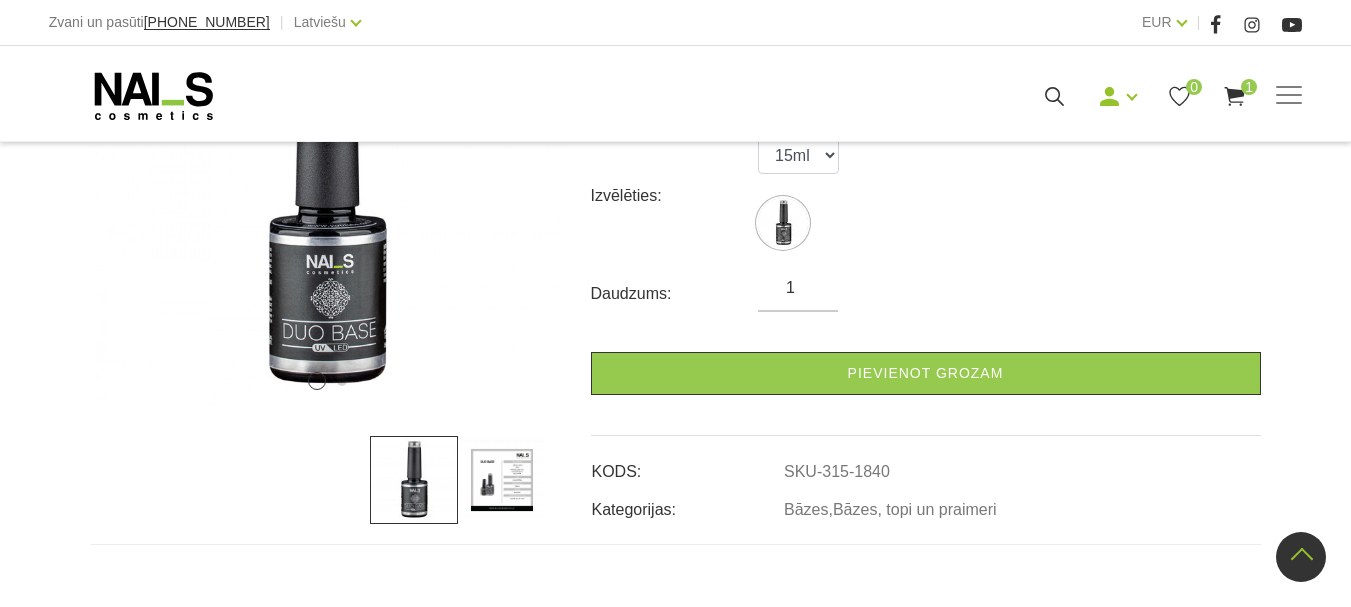 click at bounding box center [502, 480] 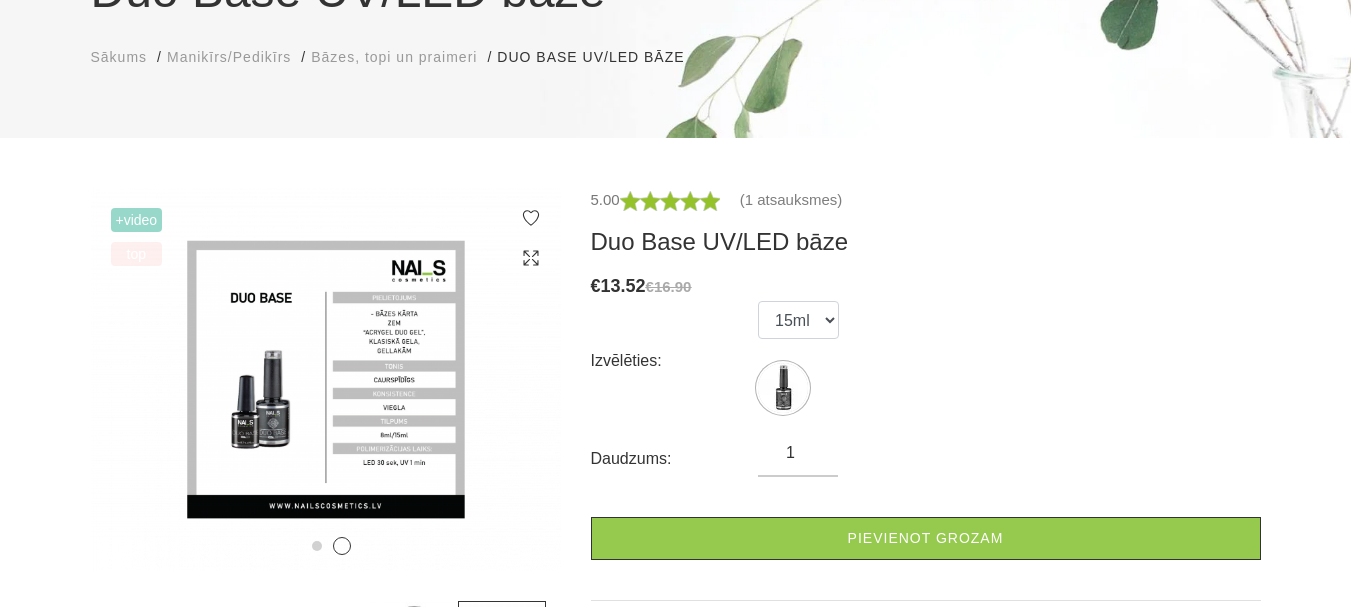 scroll, scrollTop: 200, scrollLeft: 0, axis: vertical 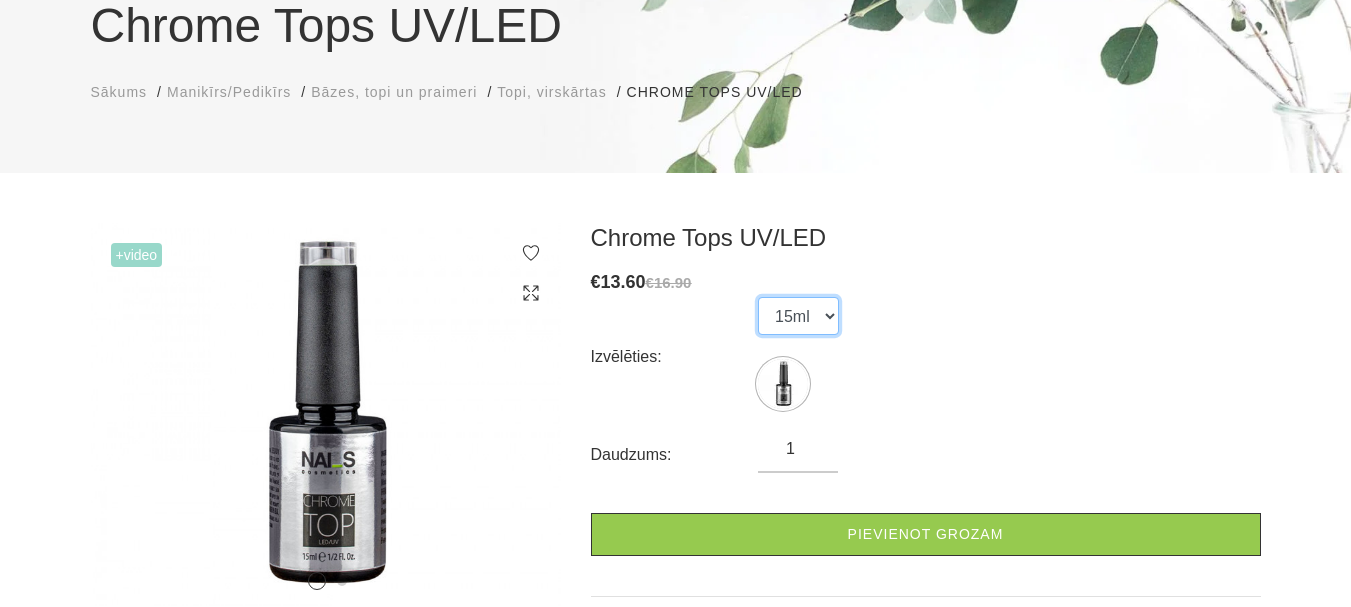 click on "15ml" at bounding box center (798, 316) 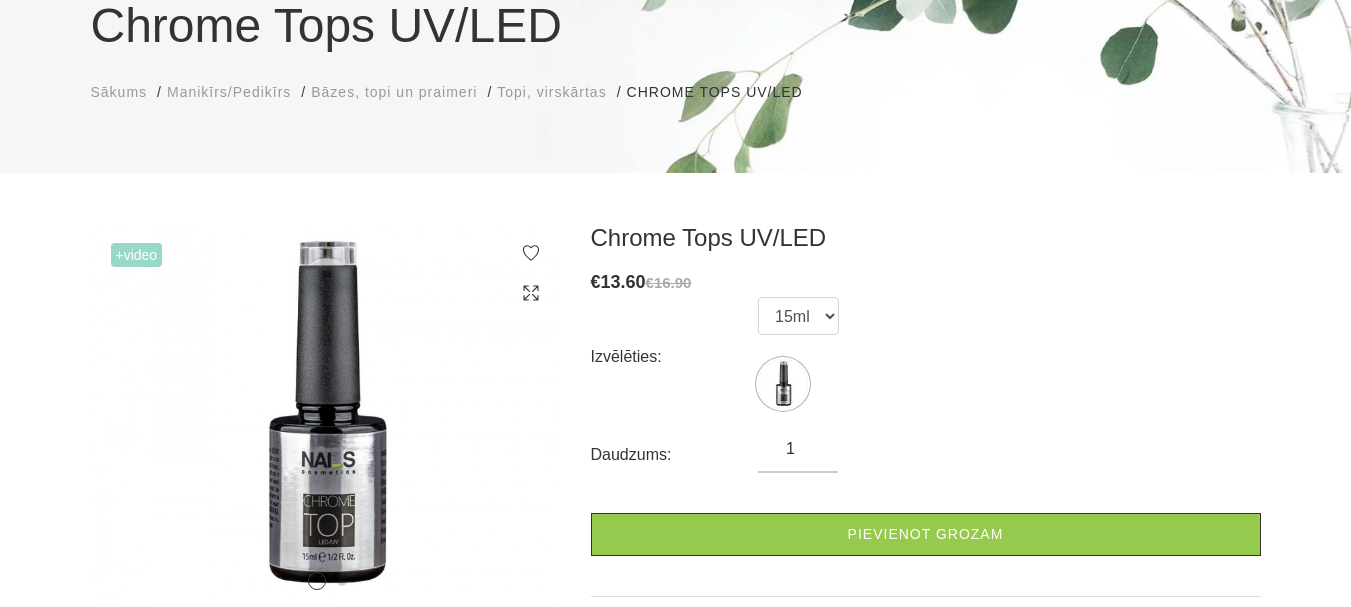 click on "Izvēlēties:  15ml" at bounding box center (926, 357) 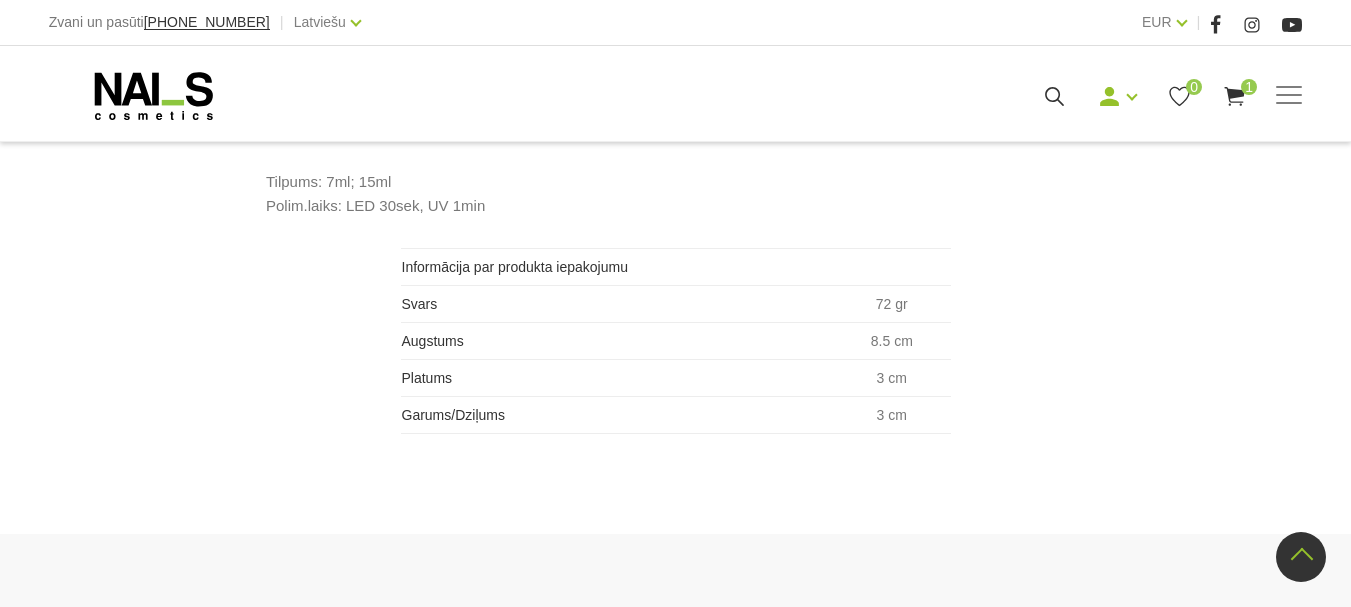 scroll, scrollTop: 1200, scrollLeft: 0, axis: vertical 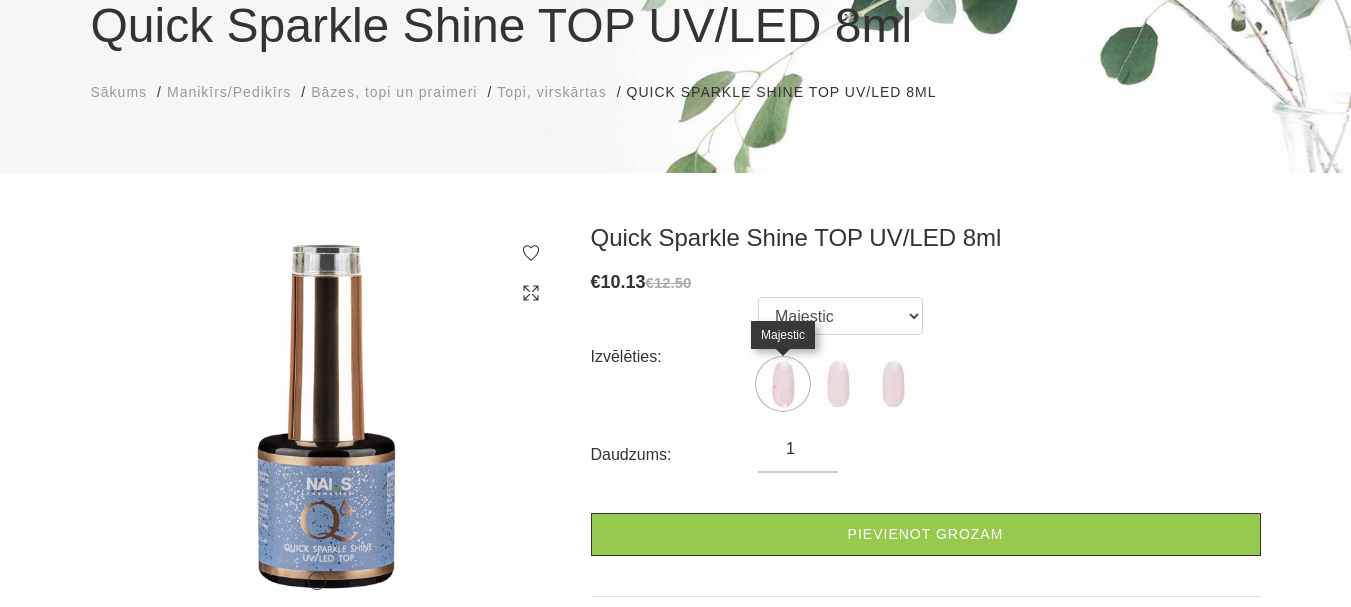 click at bounding box center (783, 384) 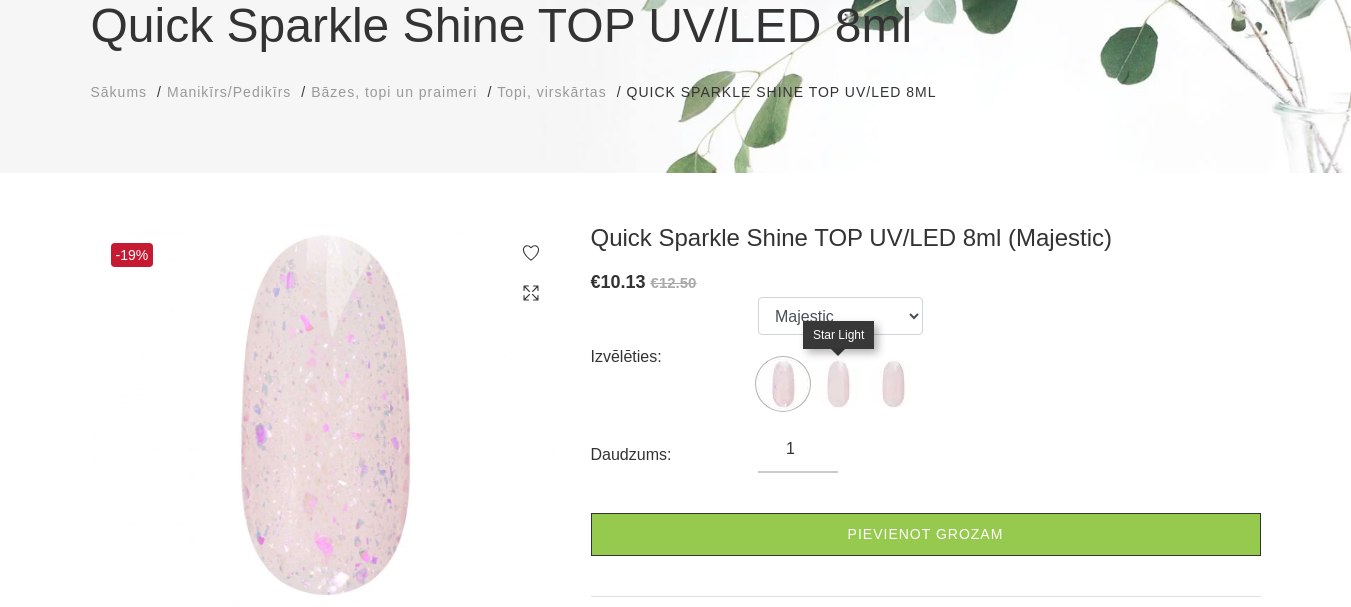 click at bounding box center (838, 384) 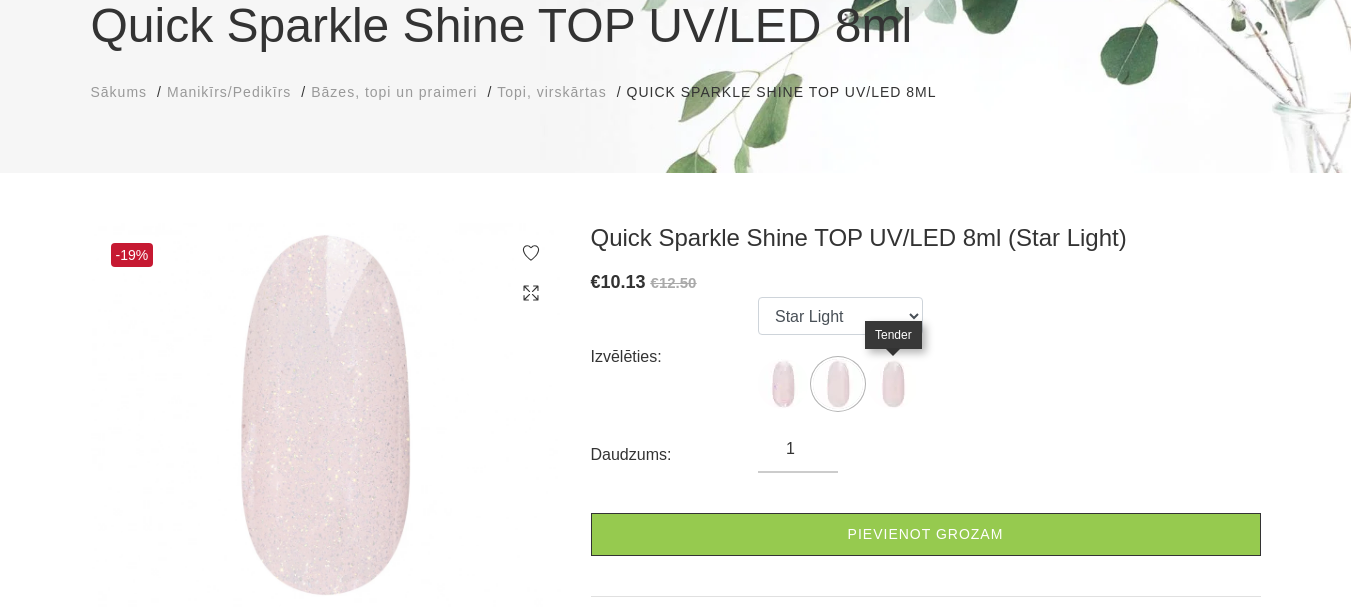 click at bounding box center (893, 384) 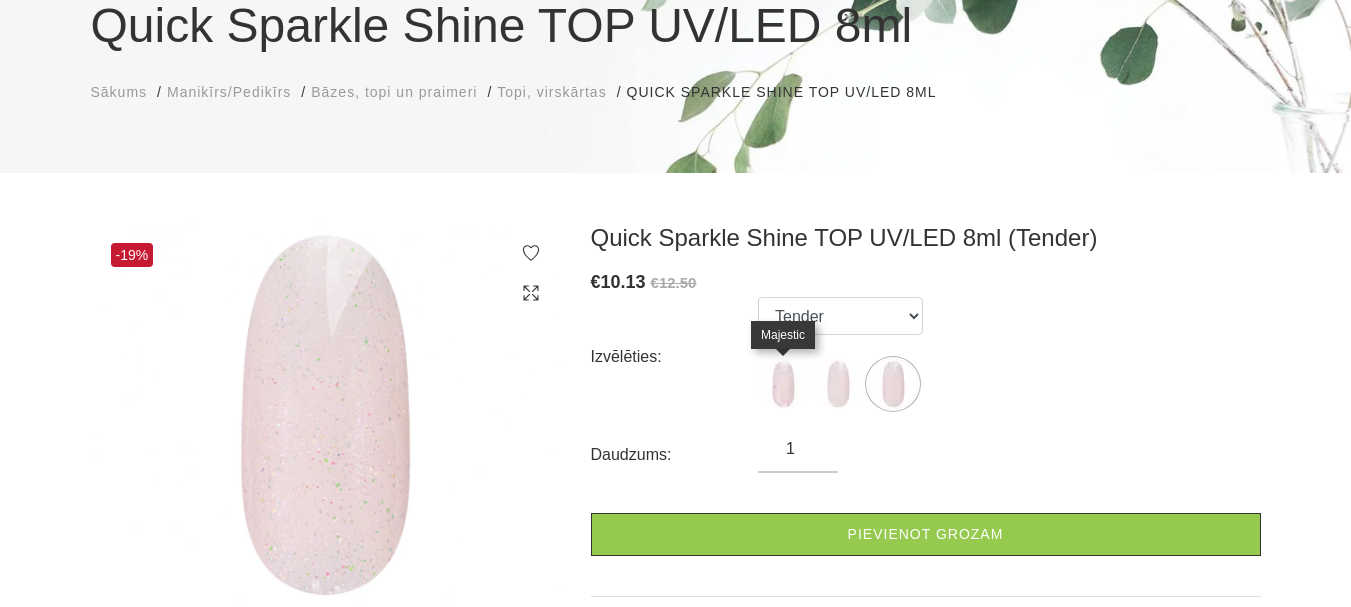 click at bounding box center [783, 384] 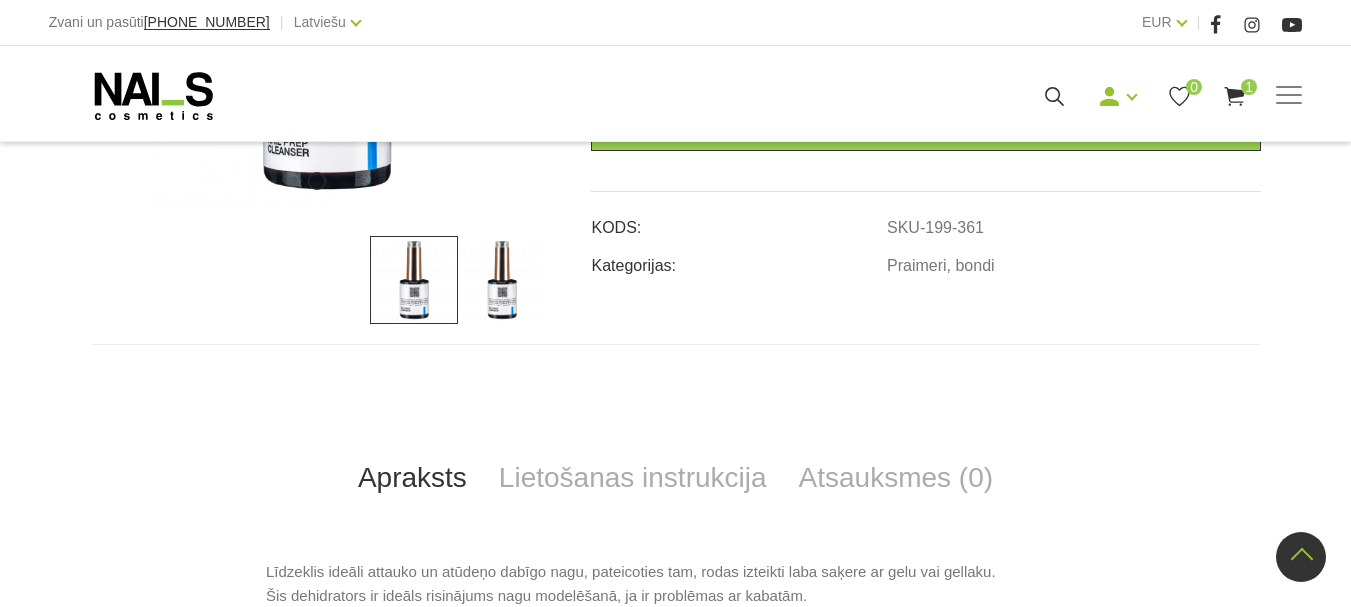 scroll, scrollTop: 700, scrollLeft: 0, axis: vertical 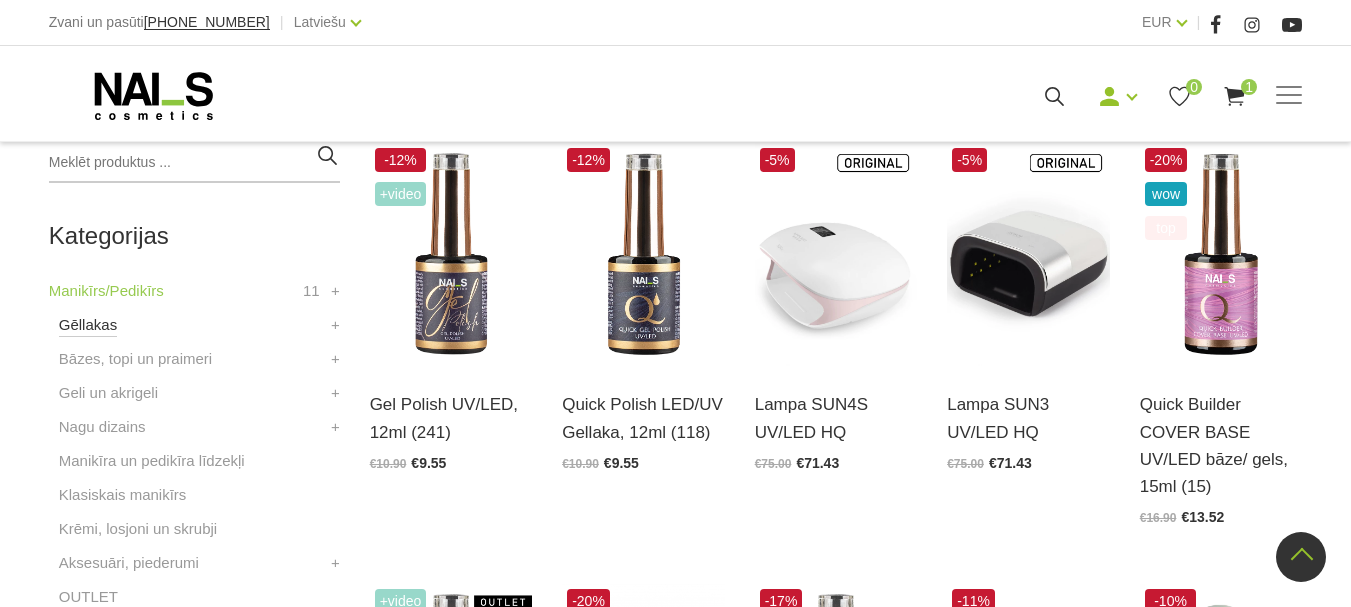 click on "Gēllakas" at bounding box center [88, 325] 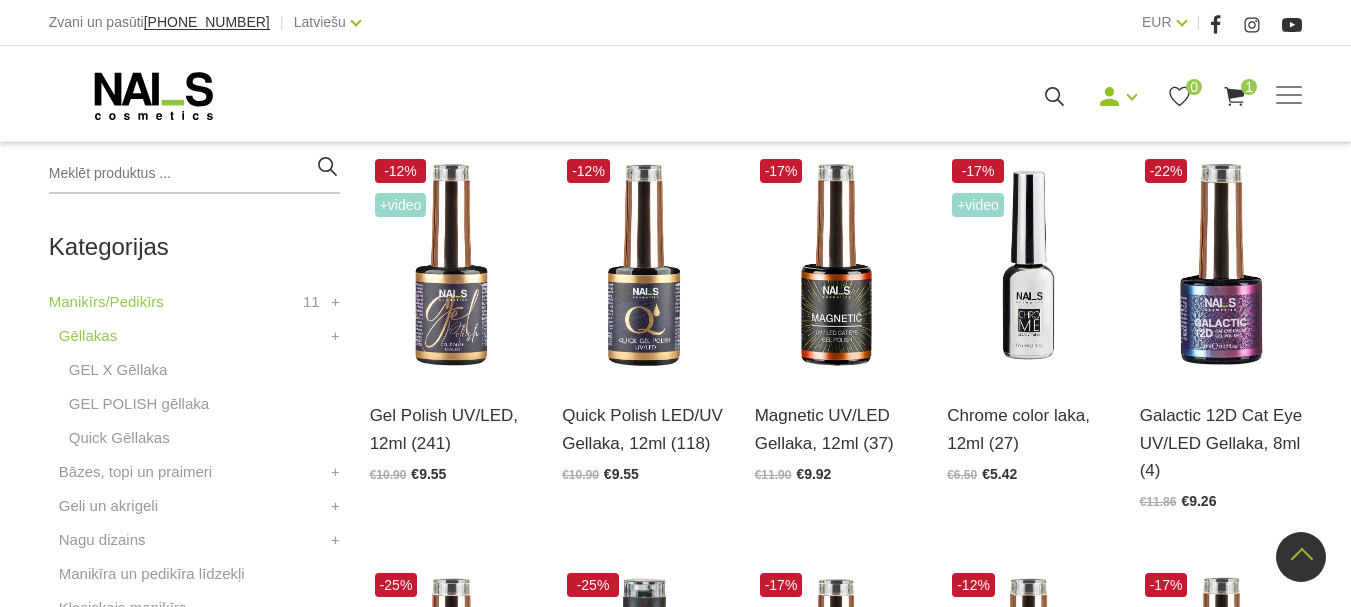 scroll, scrollTop: 500, scrollLeft: 0, axis: vertical 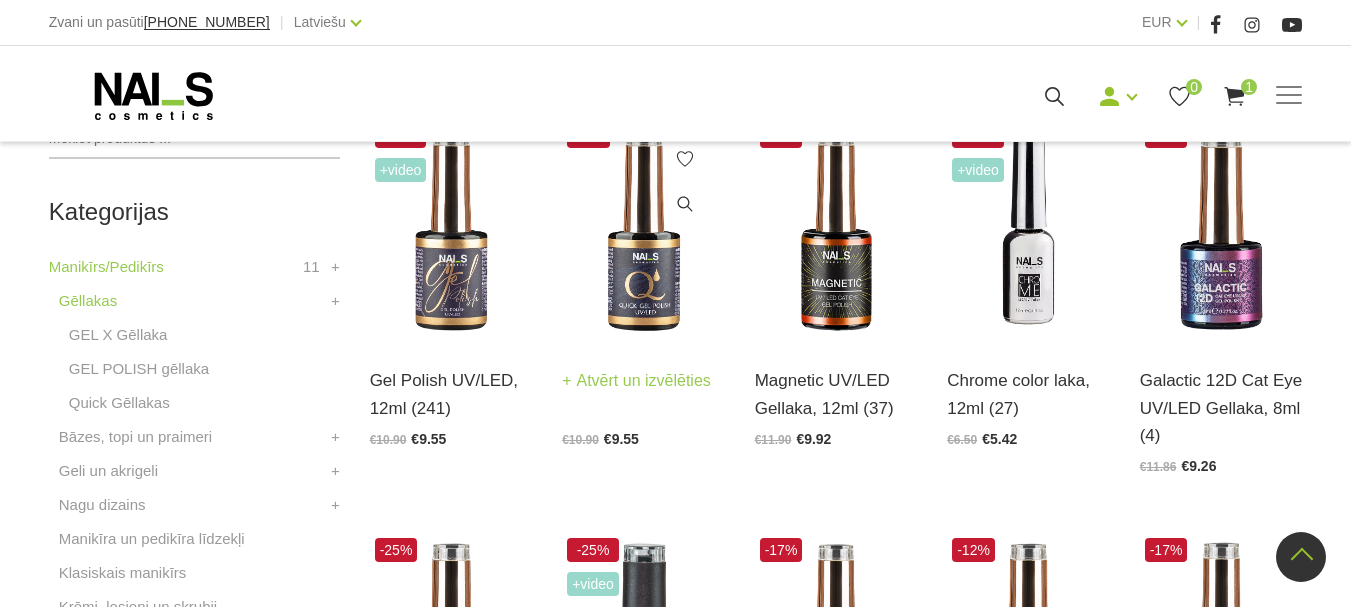 click on "Quick Polish LED/UV Gellaka, 12ml (118) Atvērt un izvēlēties €10.90 €9.55" at bounding box center (643, 393) 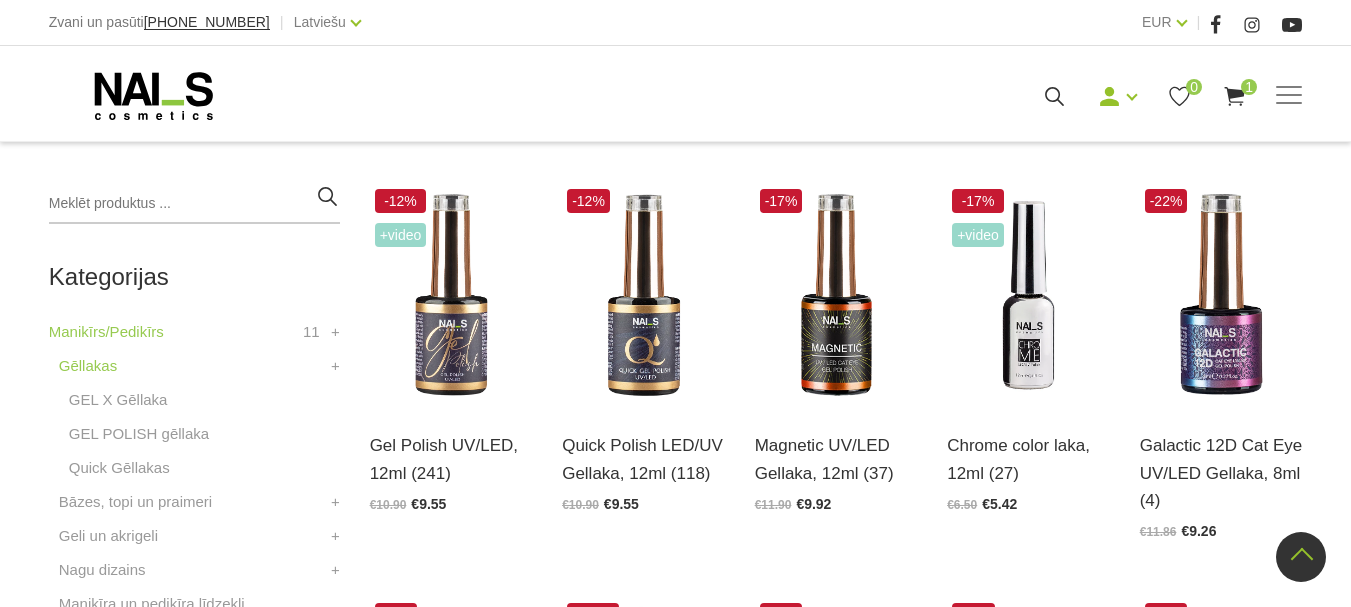 scroll, scrollTop: 400, scrollLeft: 0, axis: vertical 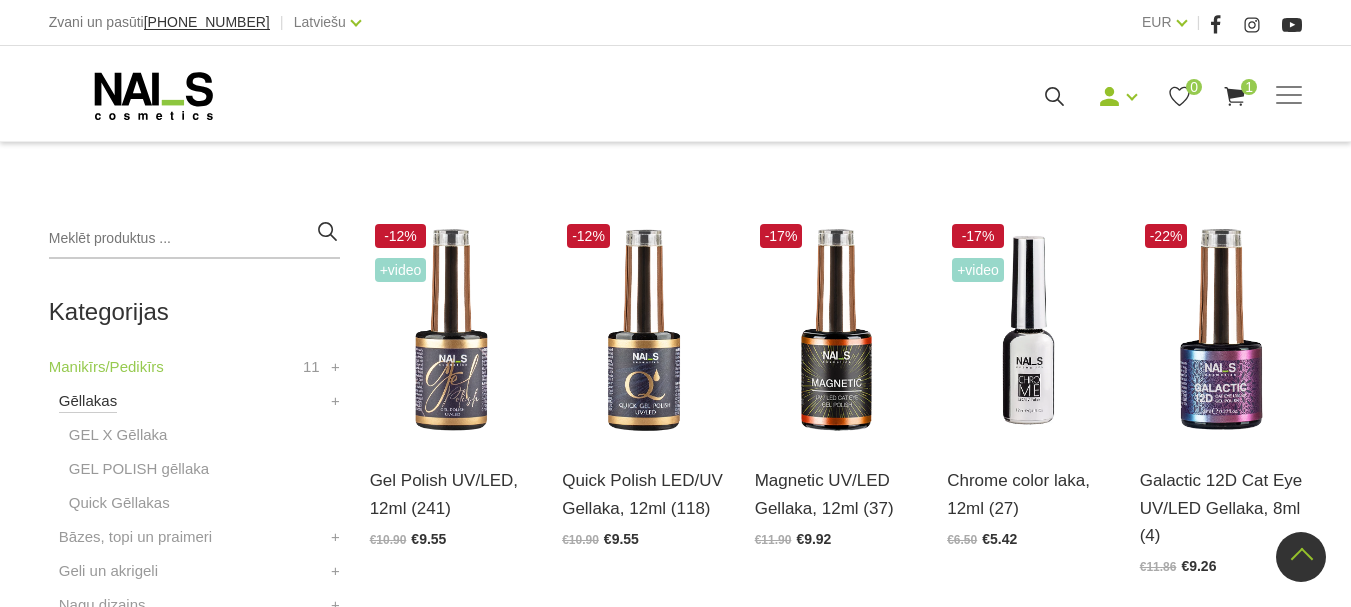 click on "Gēllakas" at bounding box center (88, 401) 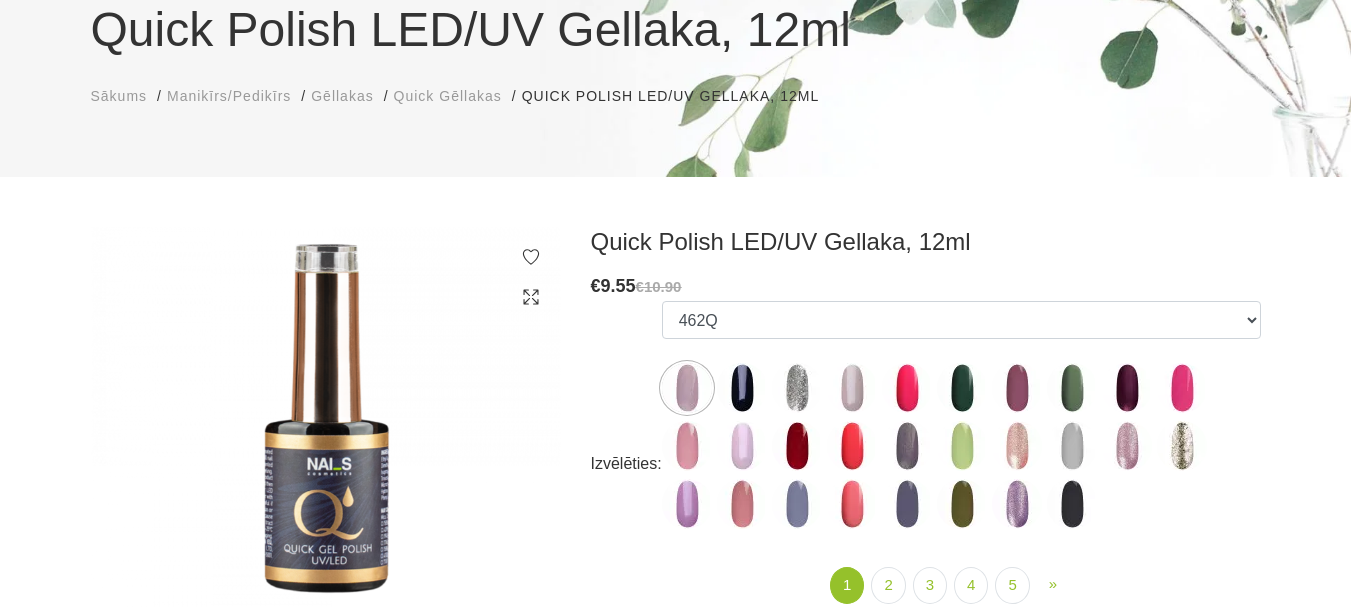 scroll, scrollTop: 300, scrollLeft: 0, axis: vertical 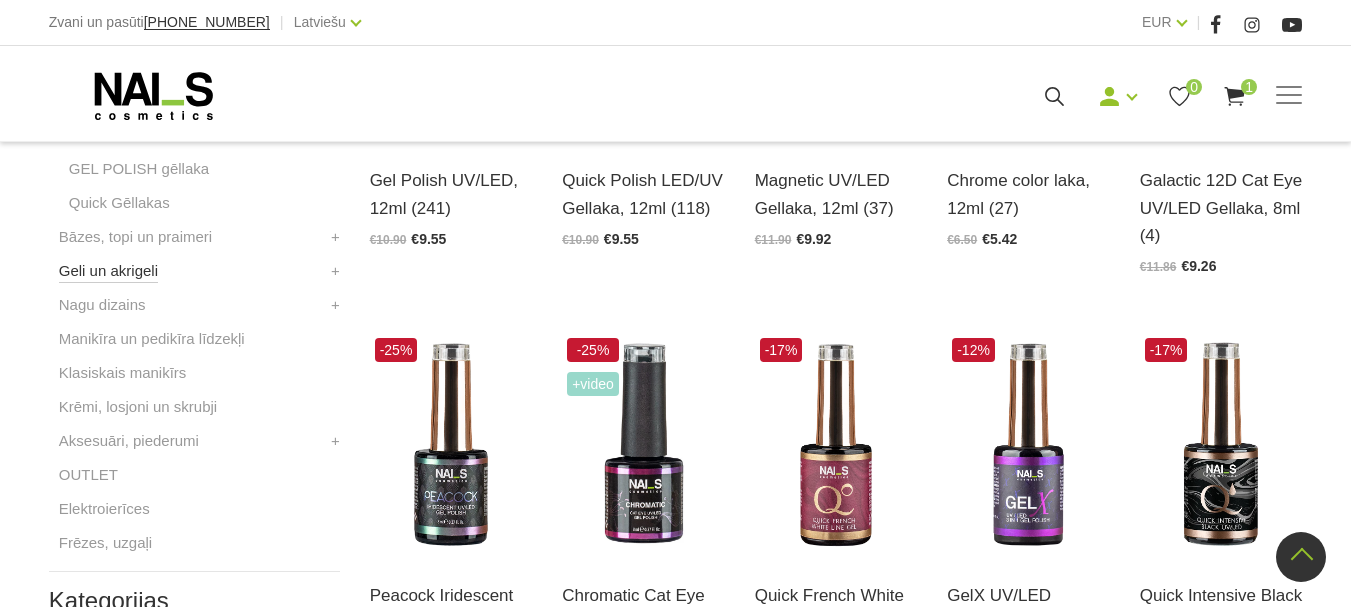 click on "Geli un akrigeli" at bounding box center (108, 271) 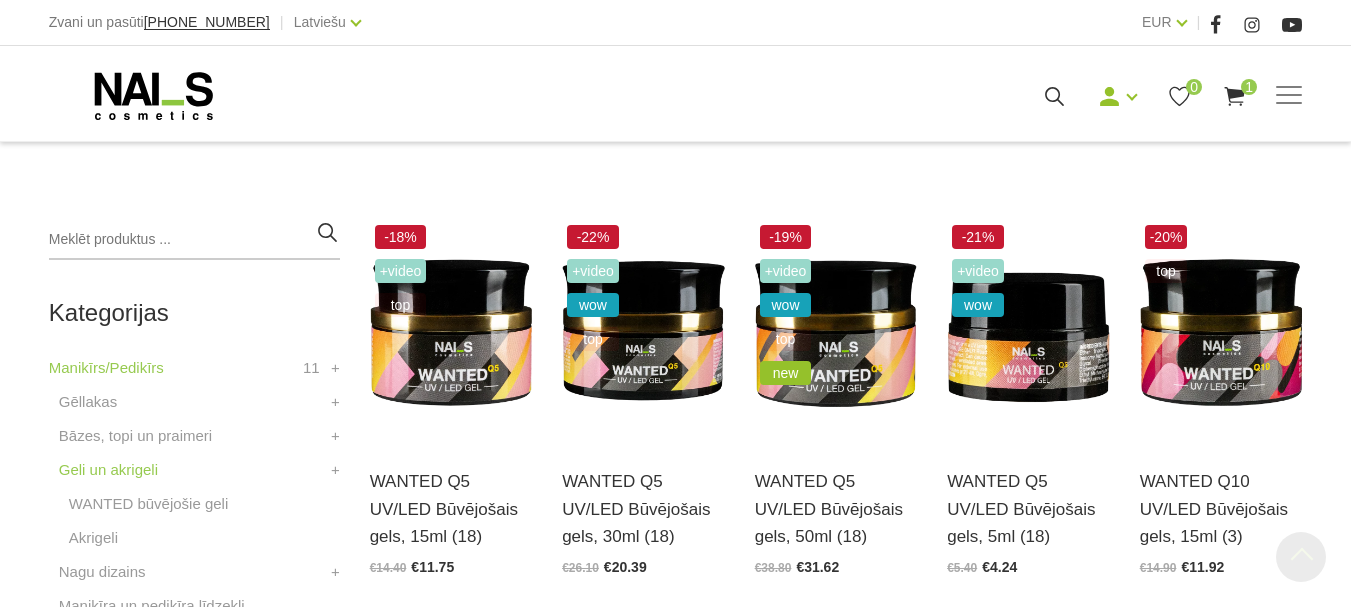 scroll, scrollTop: 400, scrollLeft: 0, axis: vertical 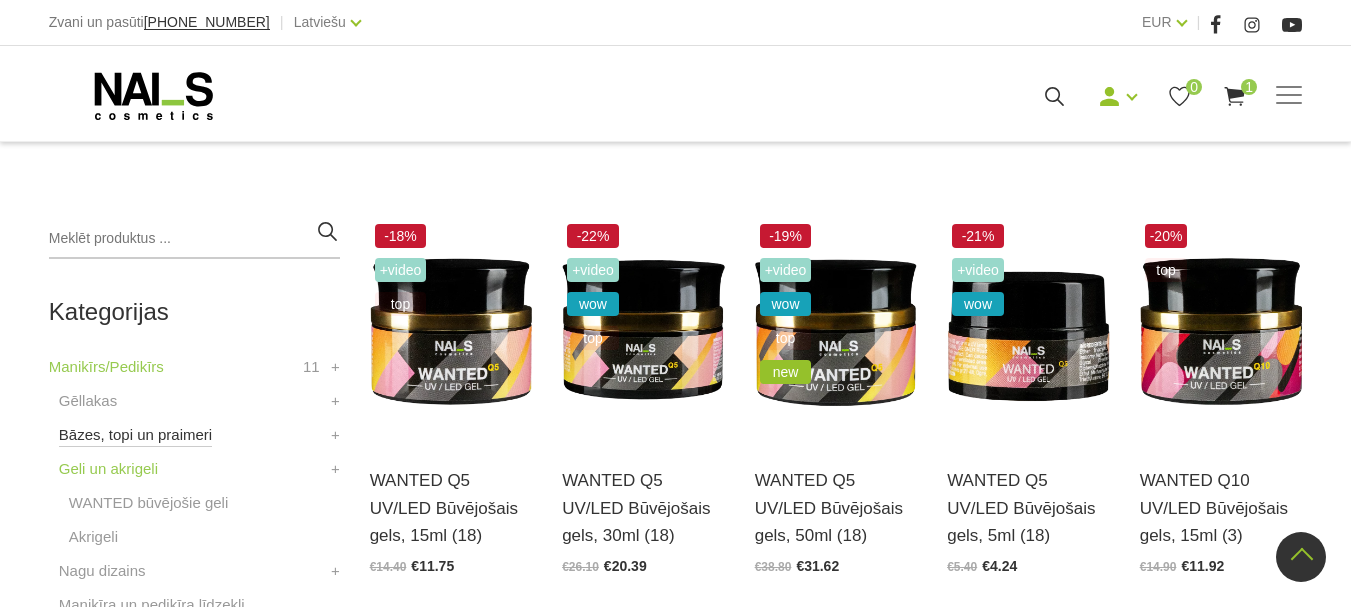 click on "Bāzes, topi un praimeri" at bounding box center (135, 435) 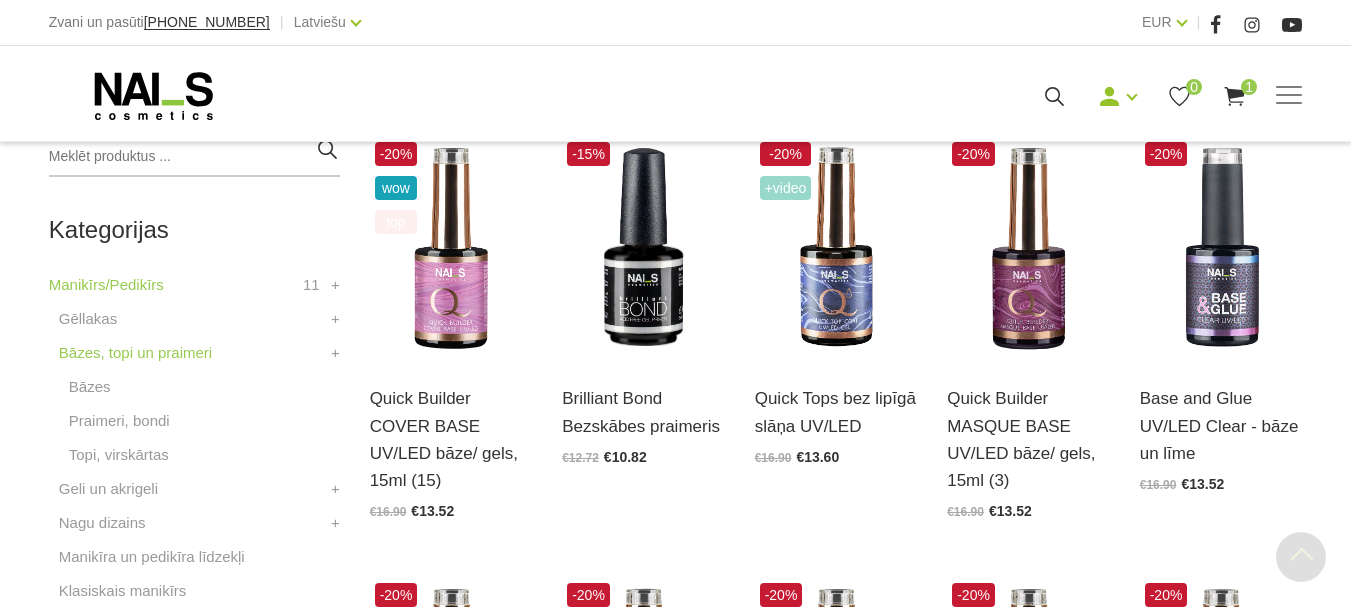 scroll, scrollTop: 500, scrollLeft: 0, axis: vertical 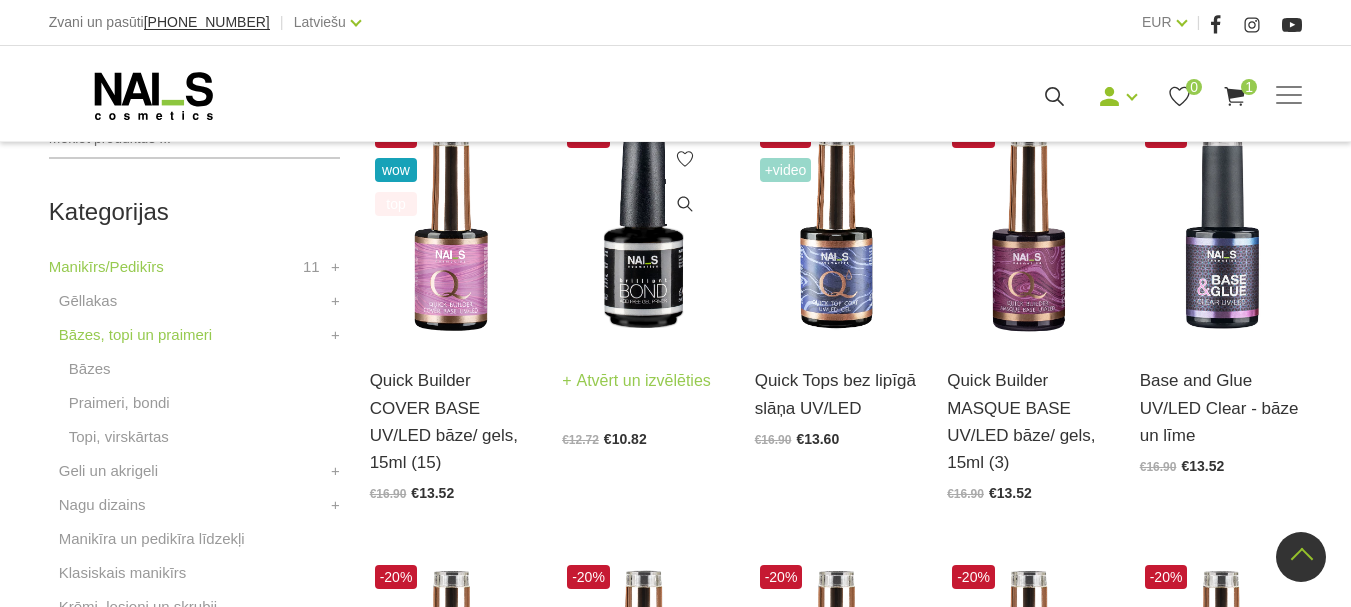 click on "Atvērt un izvēlēties" at bounding box center [636, 381] 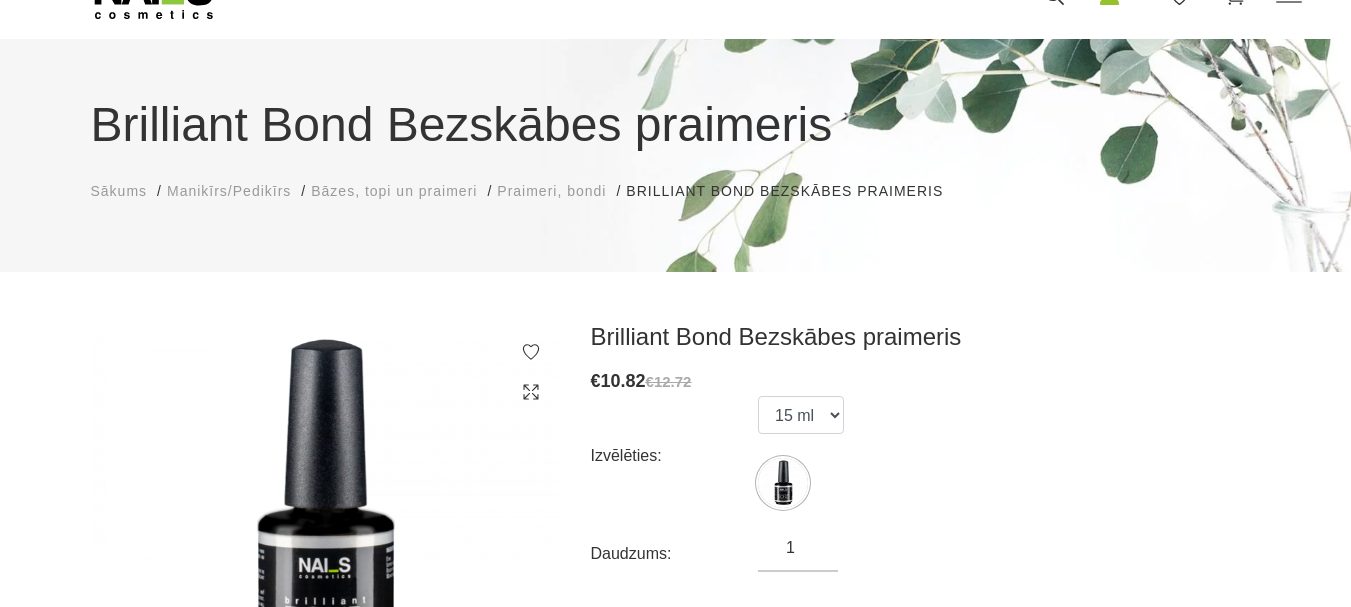scroll, scrollTop: 100, scrollLeft: 0, axis: vertical 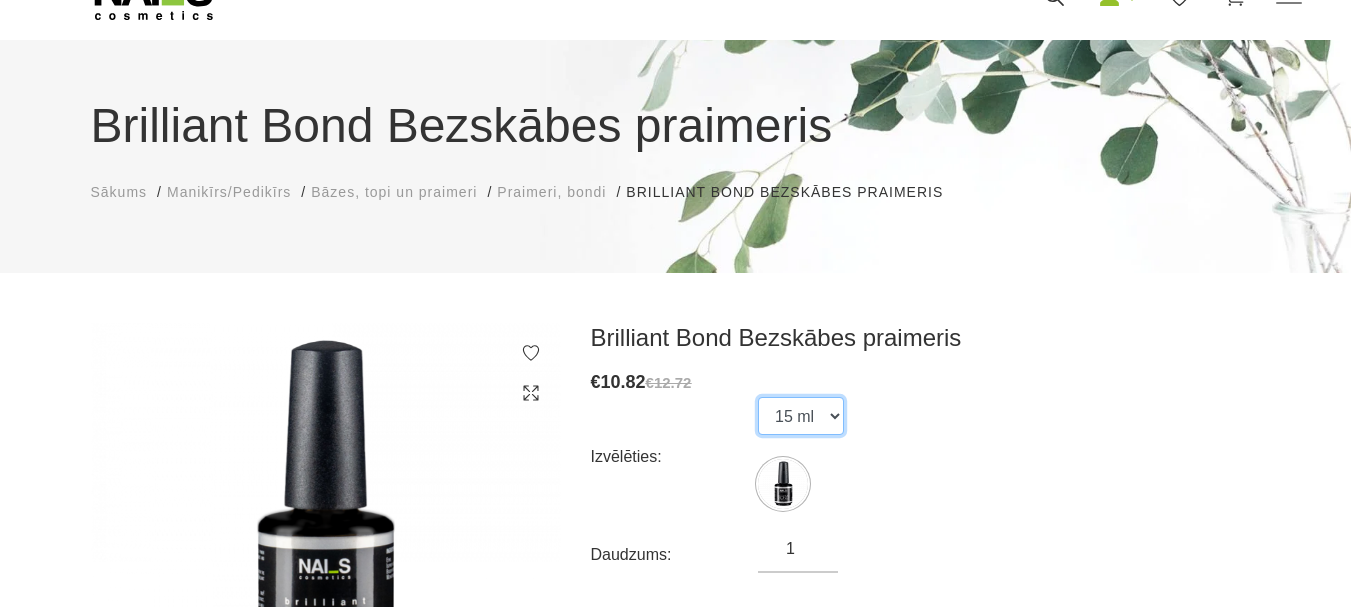 click on "15 ml" at bounding box center (801, 416) 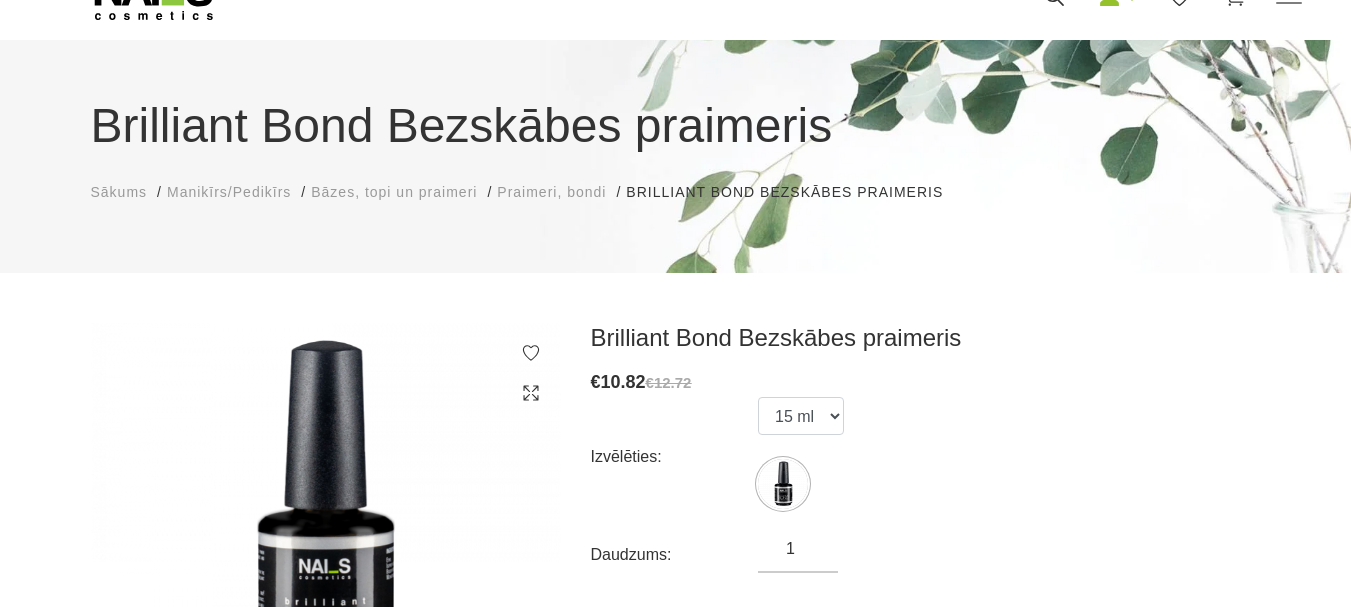 click on "Izvēlēties:  15 ml" at bounding box center (926, 457) 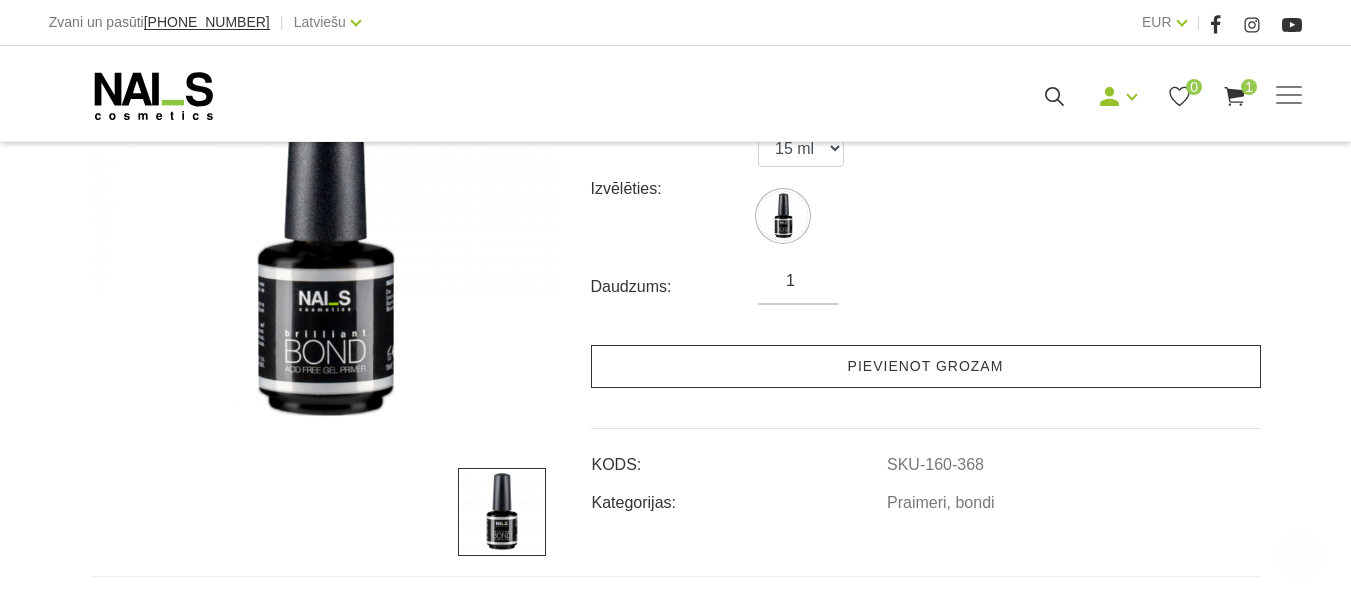 scroll, scrollTop: 400, scrollLeft: 0, axis: vertical 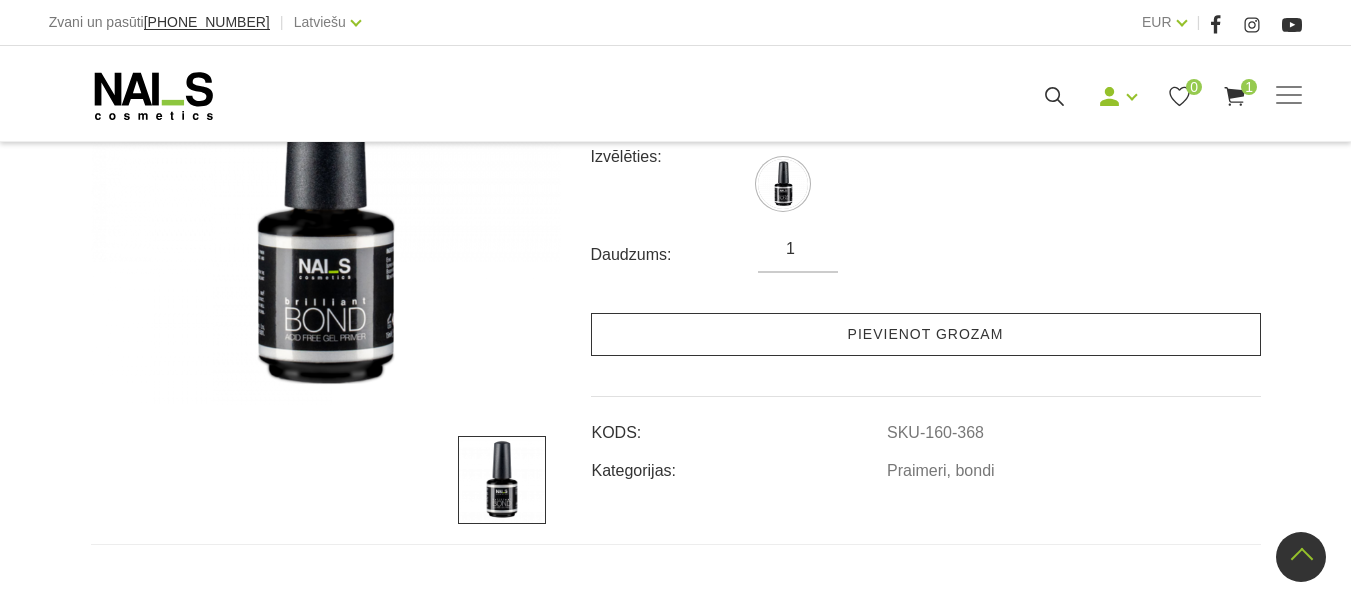 click on "Pievienot grozam" at bounding box center (926, 334) 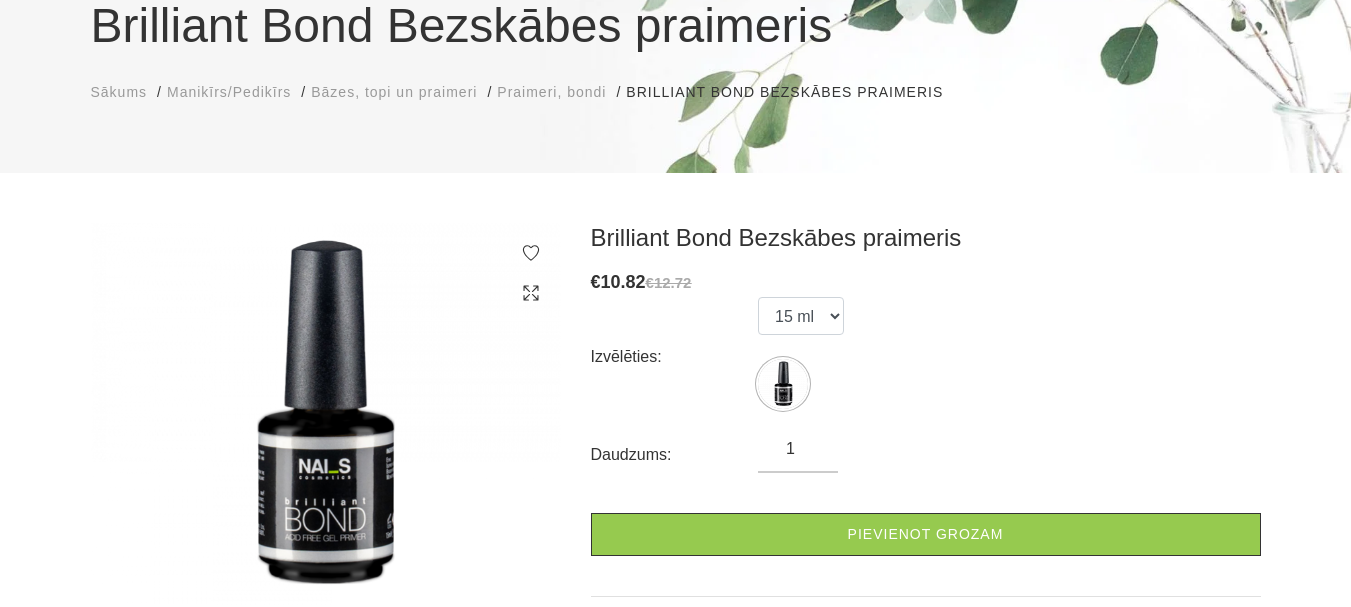 scroll, scrollTop: 0, scrollLeft: 0, axis: both 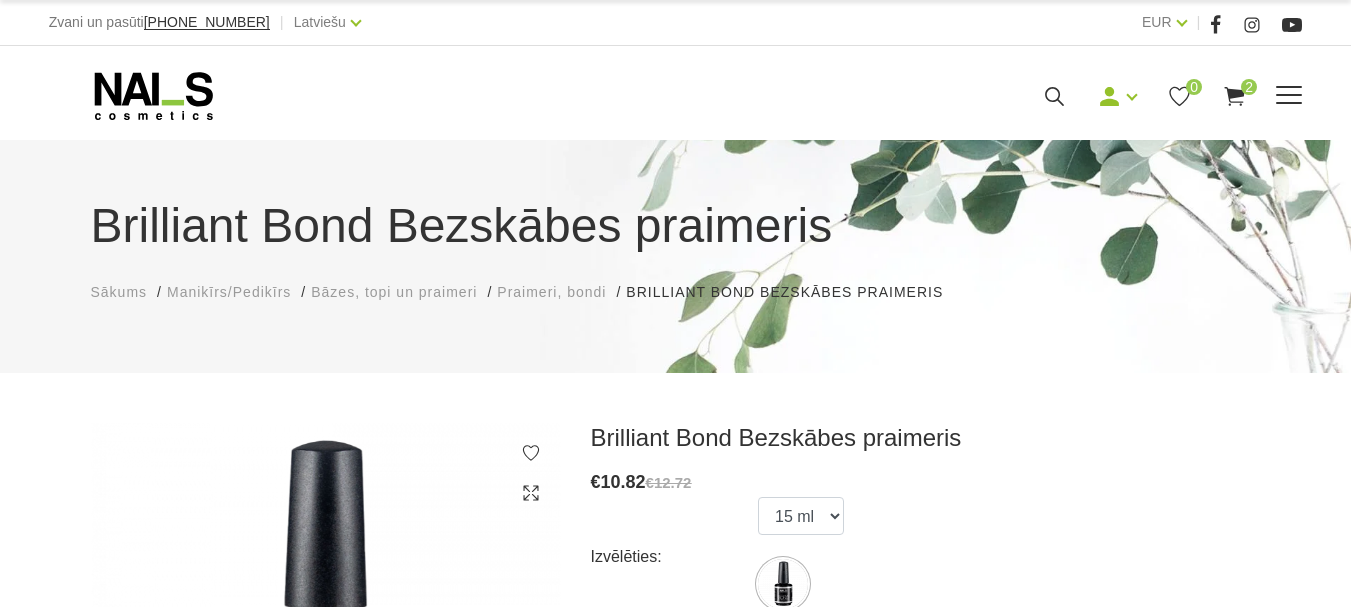 click on "Bāzes, topi un praimeri" at bounding box center [0, 0] 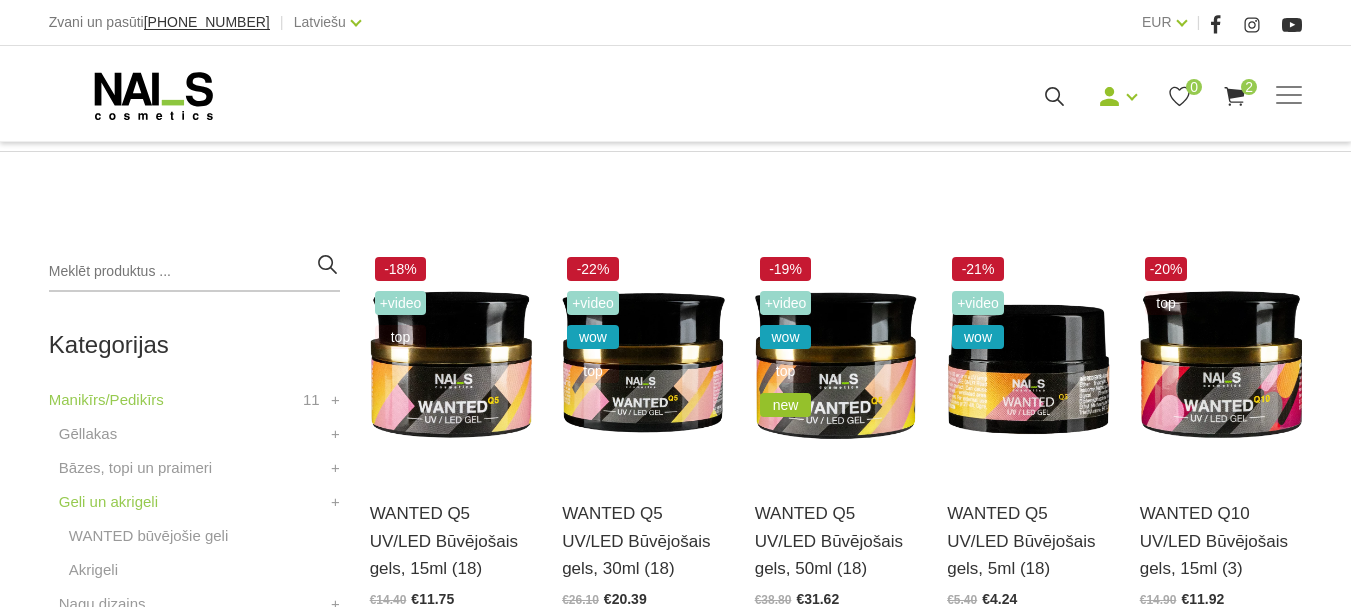 scroll, scrollTop: 400, scrollLeft: 0, axis: vertical 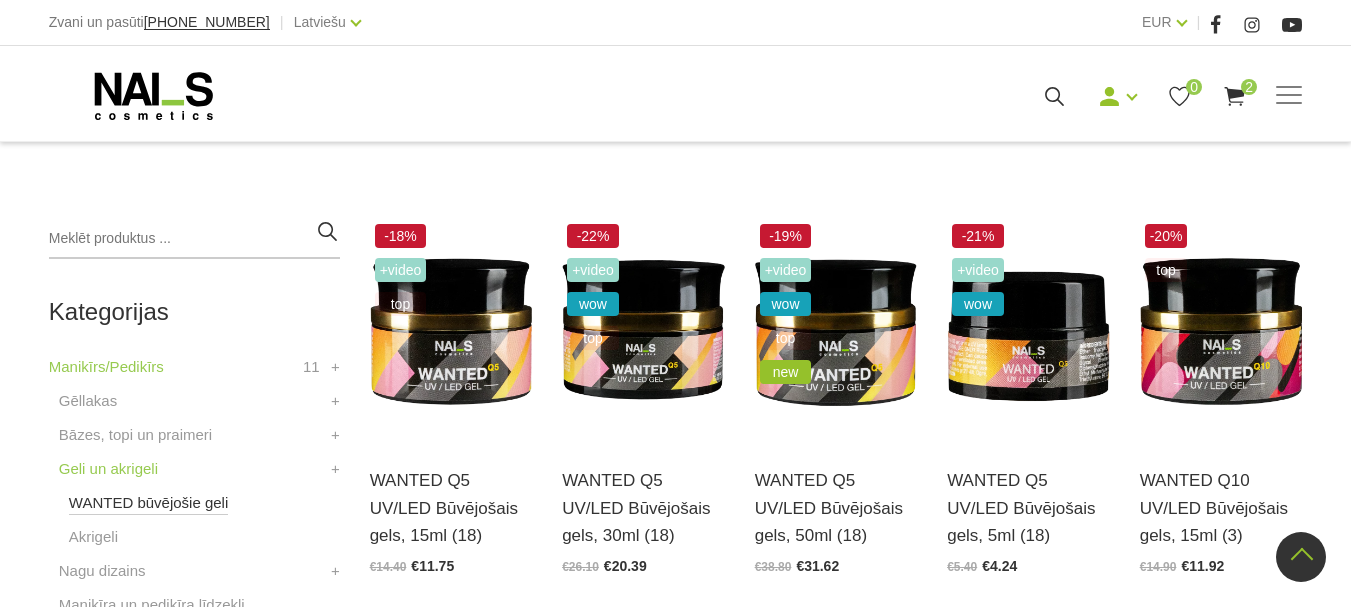 click on "WANTED būvējošie geli" at bounding box center [149, 503] 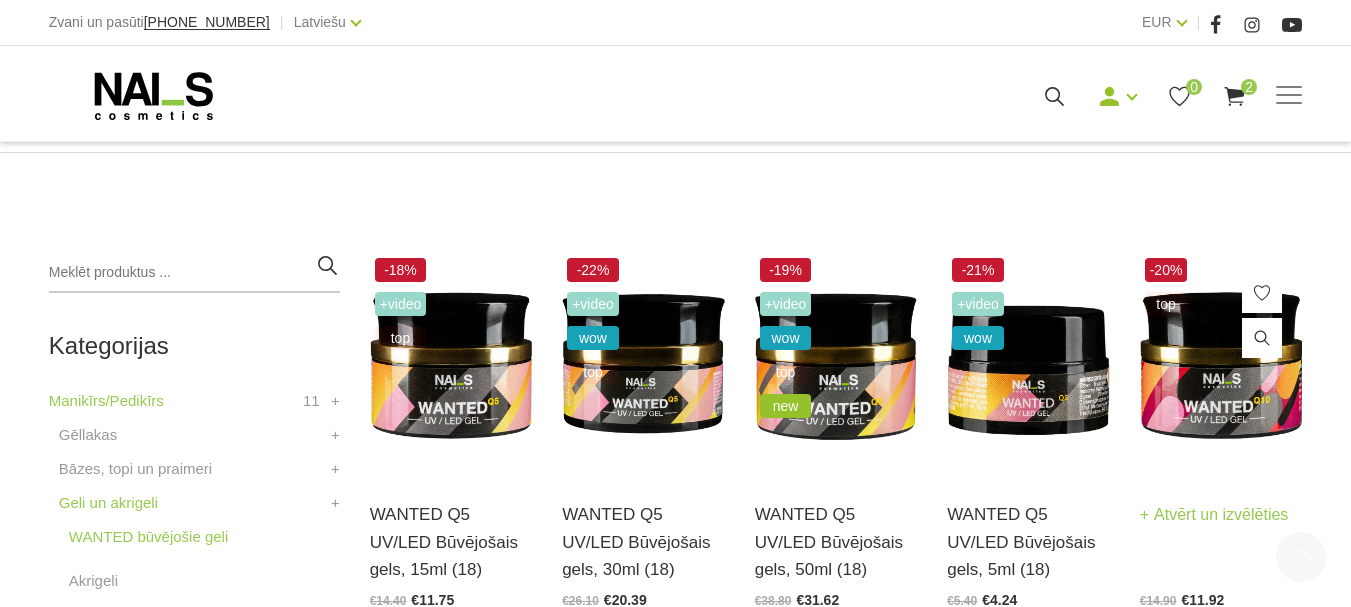scroll, scrollTop: 500, scrollLeft: 0, axis: vertical 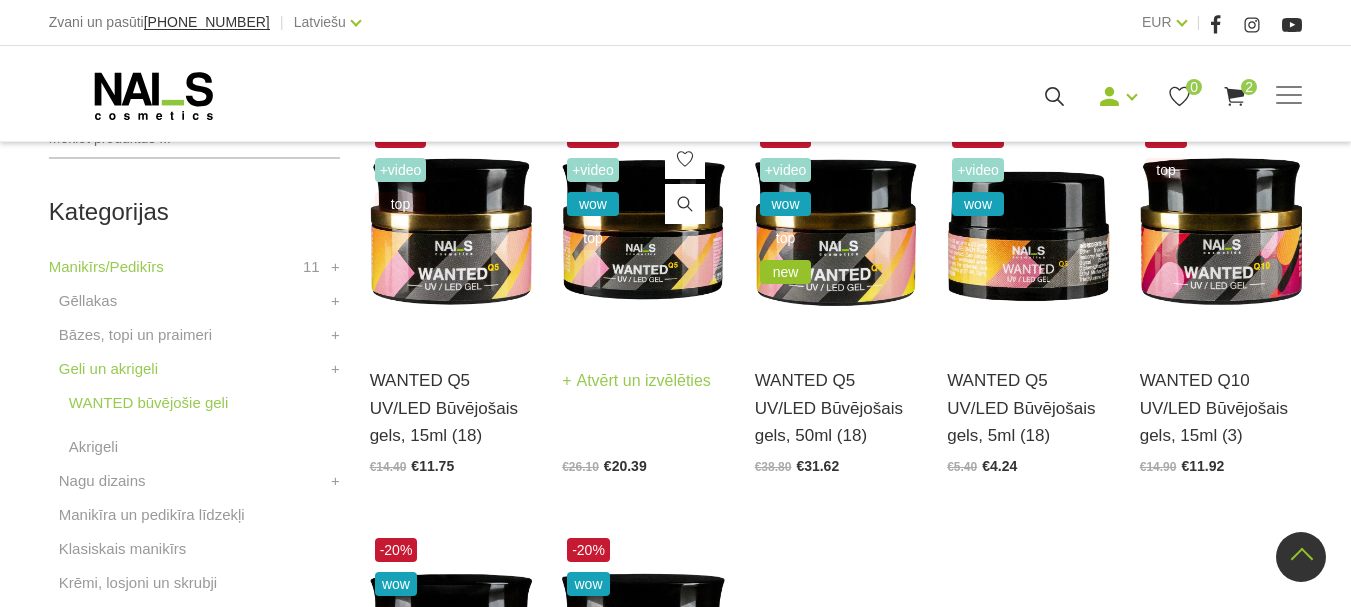 click on "Atvērt un izvēlēties" at bounding box center (636, 381) 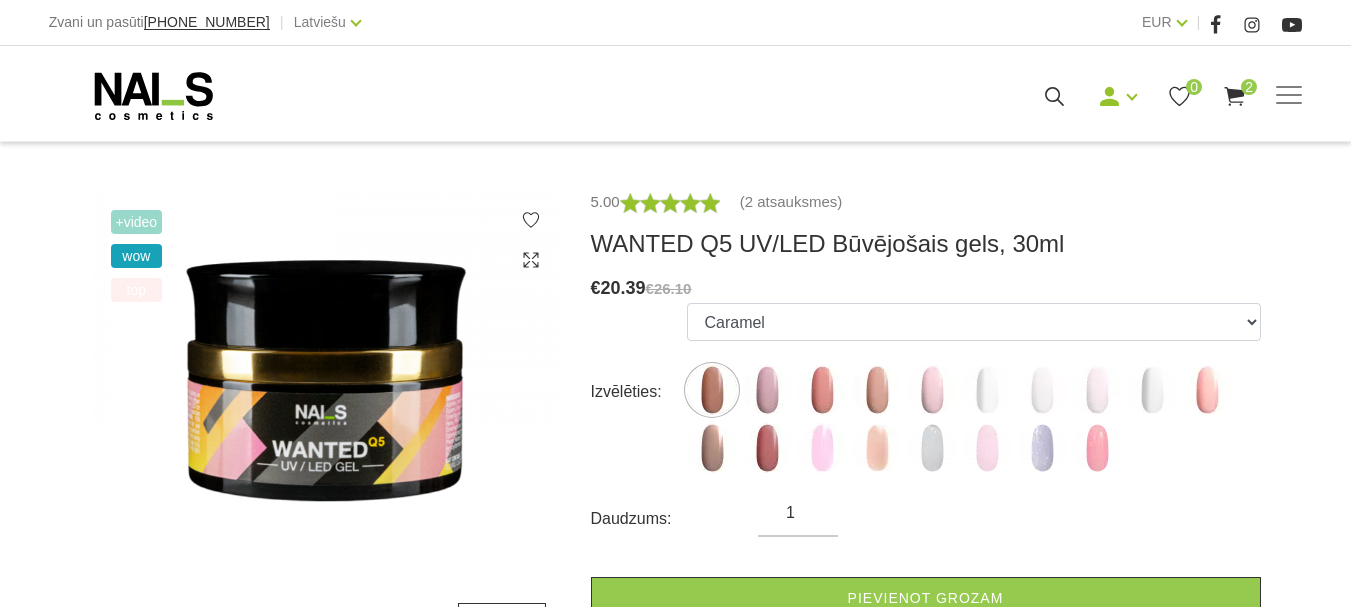 scroll, scrollTop: 200, scrollLeft: 0, axis: vertical 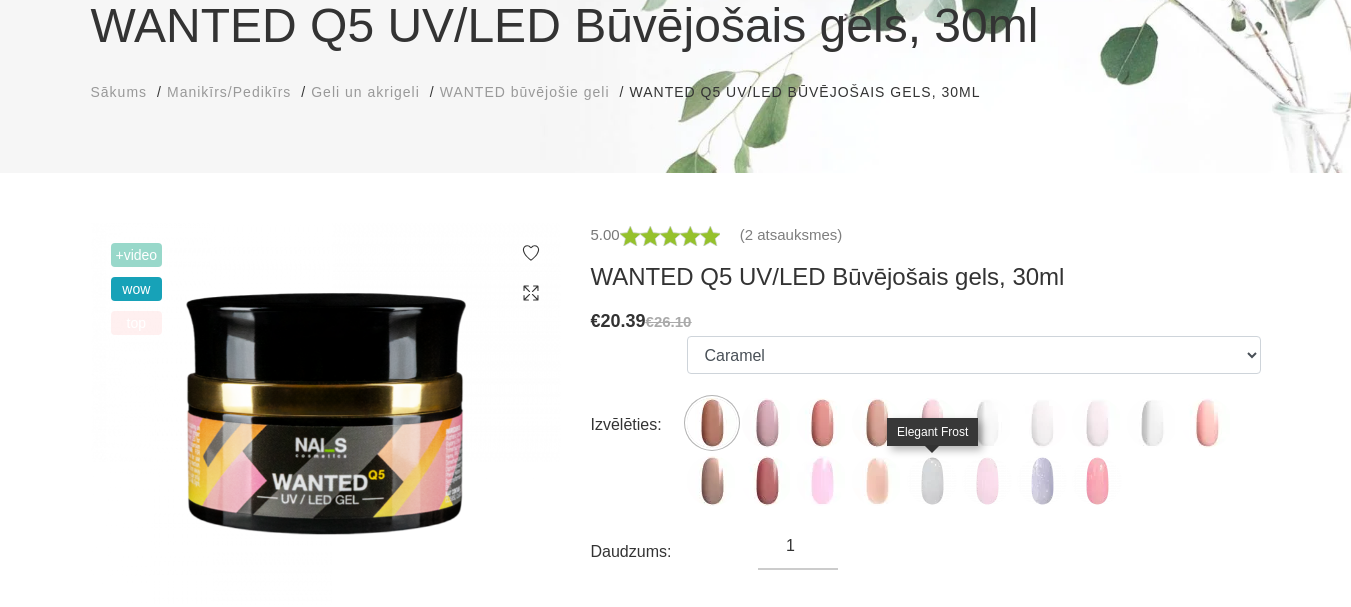 click at bounding box center [932, 481] 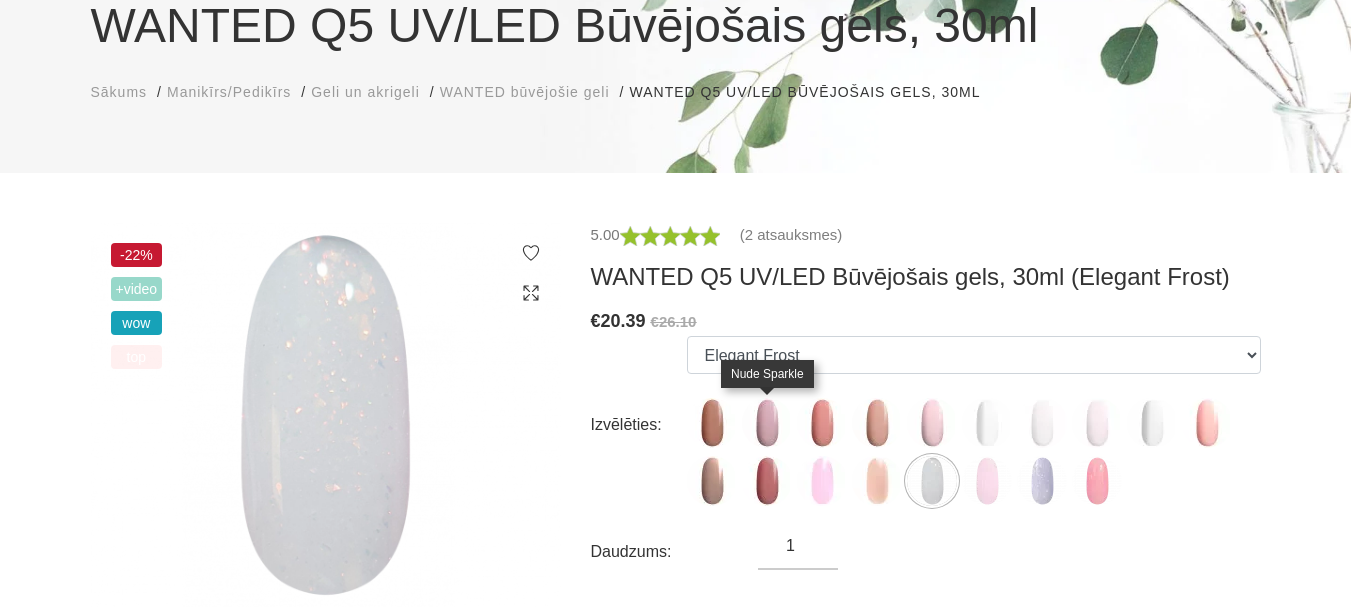 click at bounding box center [767, 423] 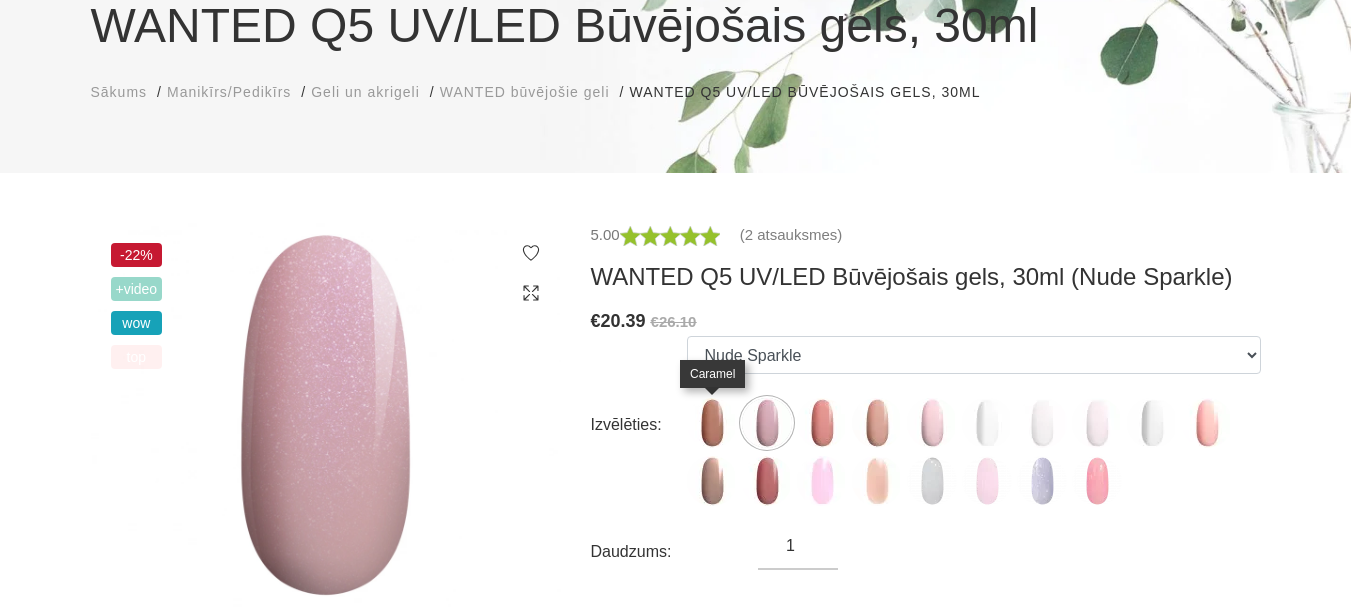click at bounding box center (712, 423) 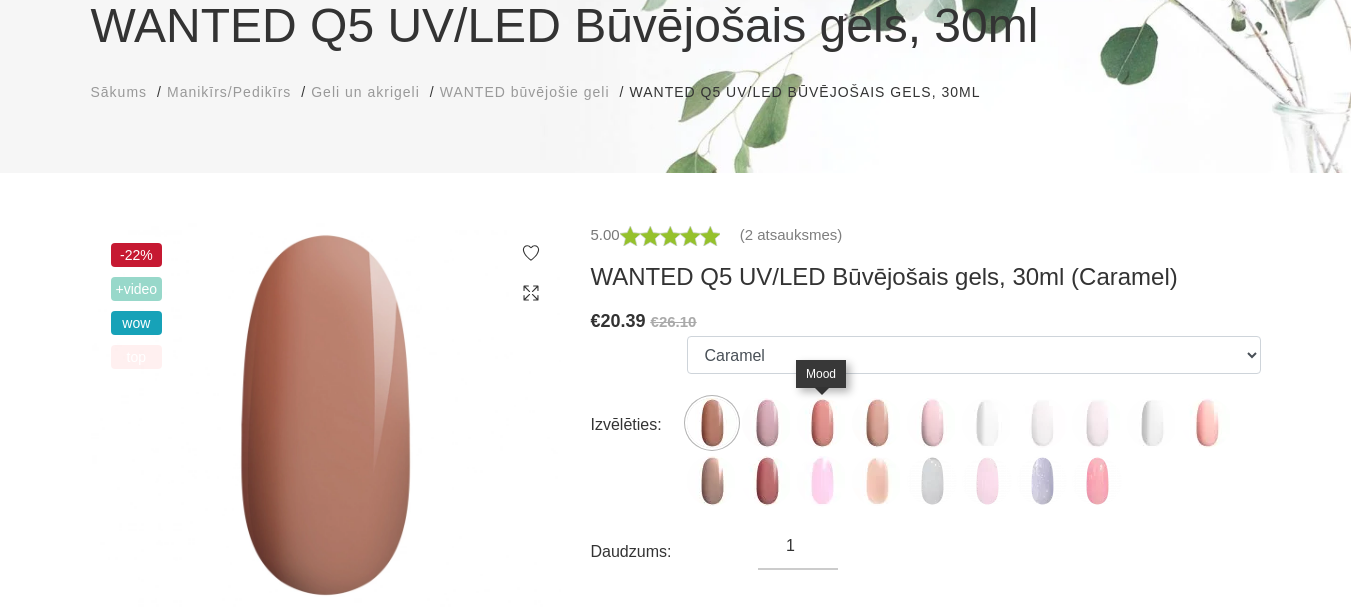 click at bounding box center [822, 423] 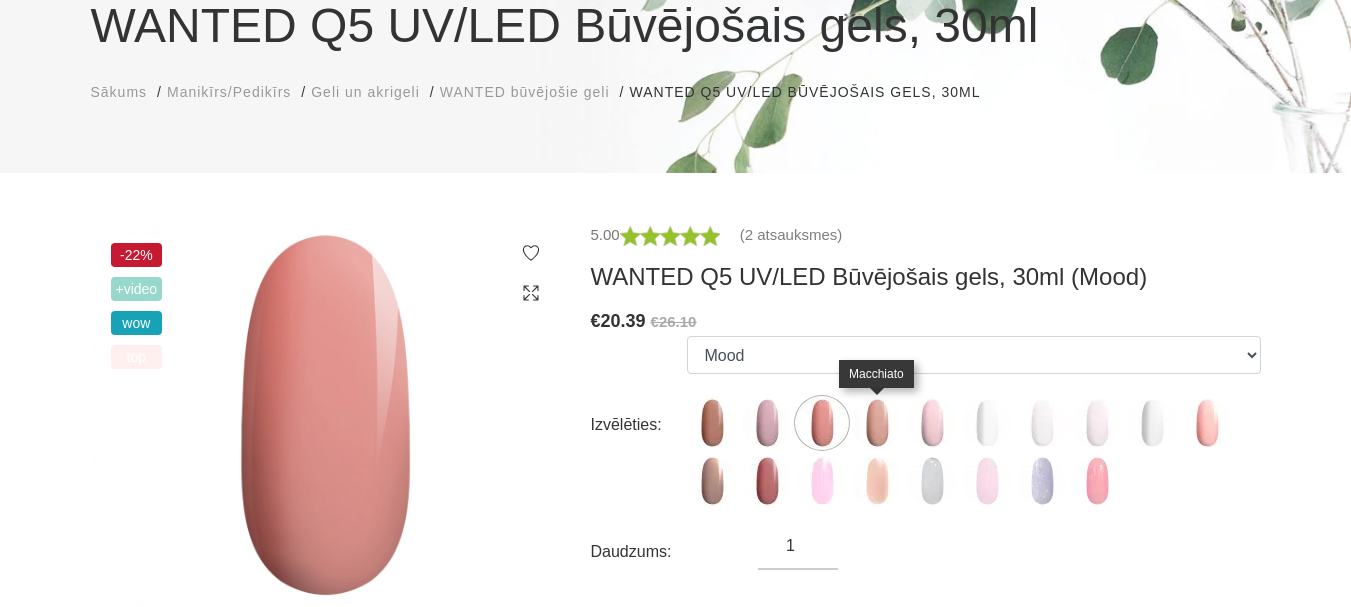 click at bounding box center (877, 423) 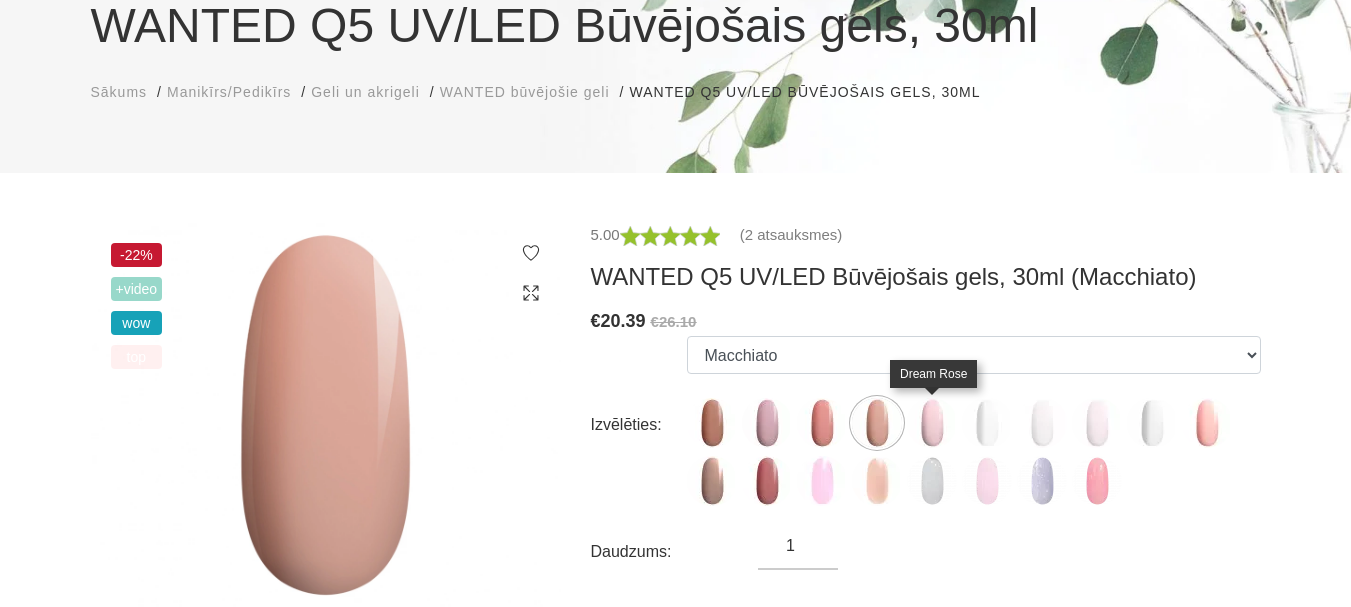 click at bounding box center [932, 423] 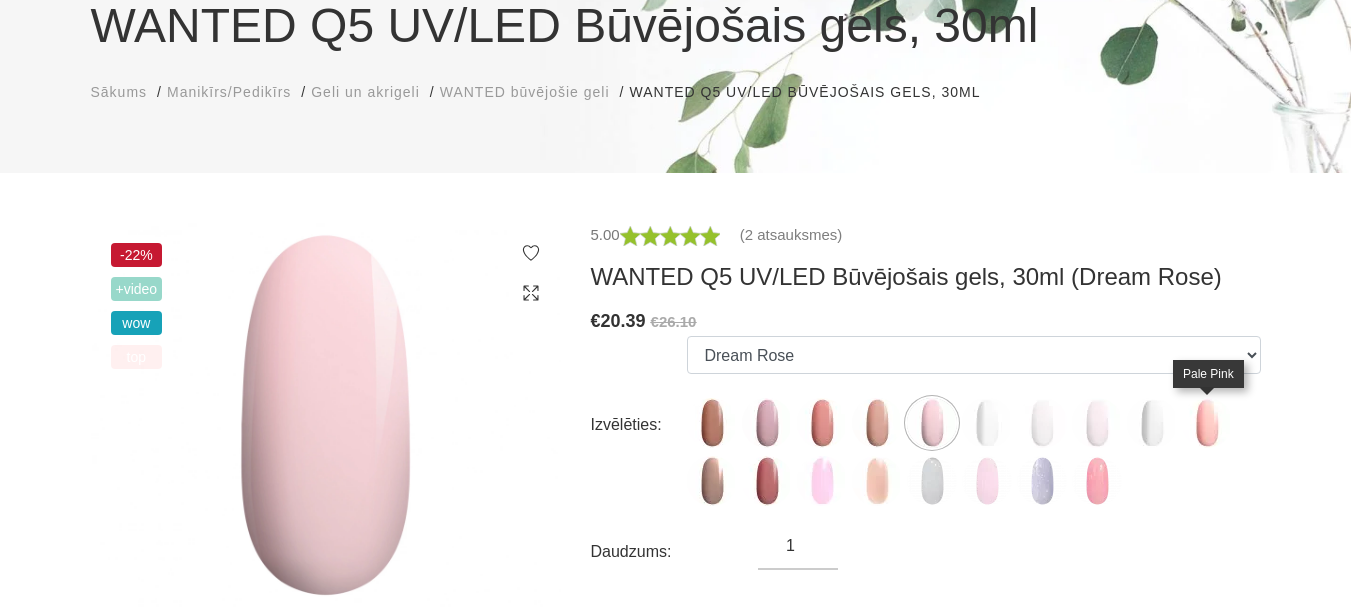 click at bounding box center (1207, 423) 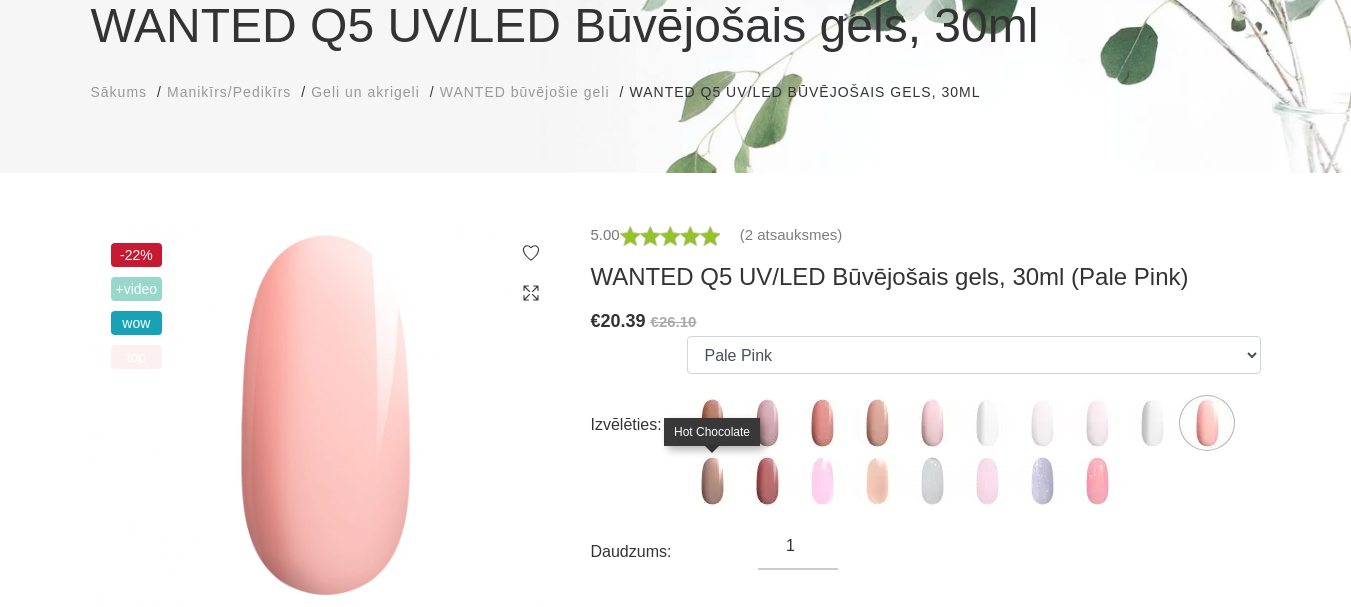 click at bounding box center [712, 481] 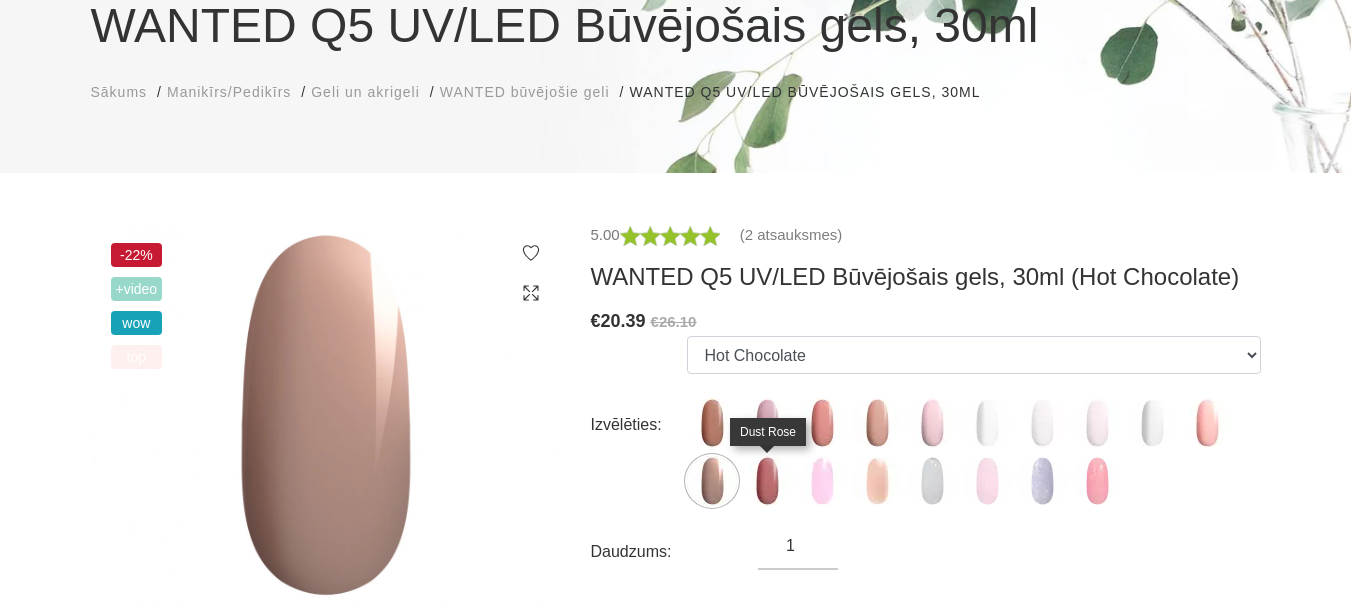 click at bounding box center (767, 481) 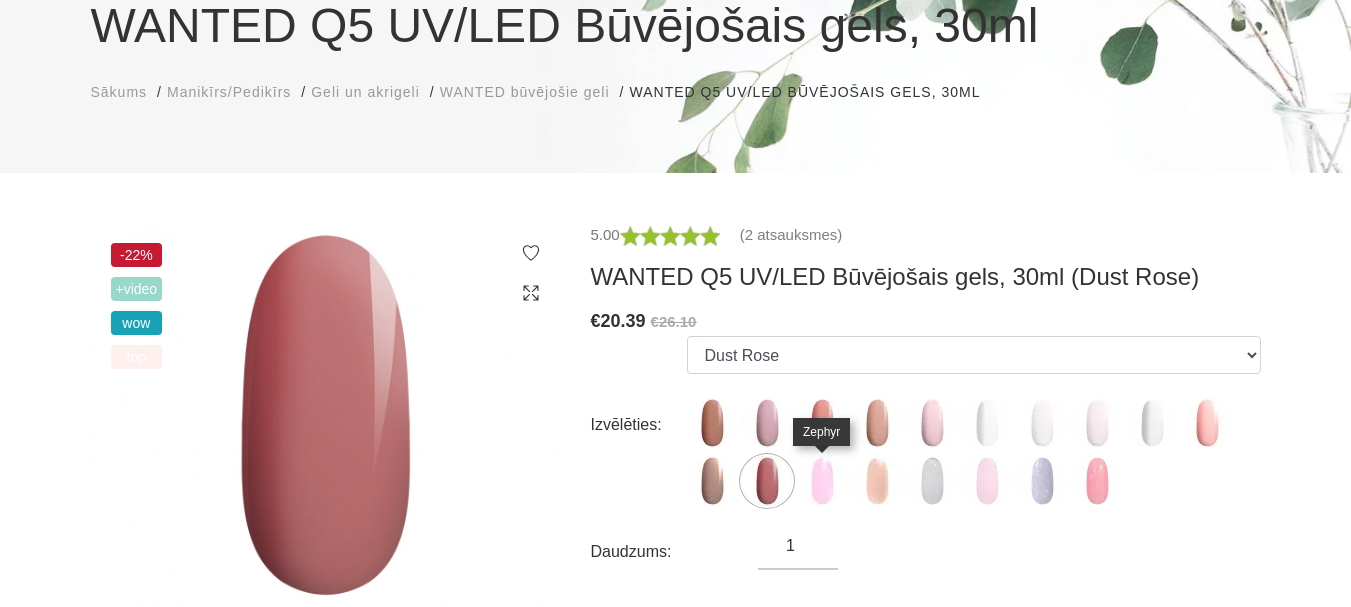 click at bounding box center [822, 481] 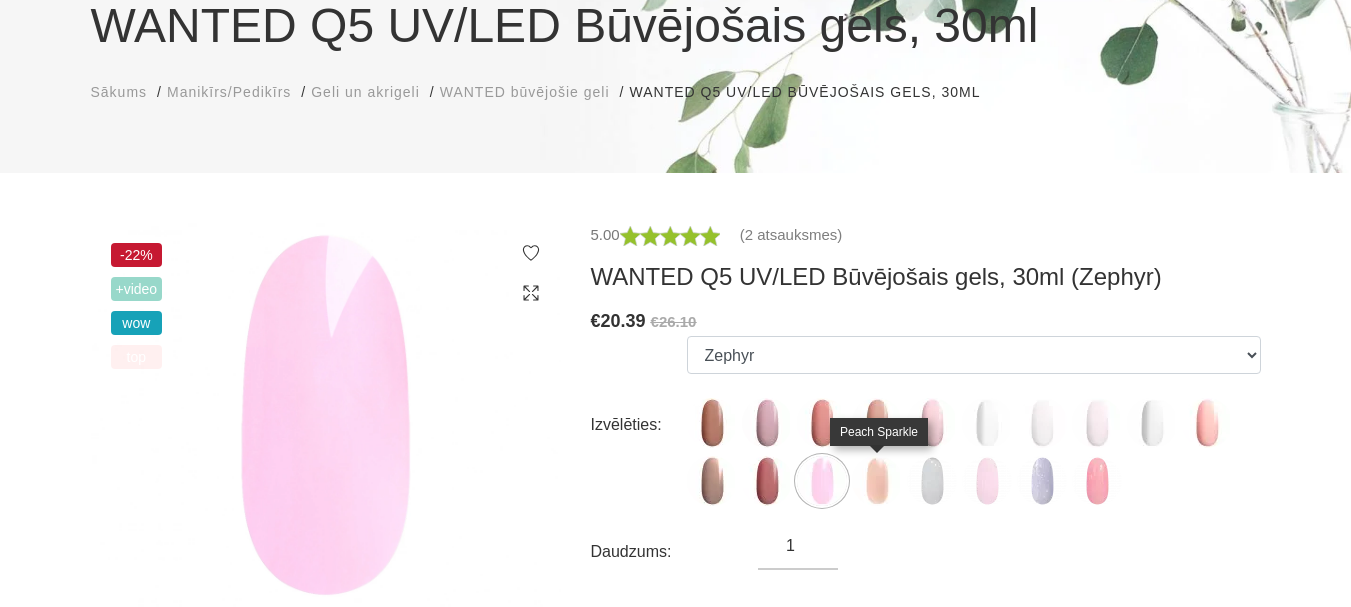 click at bounding box center [877, 481] 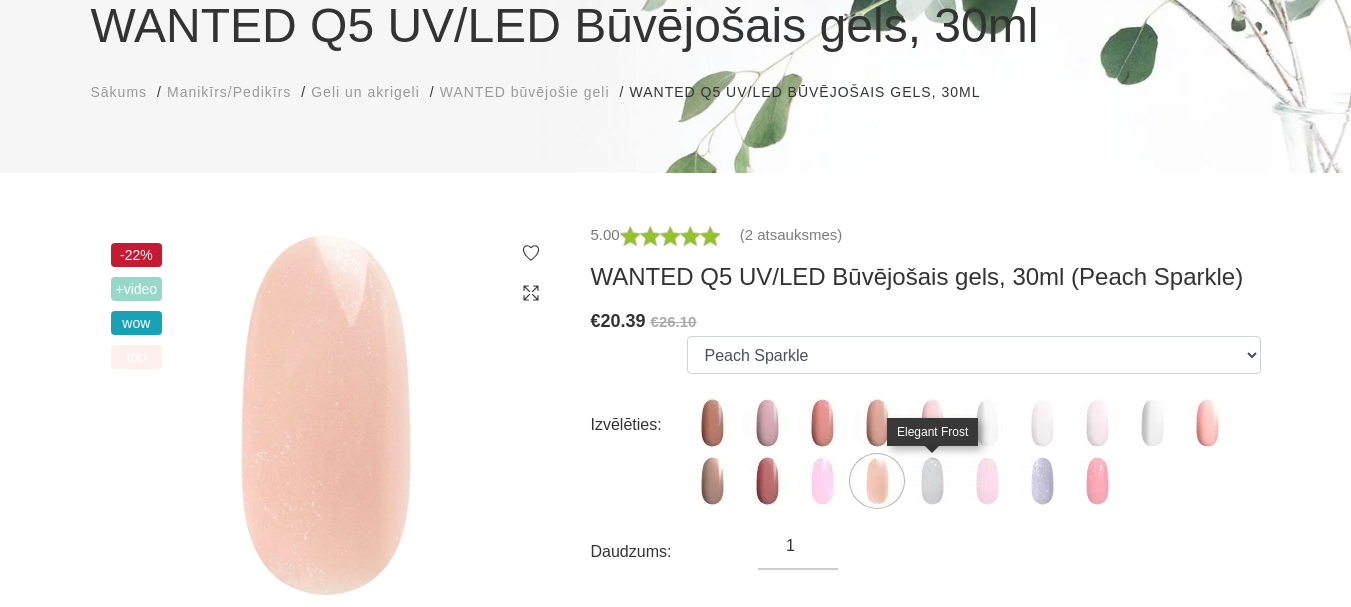 click at bounding box center [932, 481] 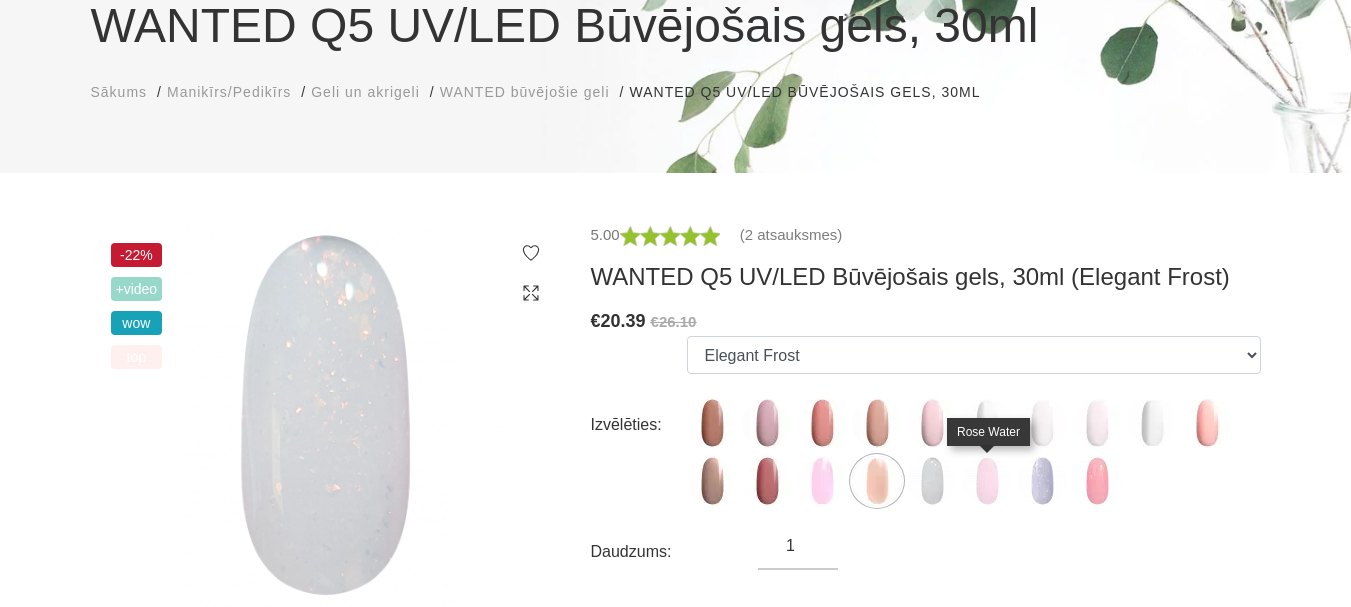 click at bounding box center (987, 481) 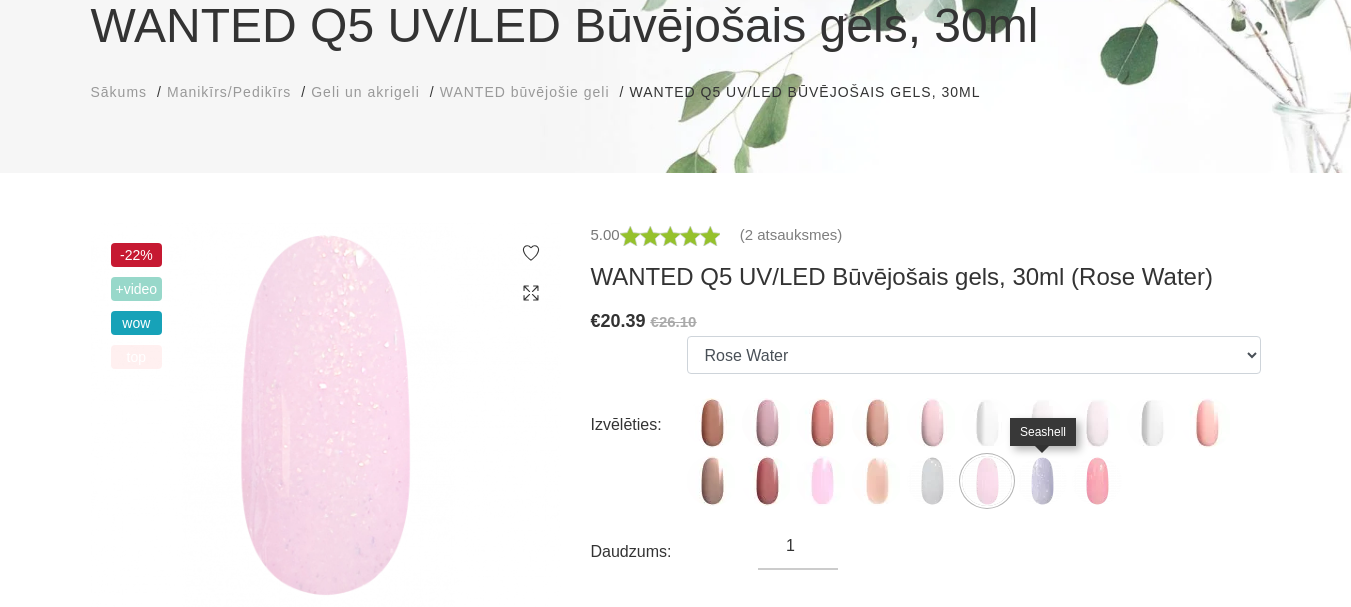 click at bounding box center (1042, 481) 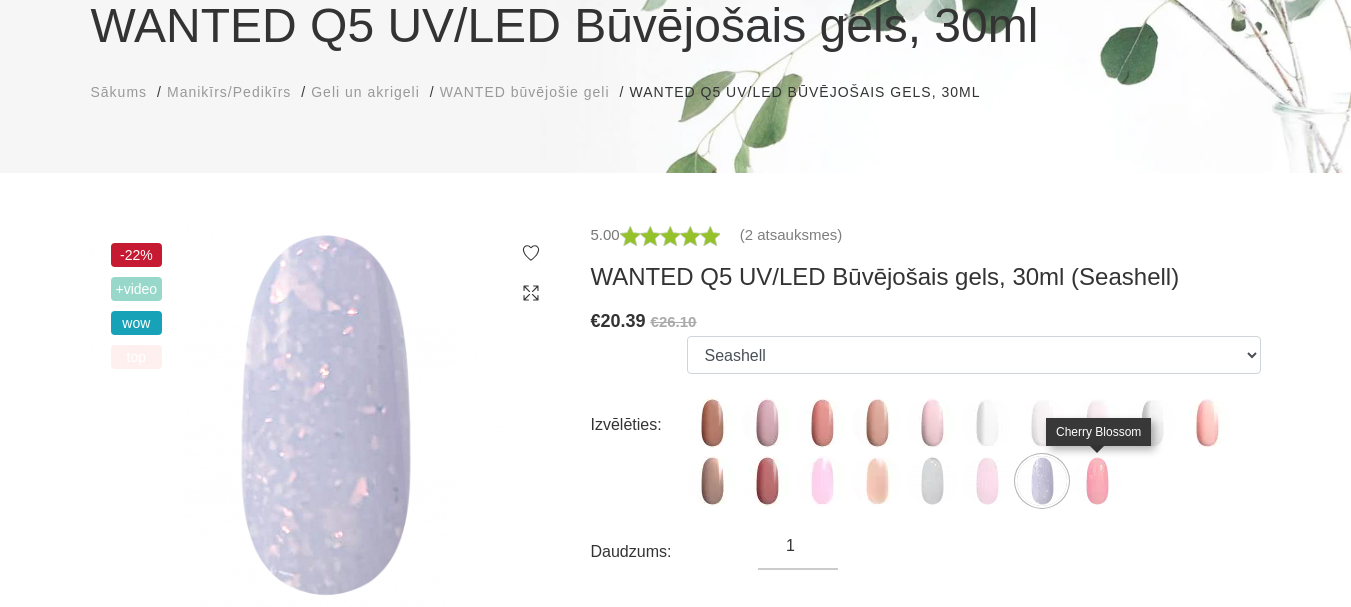 click at bounding box center (1097, 481) 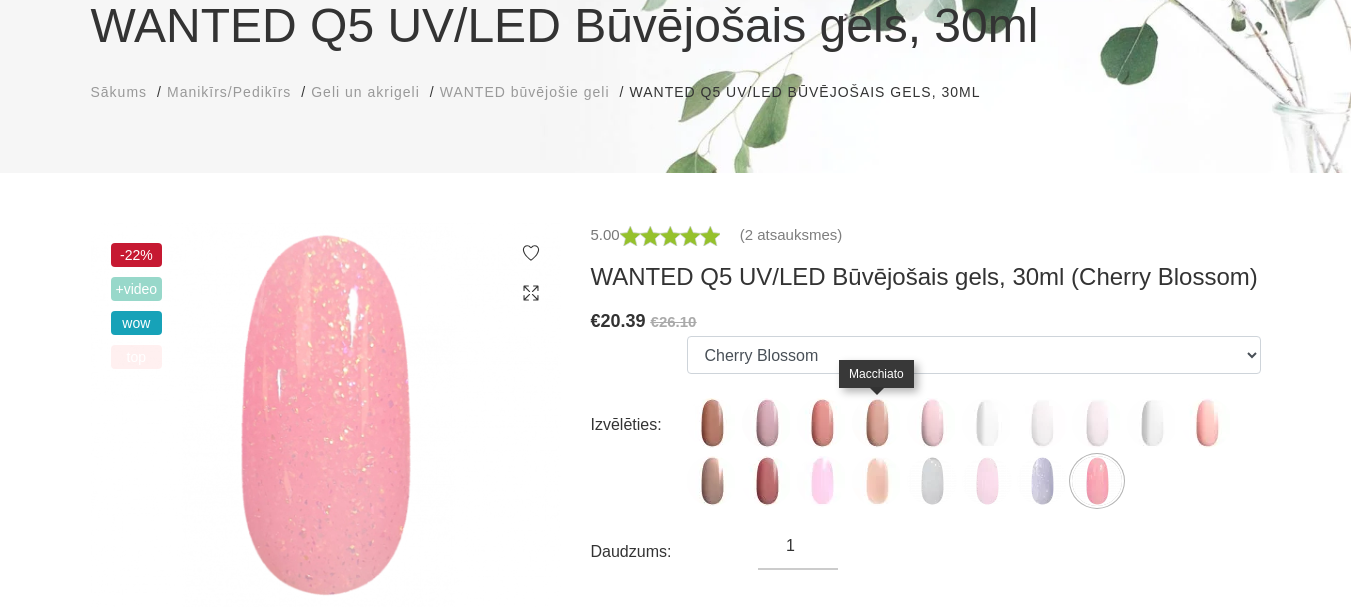 click at bounding box center [877, 423] 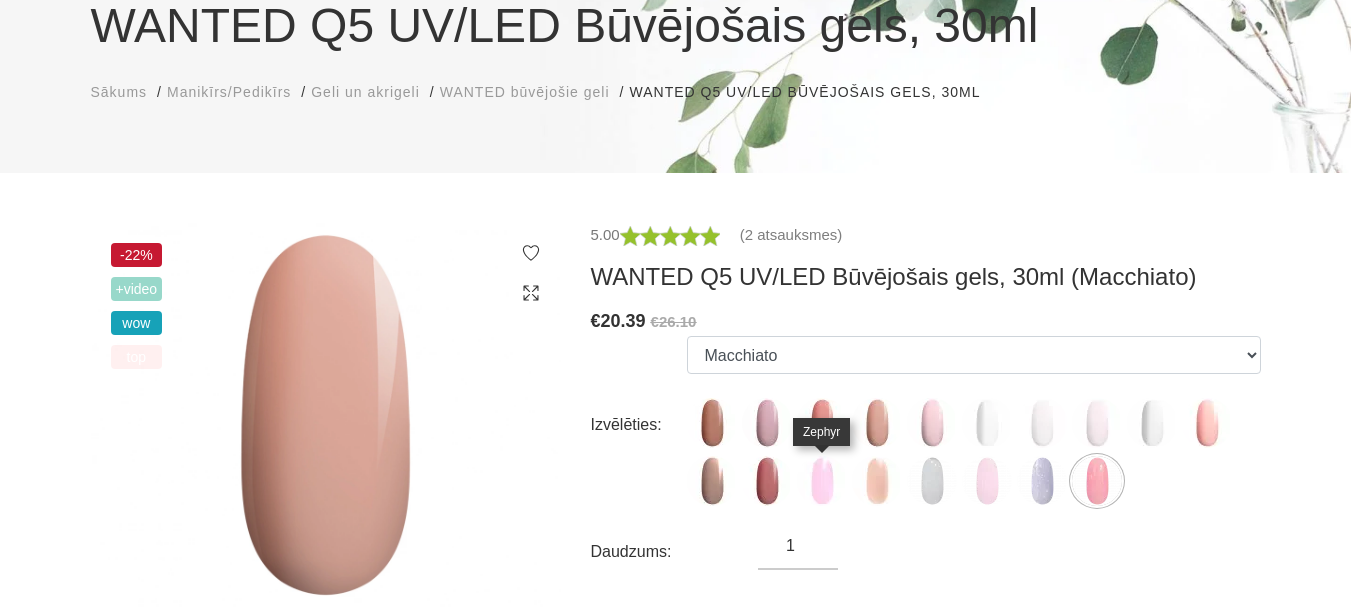 click at bounding box center (822, 481) 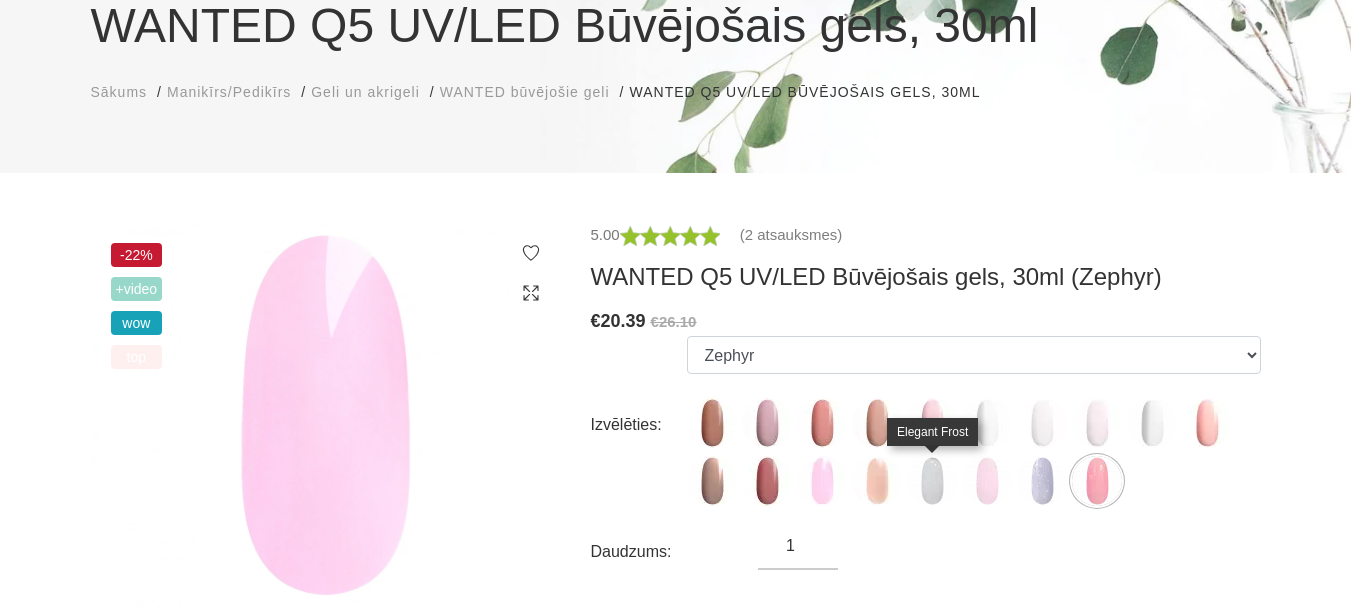 click at bounding box center [932, 481] 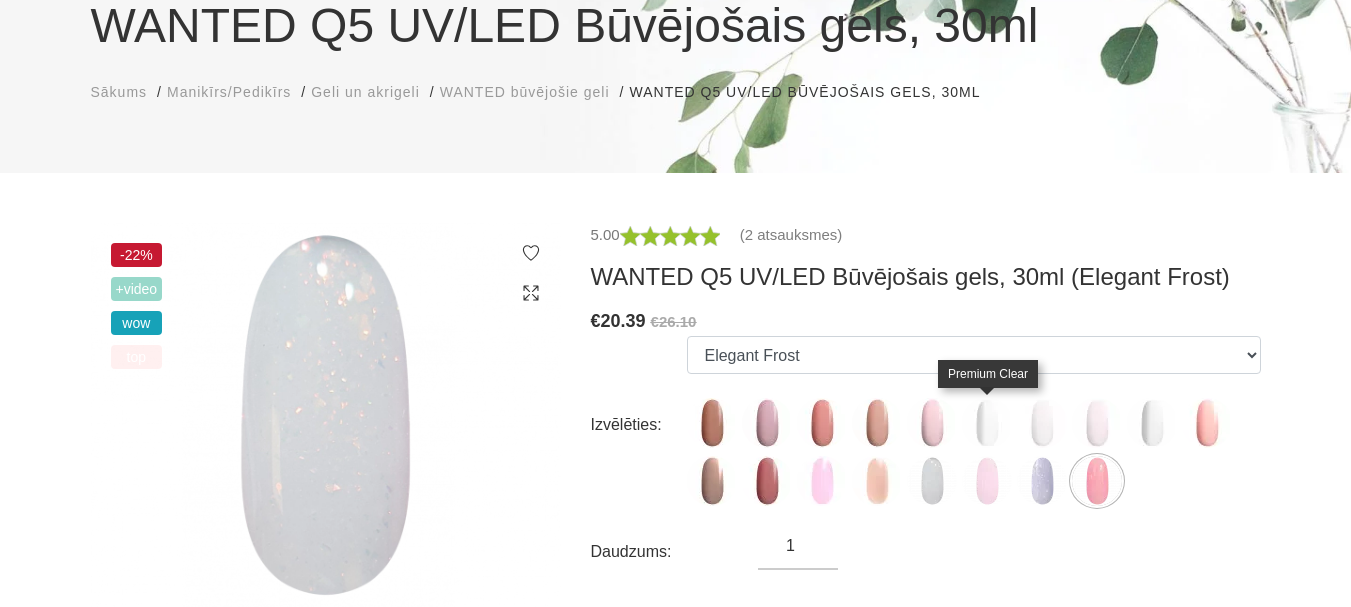 click at bounding box center (987, 423) 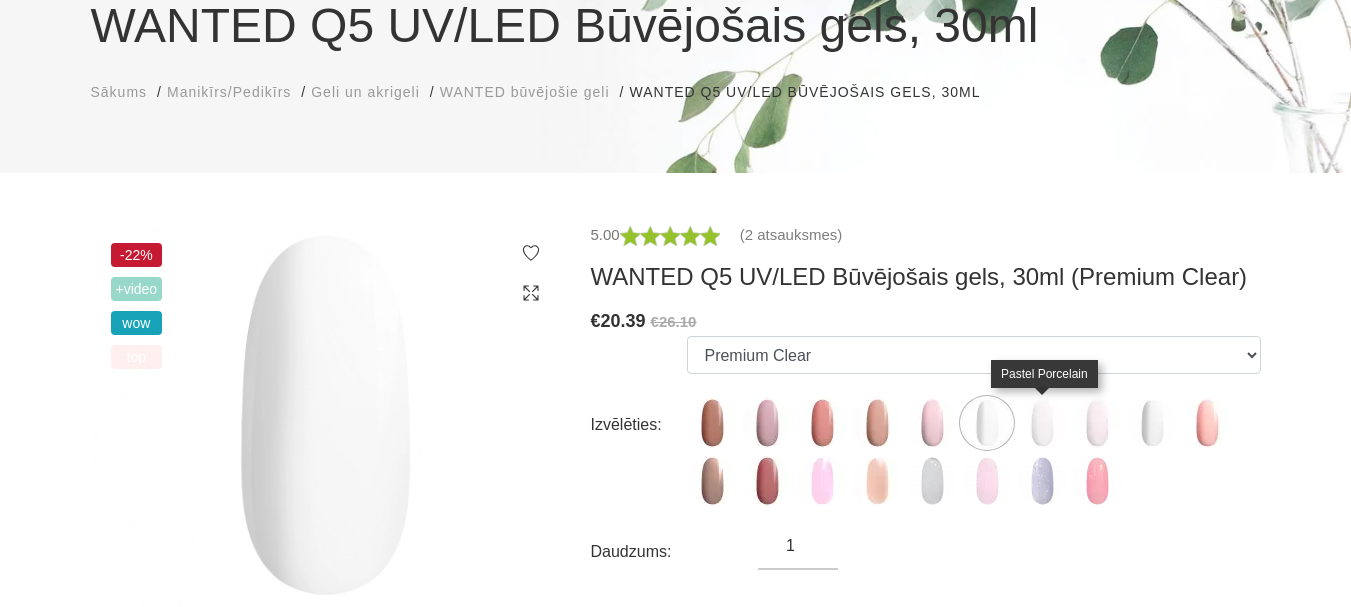 click at bounding box center [1042, 423] 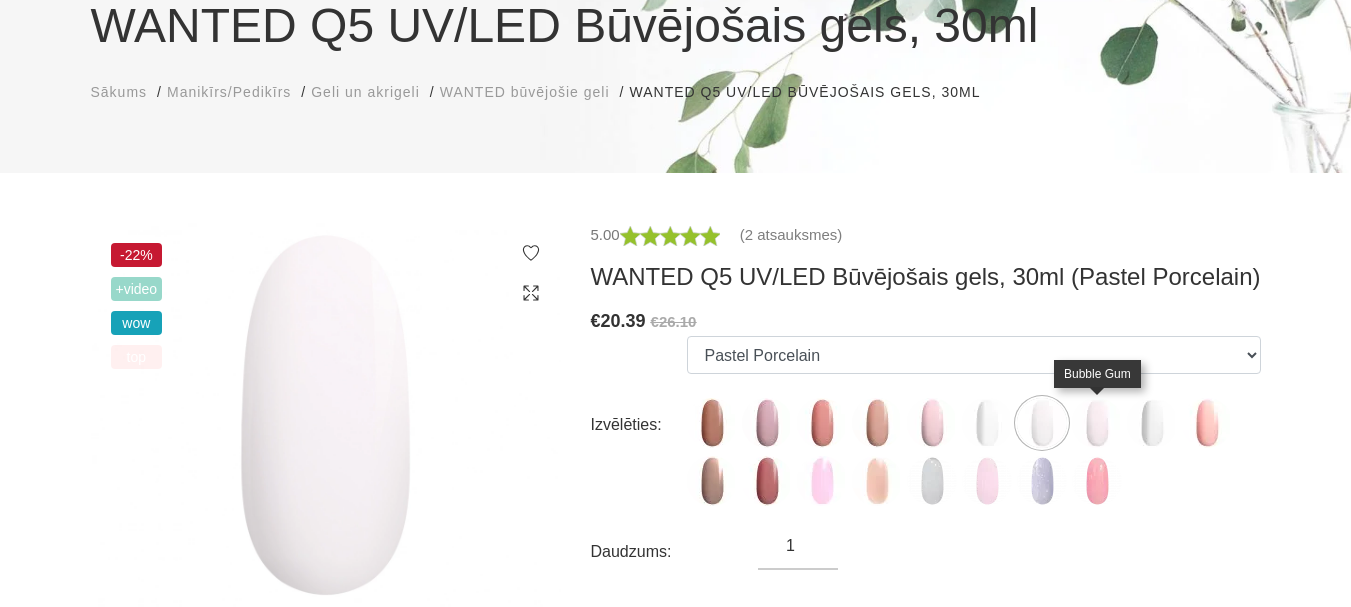 click at bounding box center (1097, 423) 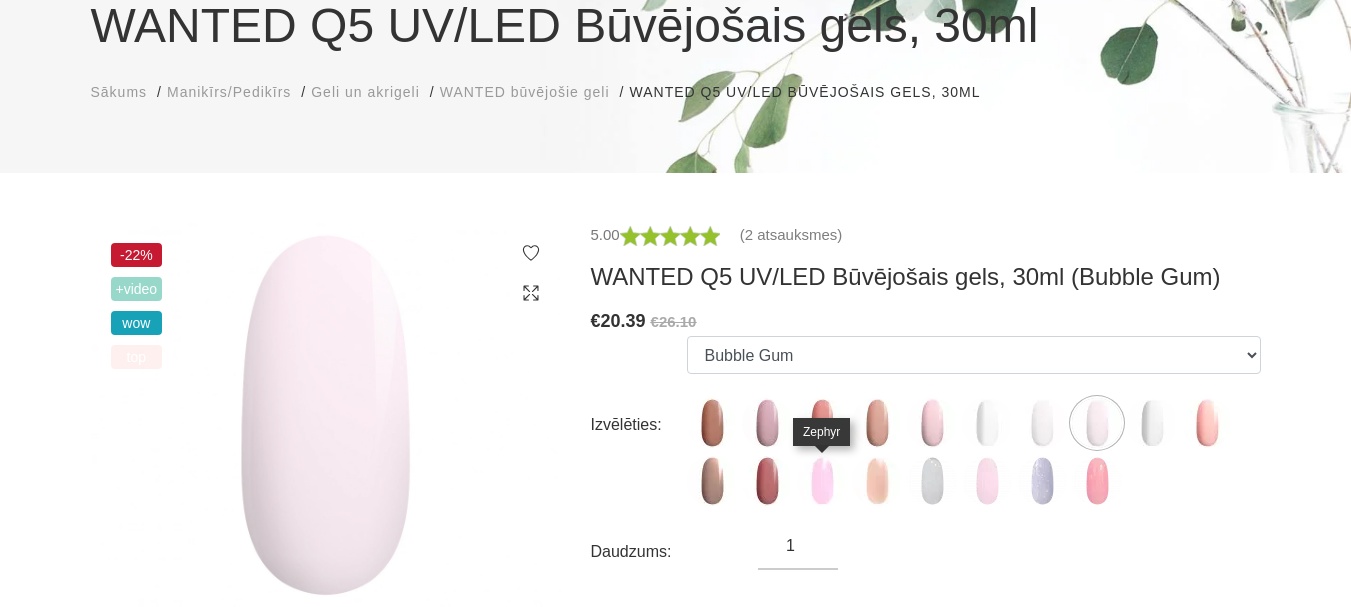 click at bounding box center (822, 481) 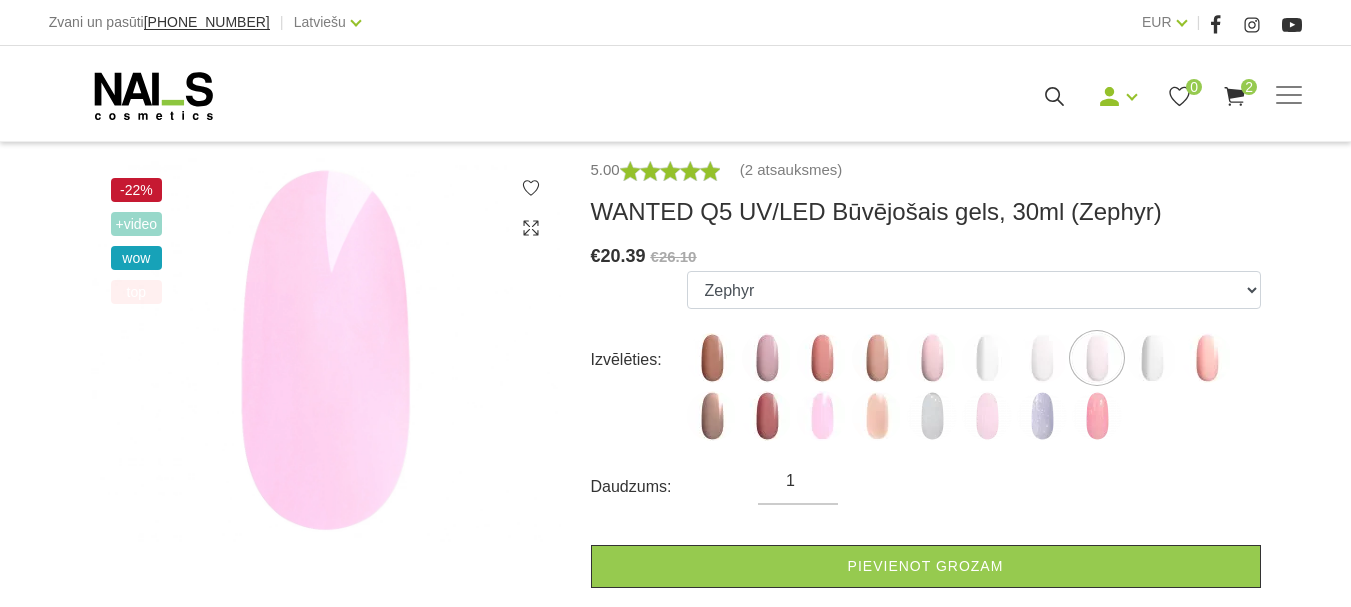 scroll, scrollTop: 300, scrollLeft: 0, axis: vertical 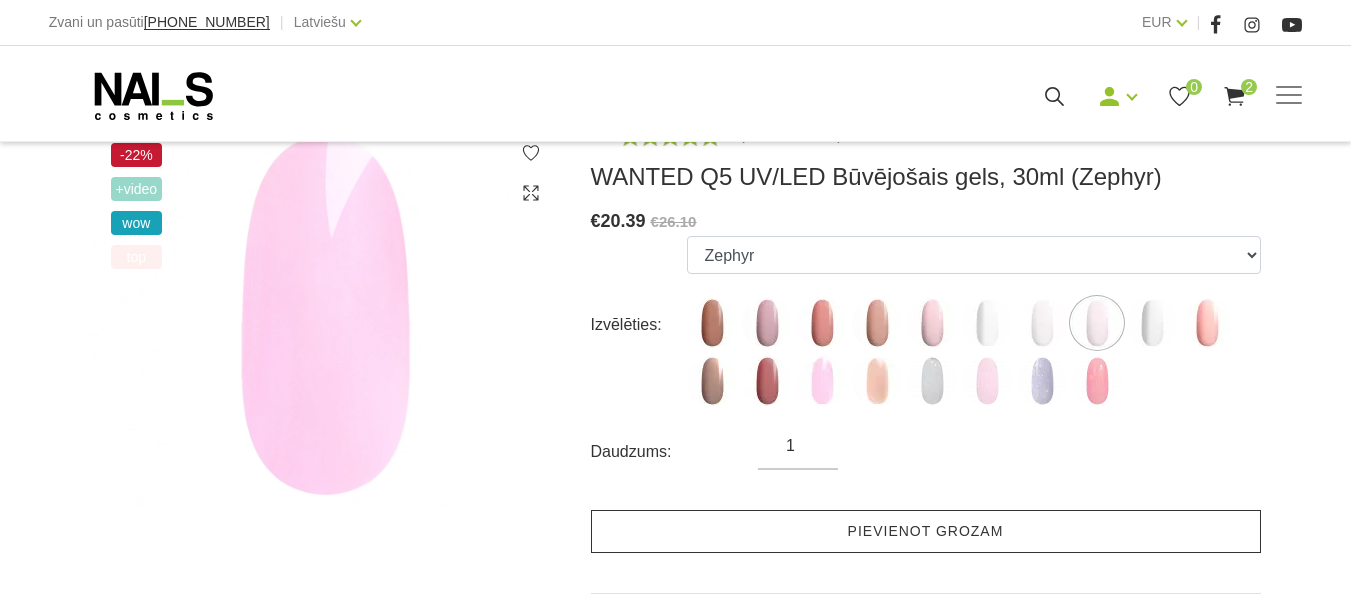 click on "Pievienot grozam" at bounding box center [926, 531] 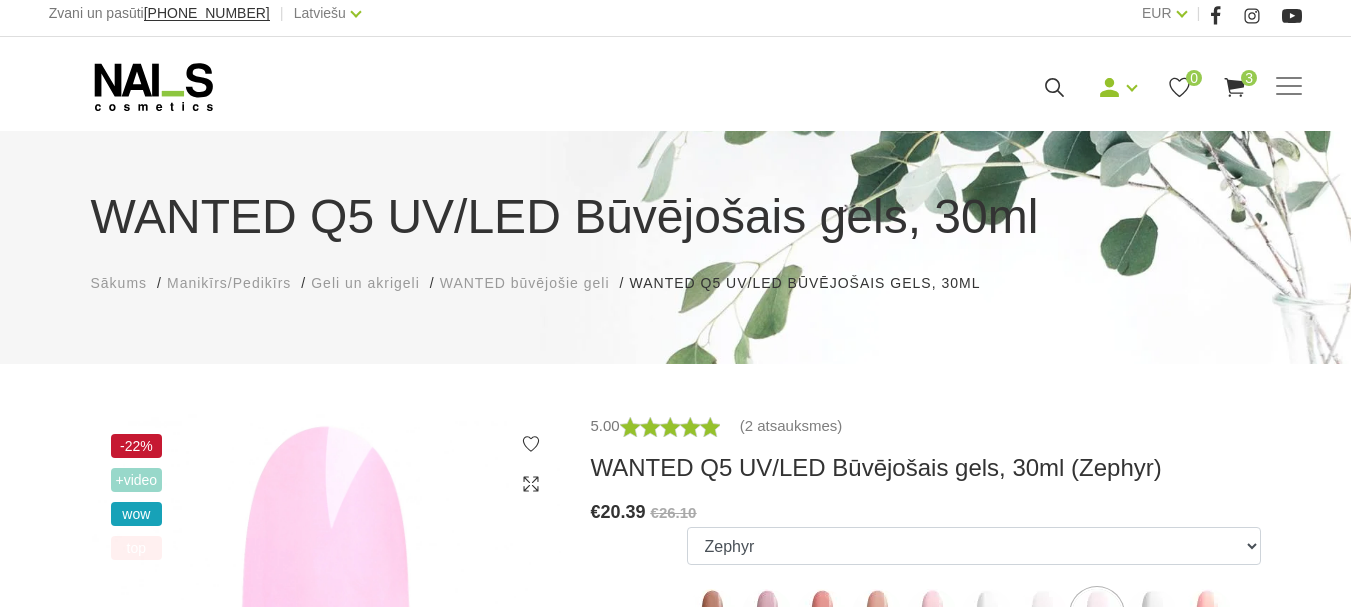 scroll, scrollTop: 0, scrollLeft: 0, axis: both 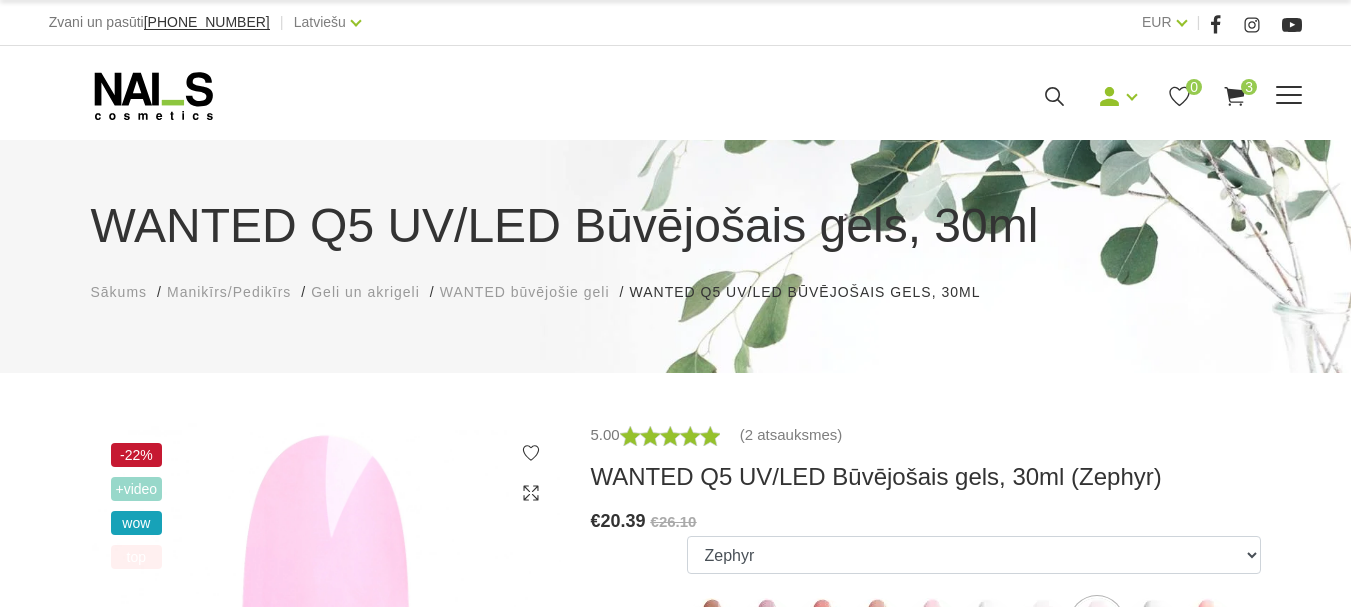 click on "Bāzes, topi un praimeri" at bounding box center [0, 0] 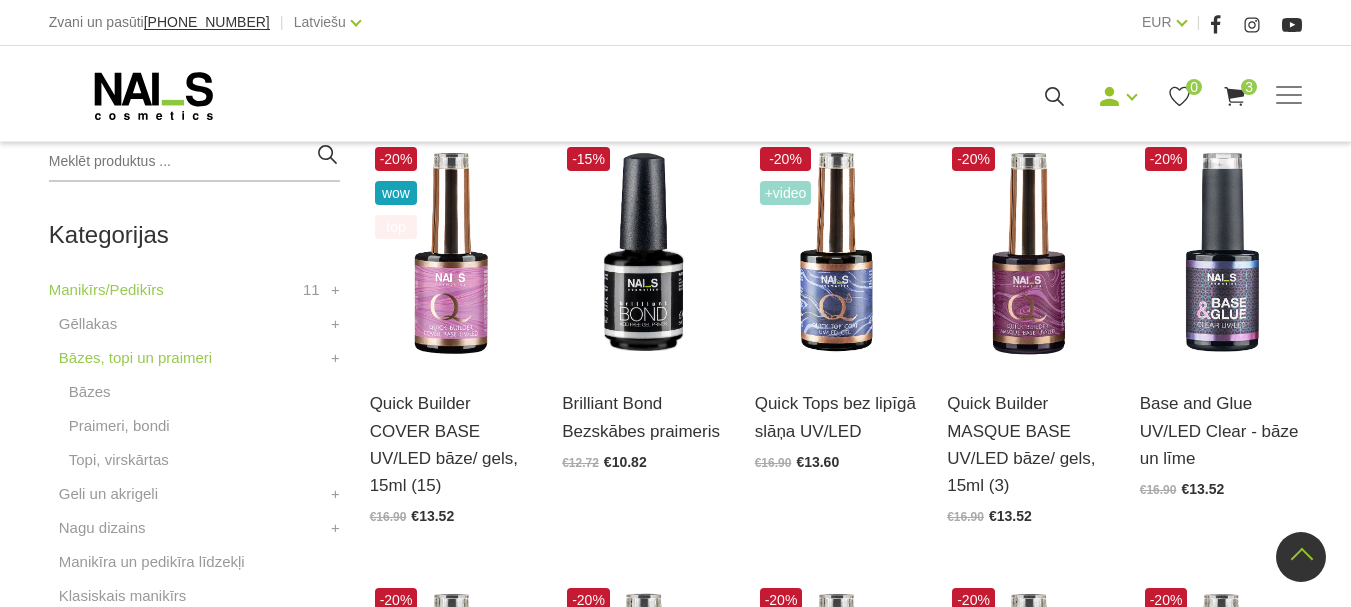 scroll, scrollTop: 500, scrollLeft: 0, axis: vertical 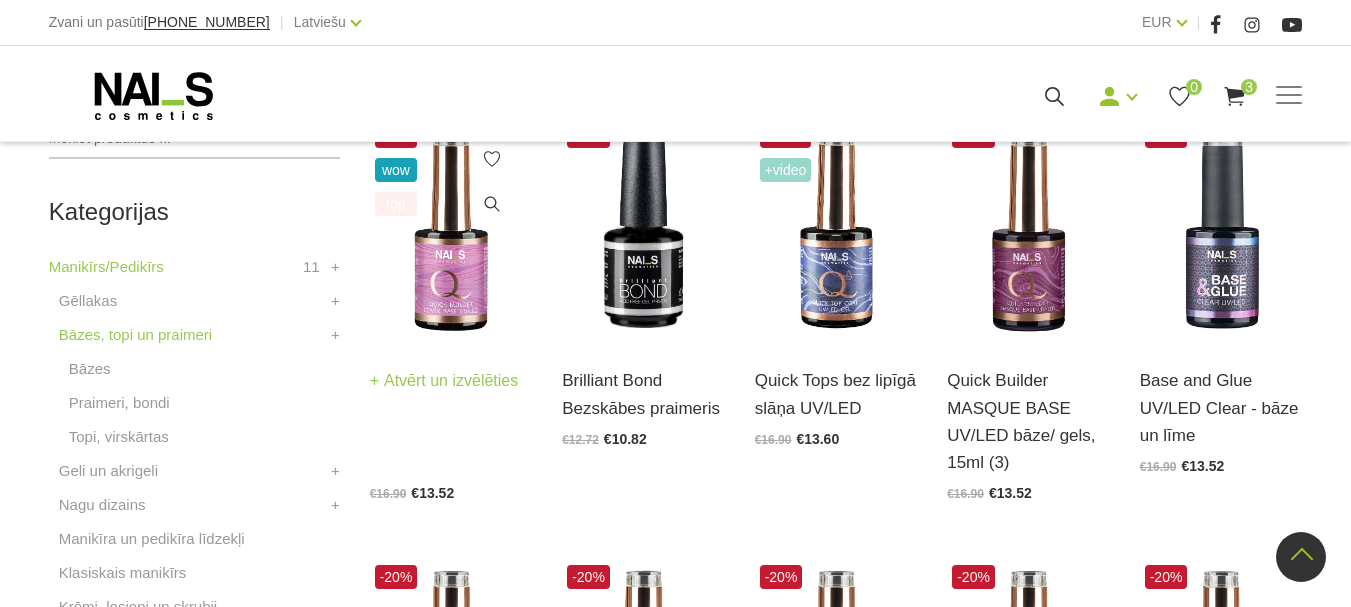 click on "Atvērt un izvēlēties" at bounding box center [444, 381] 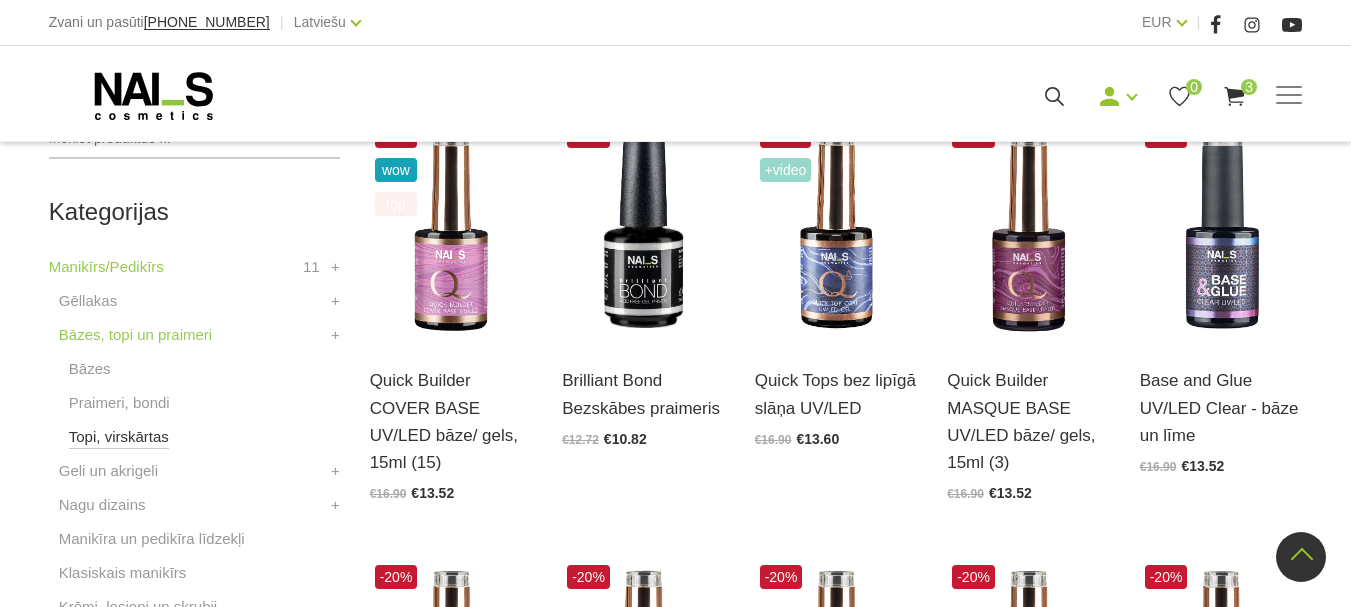 click on "Topi, virskārtas" at bounding box center (119, 437) 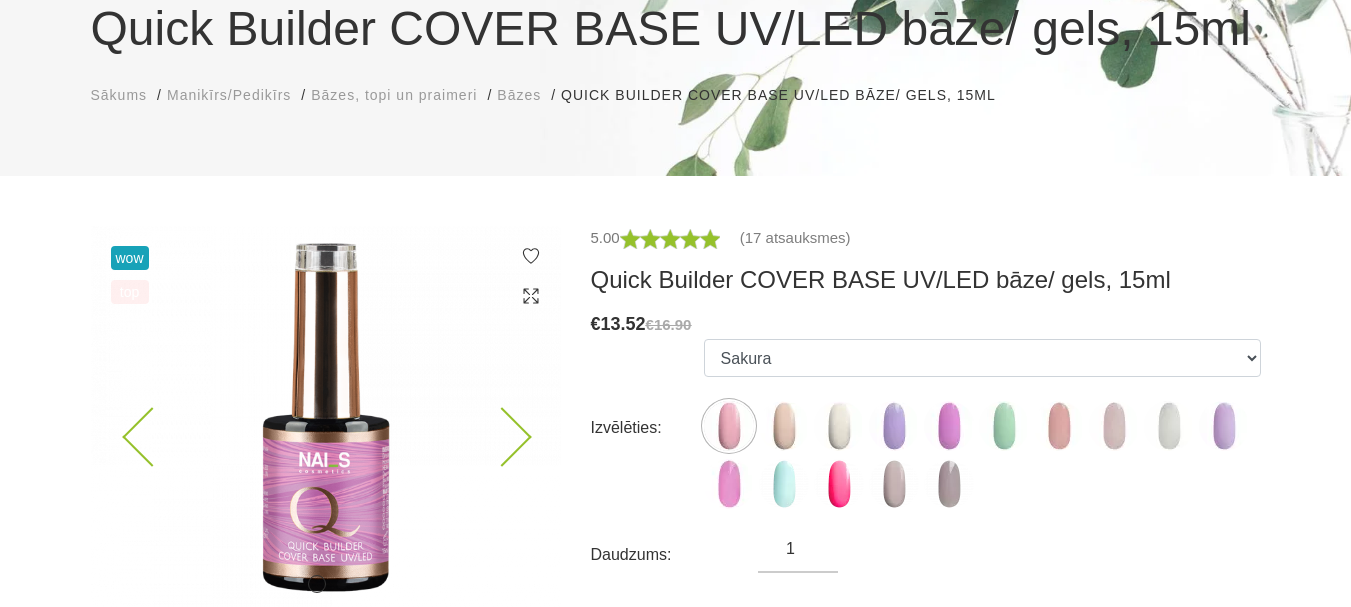 scroll, scrollTop: 200, scrollLeft: 0, axis: vertical 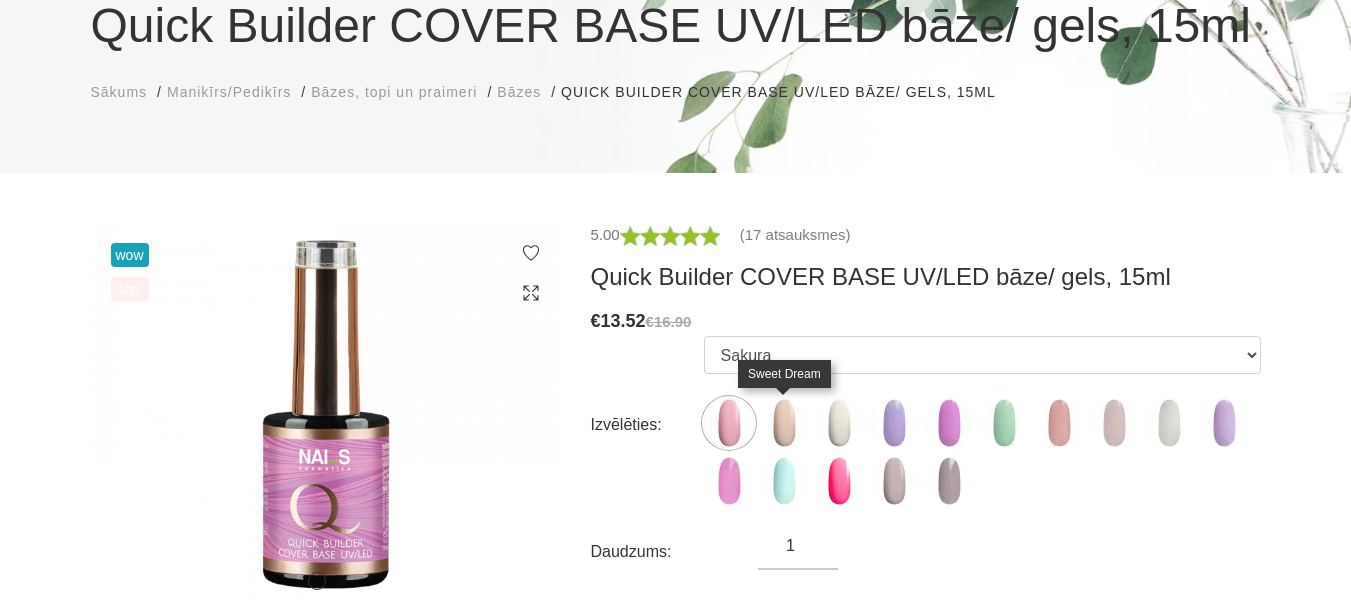 click at bounding box center (784, 423) 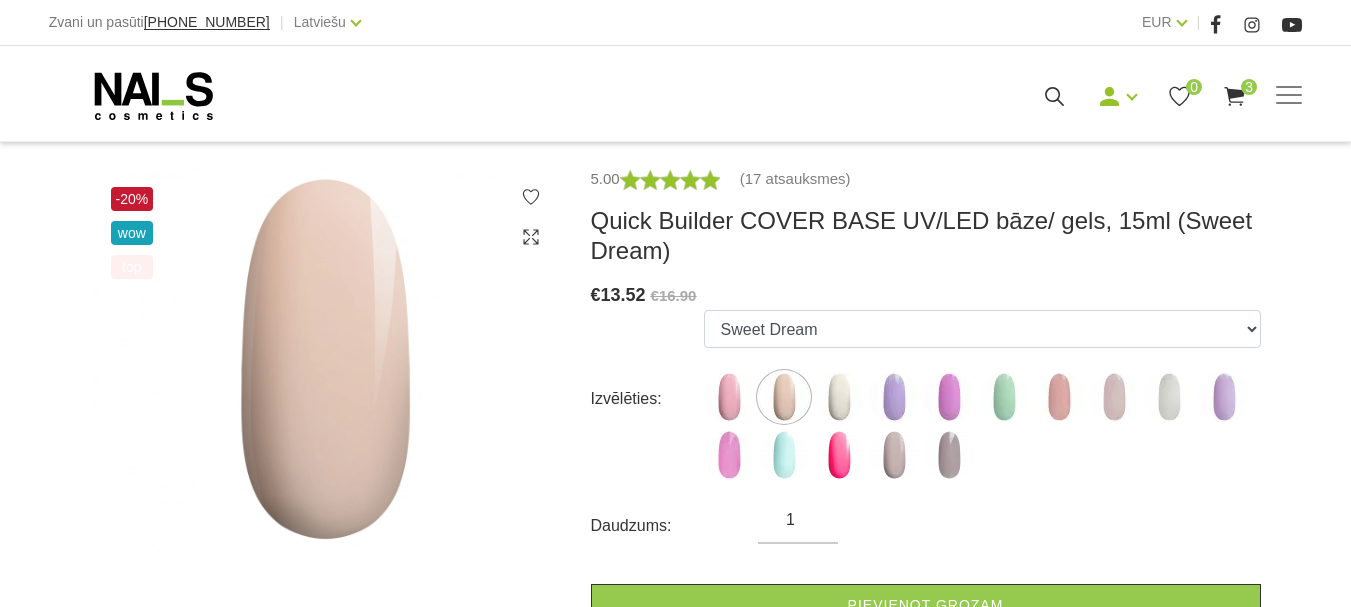 scroll, scrollTop: 300, scrollLeft: 0, axis: vertical 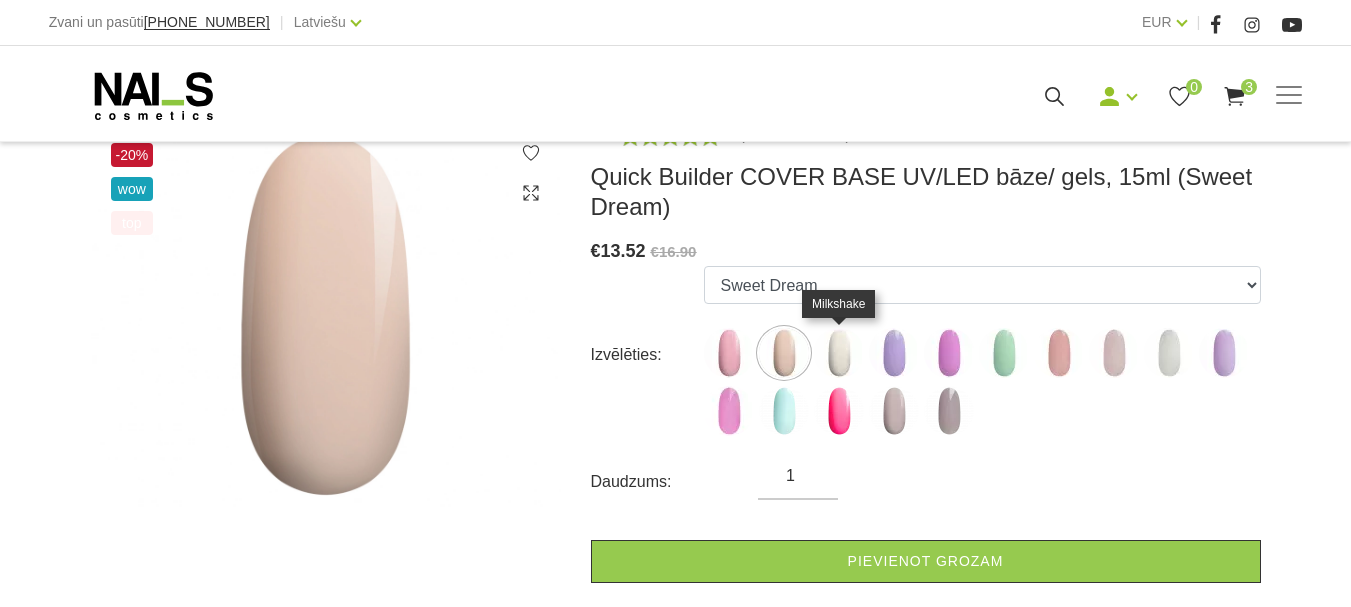 click at bounding box center (839, 353) 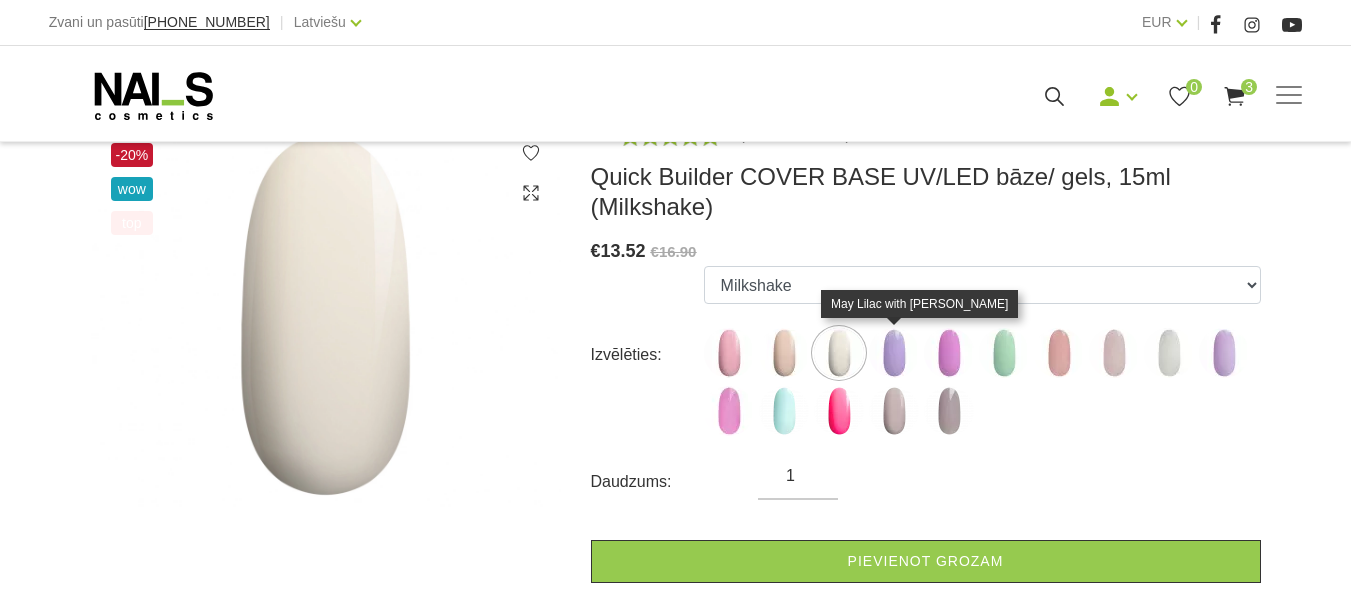 click at bounding box center [894, 353] 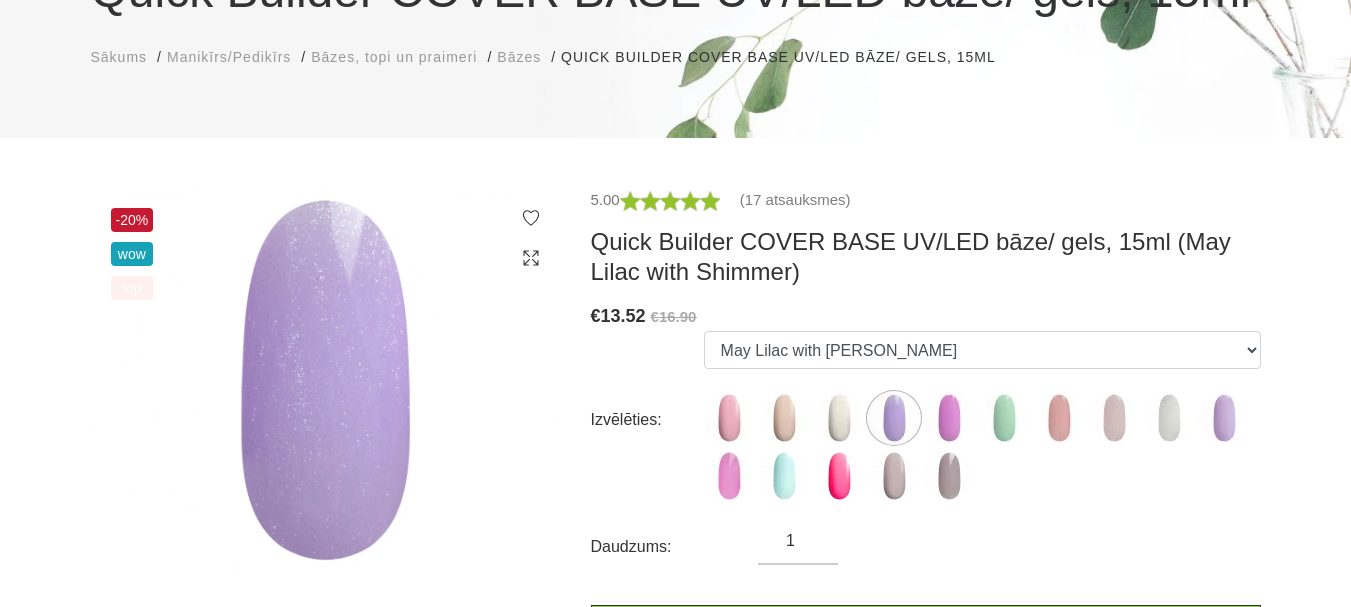 scroll, scrollTop: 200, scrollLeft: 0, axis: vertical 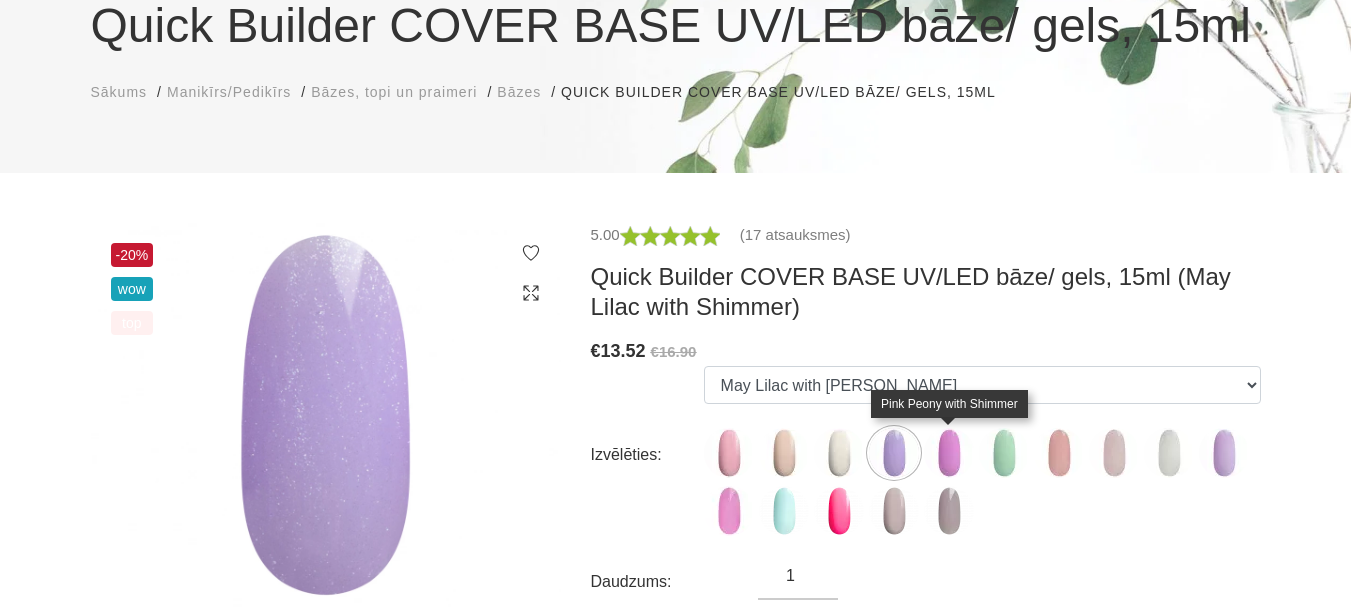 click at bounding box center [949, 453] 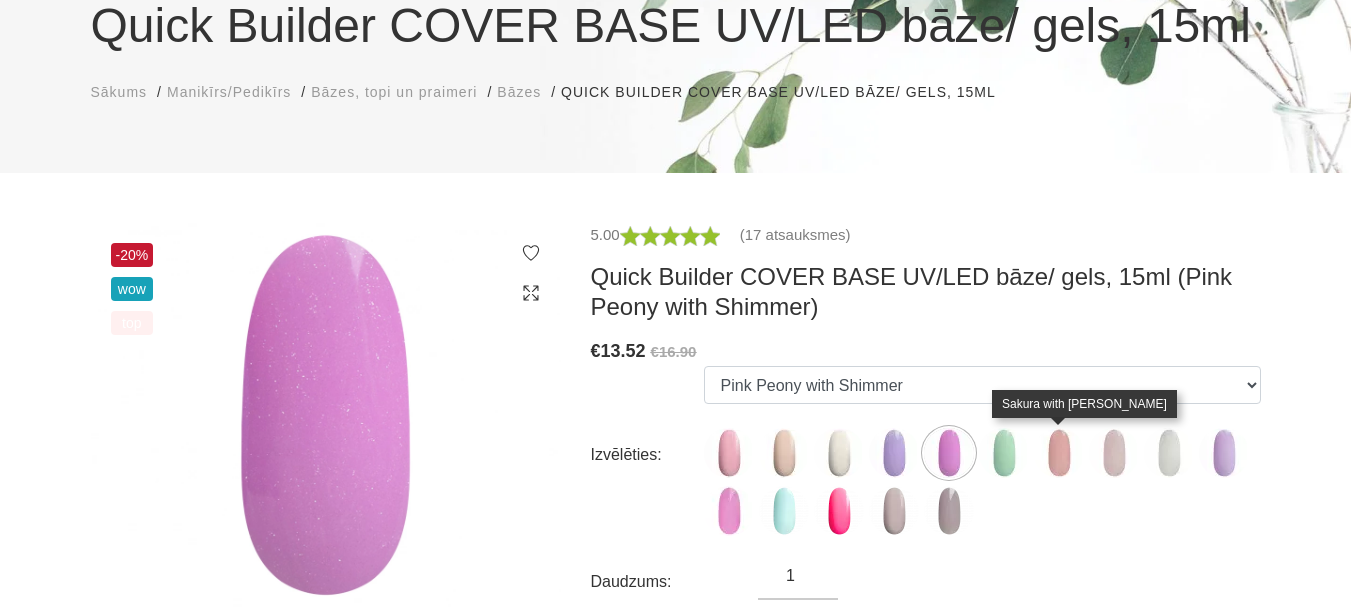 click at bounding box center [1059, 453] 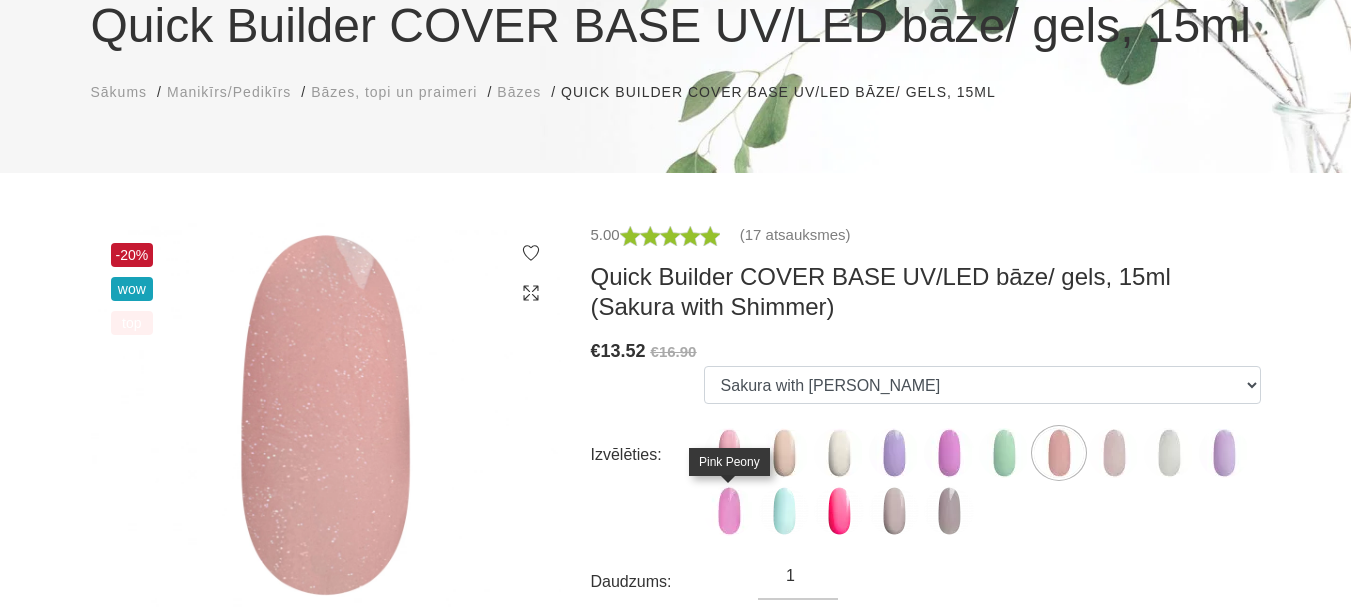 click at bounding box center (729, 511) 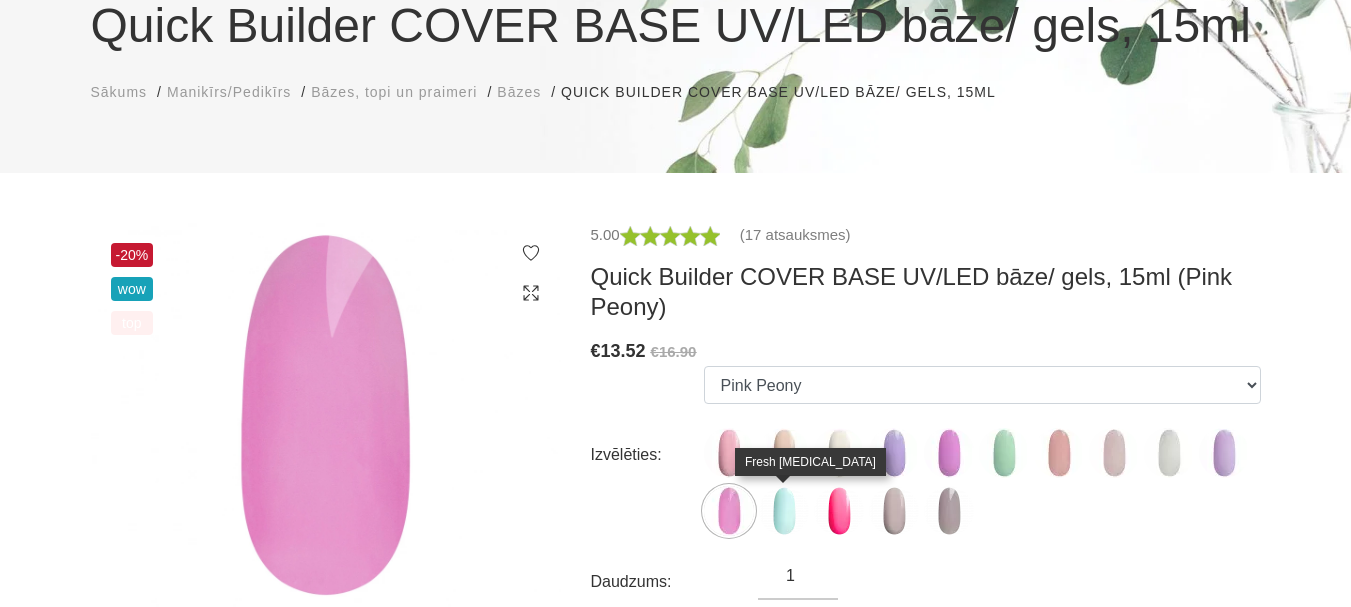 click at bounding box center (784, 511) 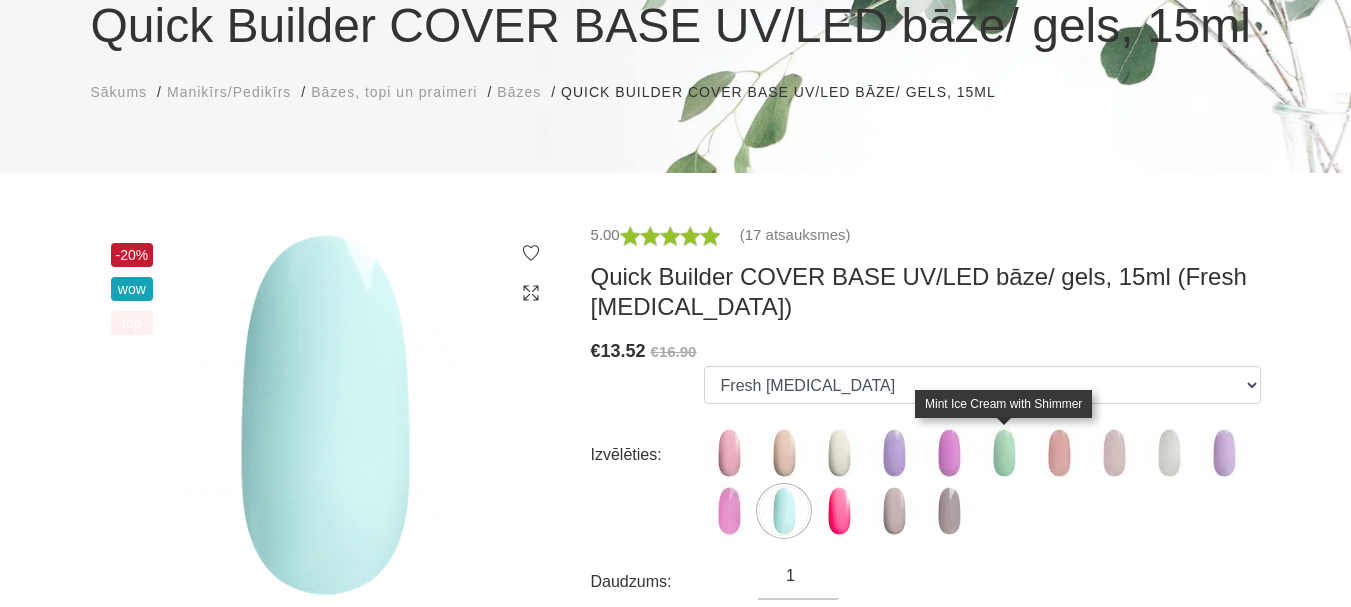 click at bounding box center (1004, 453) 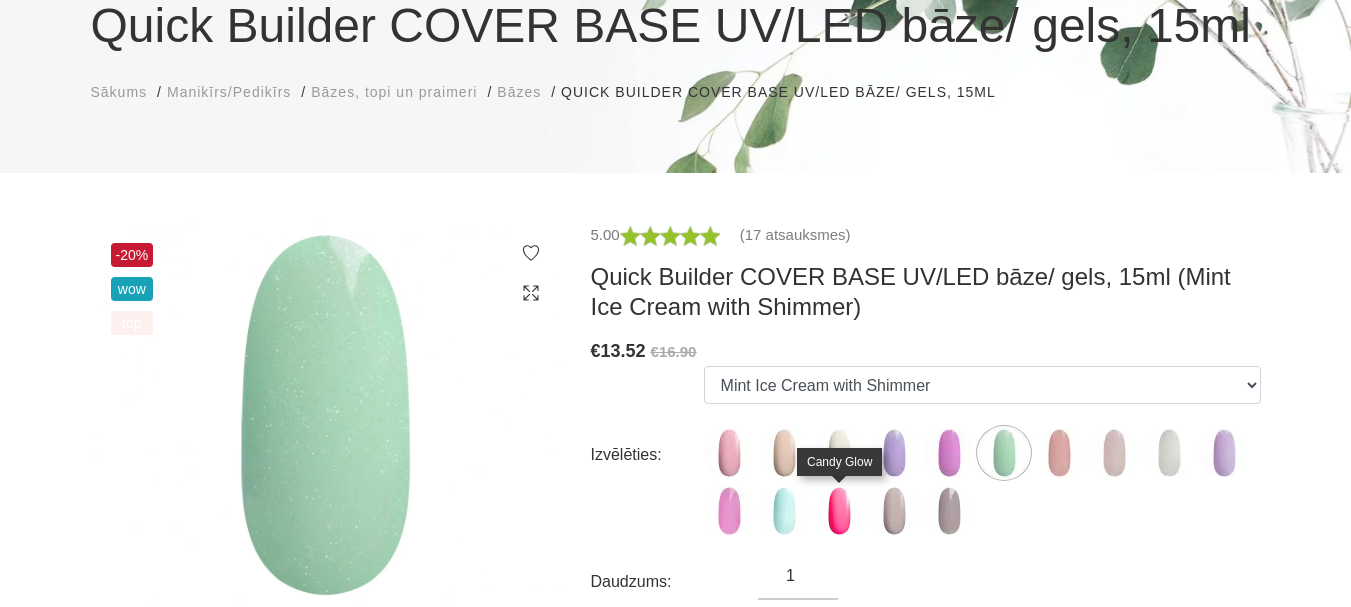 click at bounding box center [839, 511] 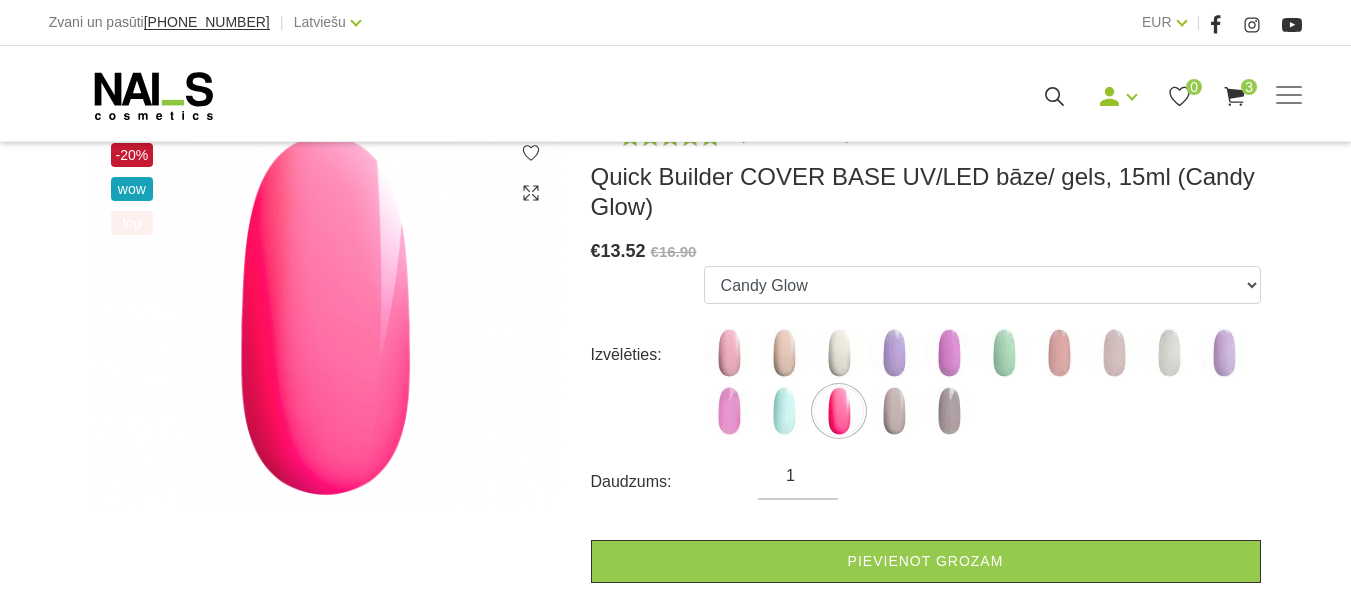 scroll, scrollTop: 200, scrollLeft: 0, axis: vertical 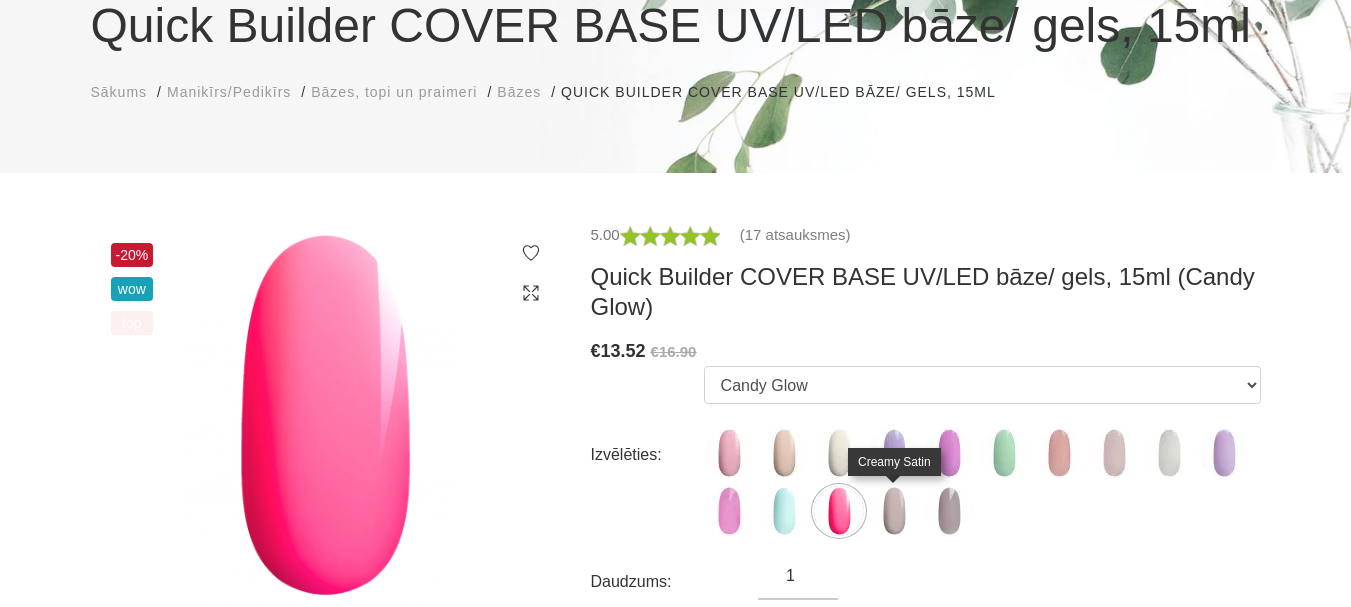 click at bounding box center [894, 511] 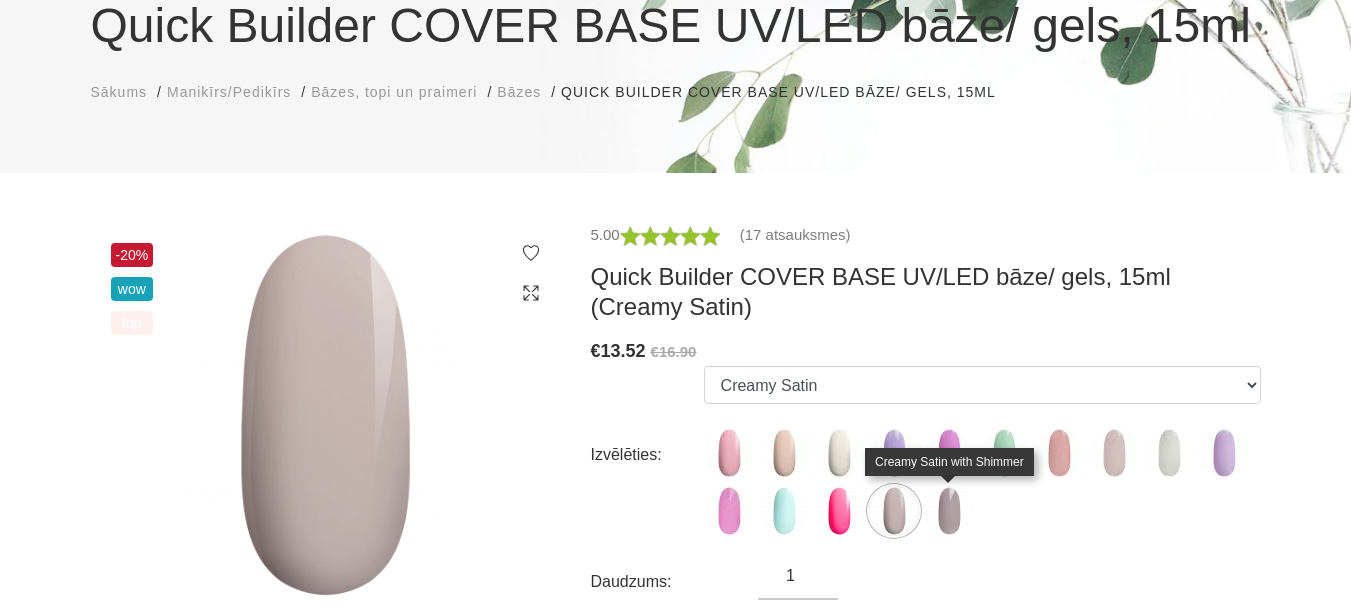 click at bounding box center [949, 511] 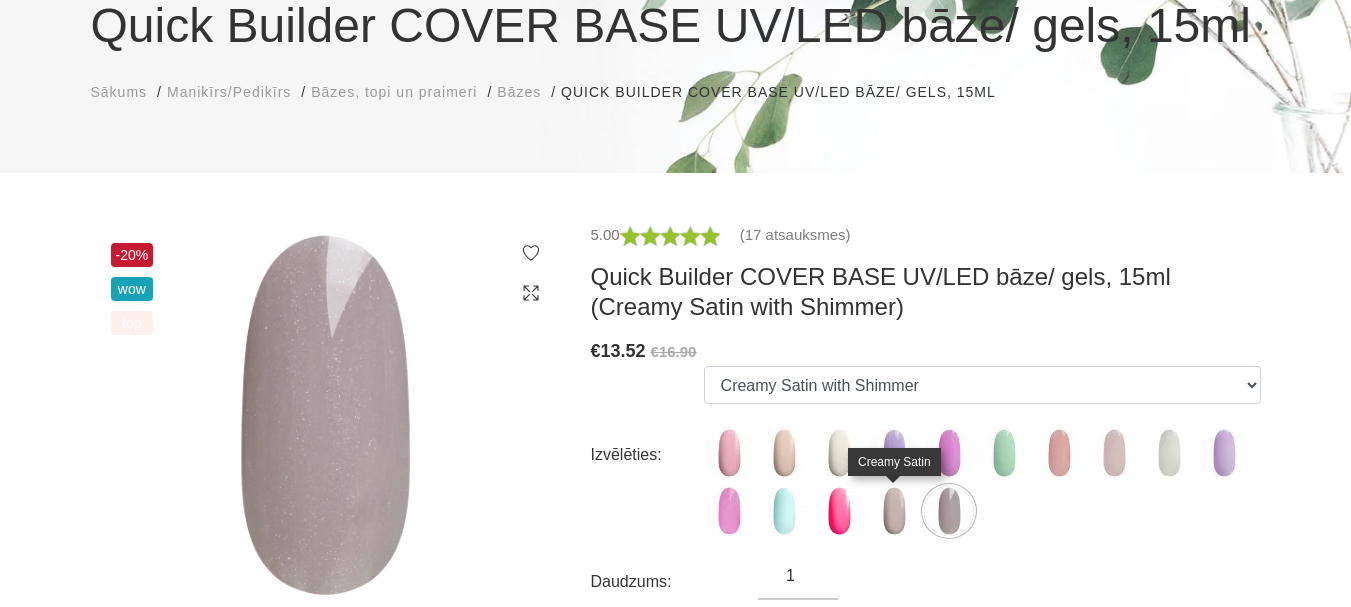 click at bounding box center [894, 511] 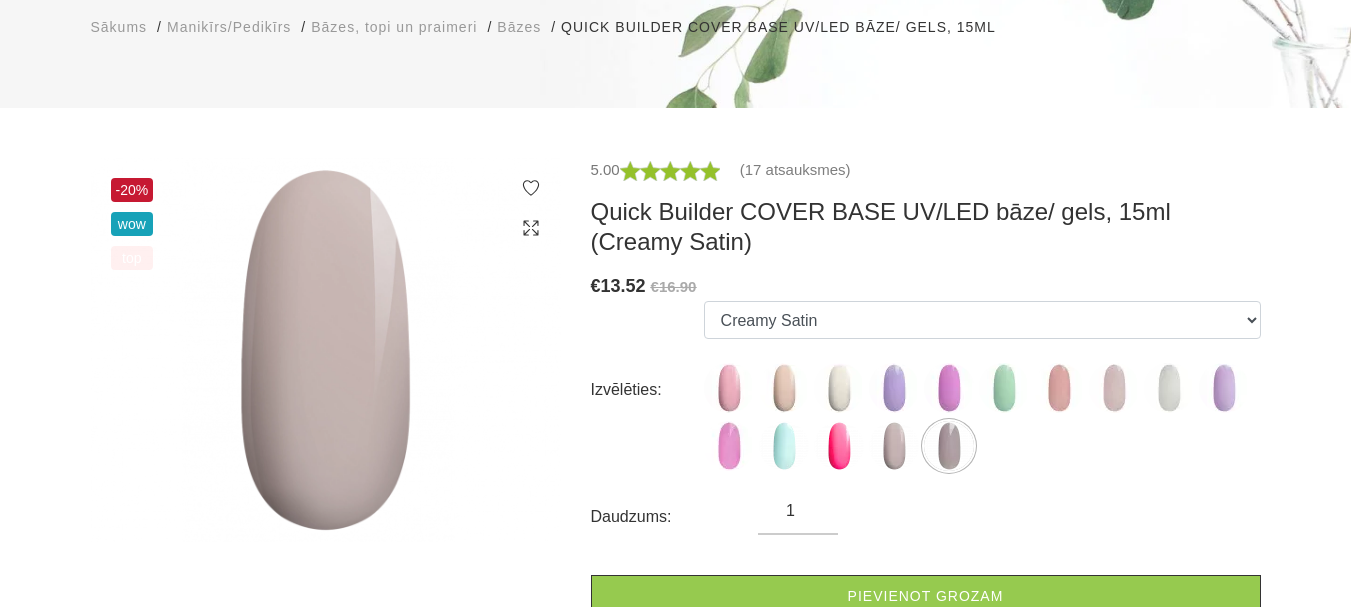 scroll, scrollTop: 300, scrollLeft: 0, axis: vertical 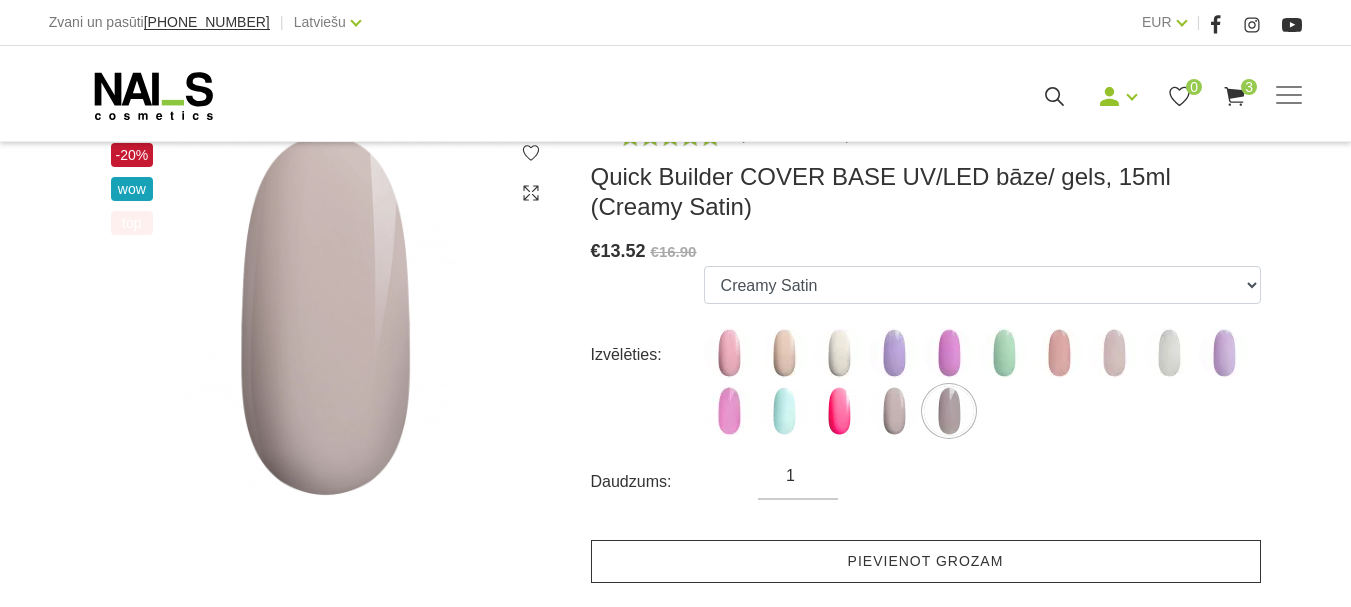 click on "Pievienot grozam" at bounding box center (926, 561) 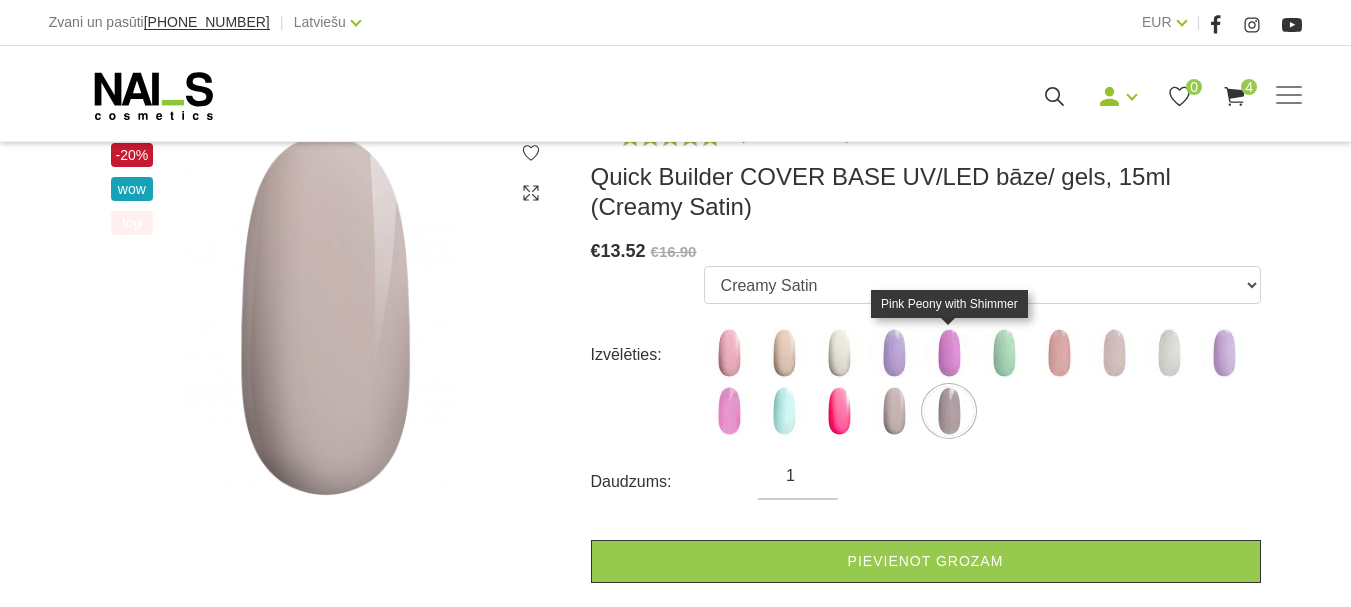 click at bounding box center [949, 353] 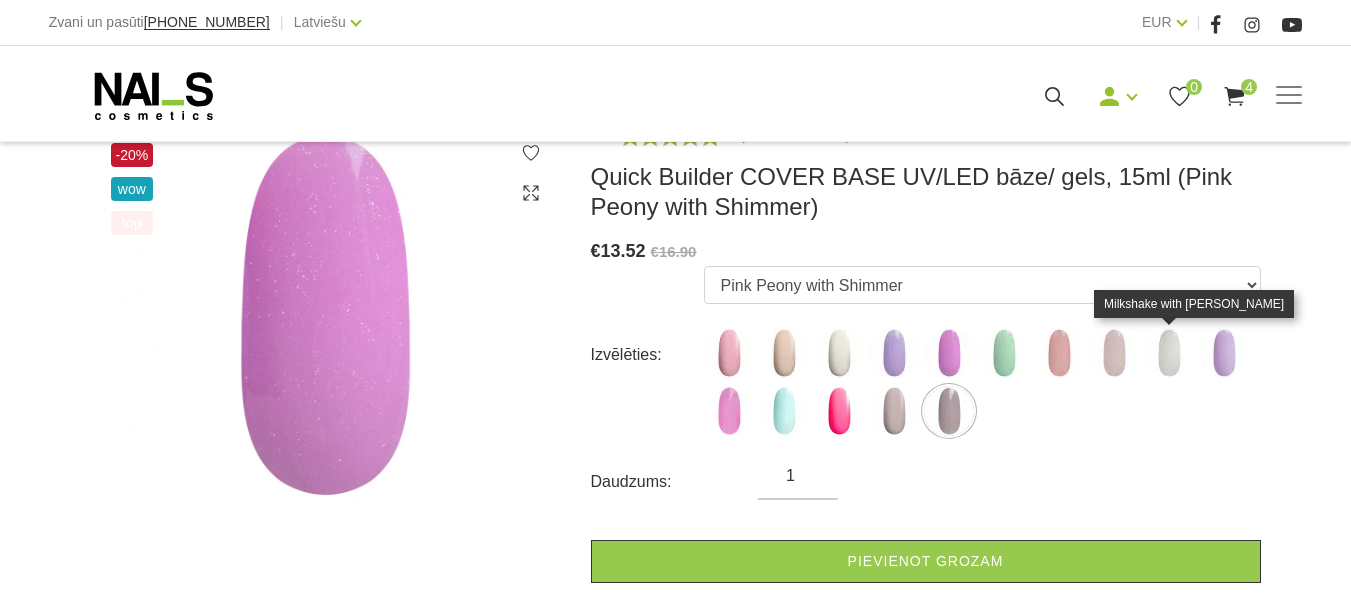 click at bounding box center (1169, 353) 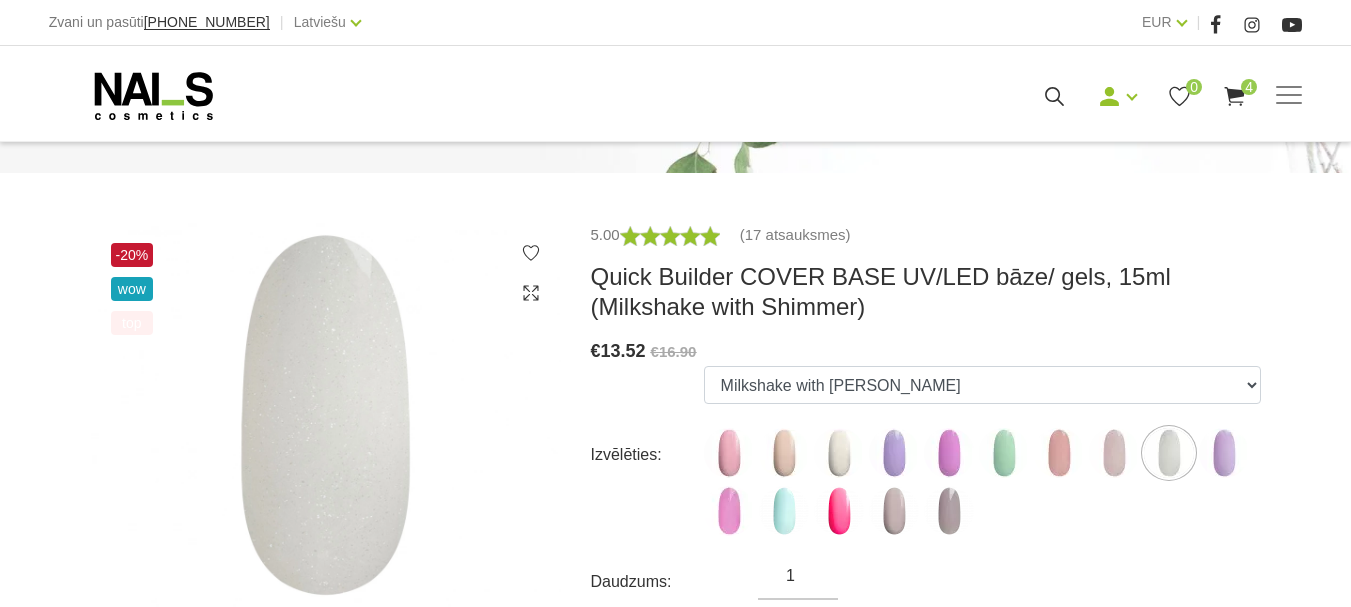 scroll, scrollTop: 300, scrollLeft: 0, axis: vertical 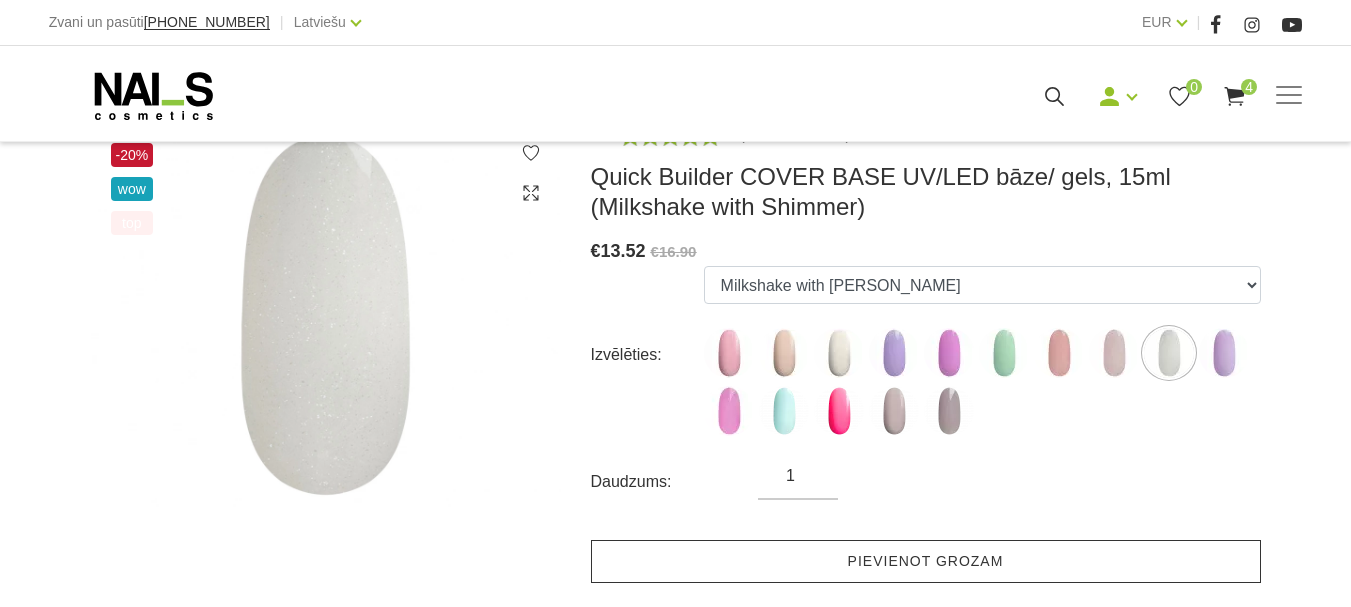 click on "Pievienot grozam" at bounding box center (926, 561) 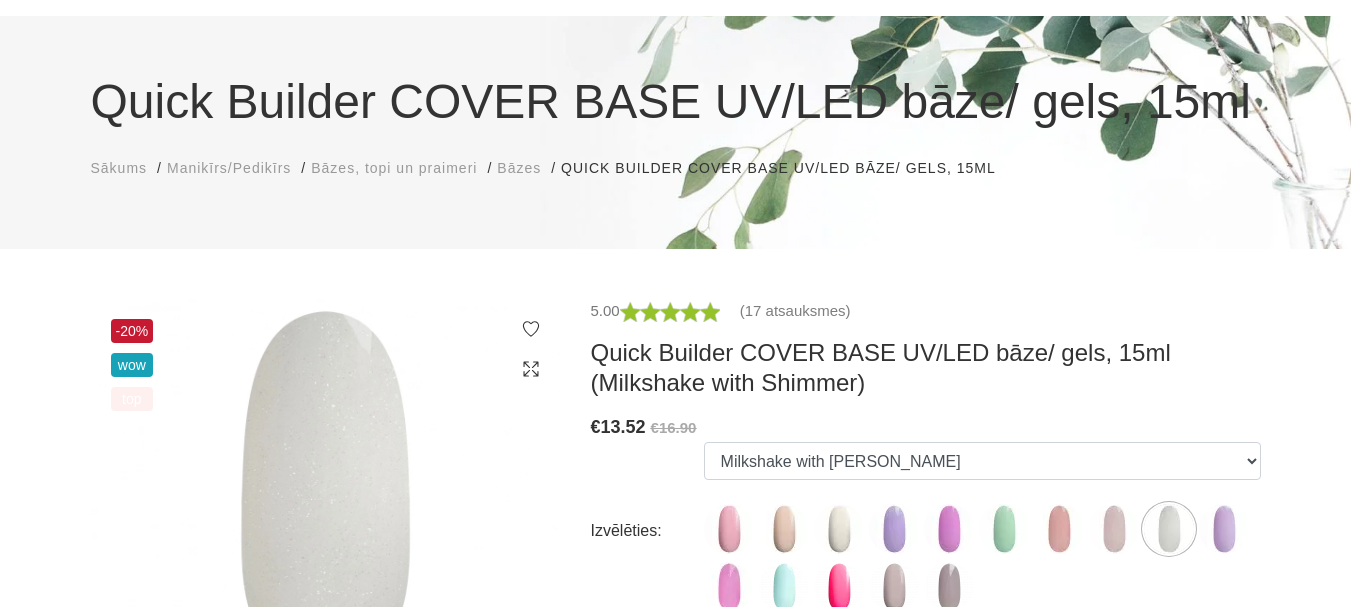 scroll, scrollTop: 200, scrollLeft: 0, axis: vertical 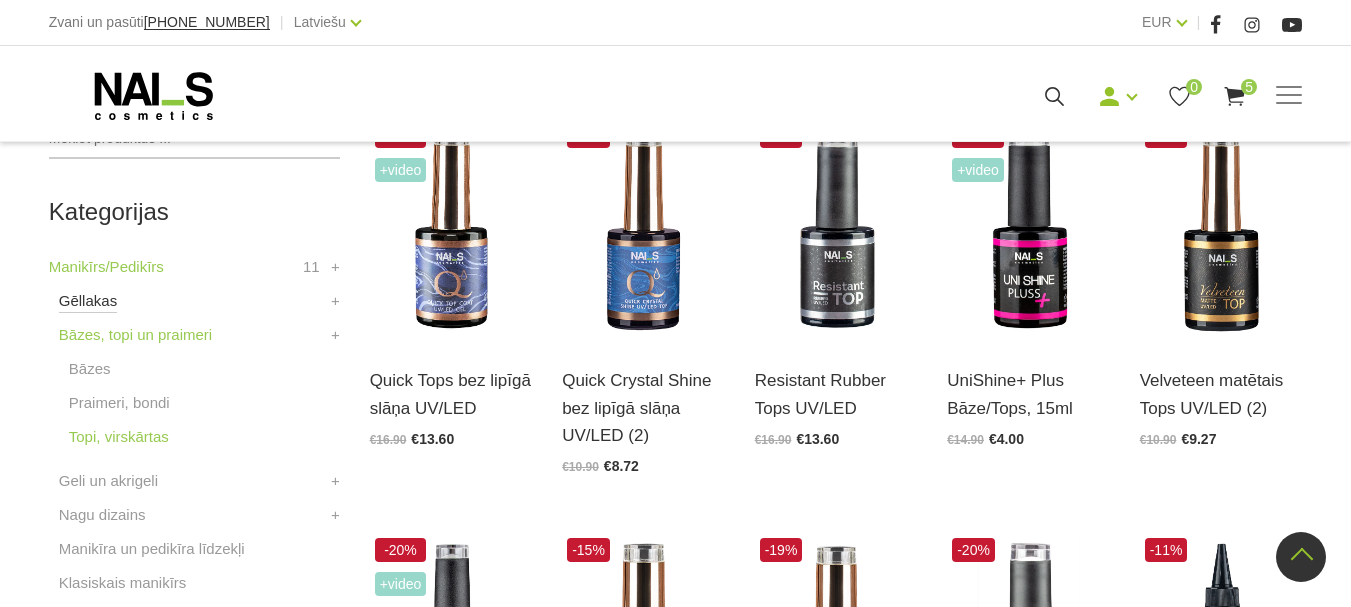 click on "Gēllakas" at bounding box center [88, 301] 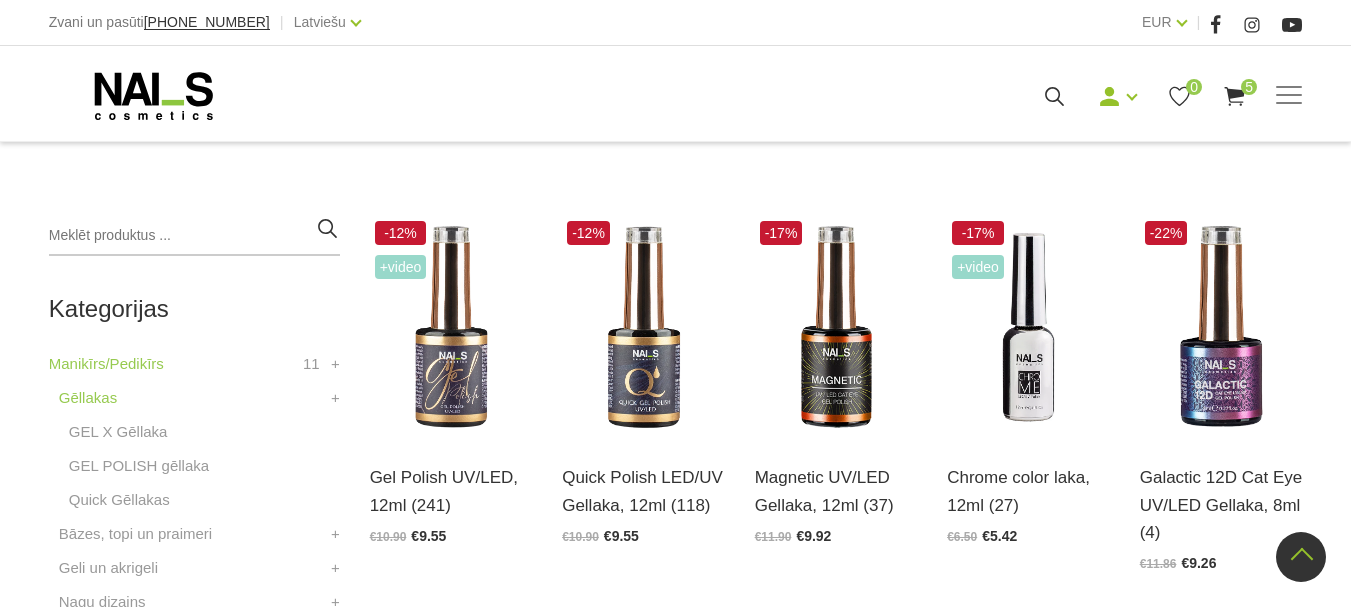 scroll, scrollTop: 400, scrollLeft: 0, axis: vertical 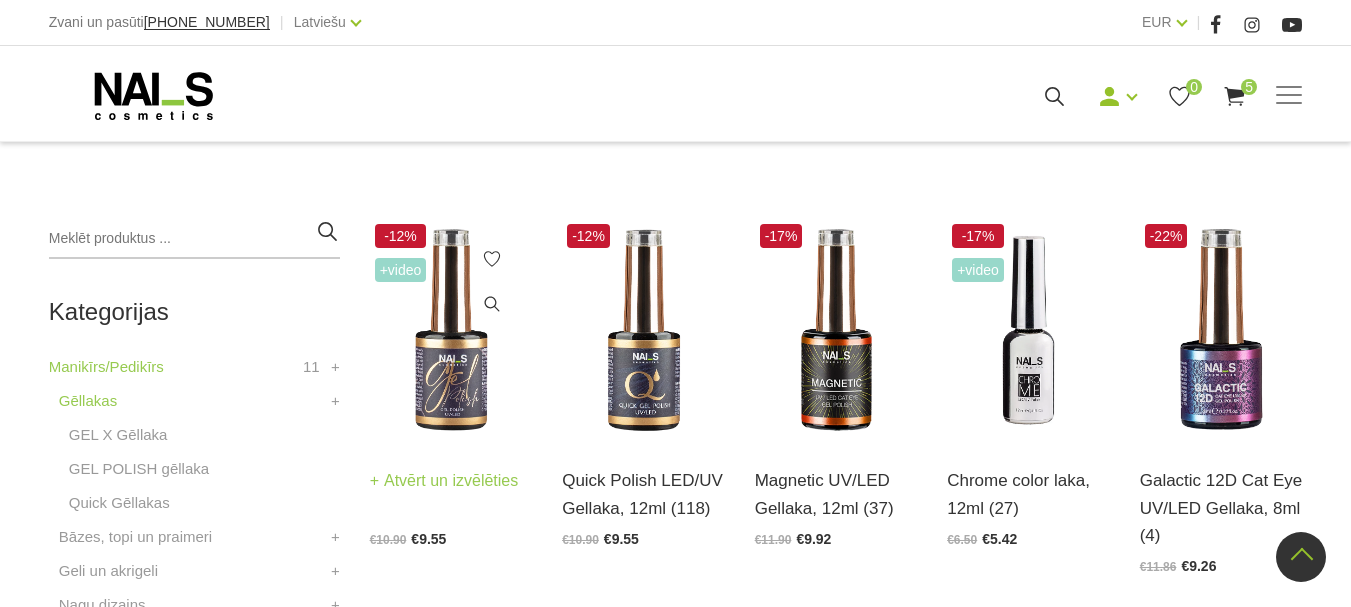 click on "Atvērt un izvēlēties" at bounding box center [444, 481] 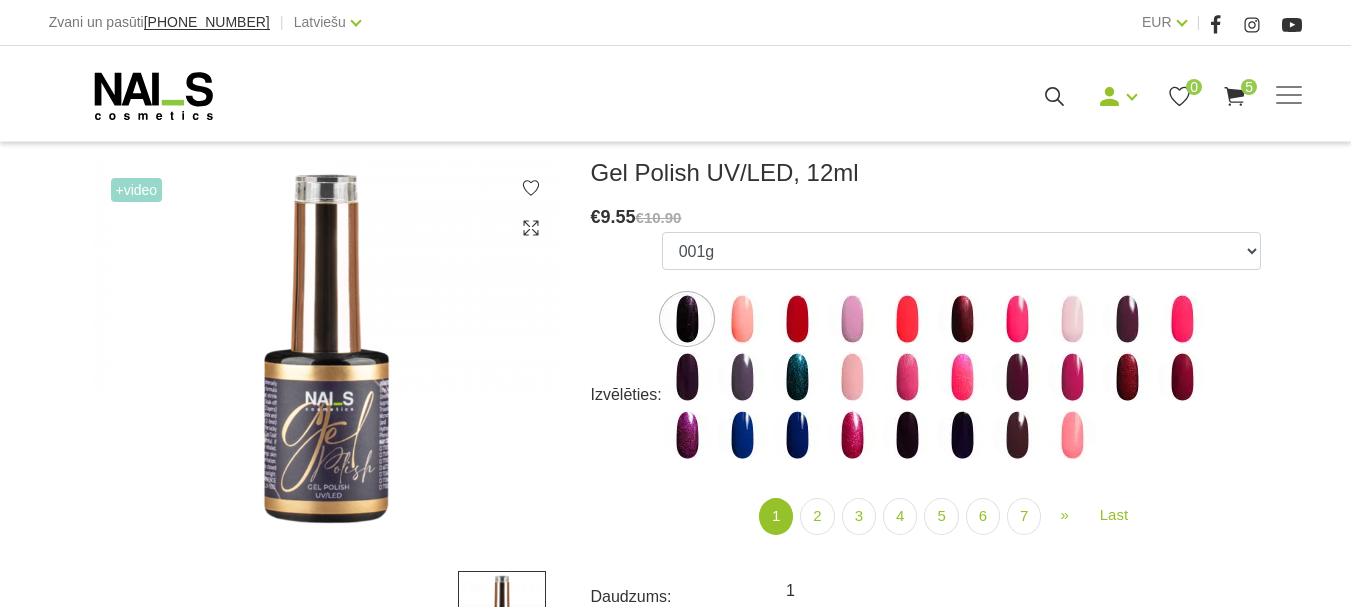 scroll, scrollTop: 300, scrollLeft: 0, axis: vertical 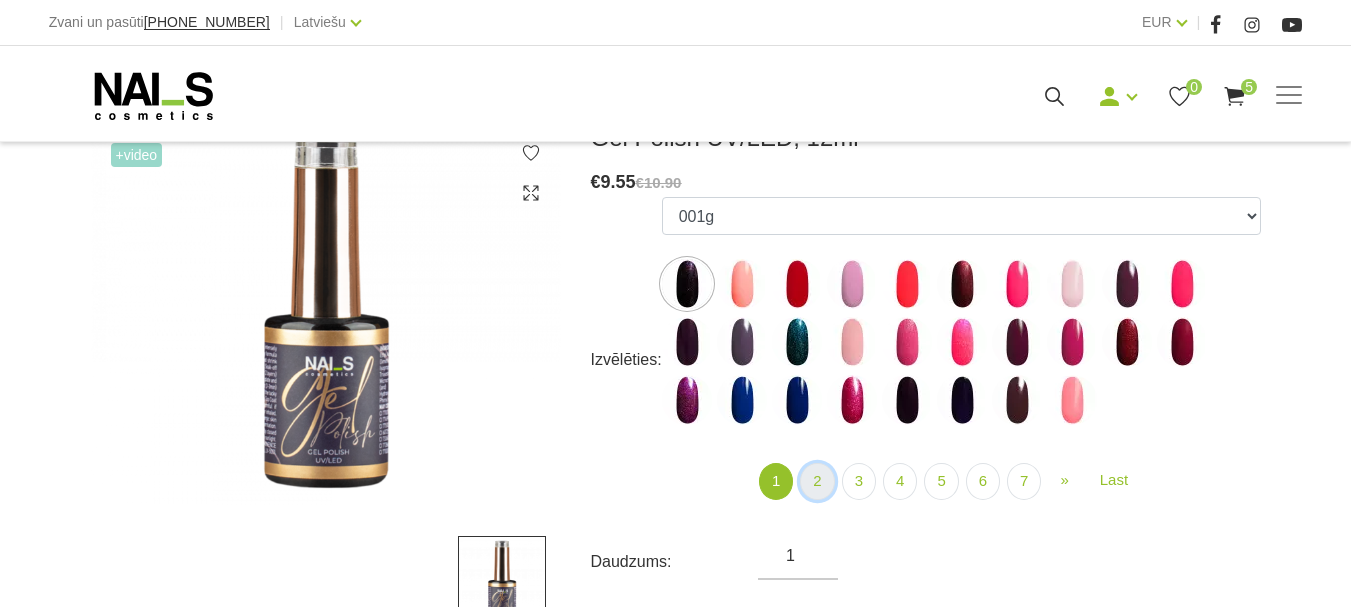 click on "2" at bounding box center [817, 481] 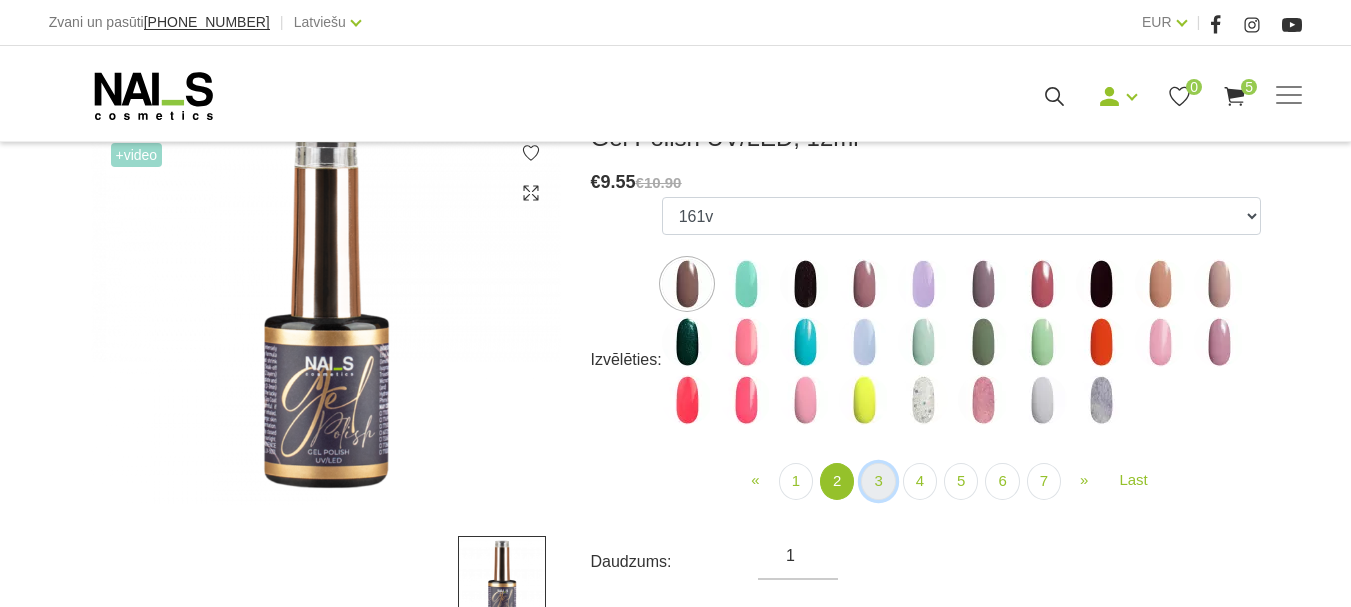 click on "3" at bounding box center (878, 481) 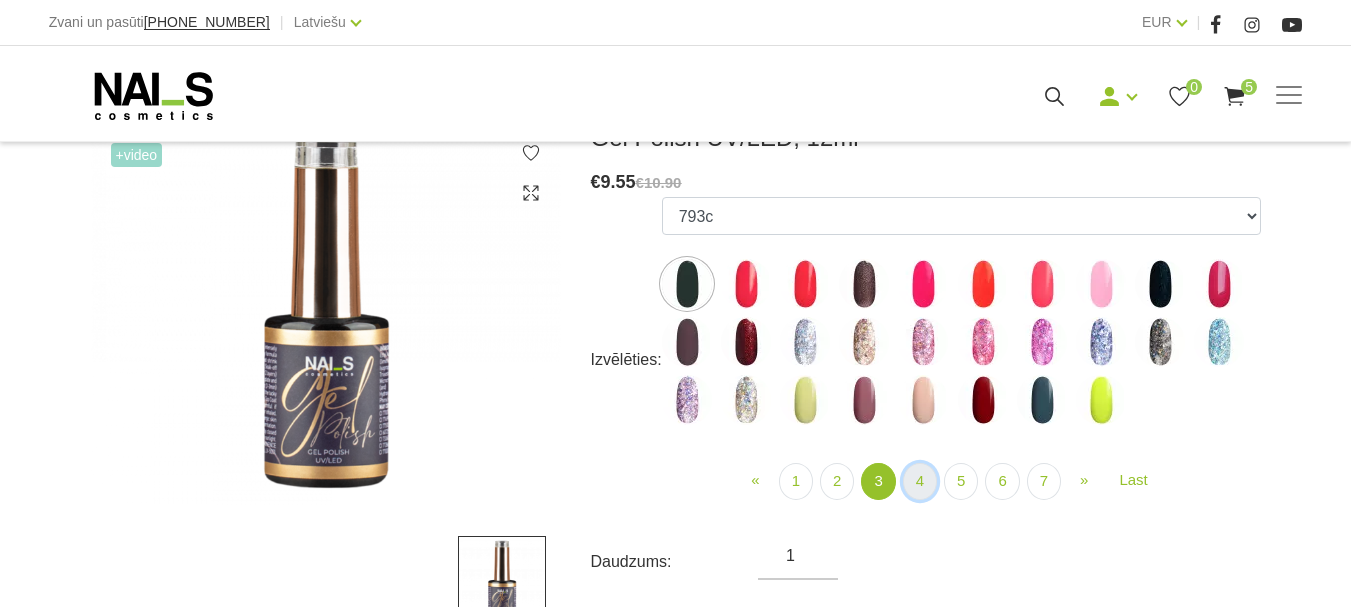 click on "4" at bounding box center [920, 481] 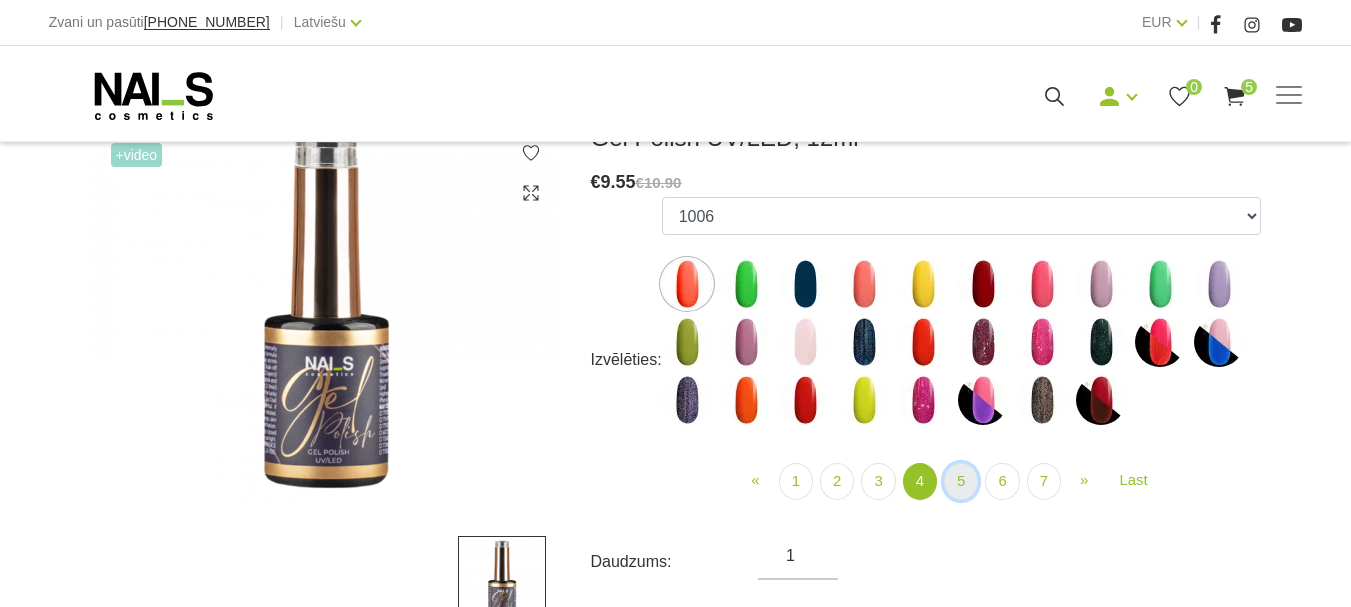 click on "5" at bounding box center [961, 481] 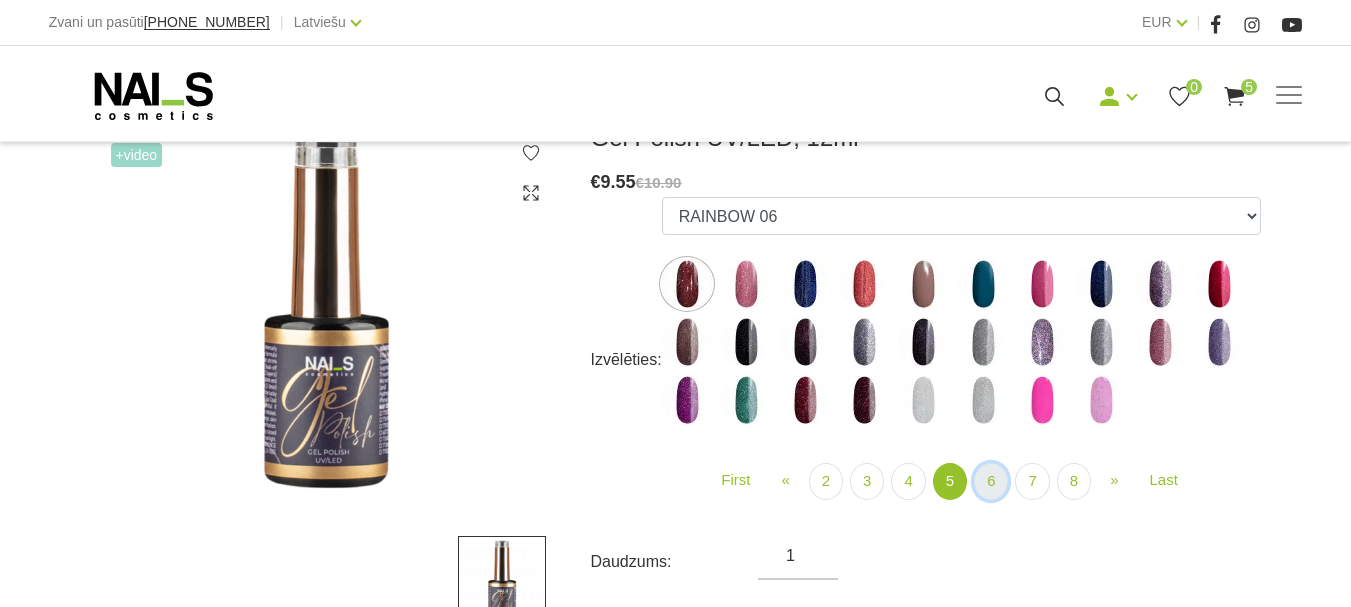 click on "6" at bounding box center [991, 481] 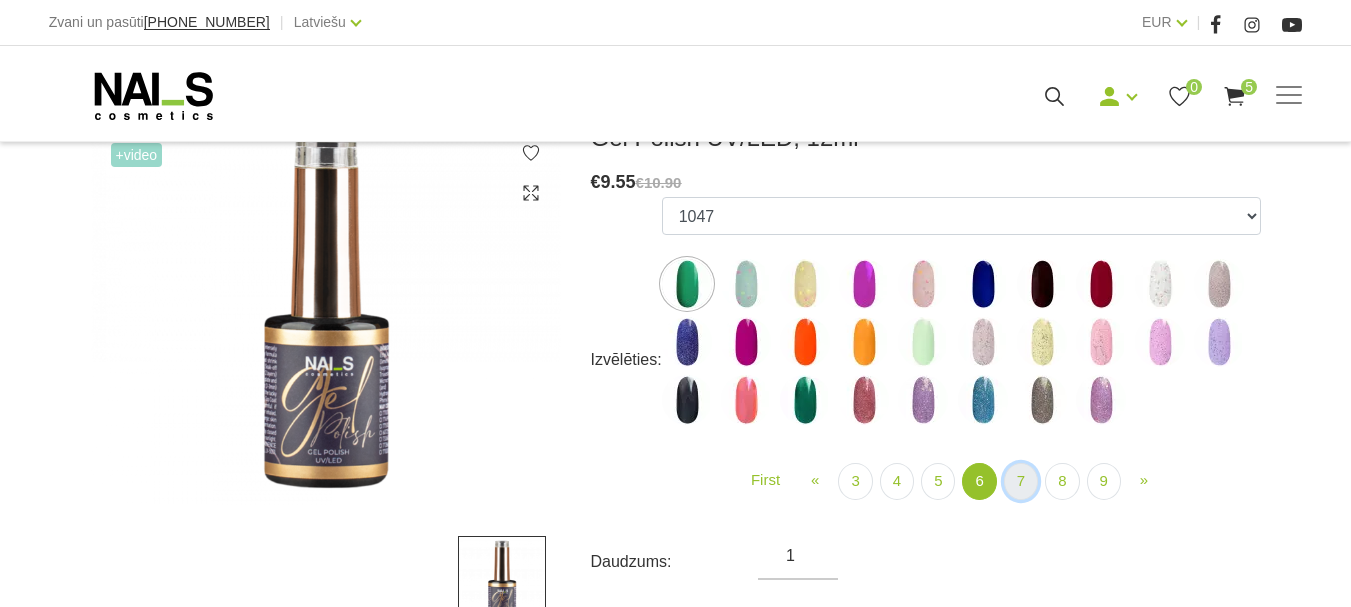 click on "7" at bounding box center (1021, 481) 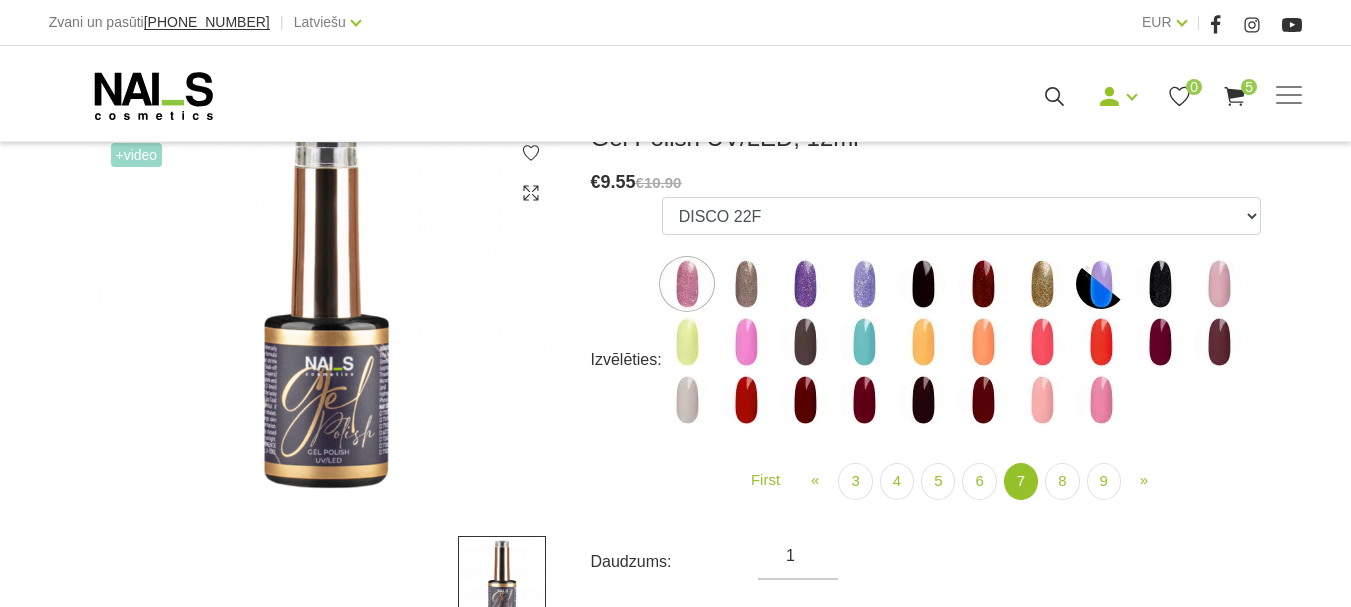 click at bounding box center (864, 400) 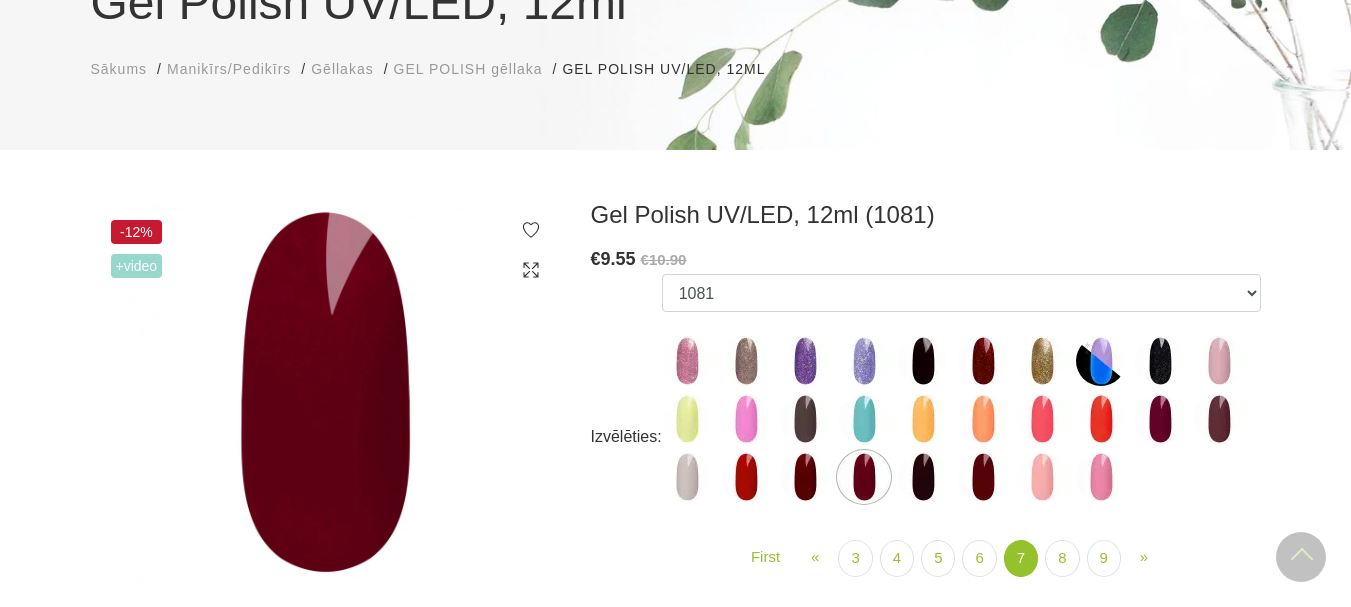 scroll, scrollTop: 200, scrollLeft: 0, axis: vertical 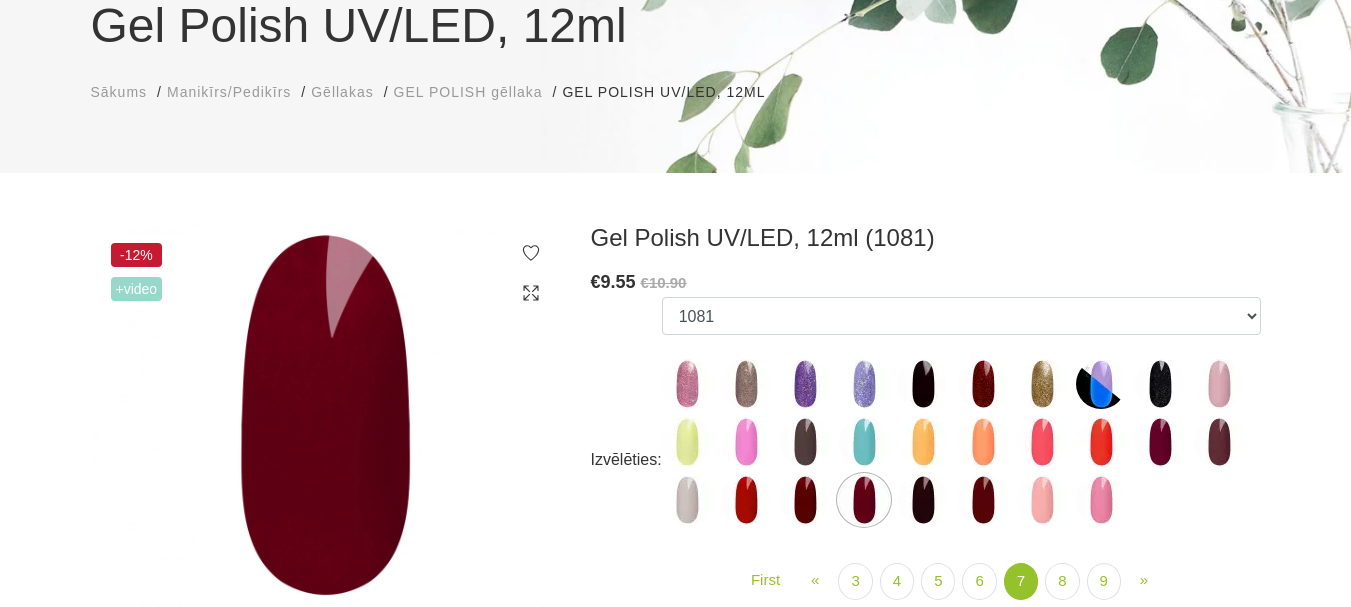 click at bounding box center [983, 384] 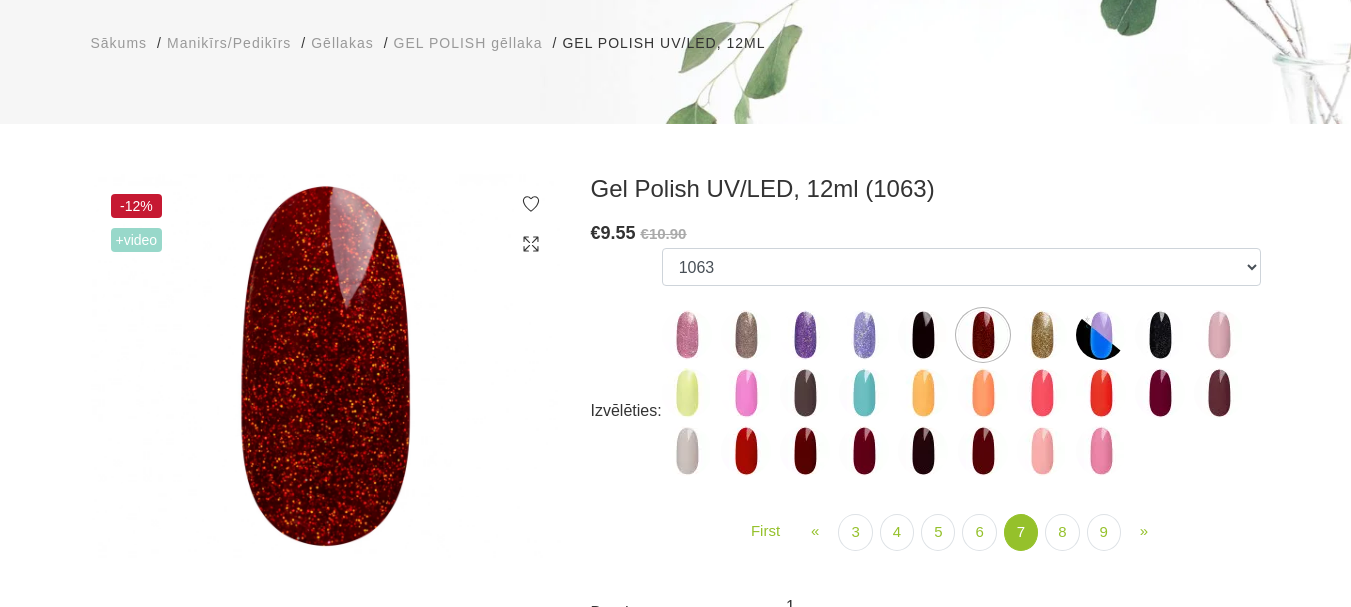 scroll, scrollTop: 200, scrollLeft: 0, axis: vertical 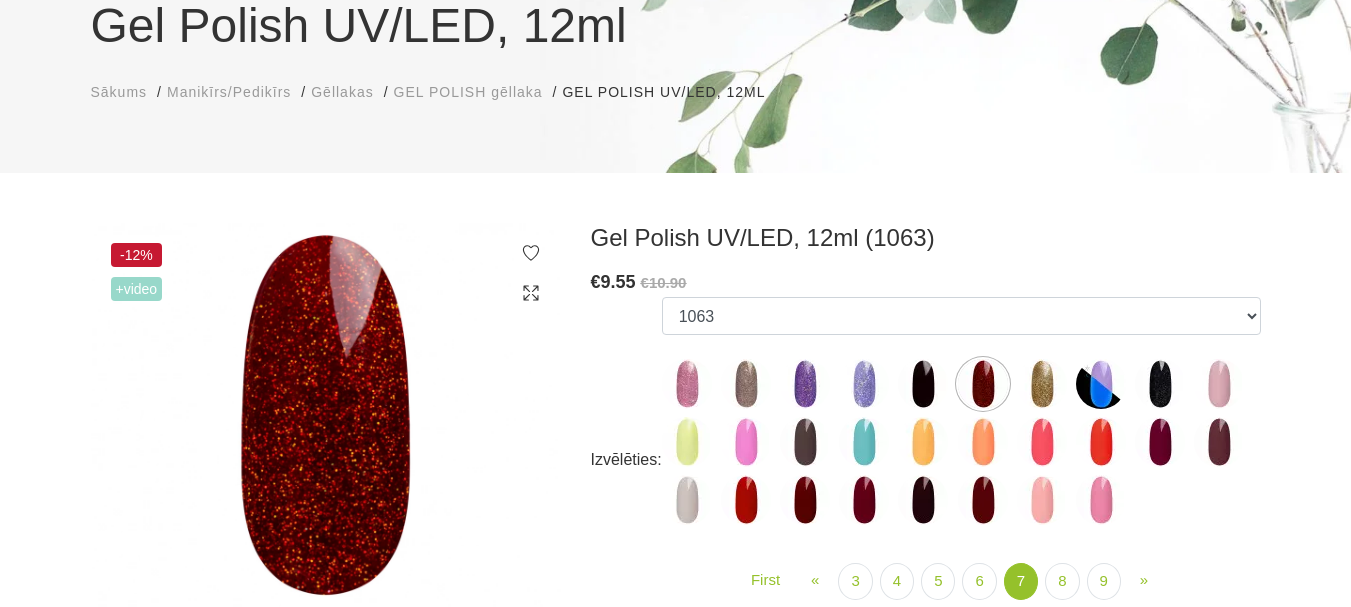 click at bounding box center (805, 500) 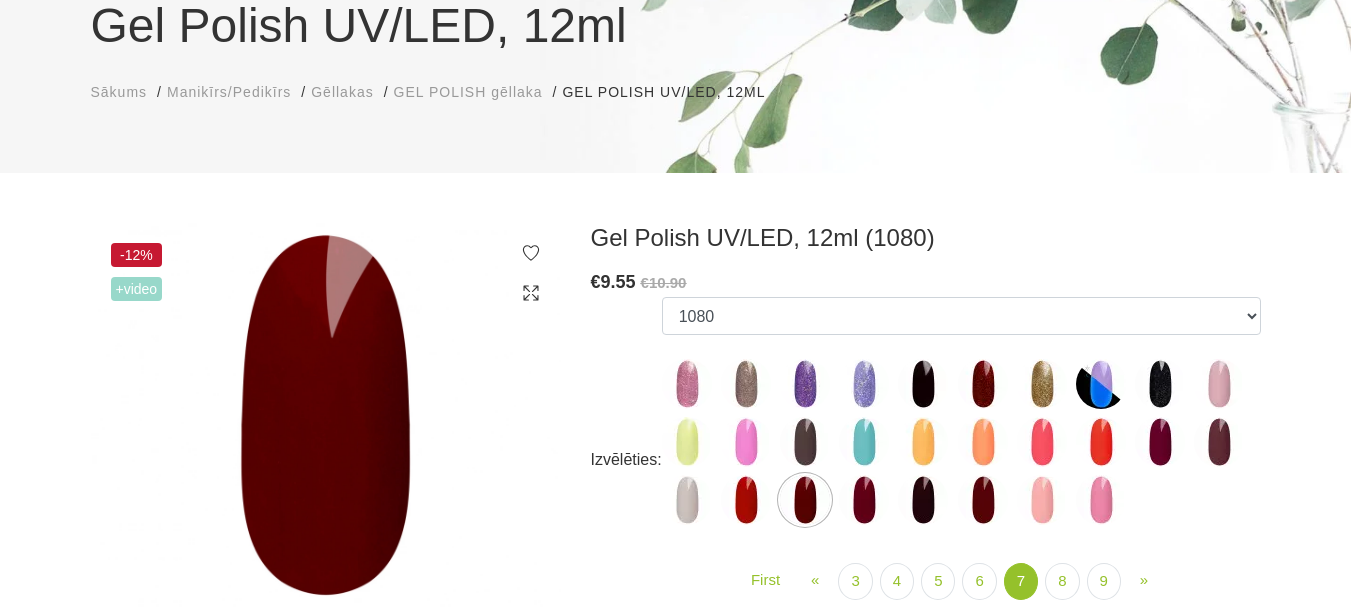 click at bounding box center [864, 500] 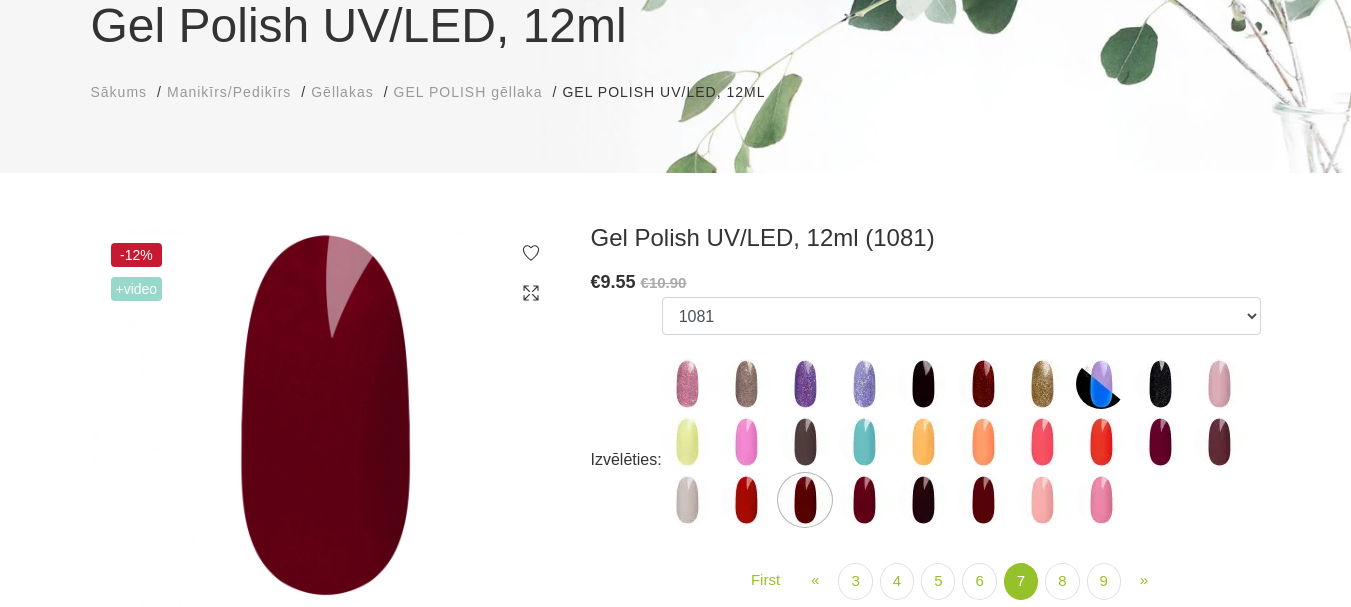 click at bounding box center (923, 500) 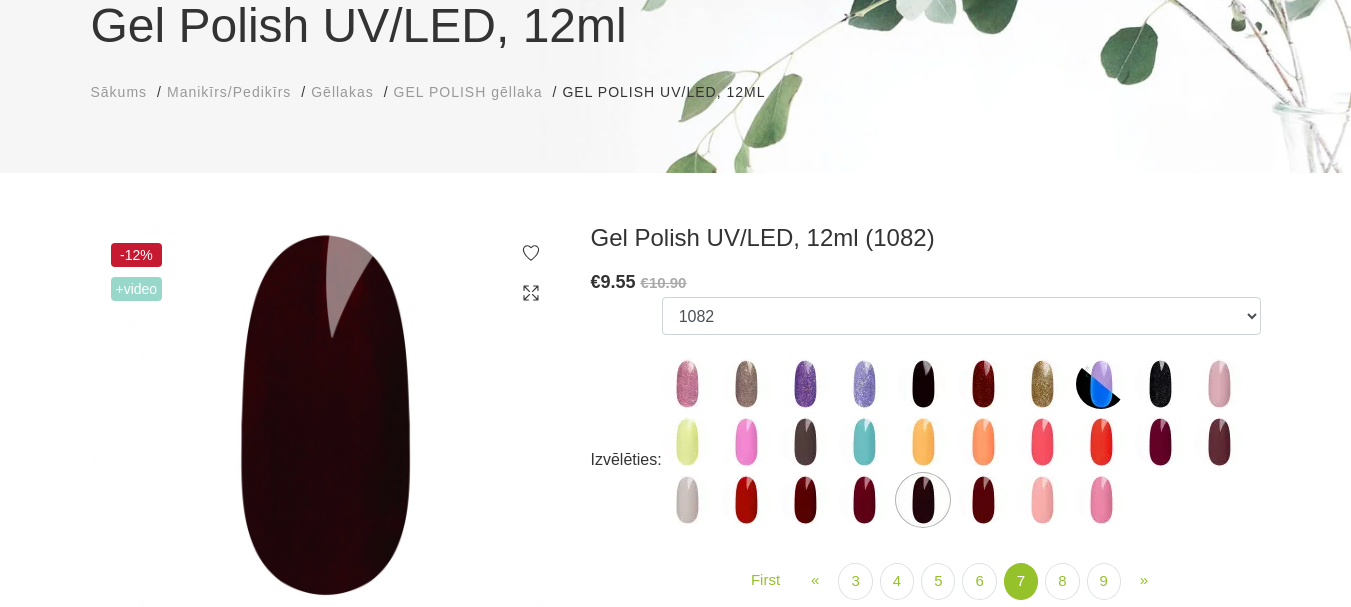 click at bounding box center [1101, 384] 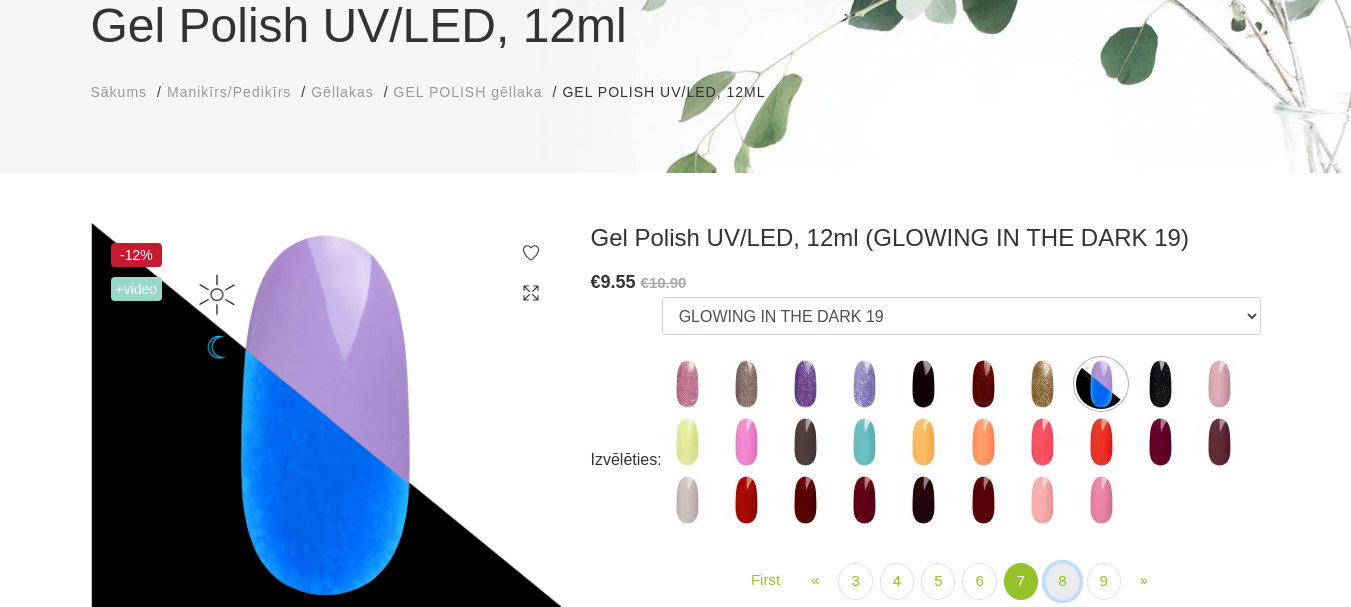 click on "8" at bounding box center [1062, 581] 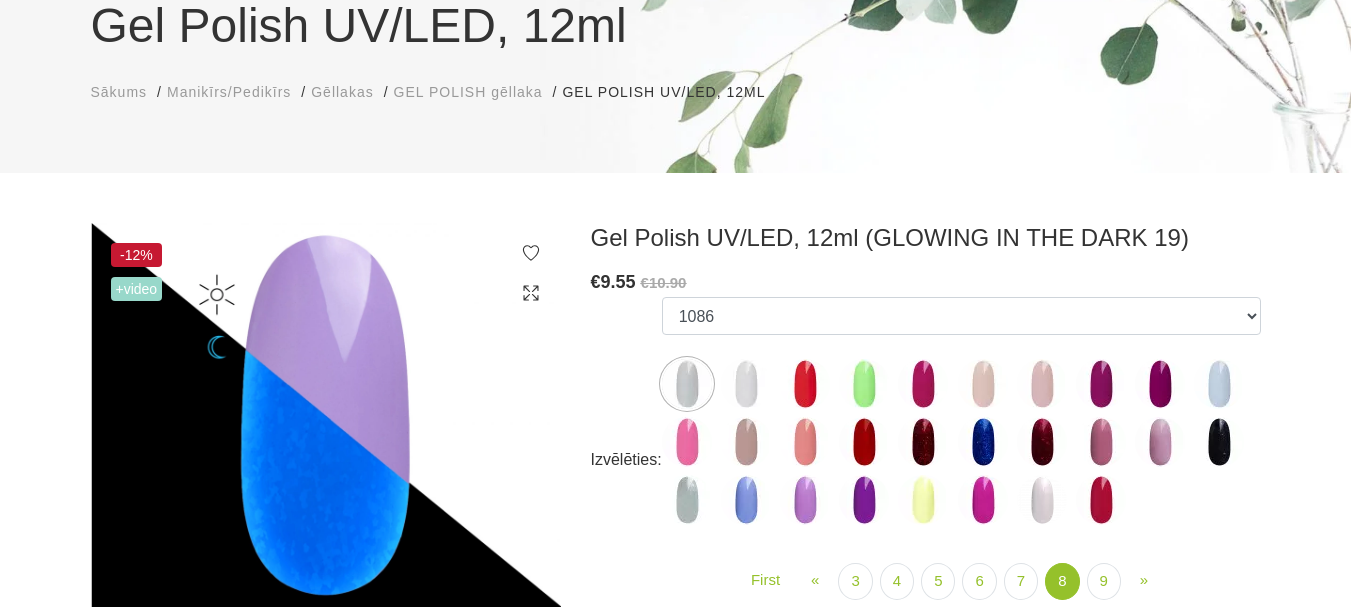 click at bounding box center [864, 442] 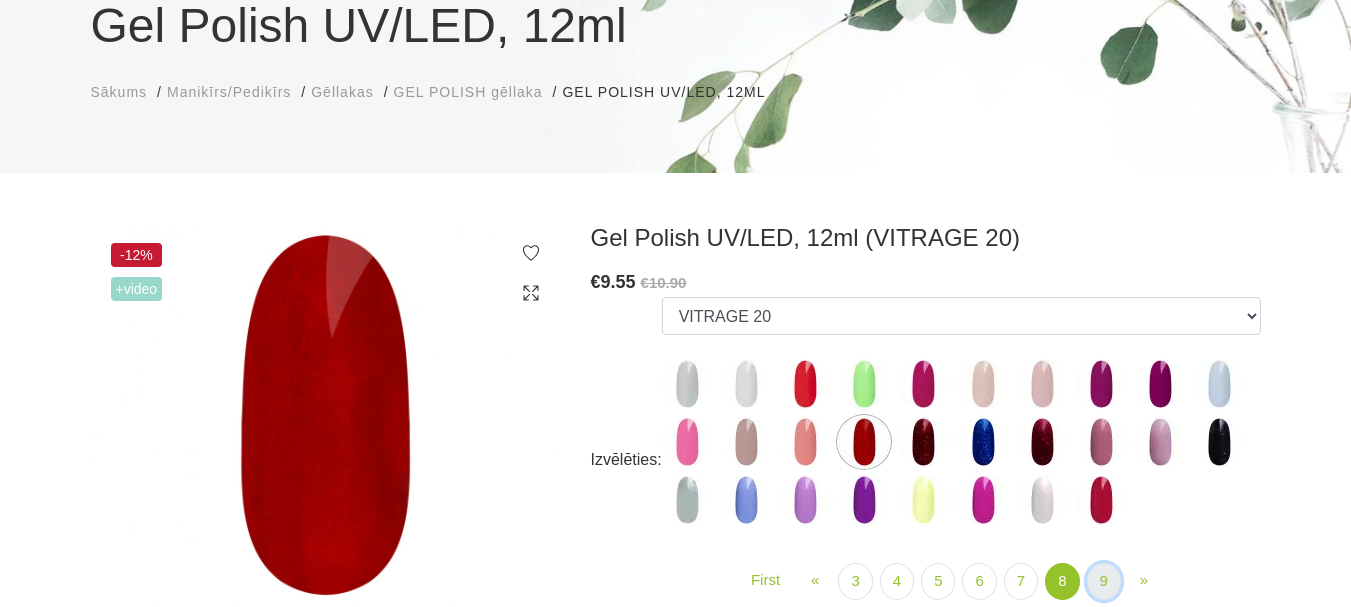 click on "9" at bounding box center (1104, 581) 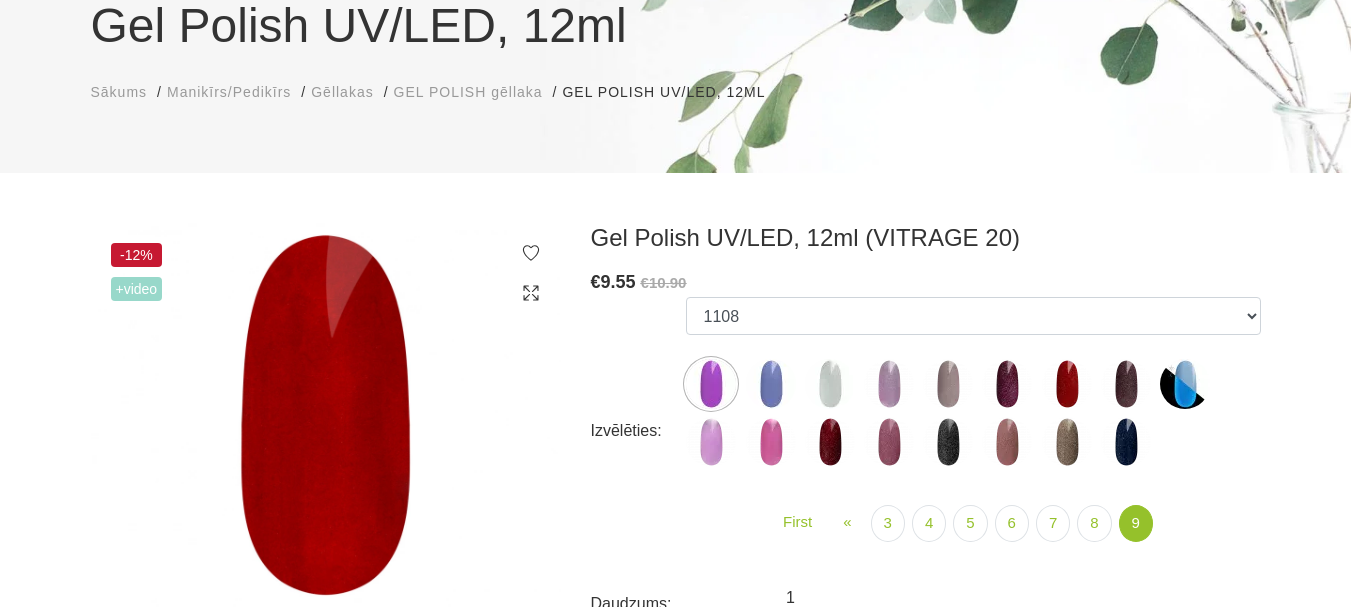 click at bounding box center (830, 442) 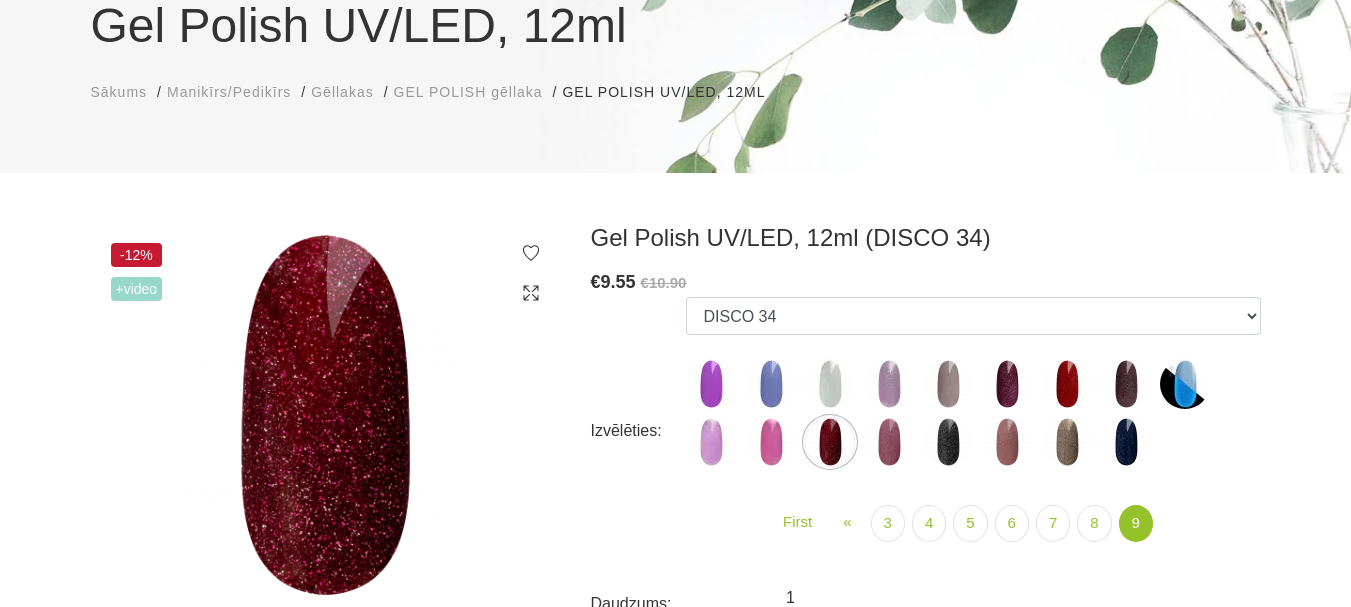 click at bounding box center [1007, 384] 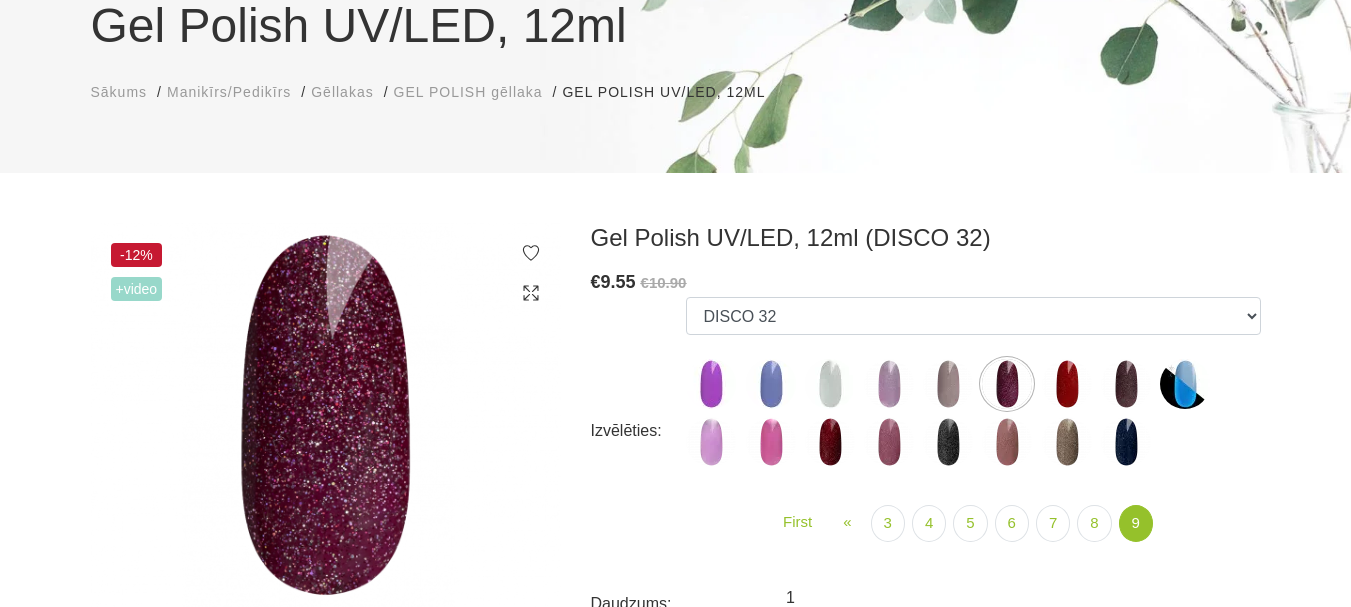 click at bounding box center (1067, 384) 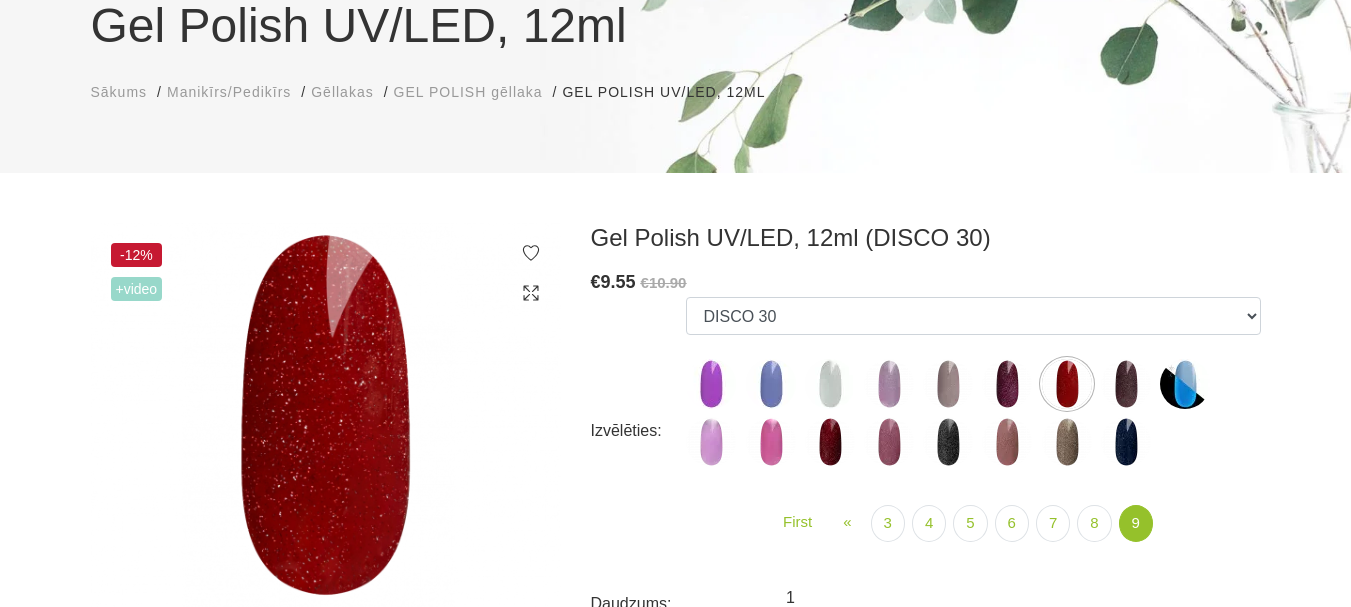 click at bounding box center [830, 442] 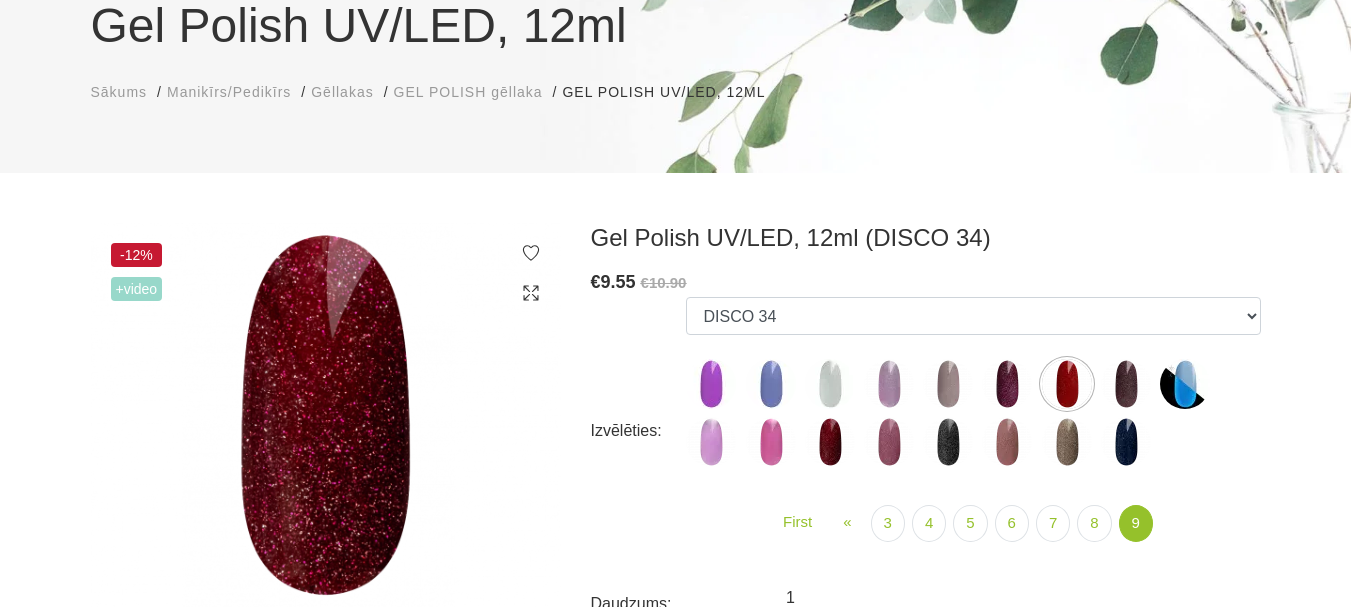 click at bounding box center [889, 442] 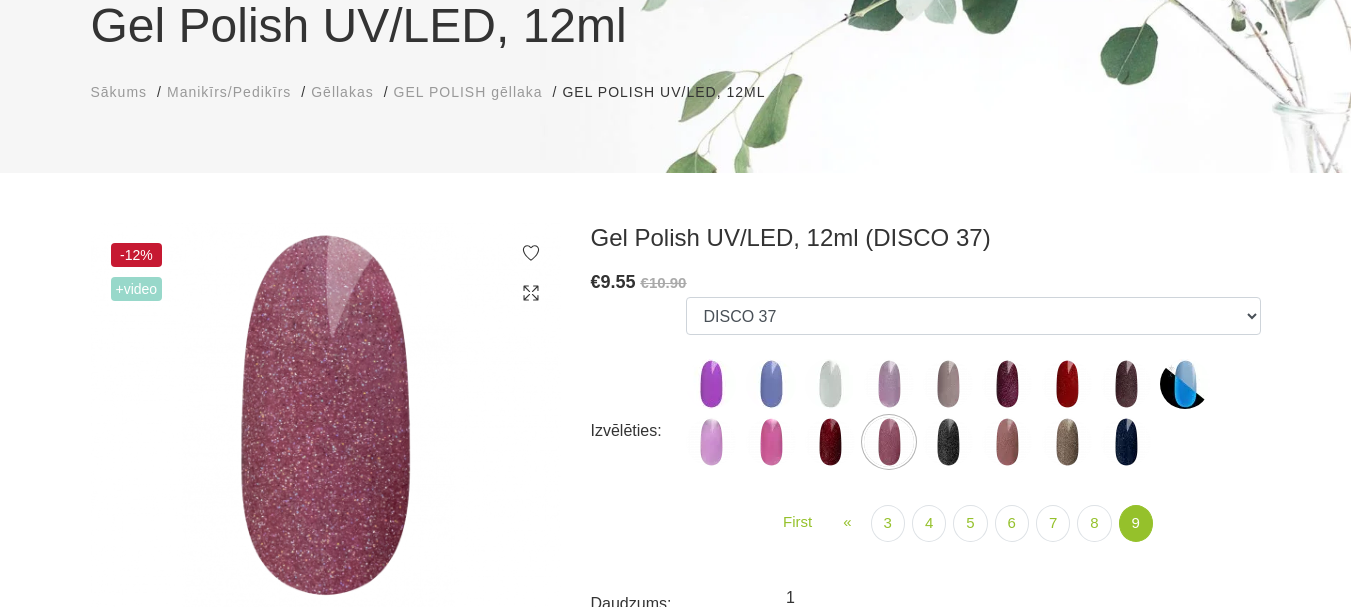 click at bounding box center [948, 442] 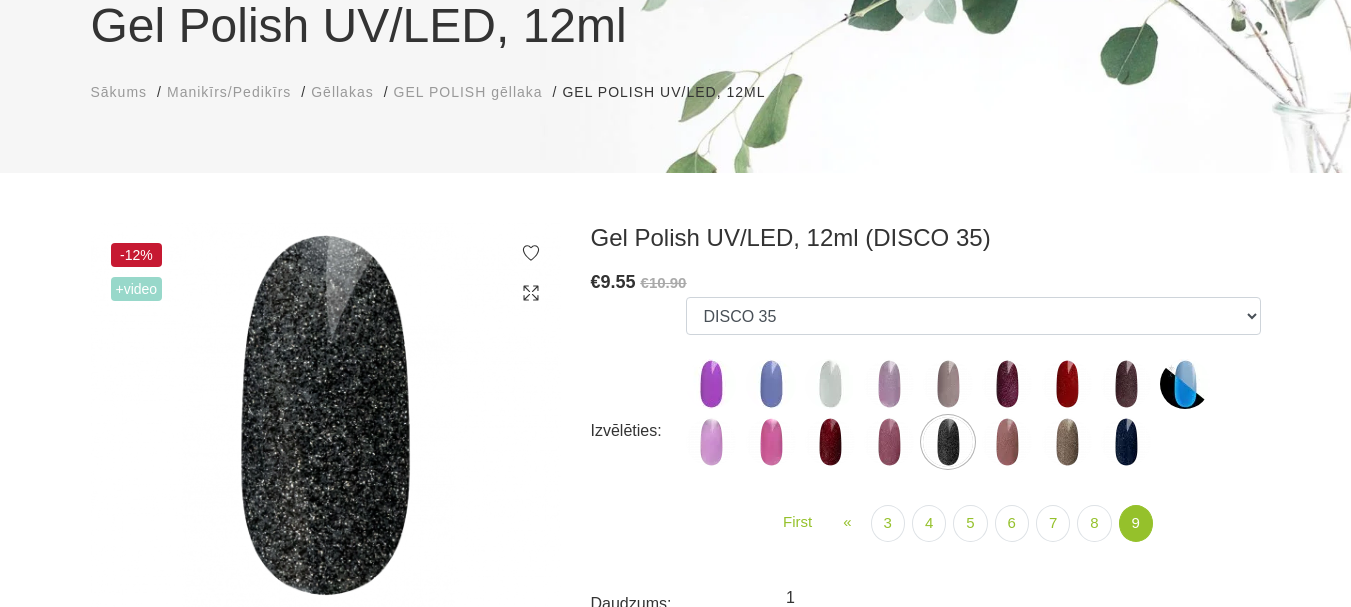 click at bounding box center (1007, 442) 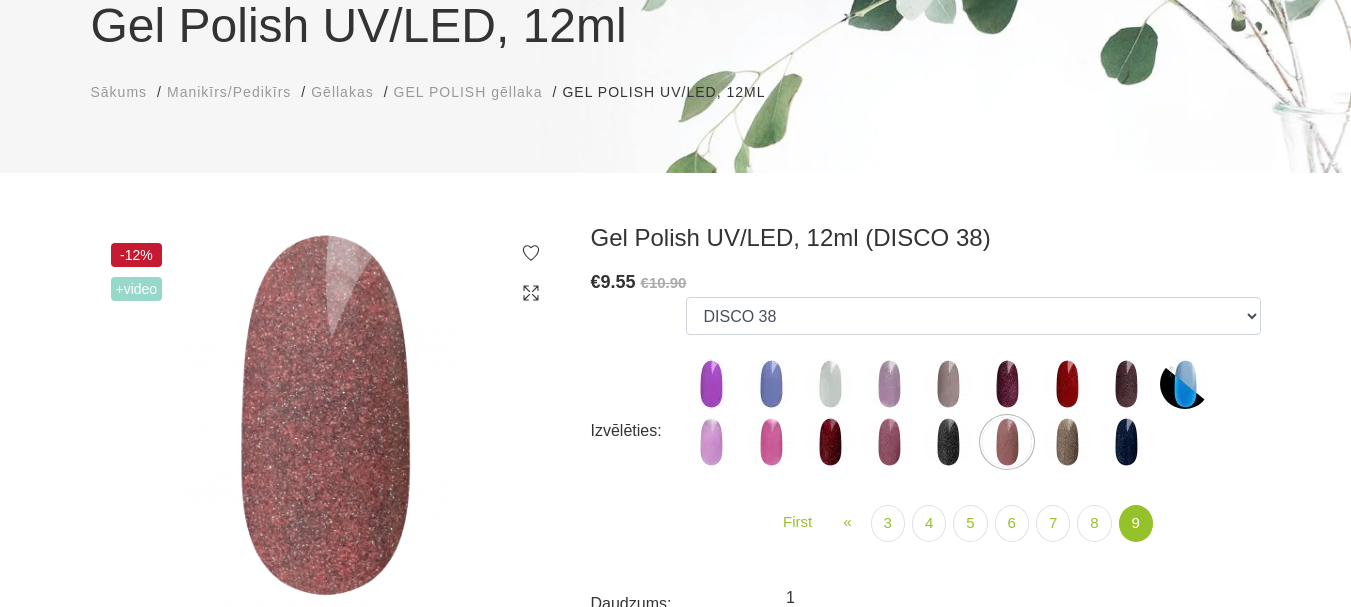 click at bounding box center (1067, 442) 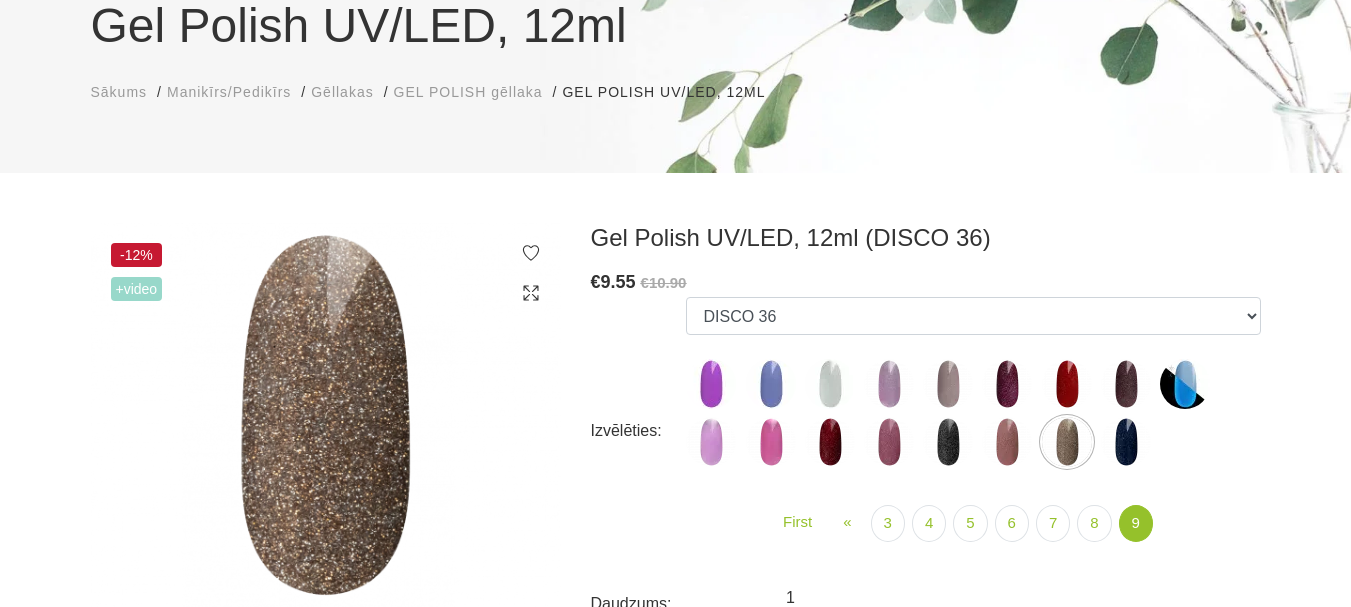 click on "Gēllakas" at bounding box center (342, 92) 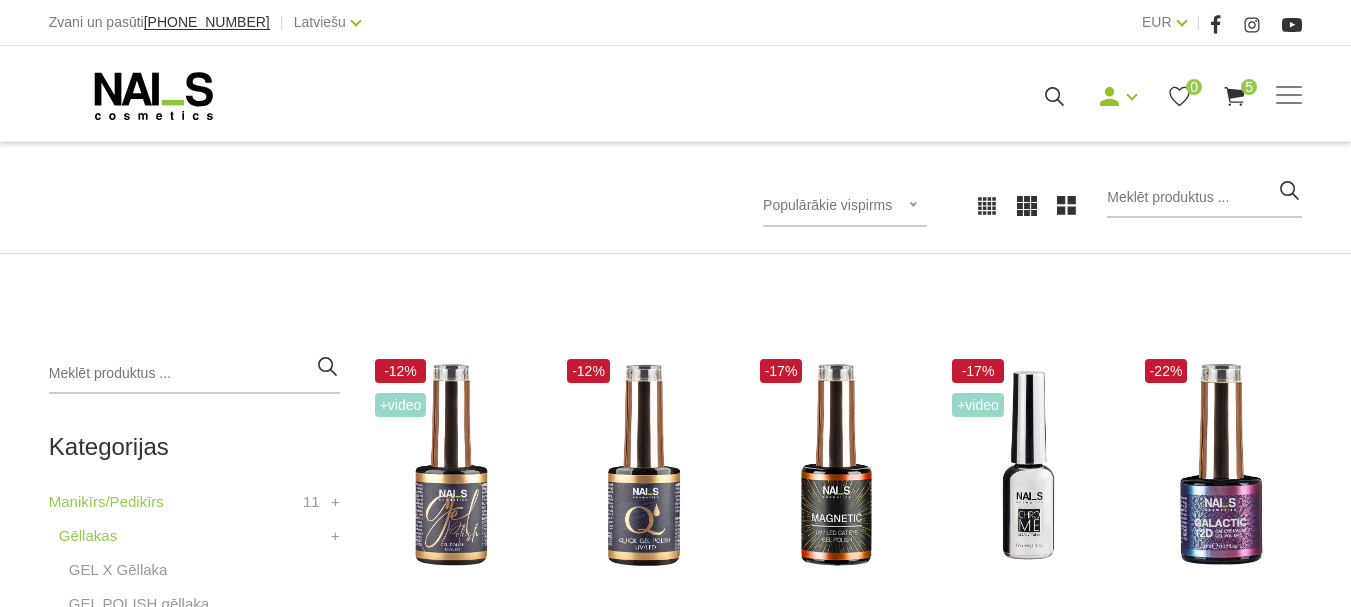 scroll, scrollTop: 400, scrollLeft: 0, axis: vertical 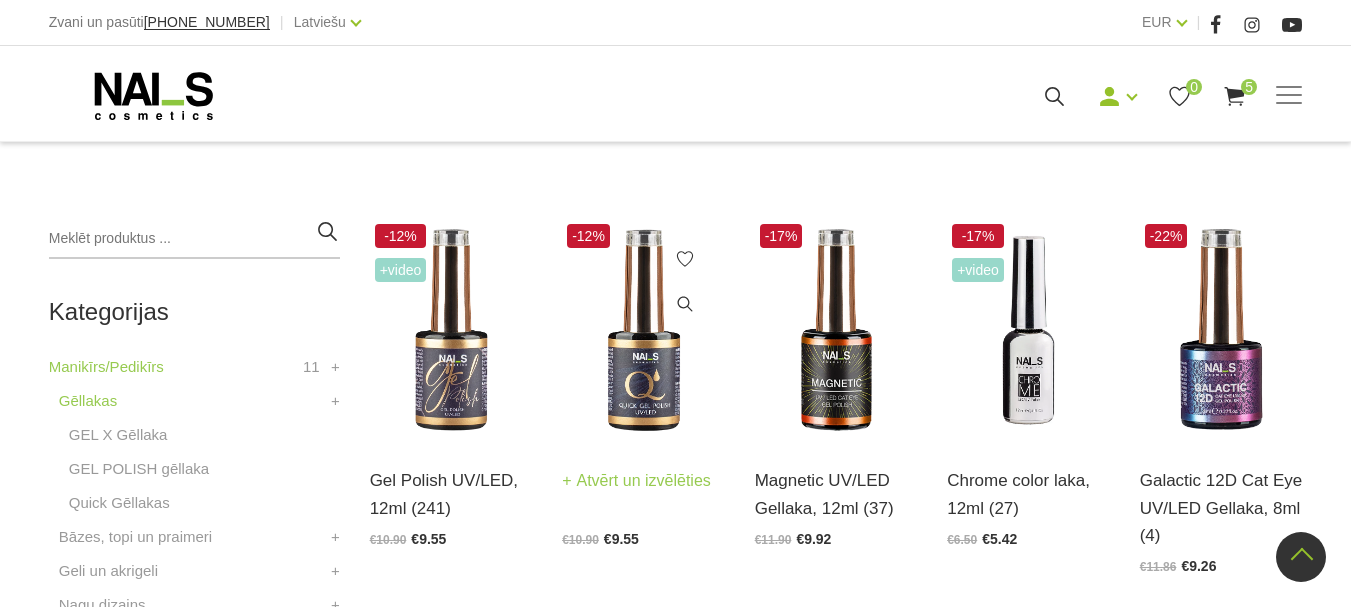 click on "Atvērt un izvēlēties" at bounding box center [636, 481] 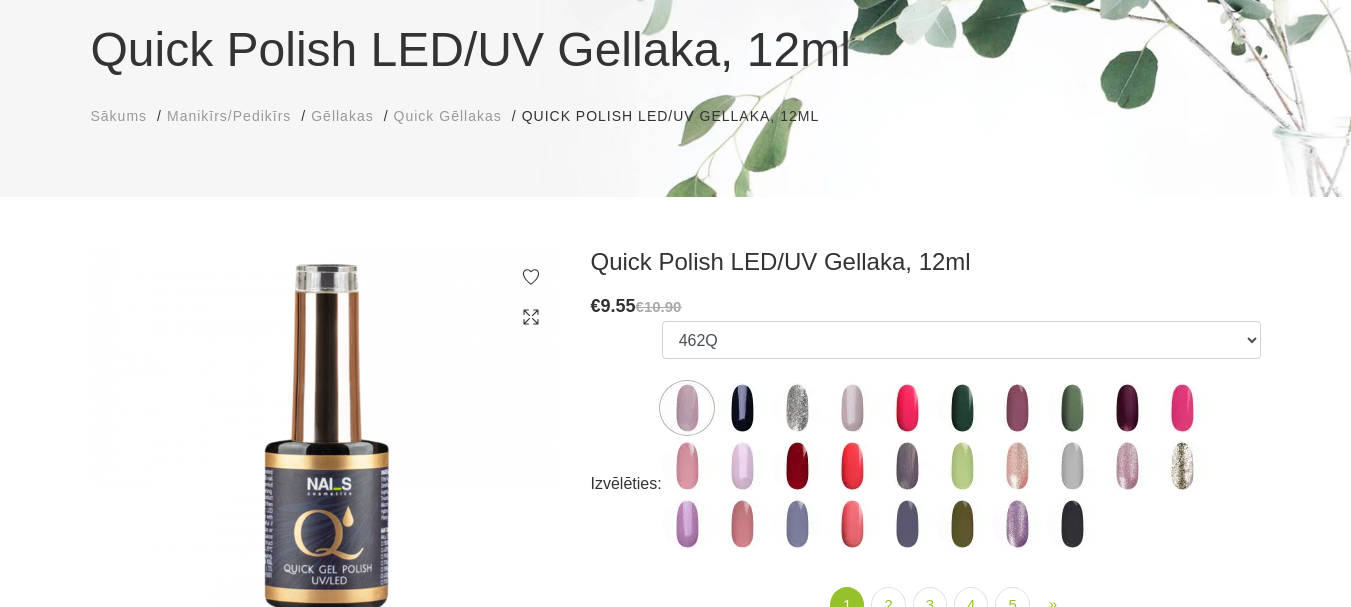 scroll, scrollTop: 200, scrollLeft: 0, axis: vertical 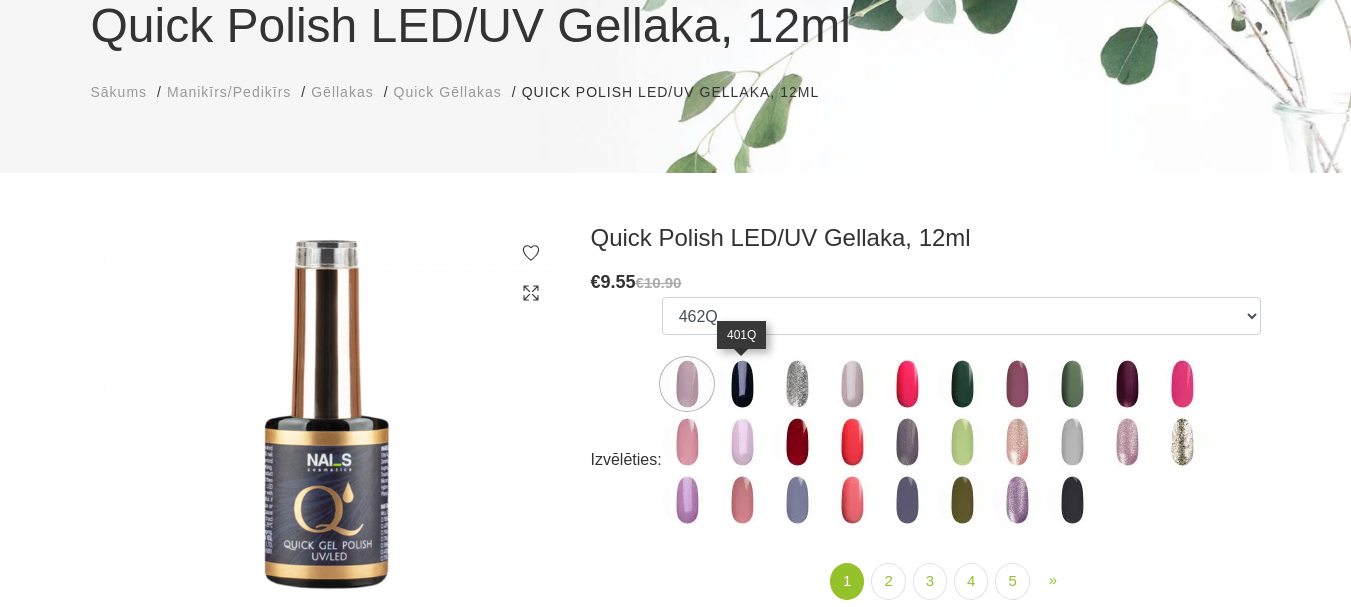 click at bounding box center [742, 384] 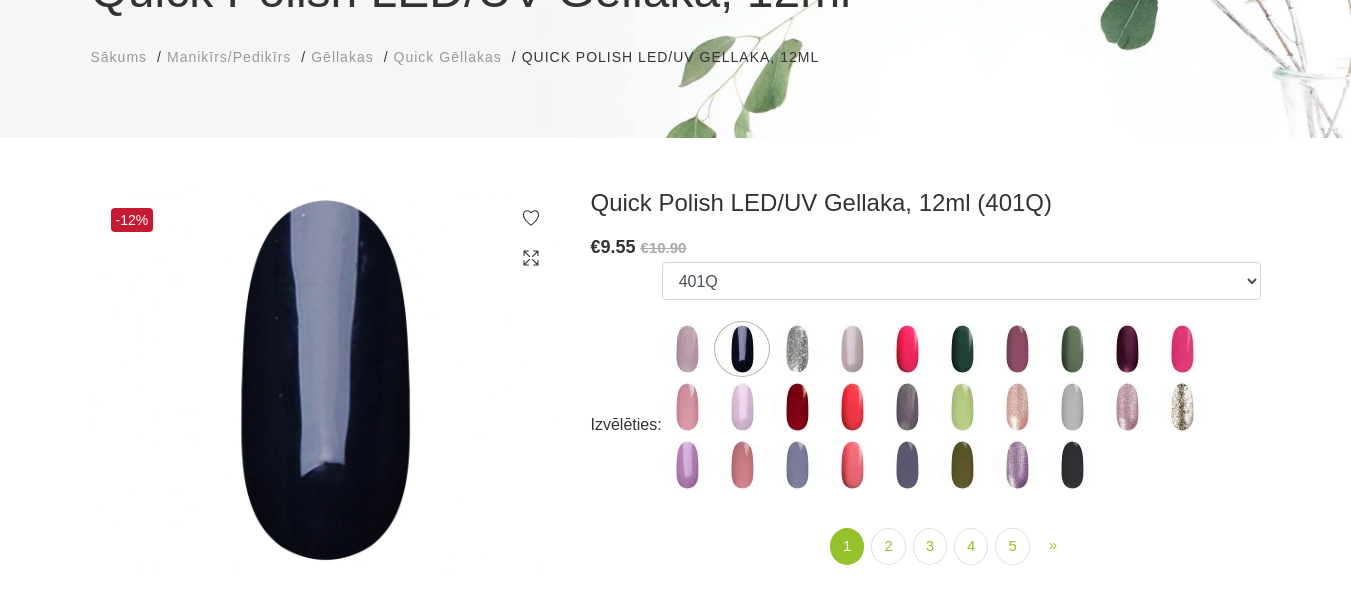 scroll, scrollTop: 200, scrollLeft: 0, axis: vertical 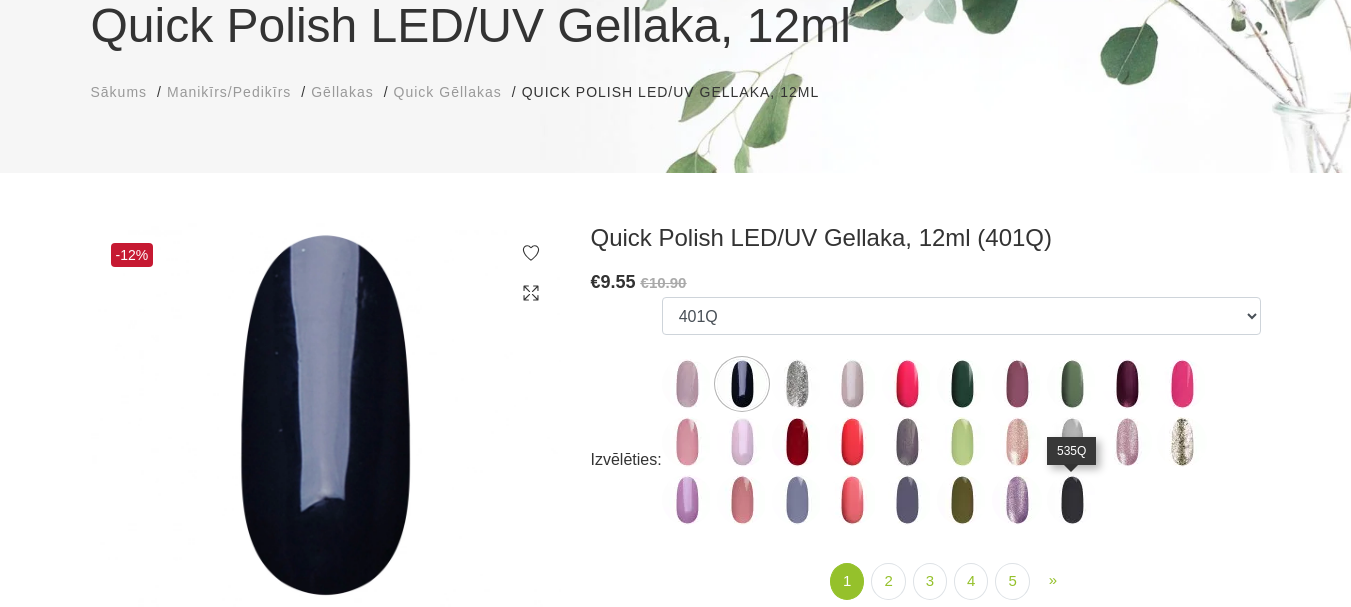 click at bounding box center (1072, 500) 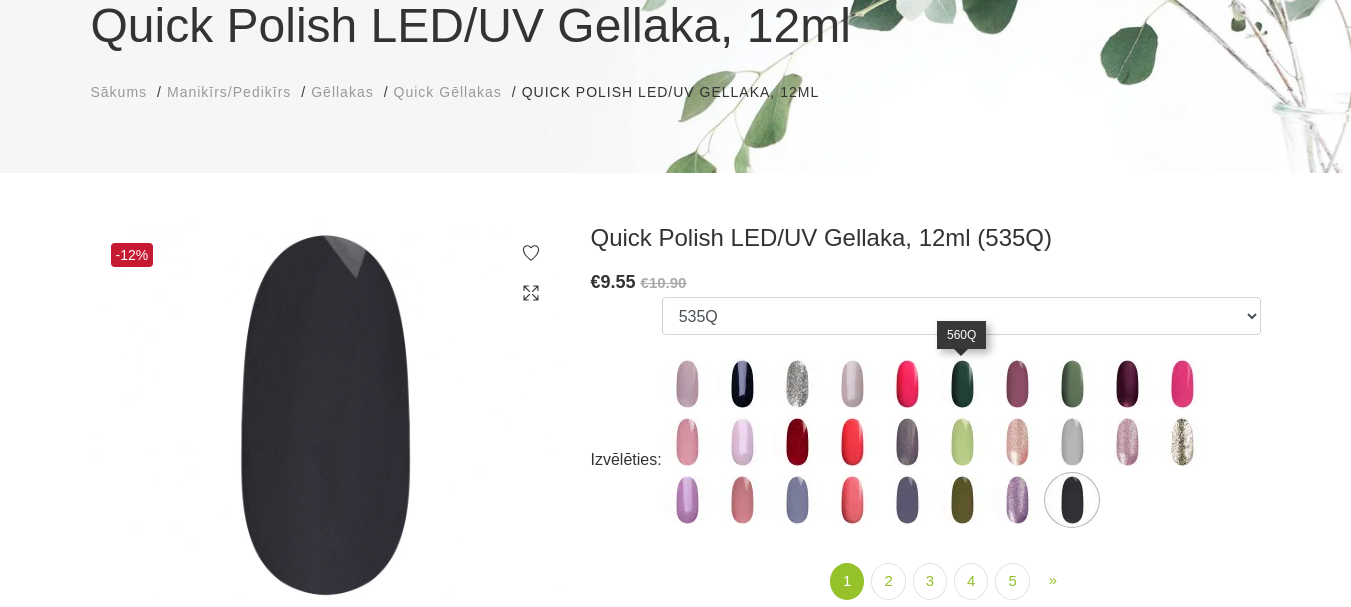 click at bounding box center (962, 384) 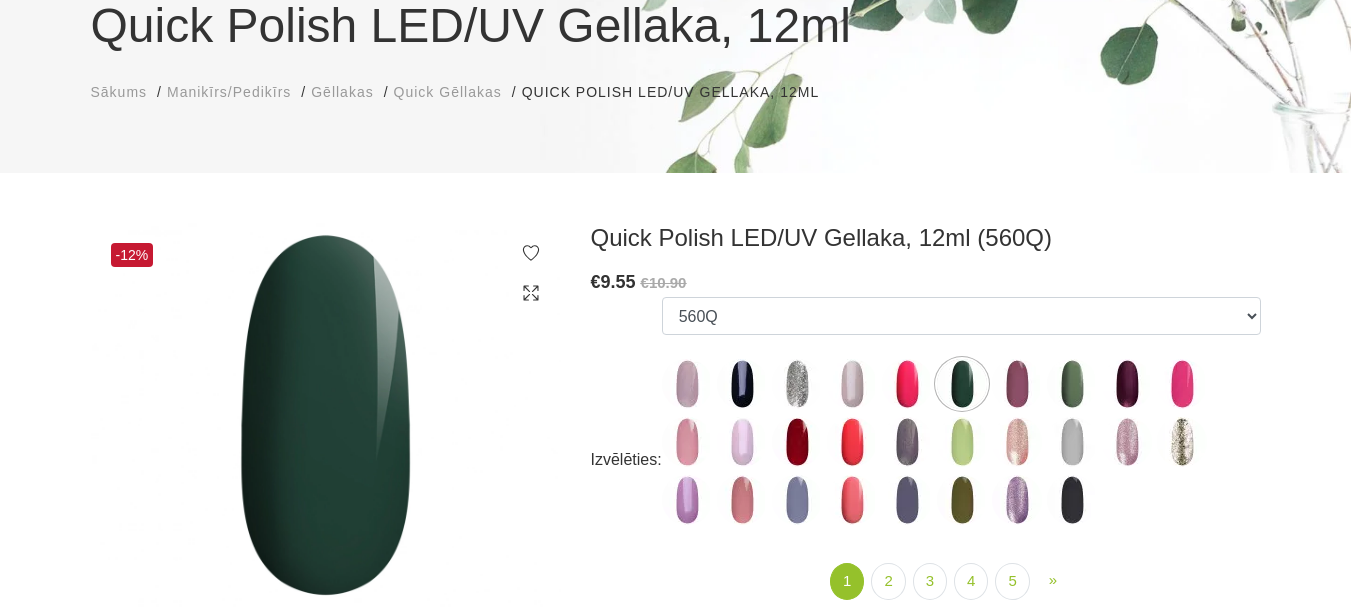 click at bounding box center (962, 384) 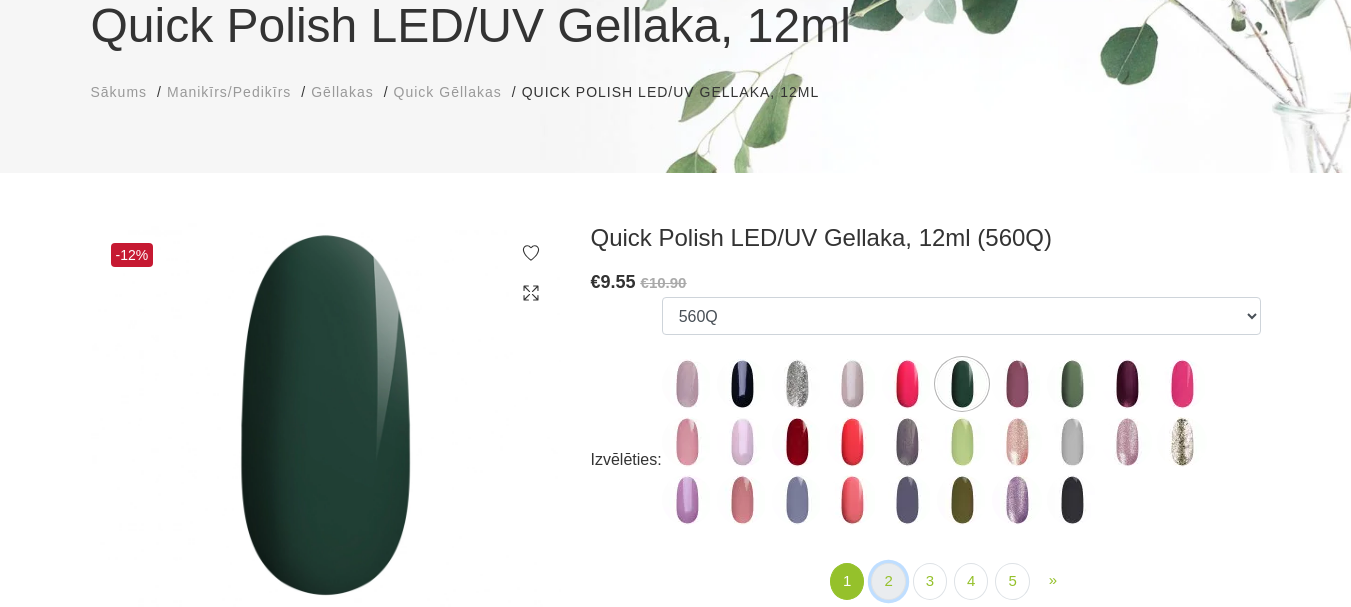 click on "2" at bounding box center (888, 581) 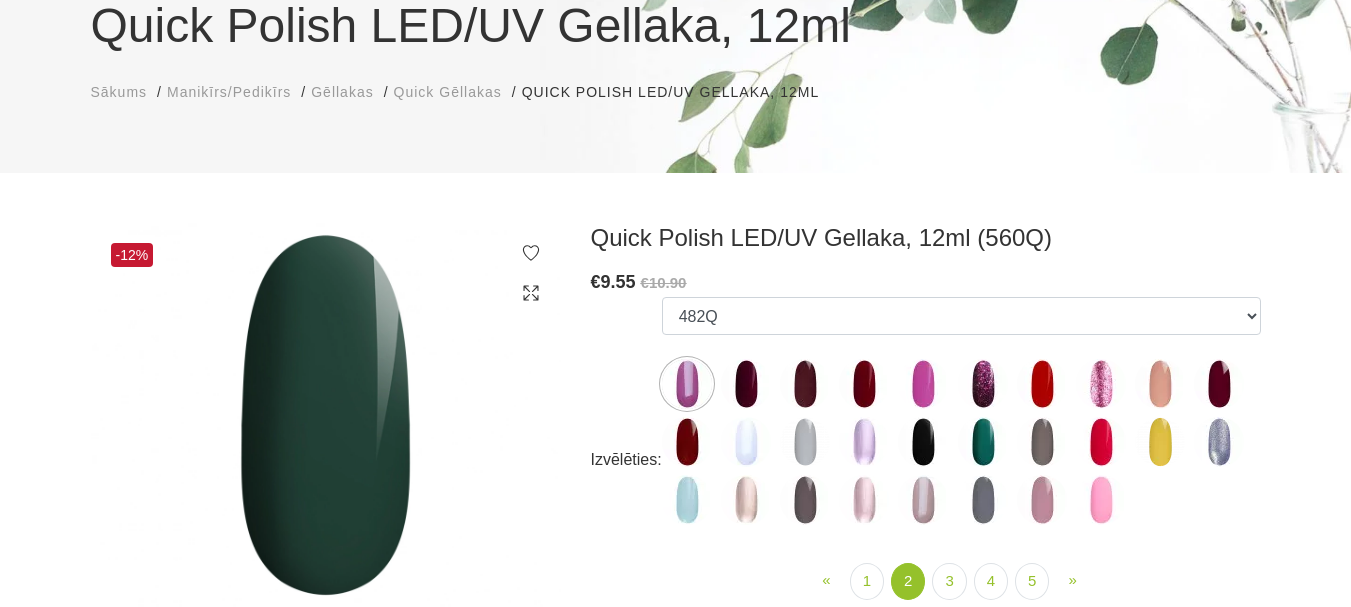 click at bounding box center [864, 384] 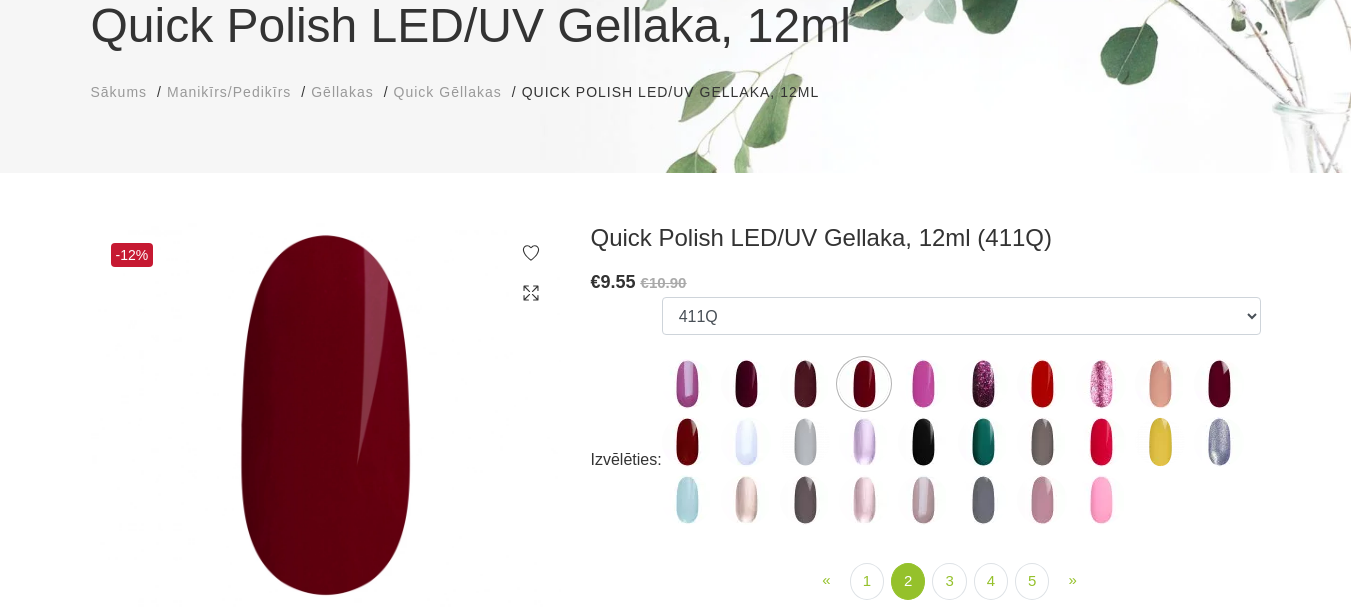 click at bounding box center [687, 442] 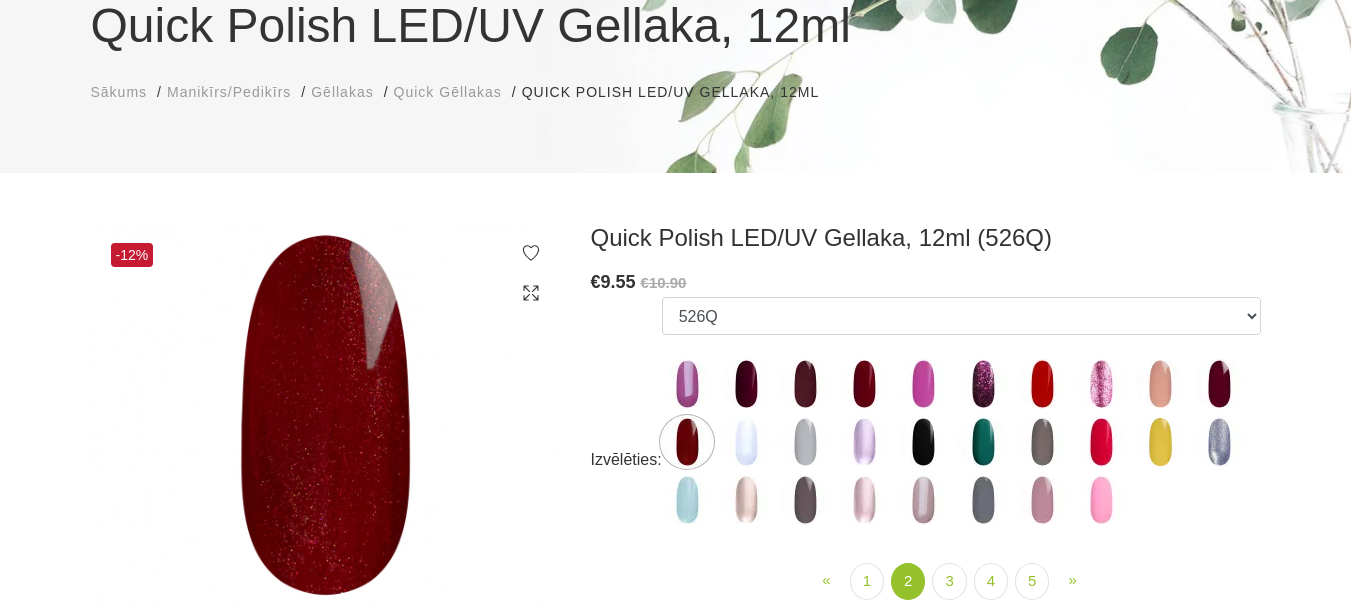 click at bounding box center [1219, 384] 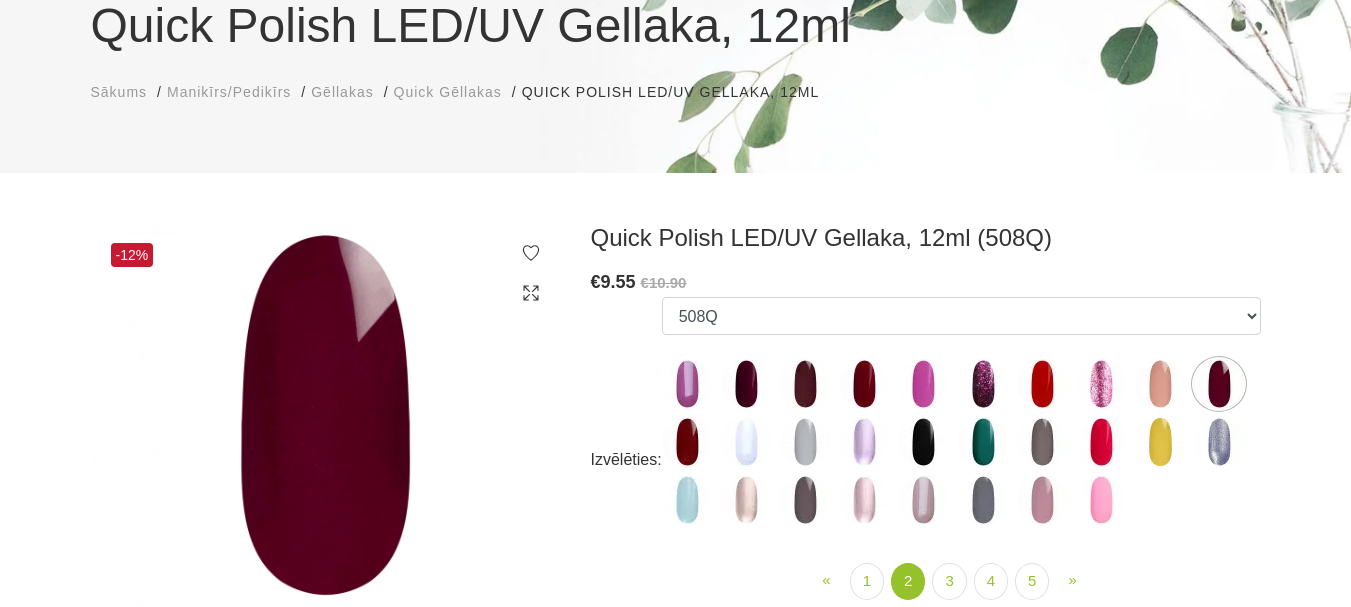 click at bounding box center [864, 384] 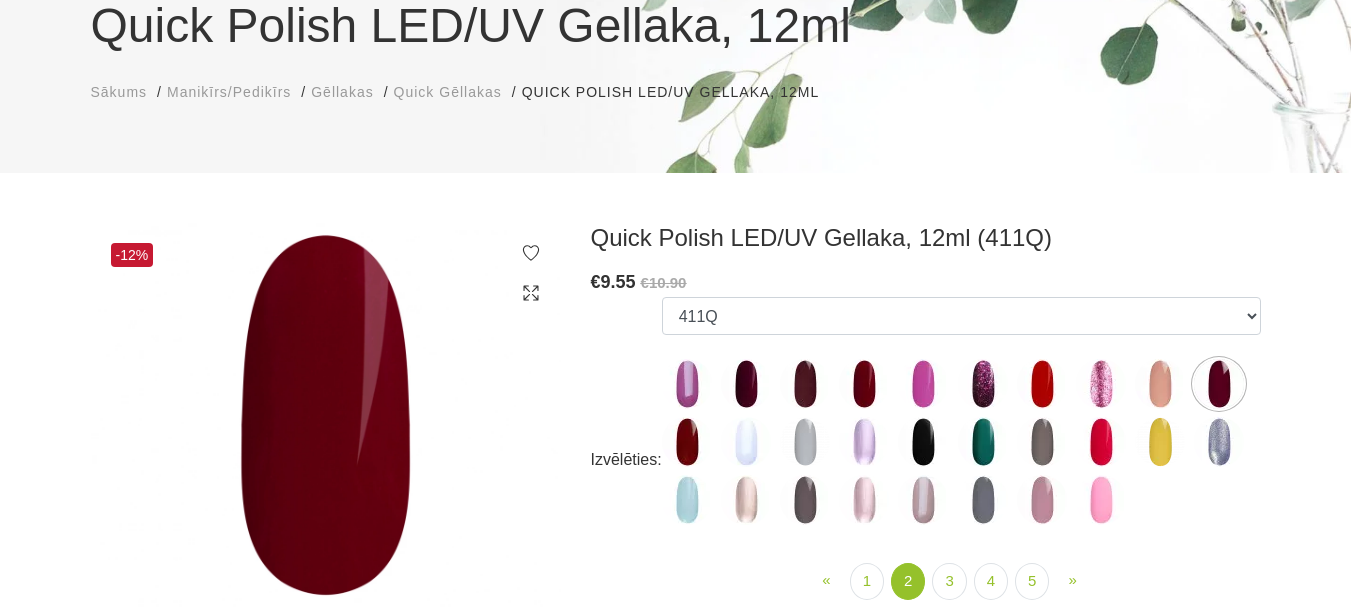 click at bounding box center [687, 442] 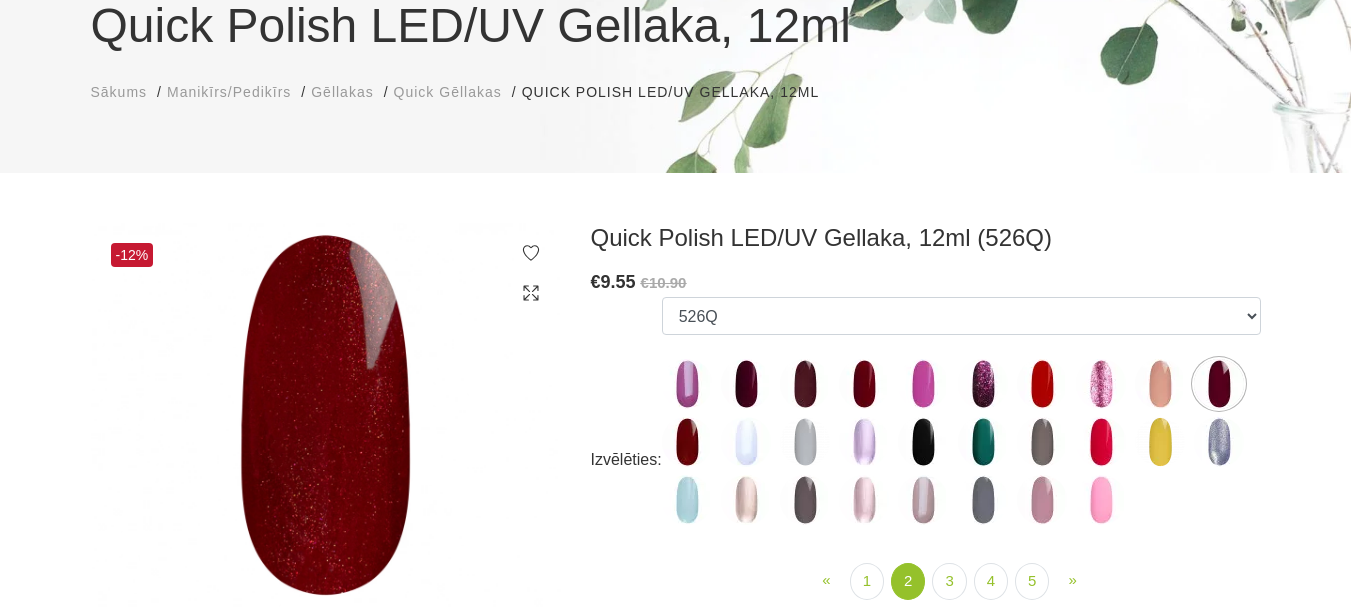 click at bounding box center [864, 384] 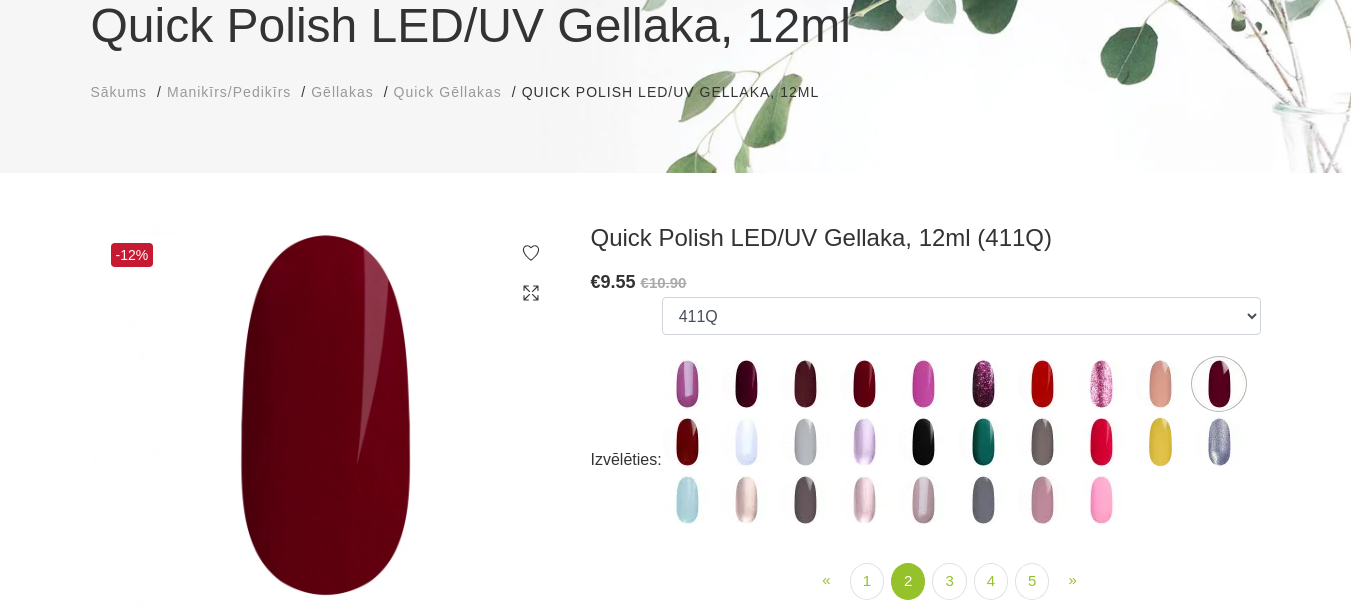 click at bounding box center (805, 384) 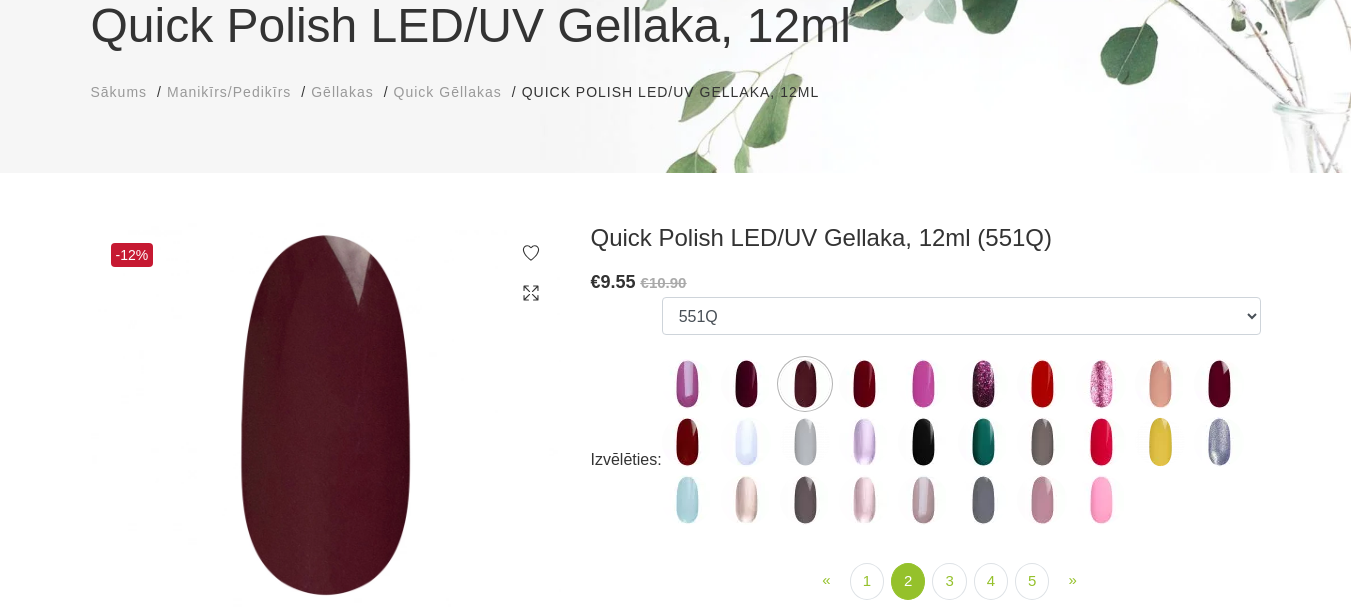 click at bounding box center [746, 384] 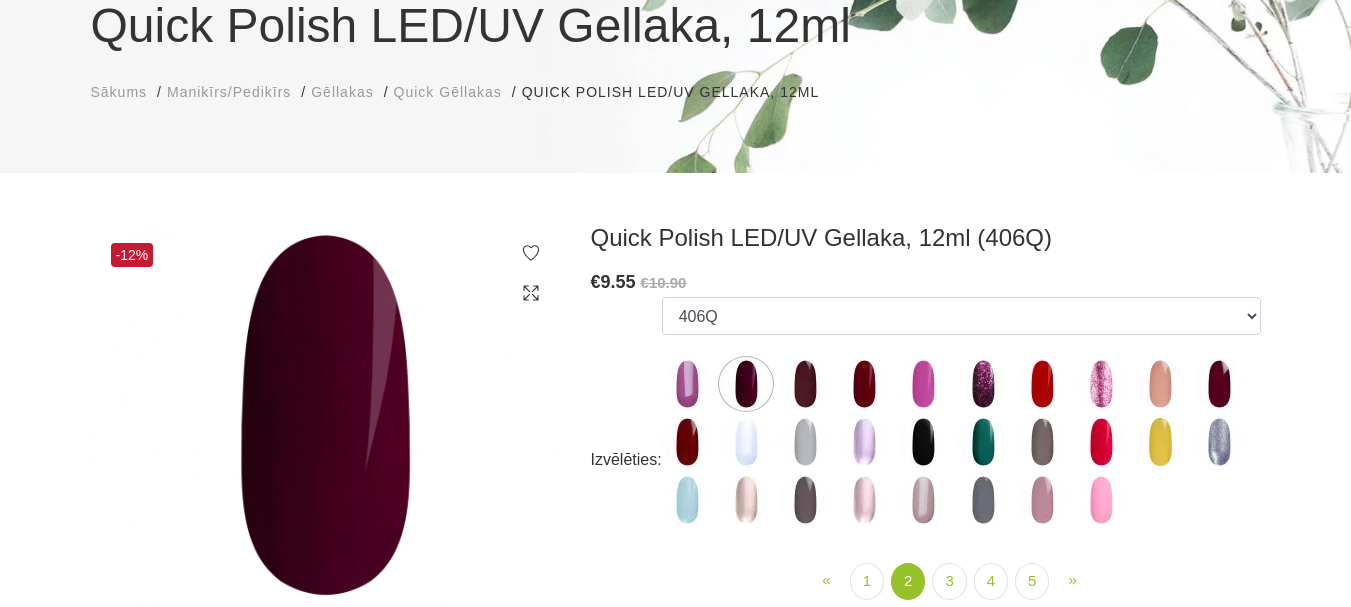 click at bounding box center (864, 384) 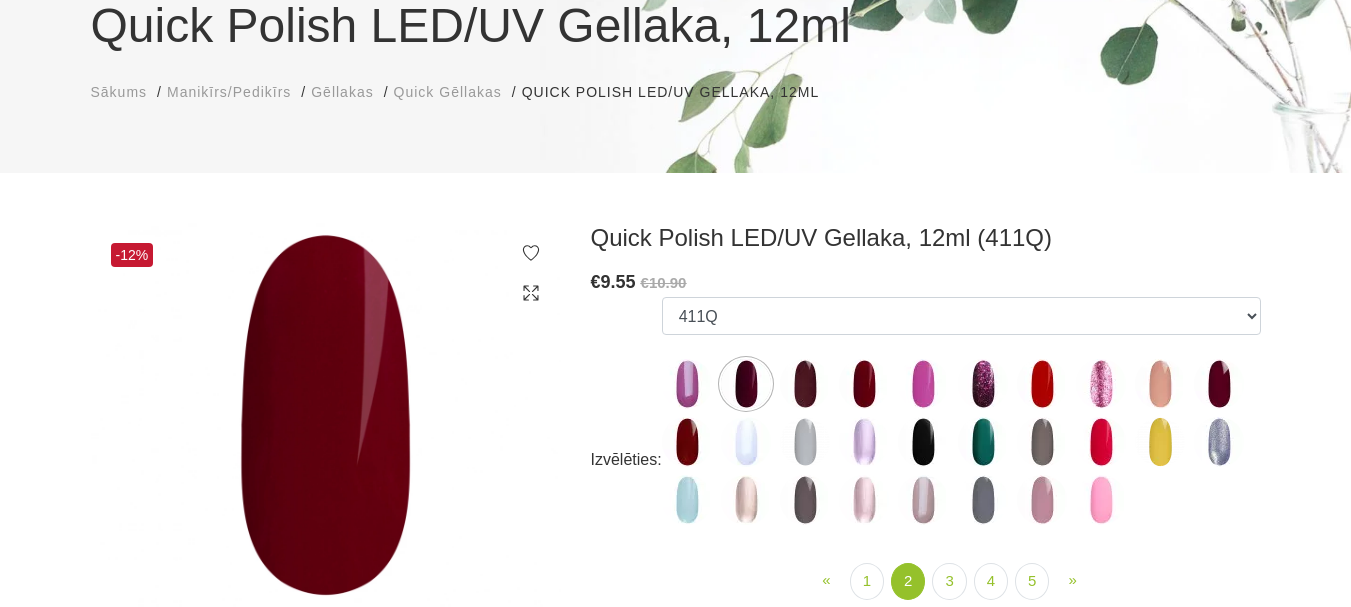 click at bounding box center [1219, 384] 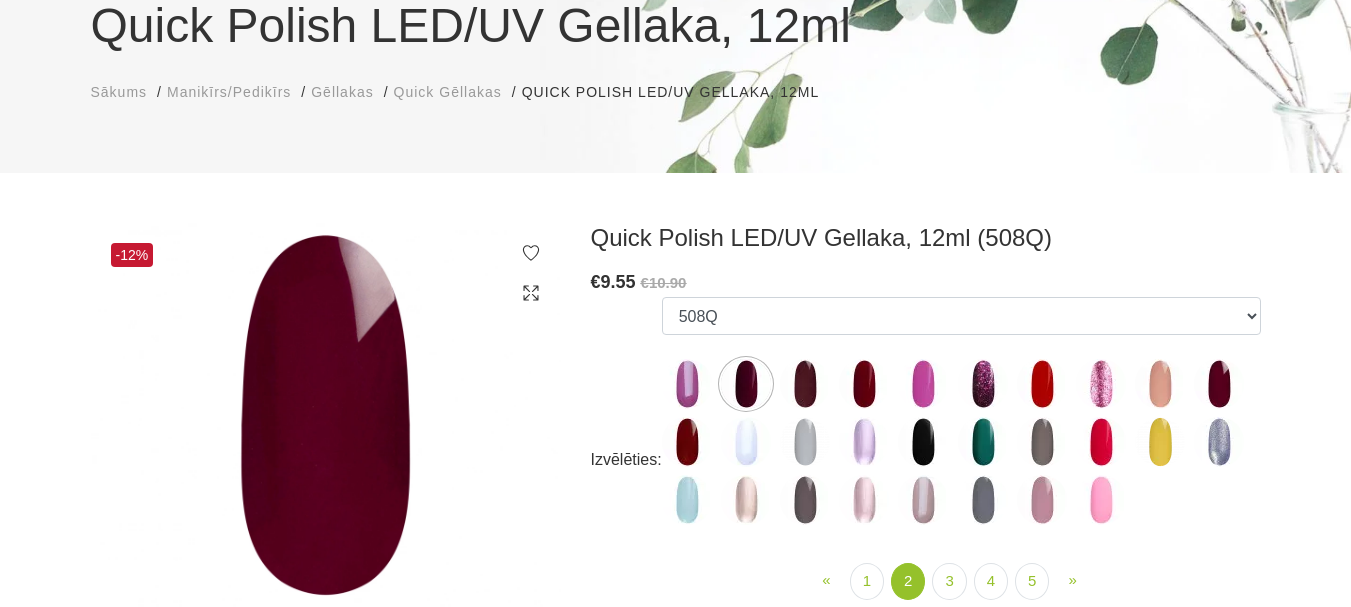 drag, startPoint x: 862, startPoint y: 385, endPoint x: 871, endPoint y: 409, distance: 25.632011 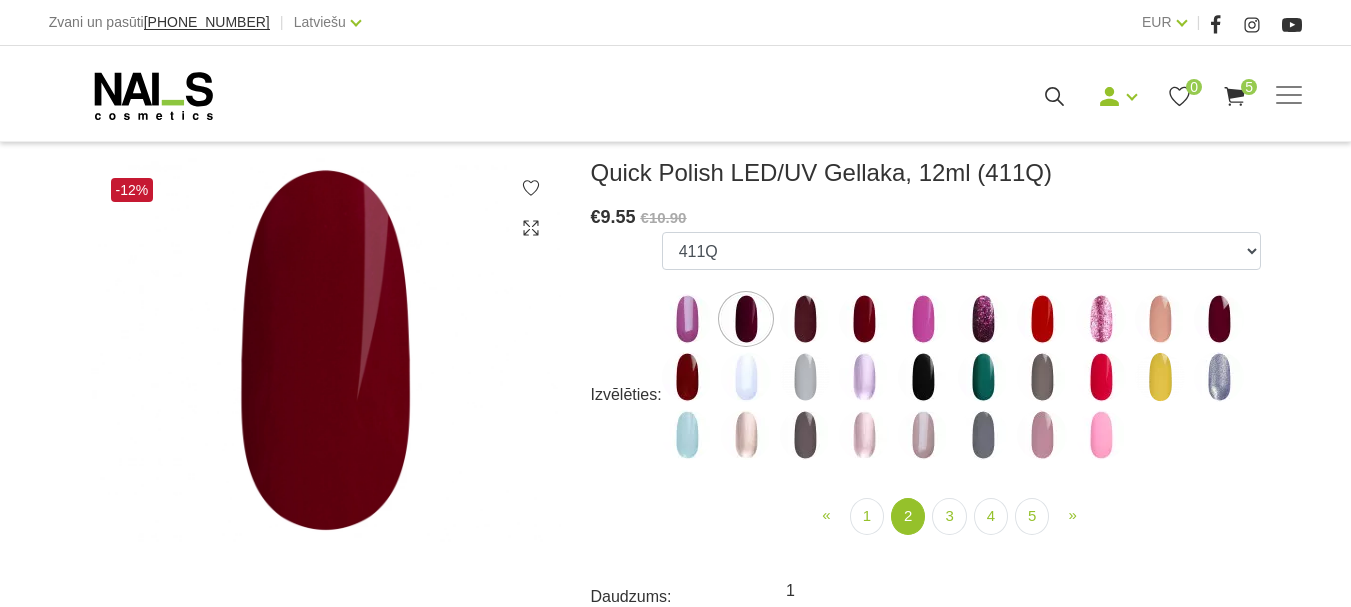 scroll, scrollTop: 300, scrollLeft: 0, axis: vertical 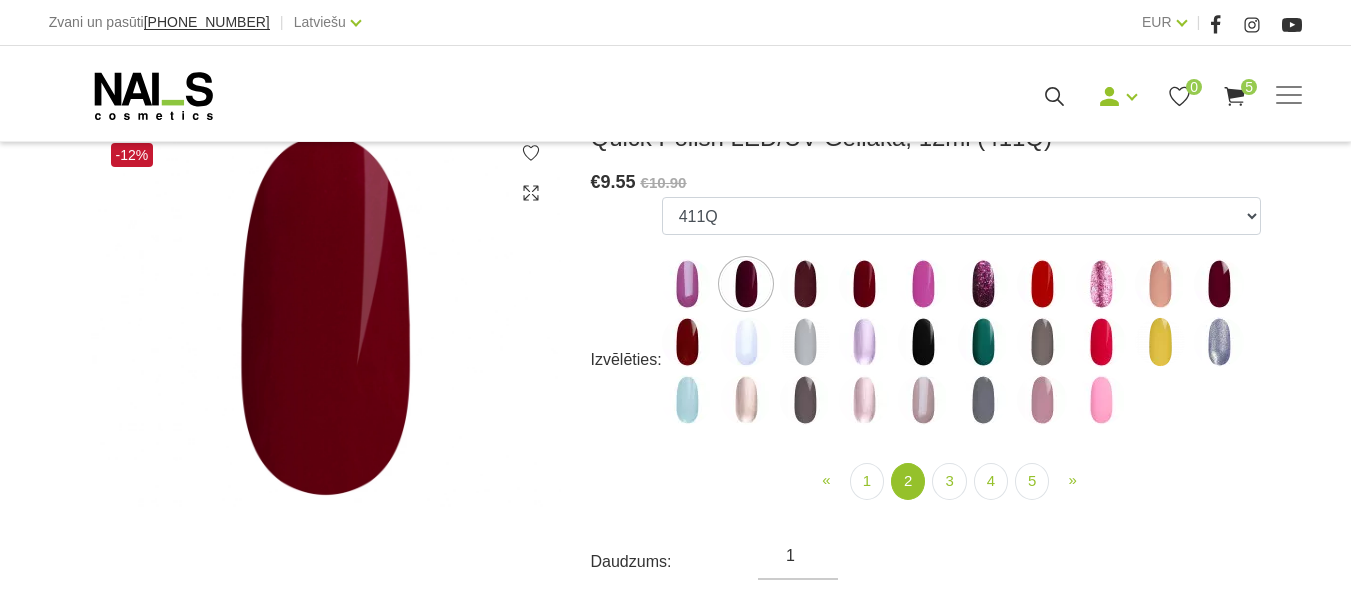 click at bounding box center [1042, 342] 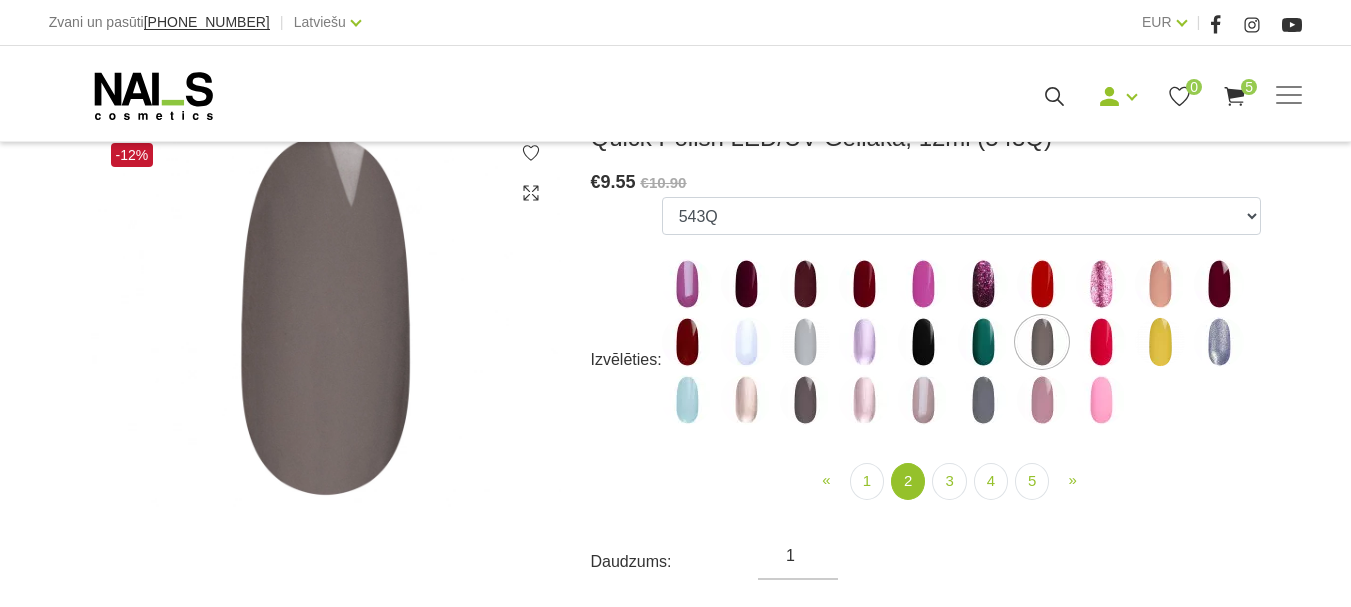 click at bounding box center [805, 400] 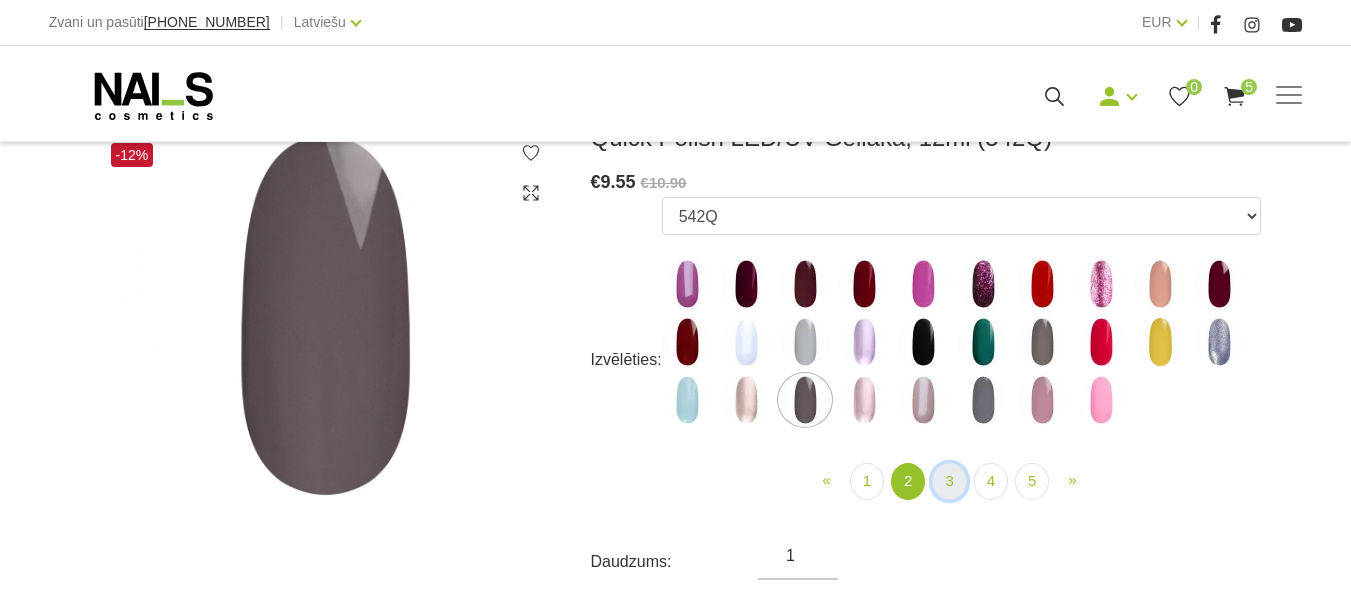 click on "3" at bounding box center (949, 481) 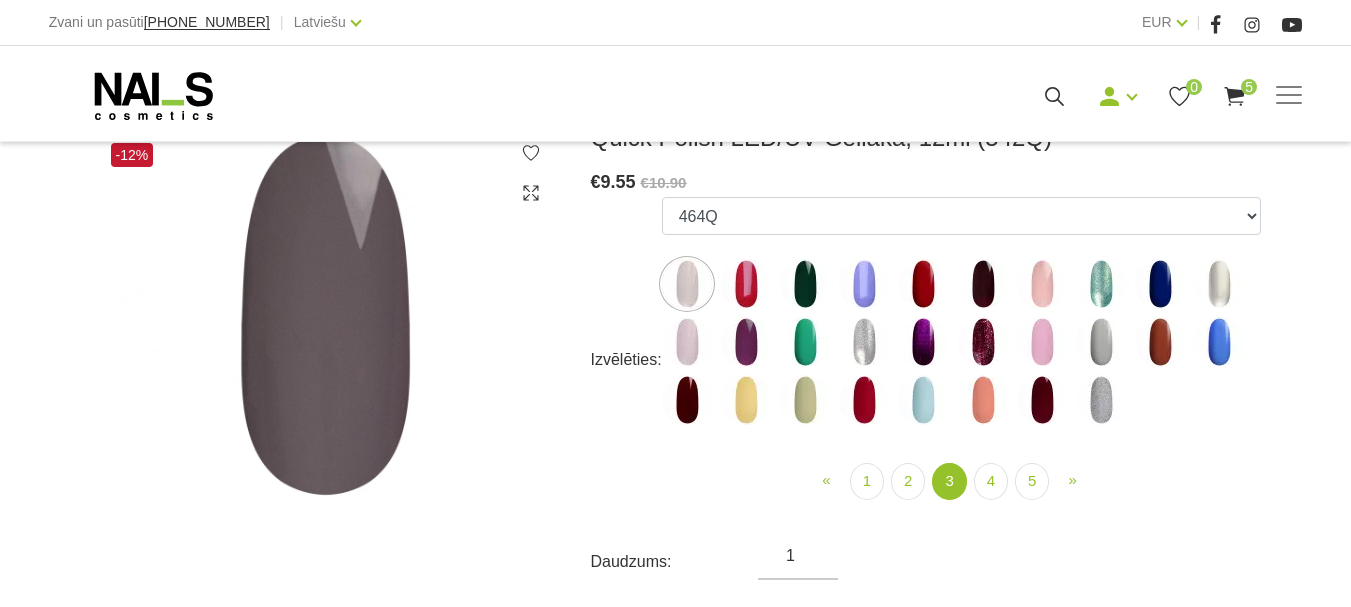 click at bounding box center [805, 284] 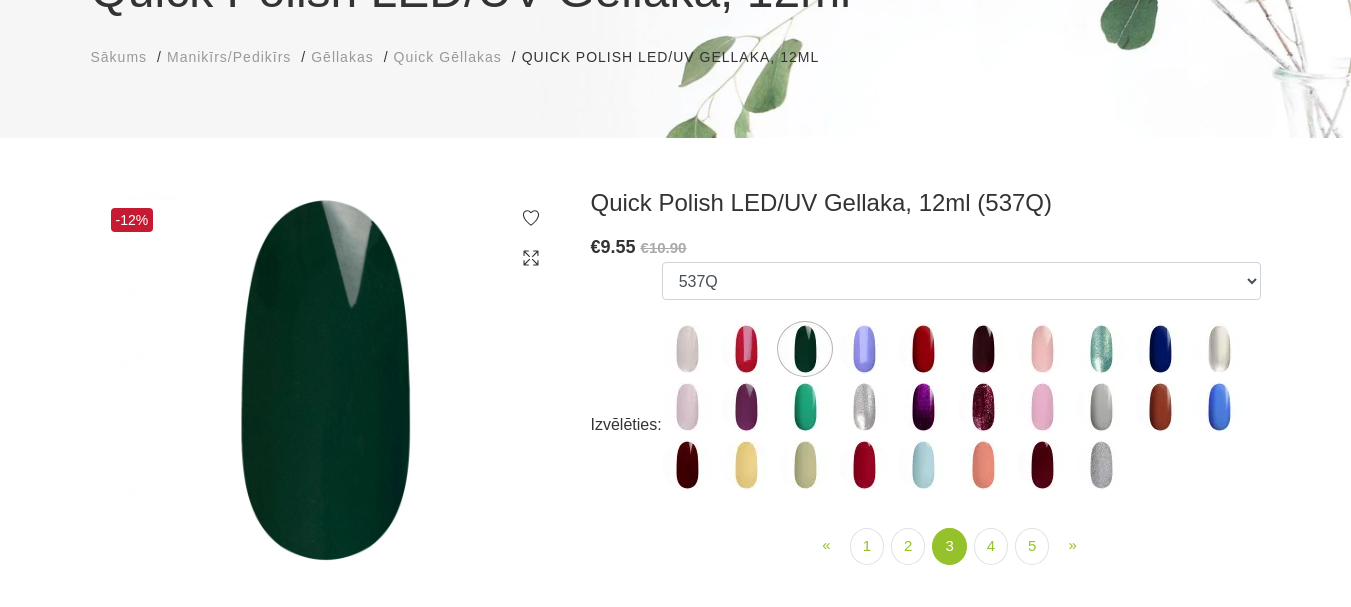 scroll, scrollTop: 200, scrollLeft: 0, axis: vertical 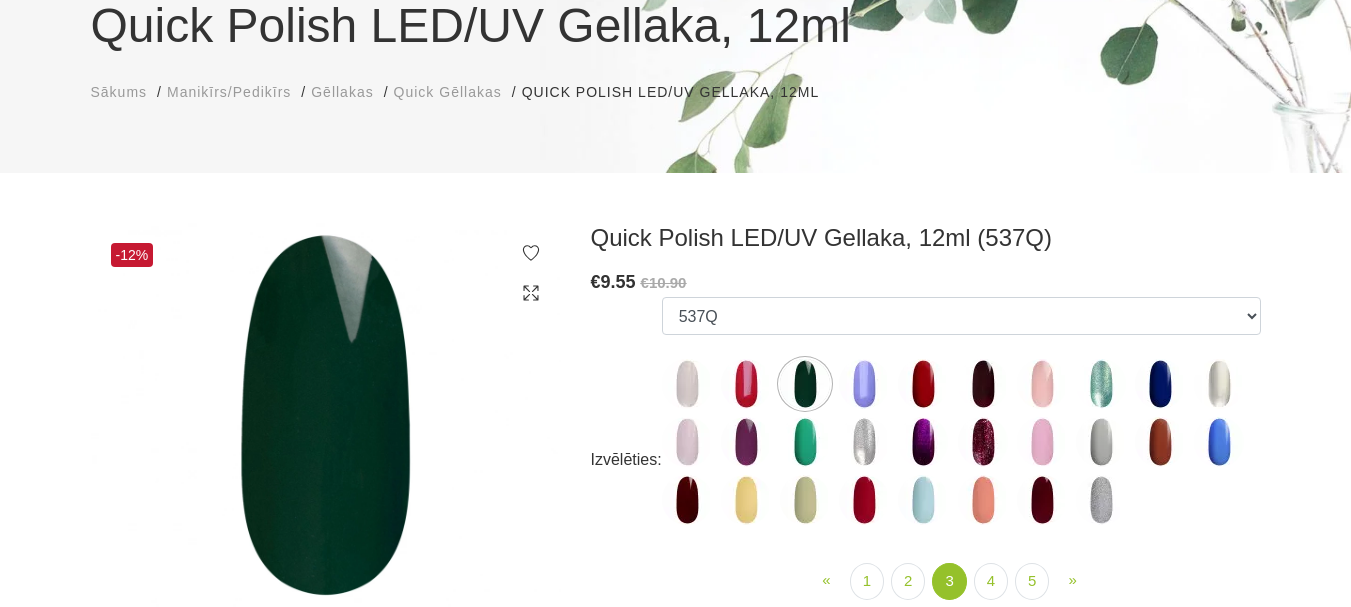 click at bounding box center (687, 500) 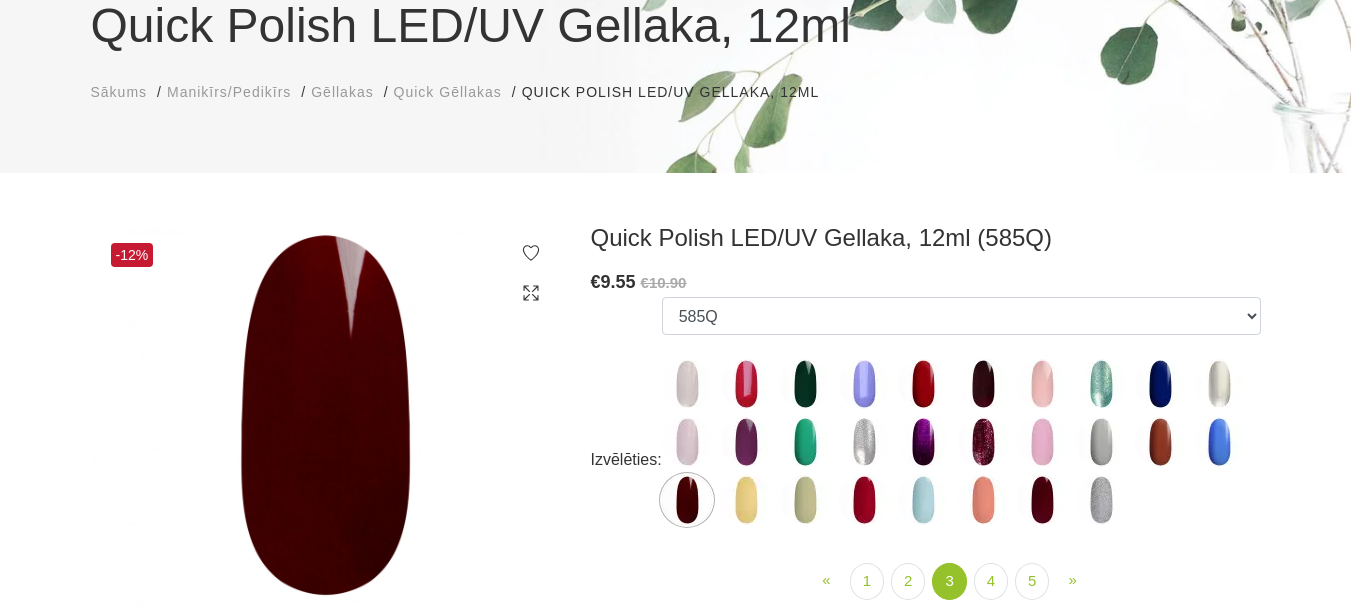 click at bounding box center [864, 500] 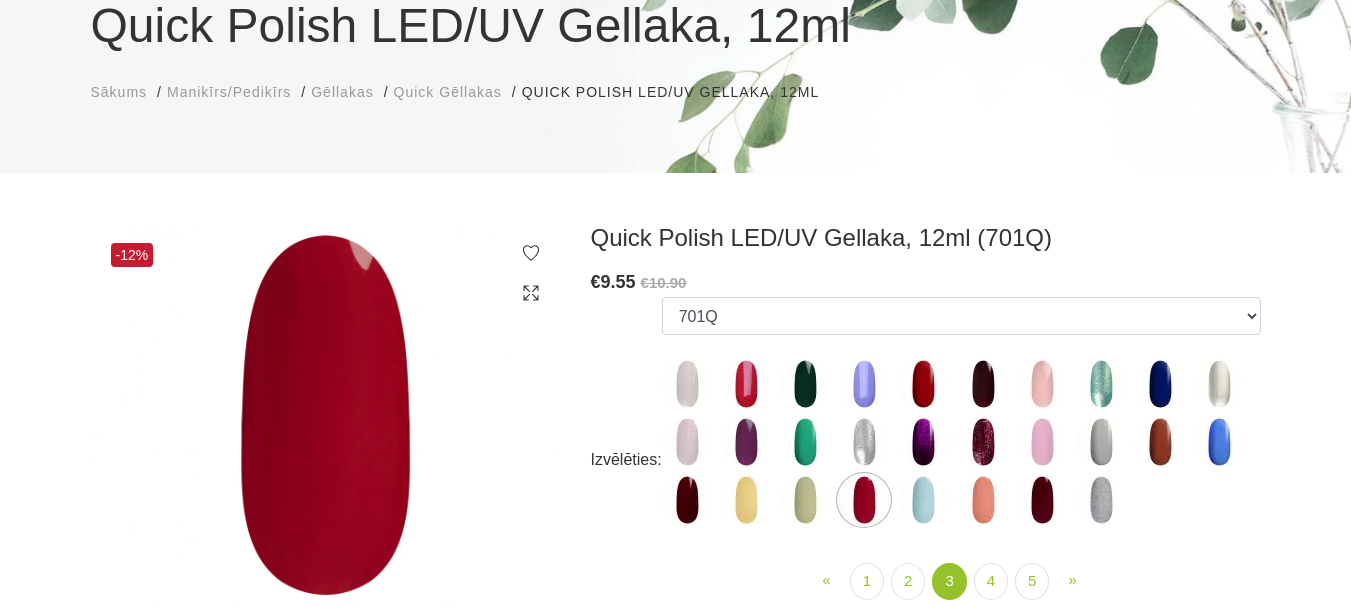 click at bounding box center [1042, 500] 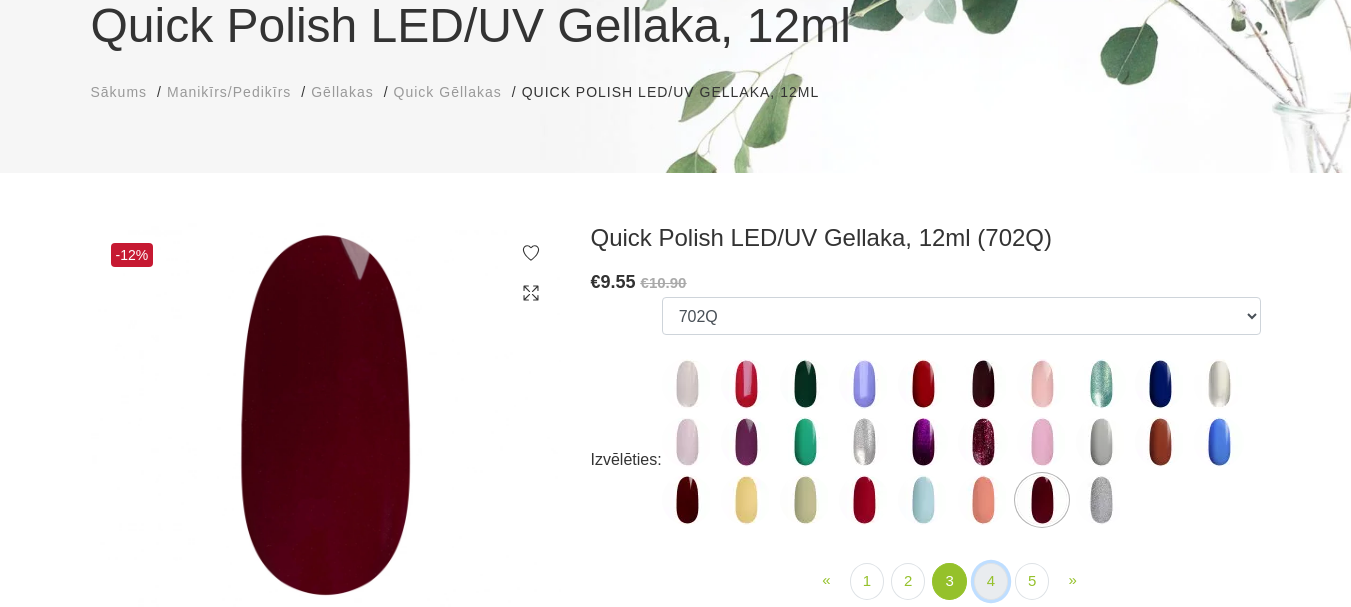 click on "4" at bounding box center (991, 581) 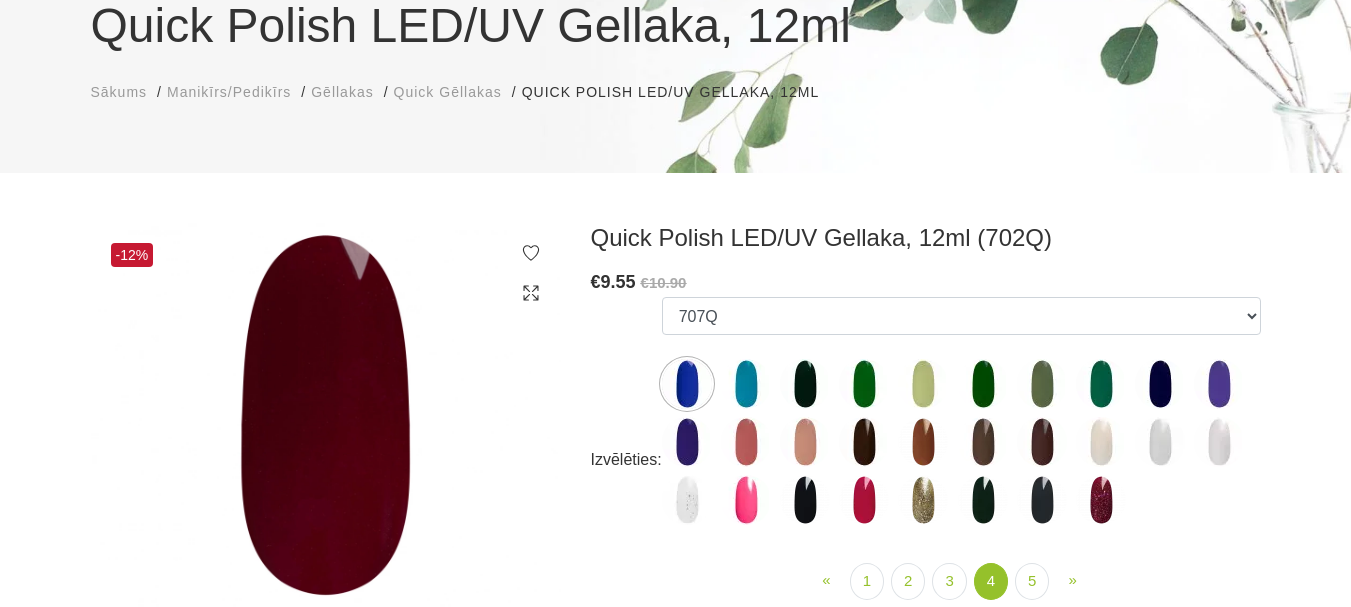 click at bounding box center (864, 384) 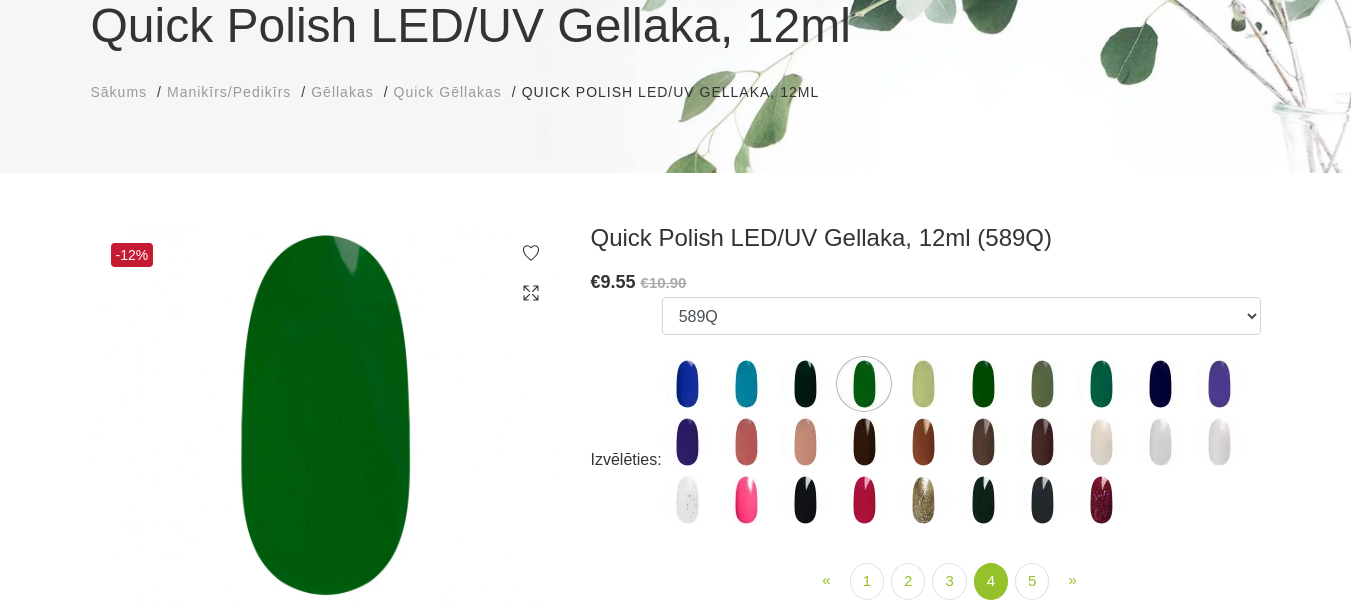 click at bounding box center (983, 384) 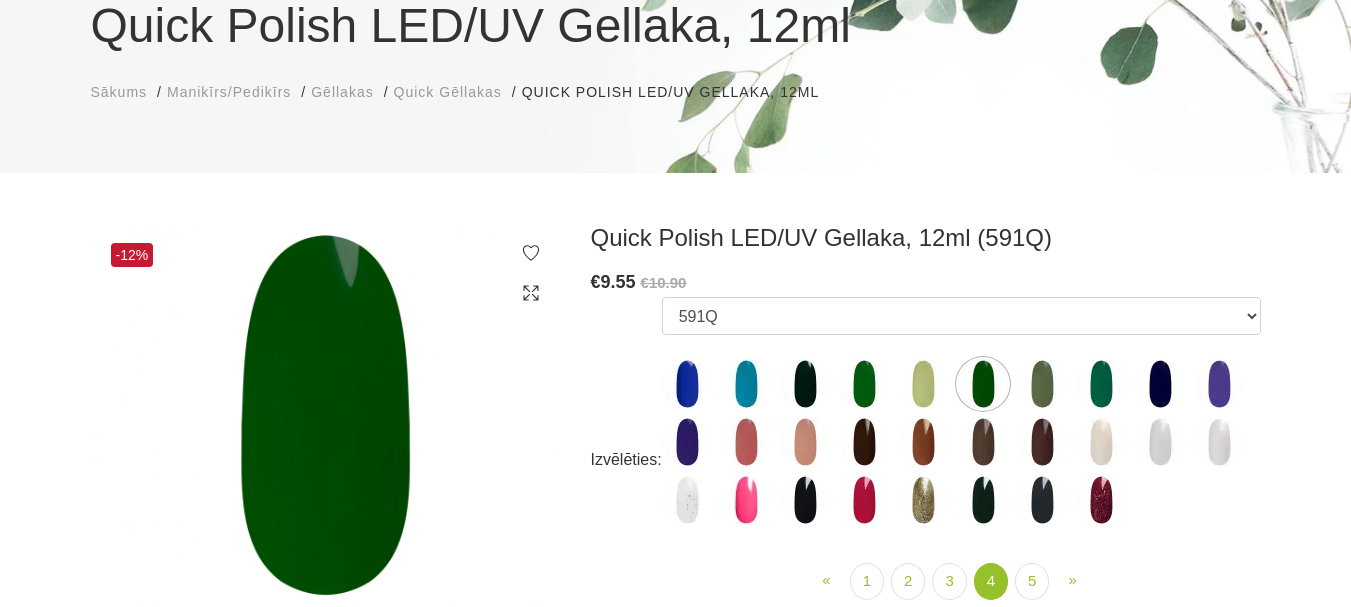 click at bounding box center (1101, 384) 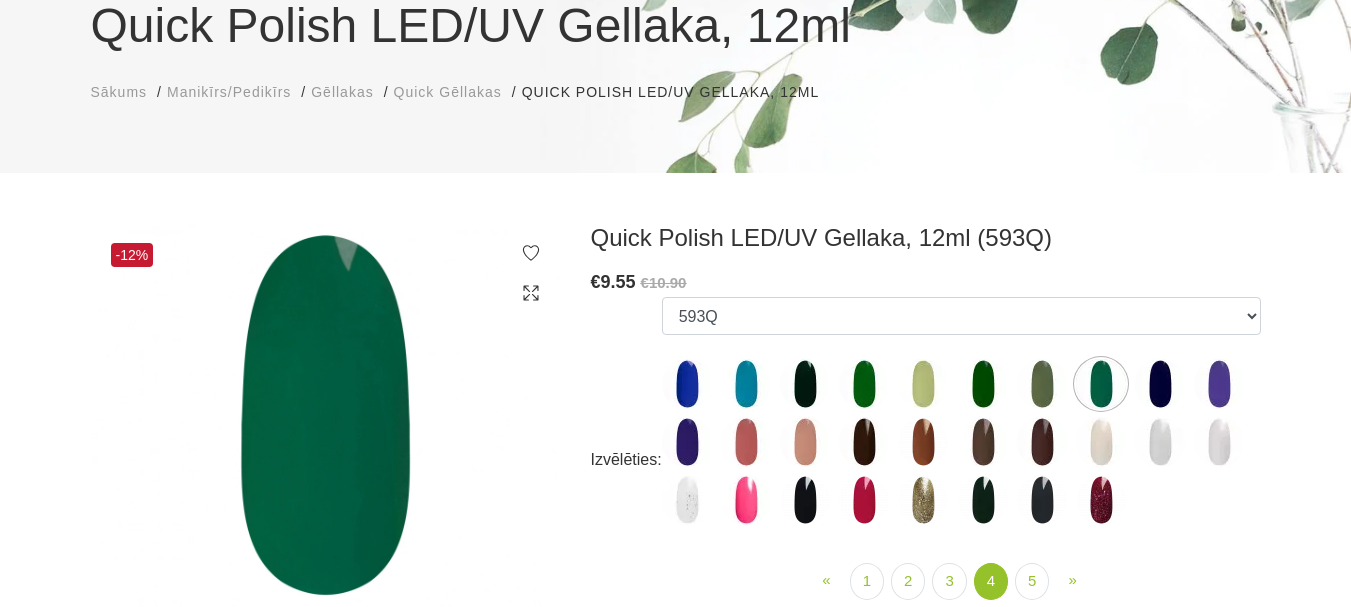 click at bounding box center [864, 384] 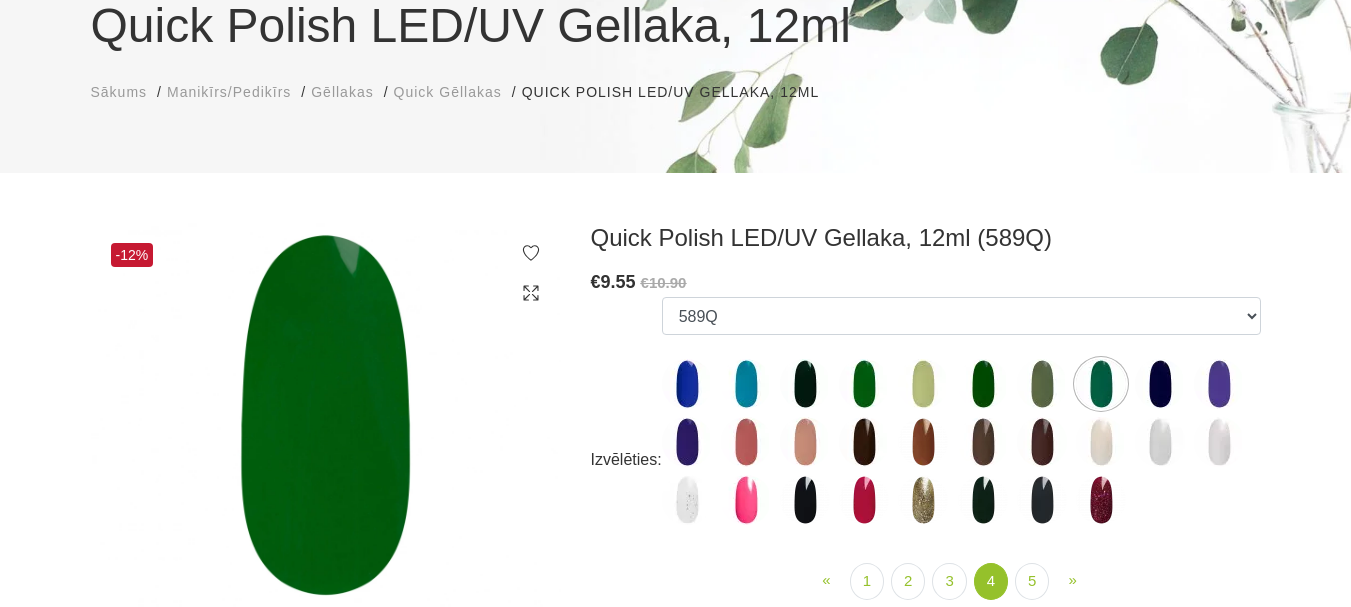 click at bounding box center (864, 384) 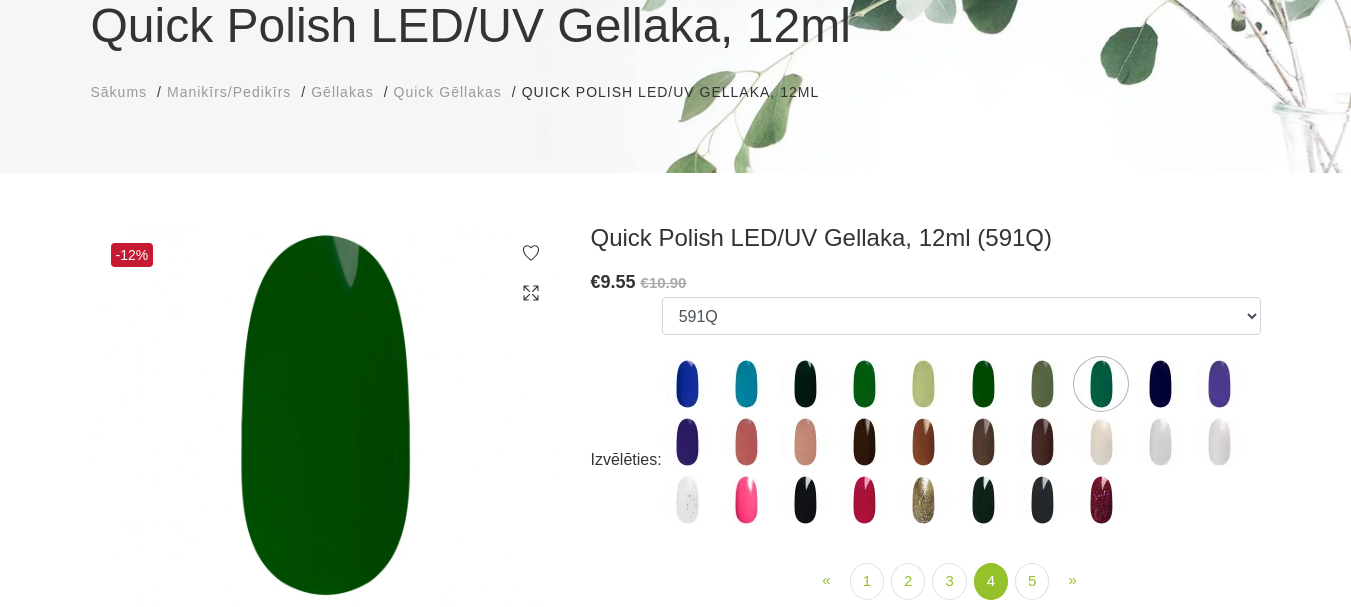 click at bounding box center [864, 384] 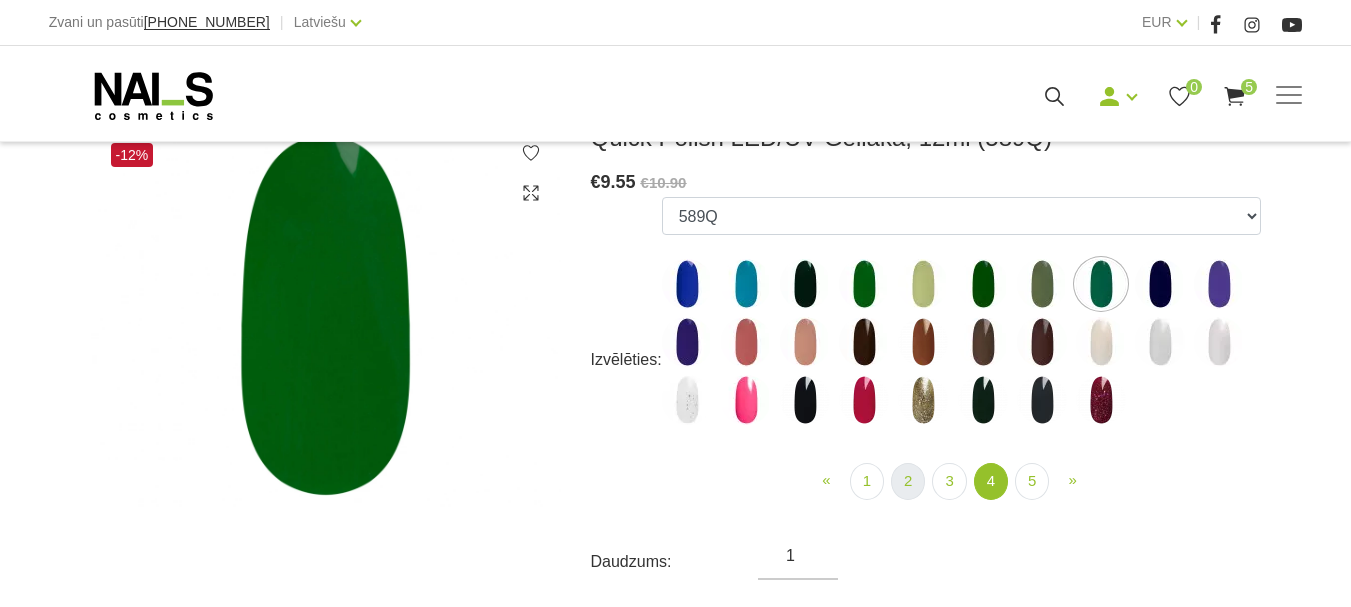 scroll, scrollTop: 400, scrollLeft: 0, axis: vertical 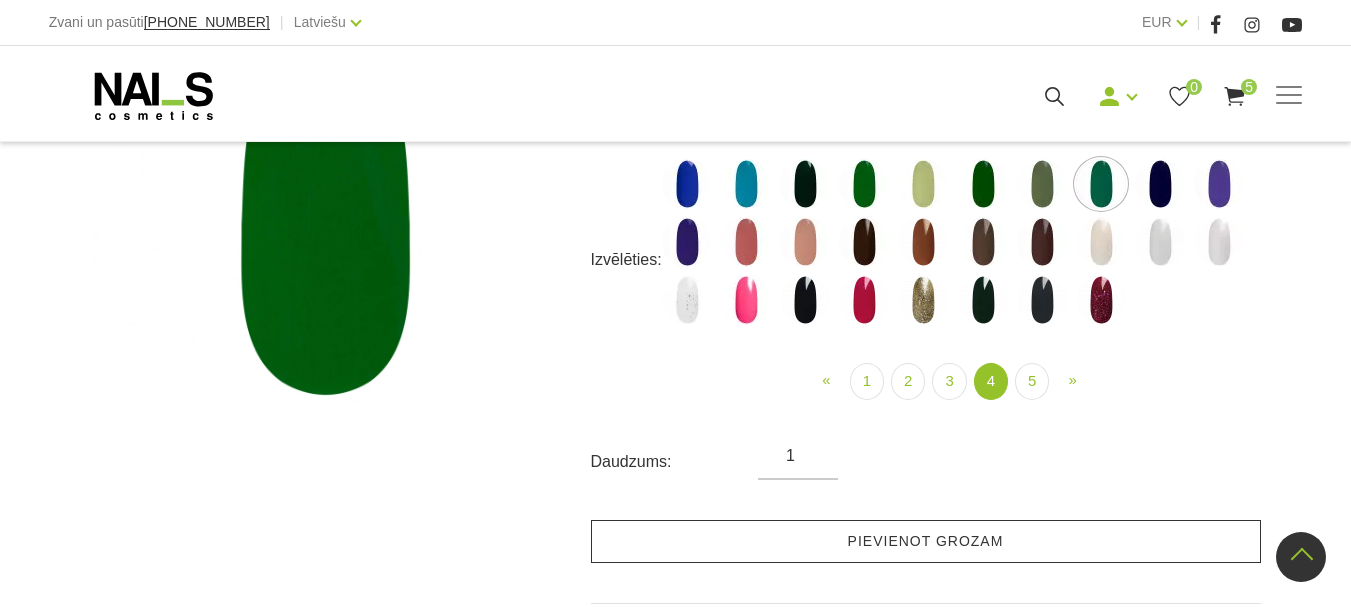 click on "Pievienot grozam" at bounding box center [926, 541] 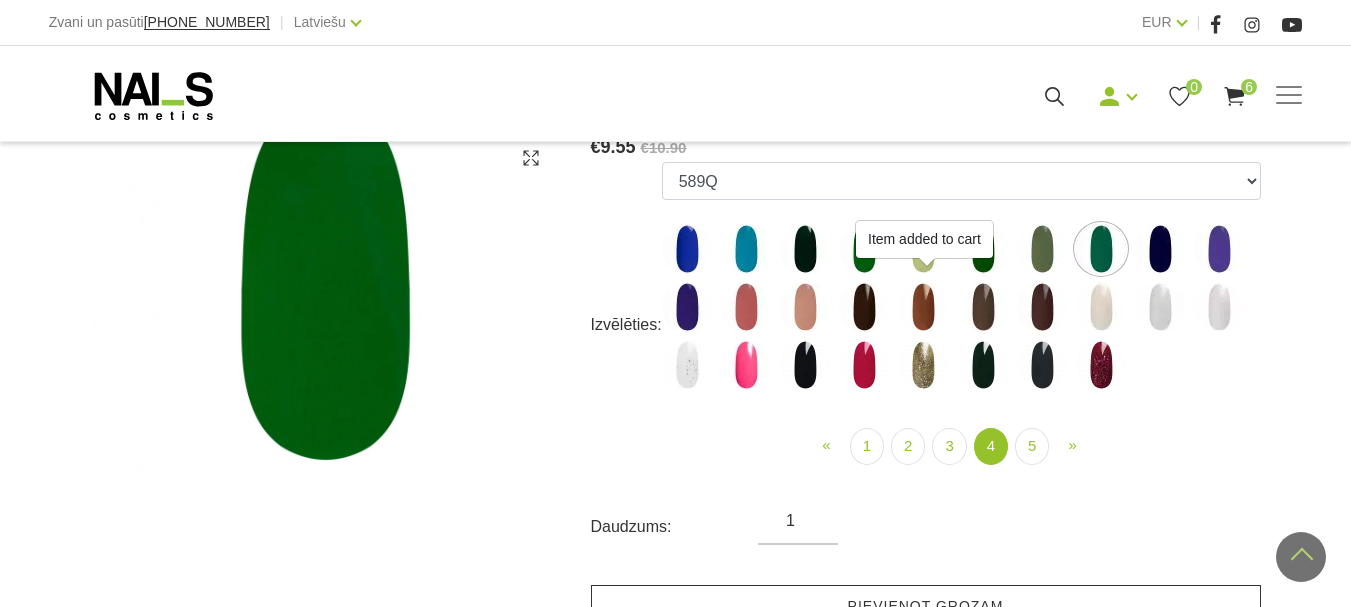 scroll, scrollTop: 300, scrollLeft: 0, axis: vertical 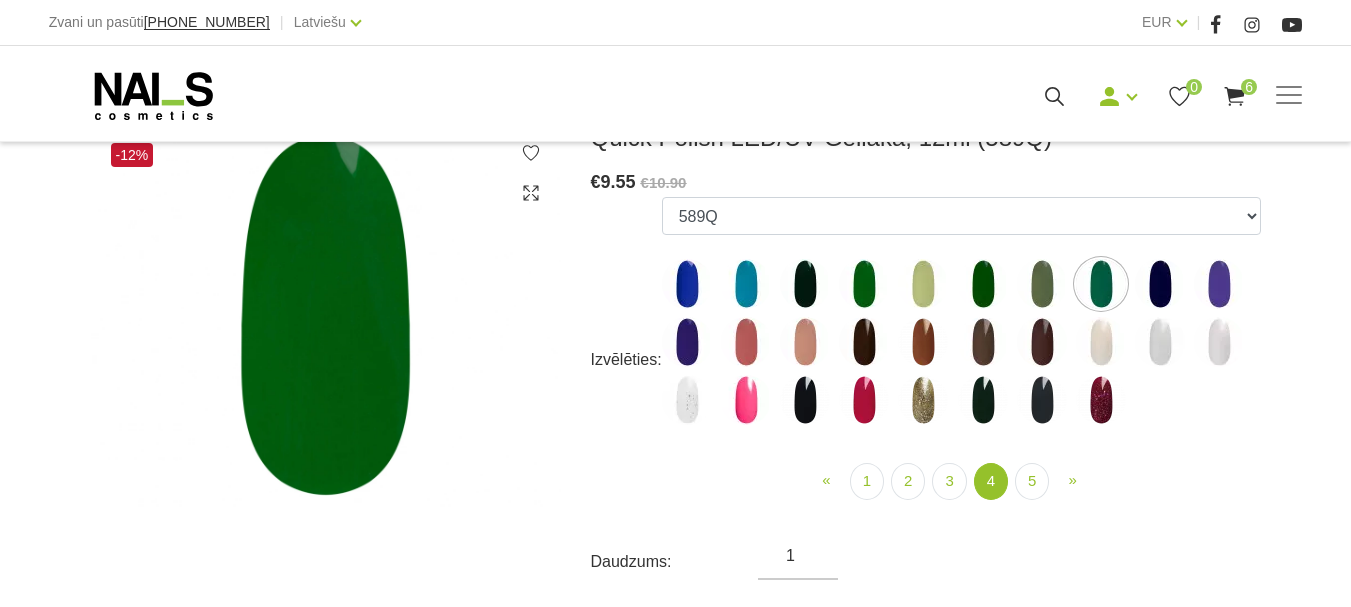 click at bounding box center [805, 400] 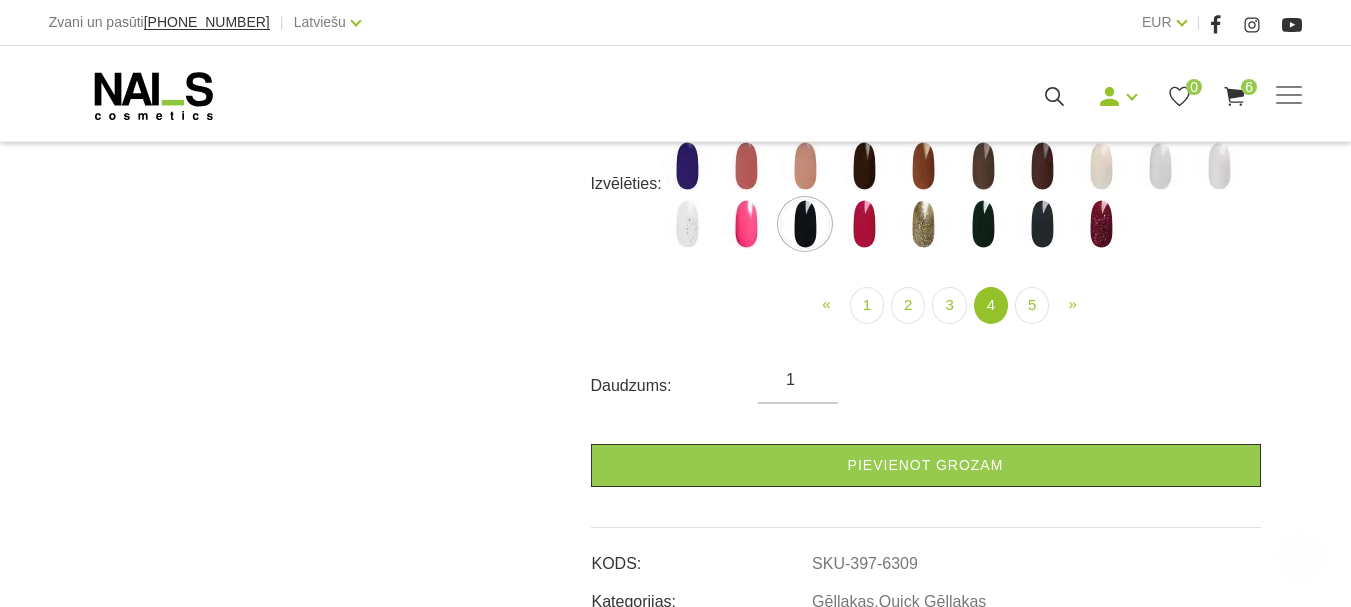 scroll, scrollTop: 500, scrollLeft: 0, axis: vertical 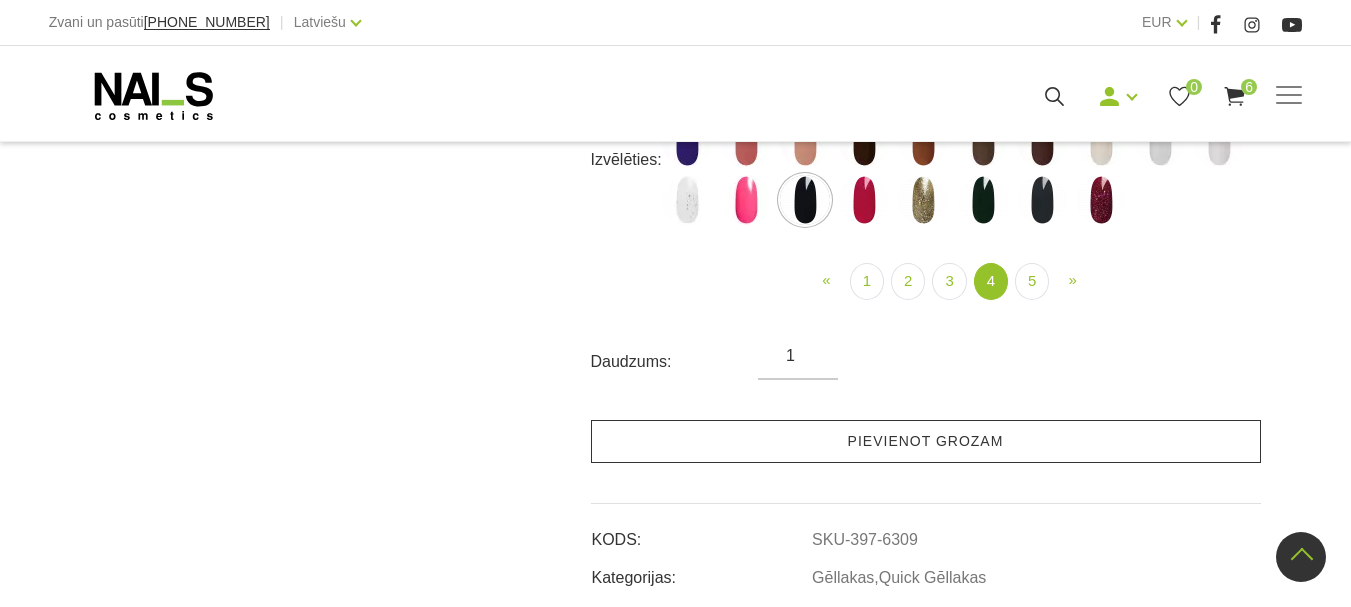 click on "Pievienot grozam" at bounding box center [926, 441] 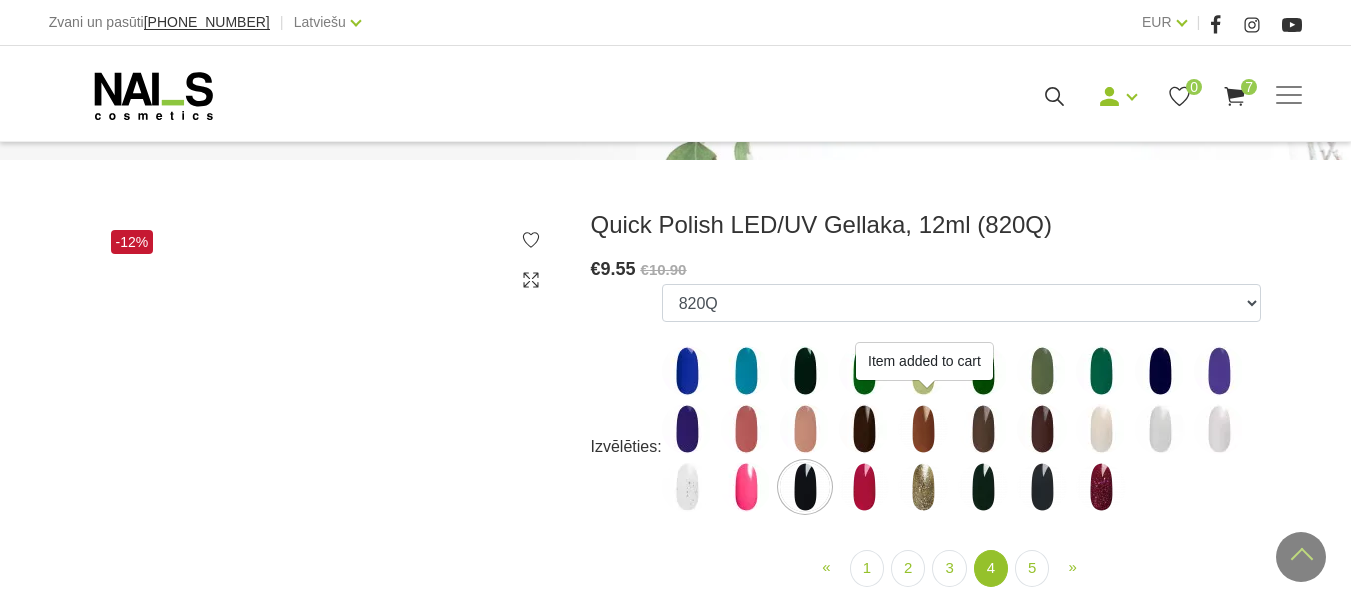 scroll, scrollTop: 200, scrollLeft: 0, axis: vertical 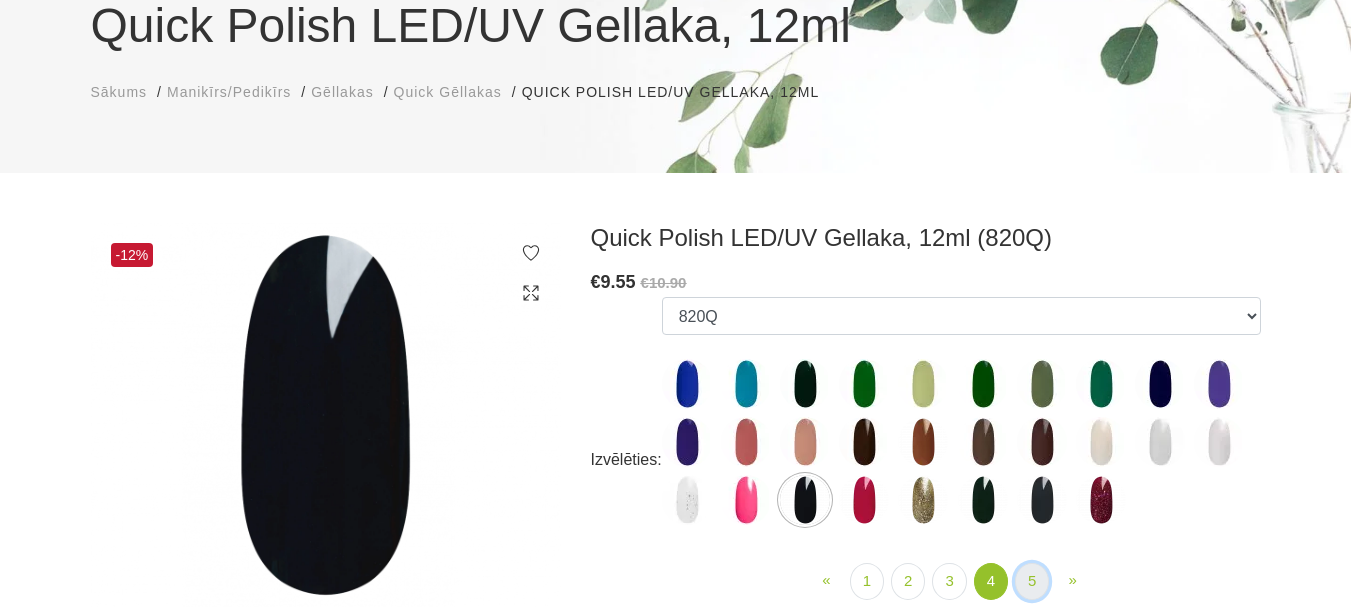 click on "5" at bounding box center (1032, 581) 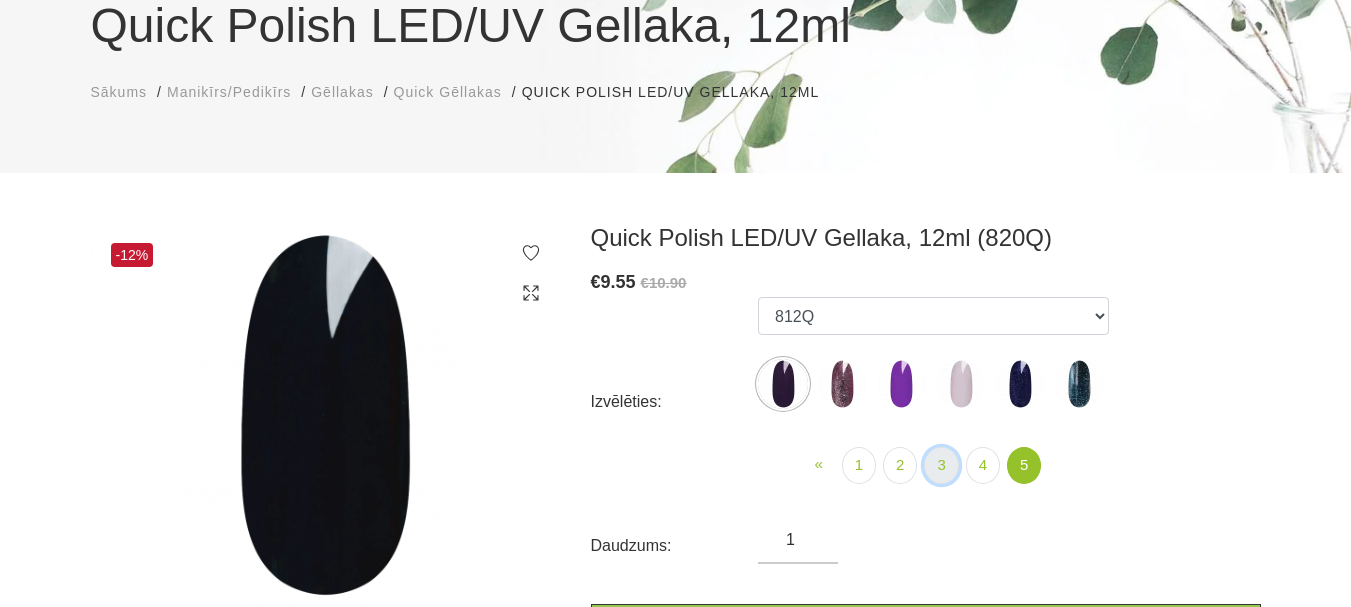 click on "3" at bounding box center (941, 465) 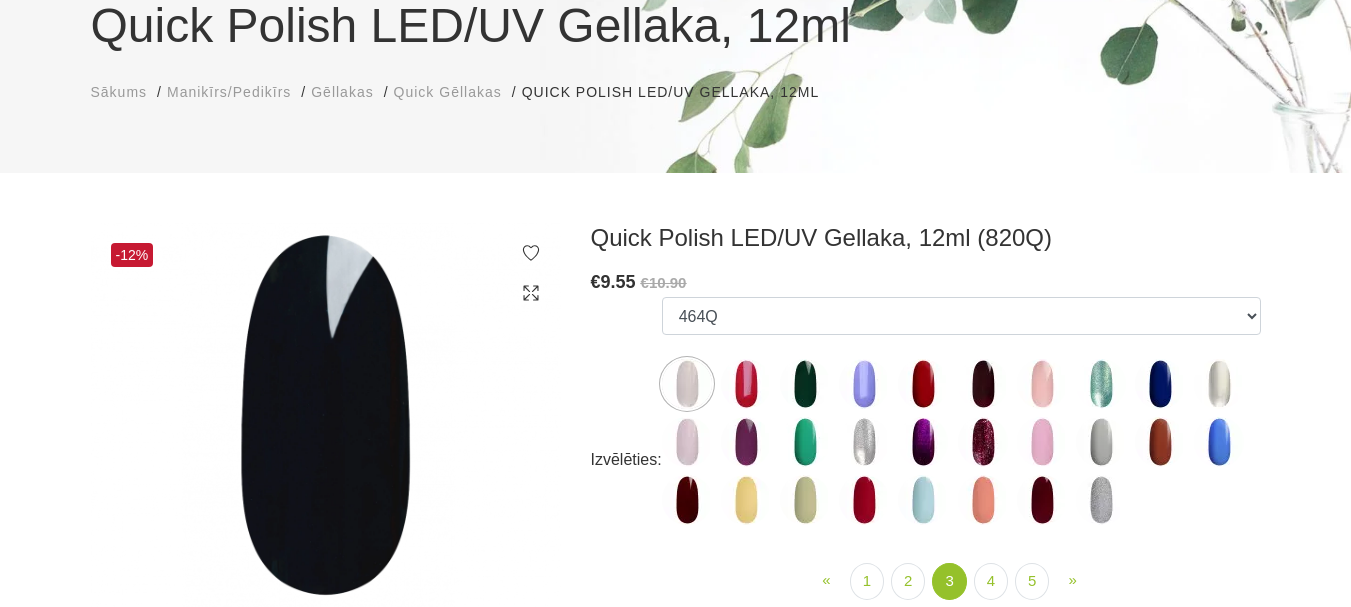 click at bounding box center (746, 442) 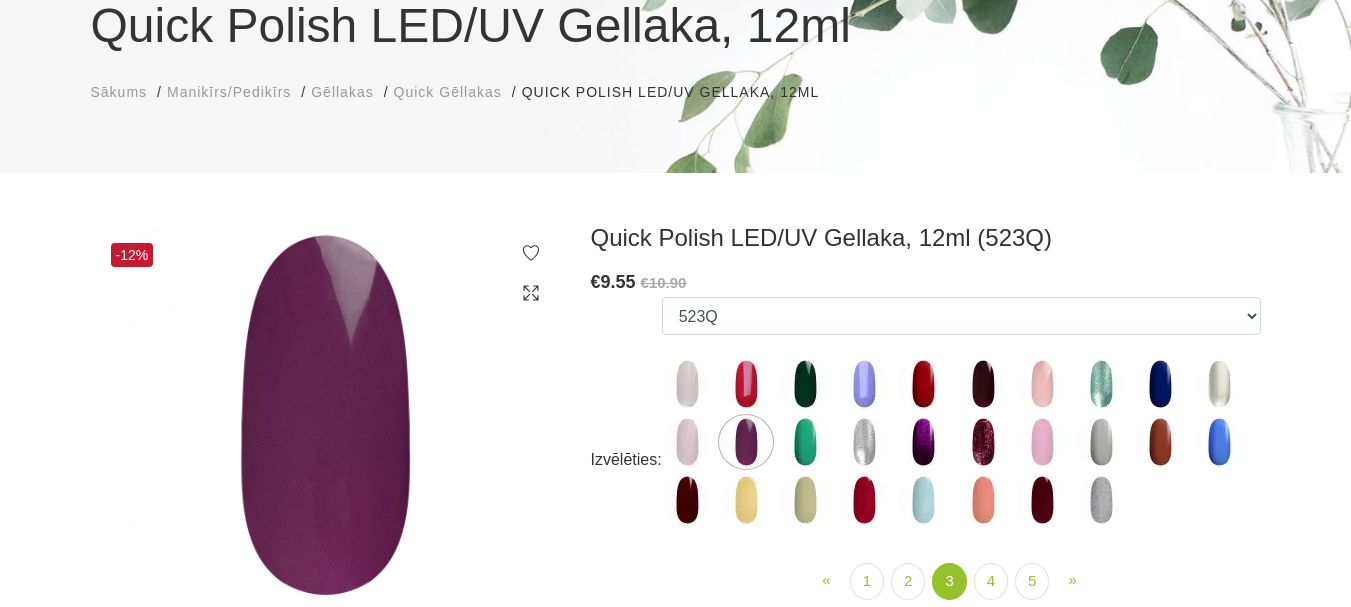 click at bounding box center (746, 500) 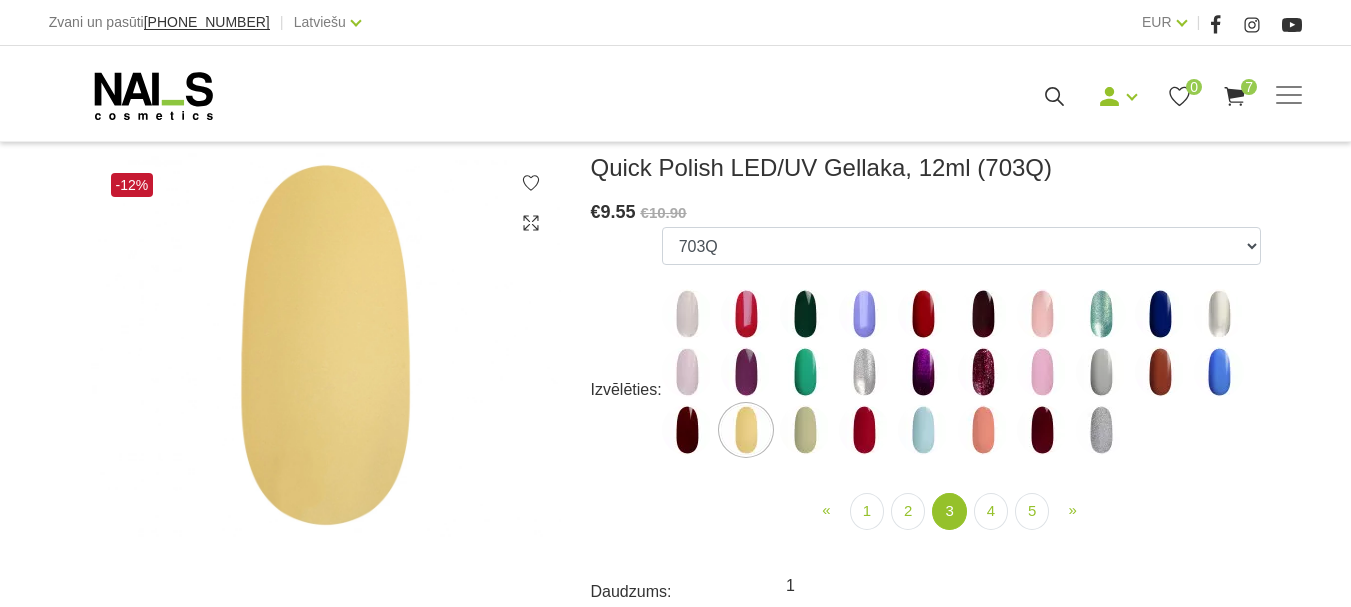 scroll, scrollTop: 300, scrollLeft: 0, axis: vertical 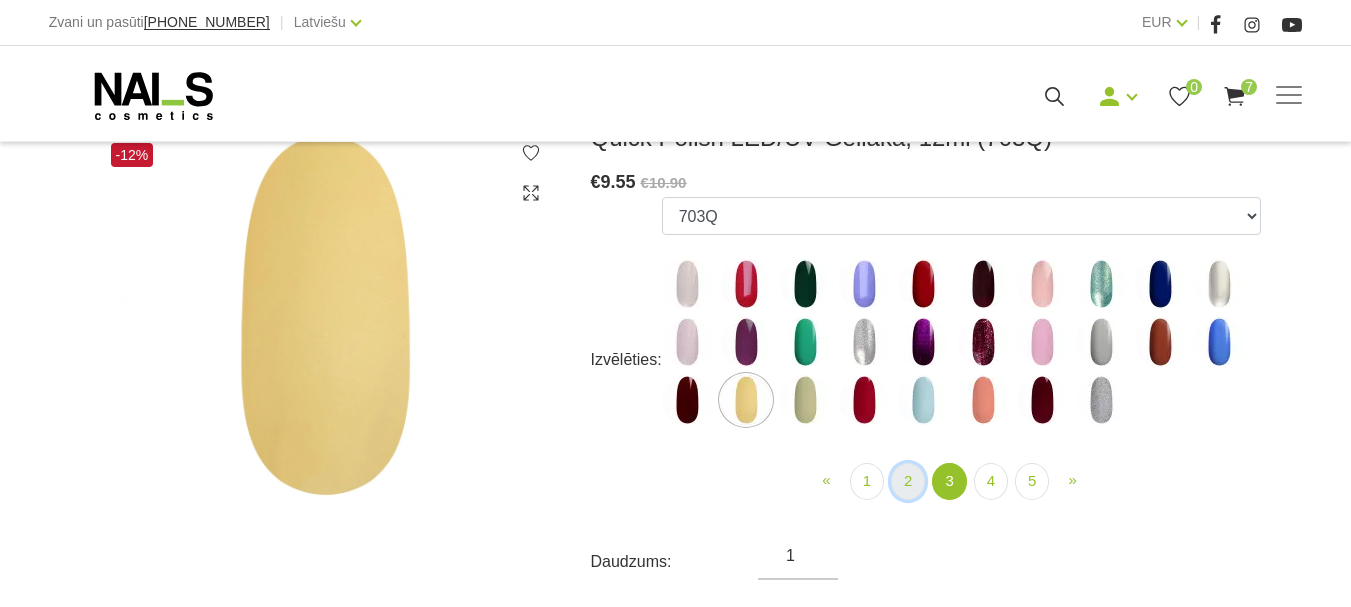click on "2" at bounding box center (908, 481) 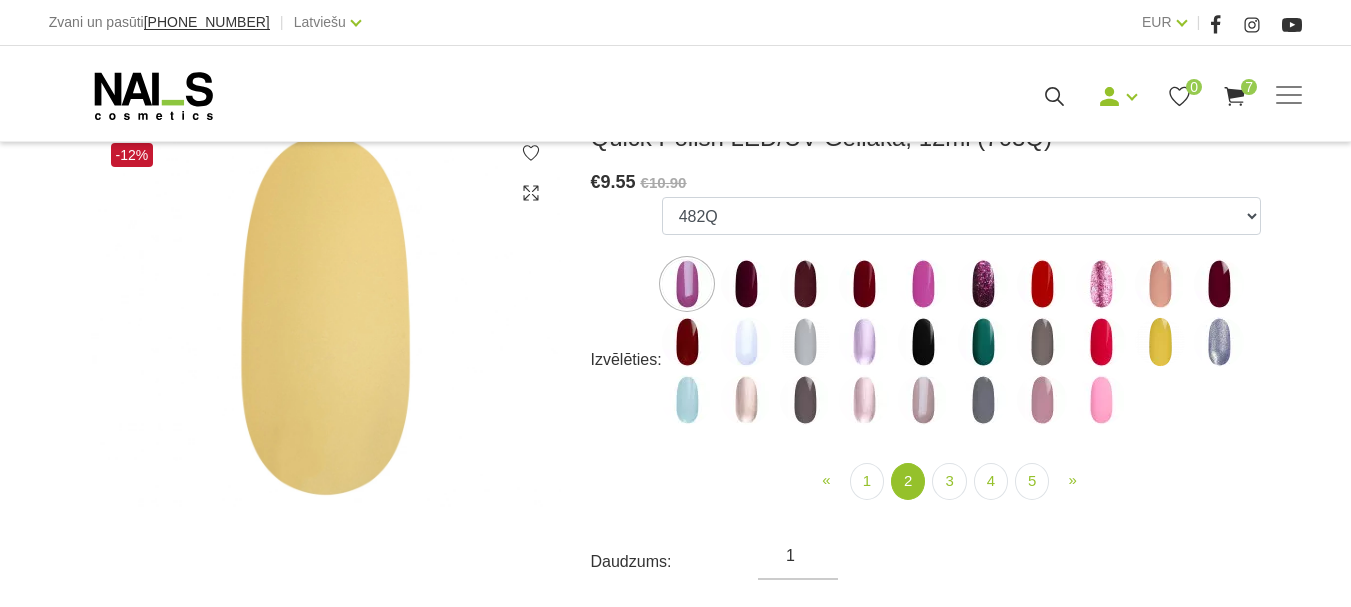 click at bounding box center [1101, 400] 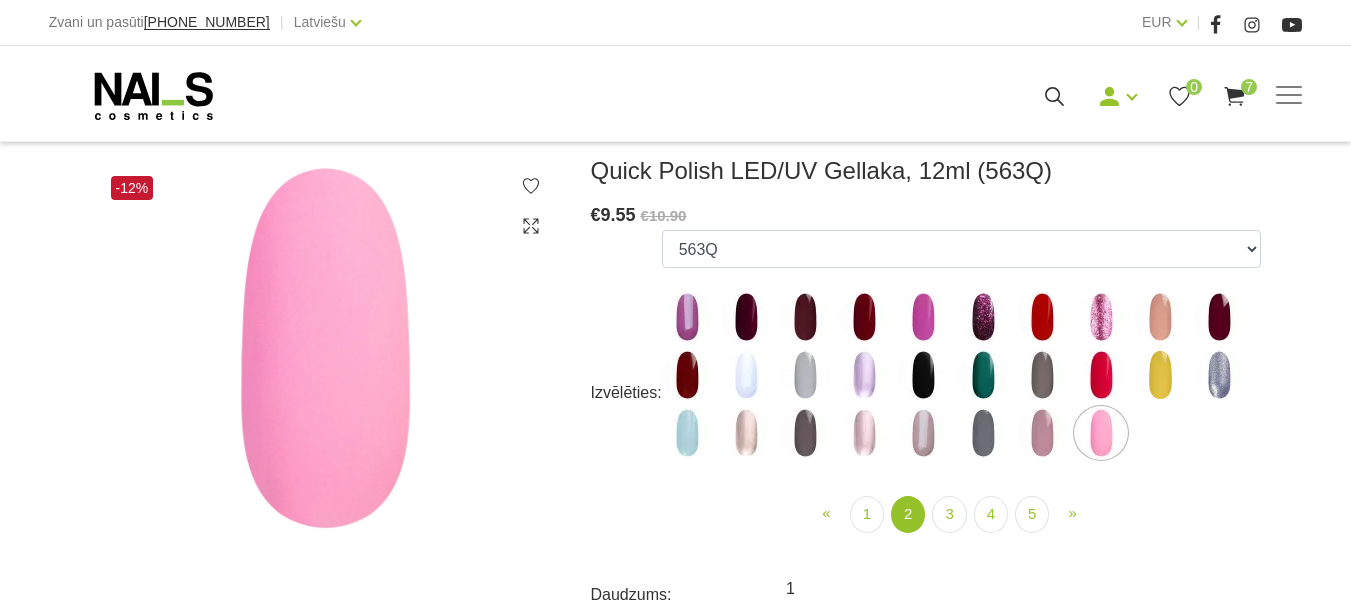 scroll, scrollTop: 300, scrollLeft: 0, axis: vertical 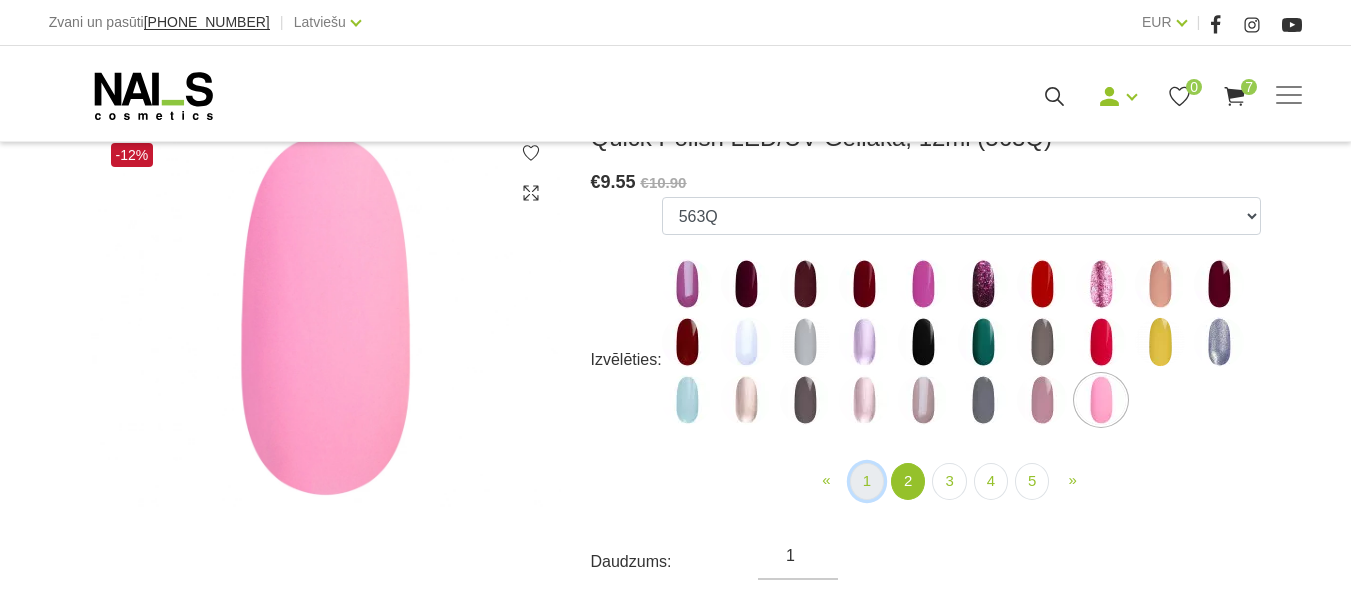 click on "1" at bounding box center [867, 481] 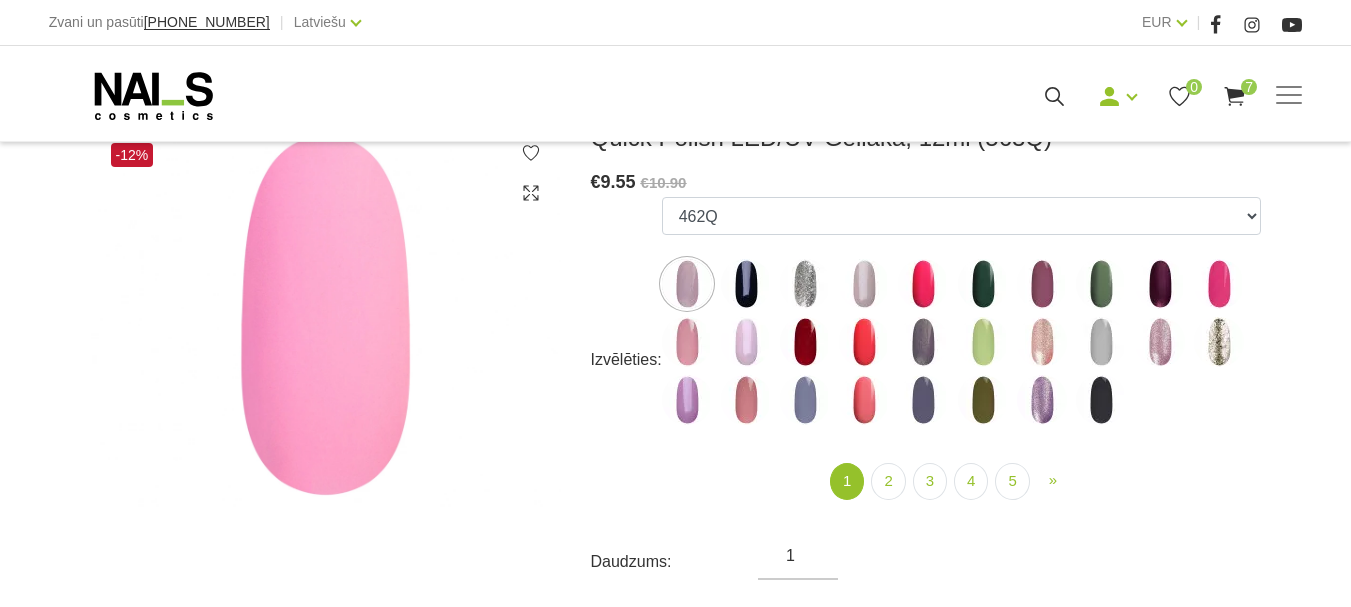 click at bounding box center (923, 400) 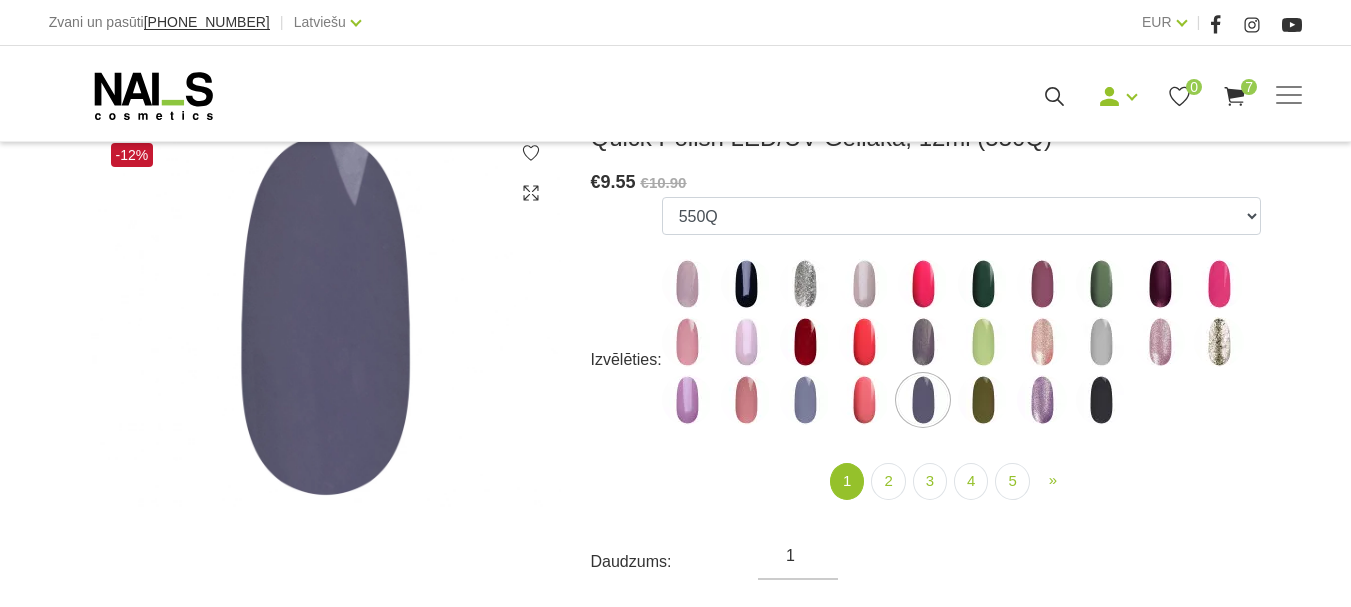 click at bounding box center (864, 400) 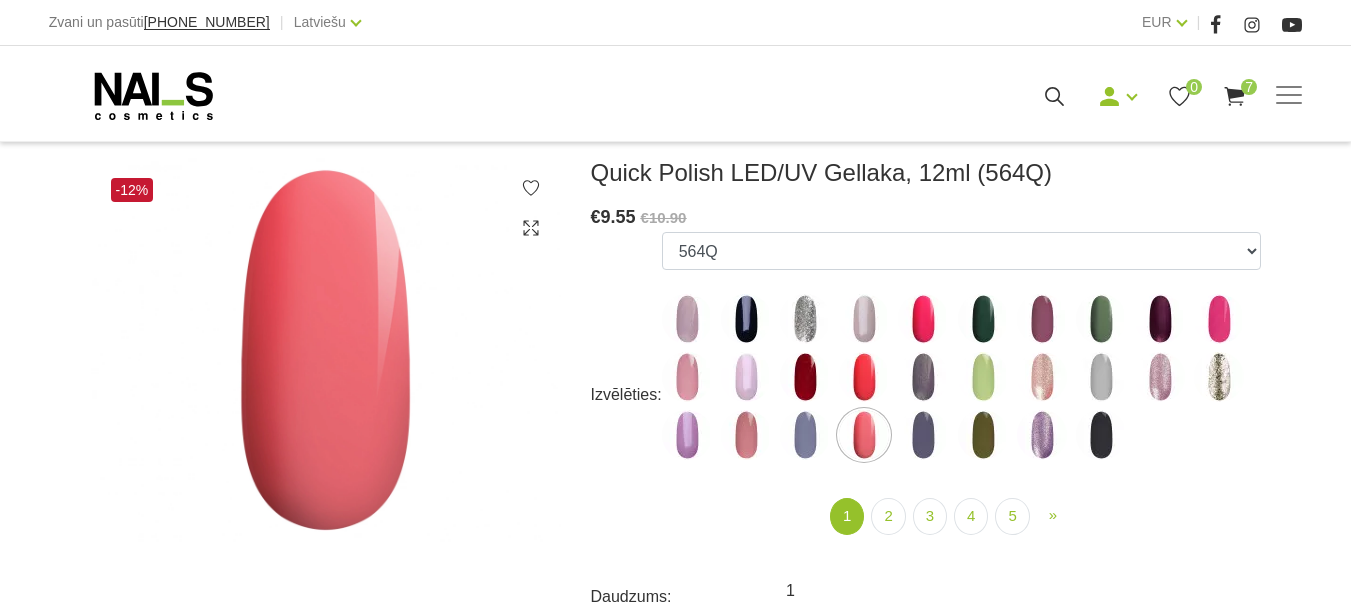 scroll, scrollTop: 300, scrollLeft: 0, axis: vertical 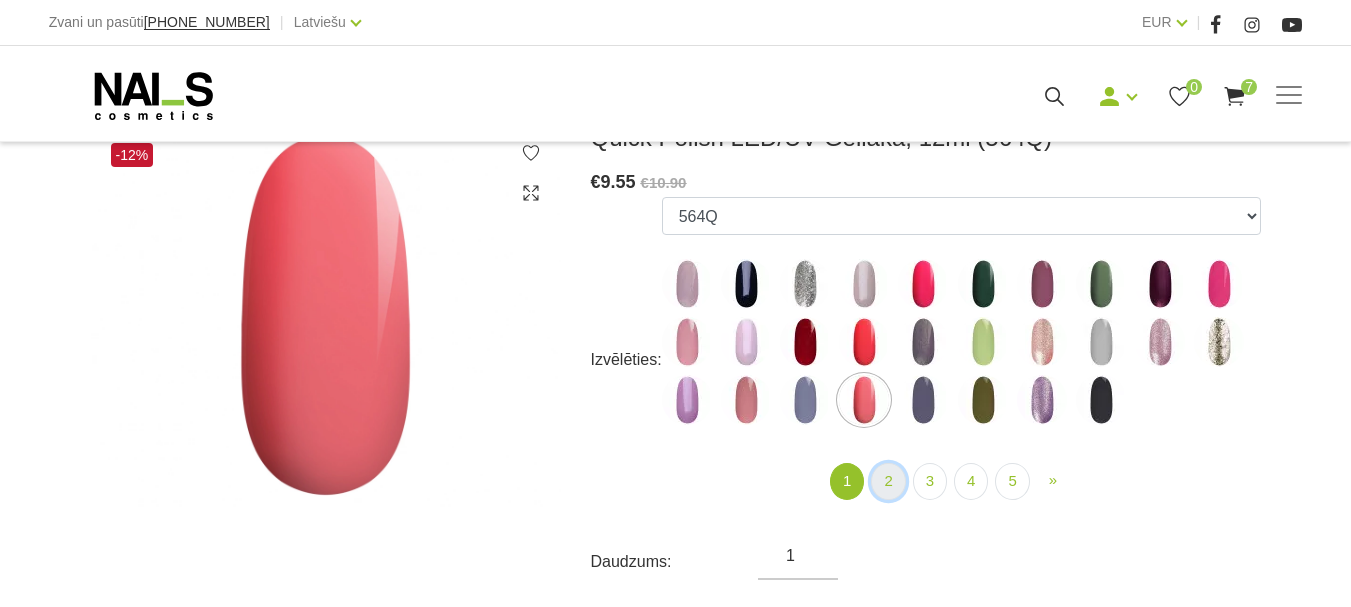 click on "2" at bounding box center [888, 481] 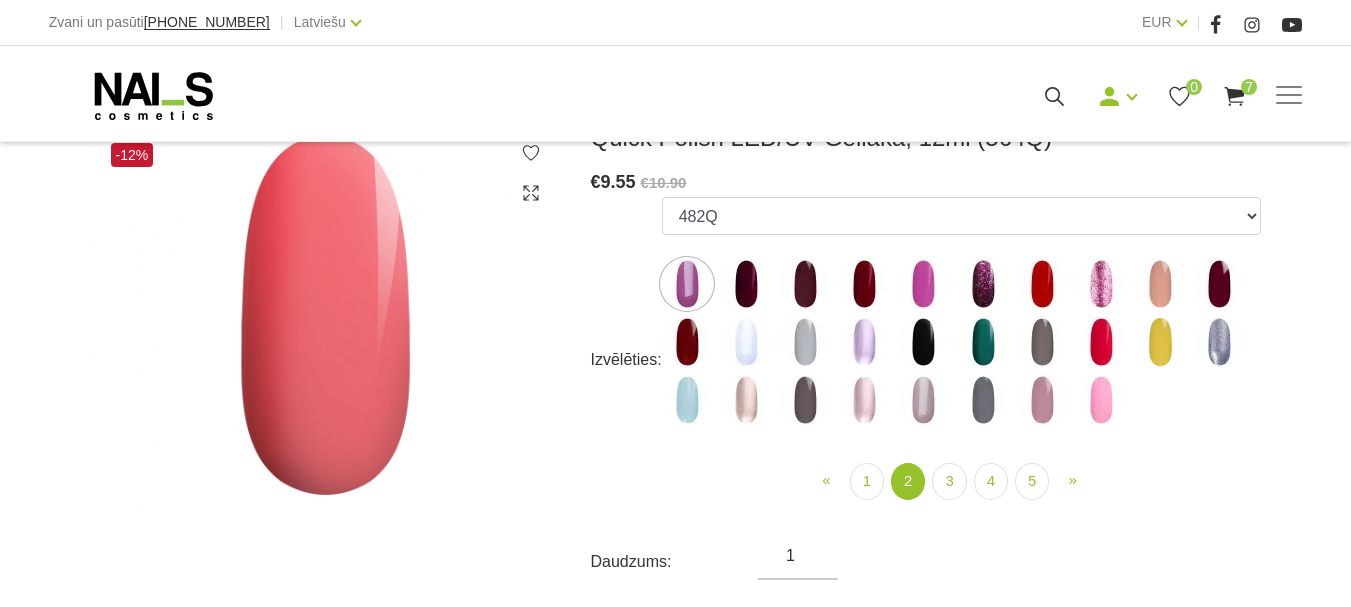click at bounding box center (1101, 400) 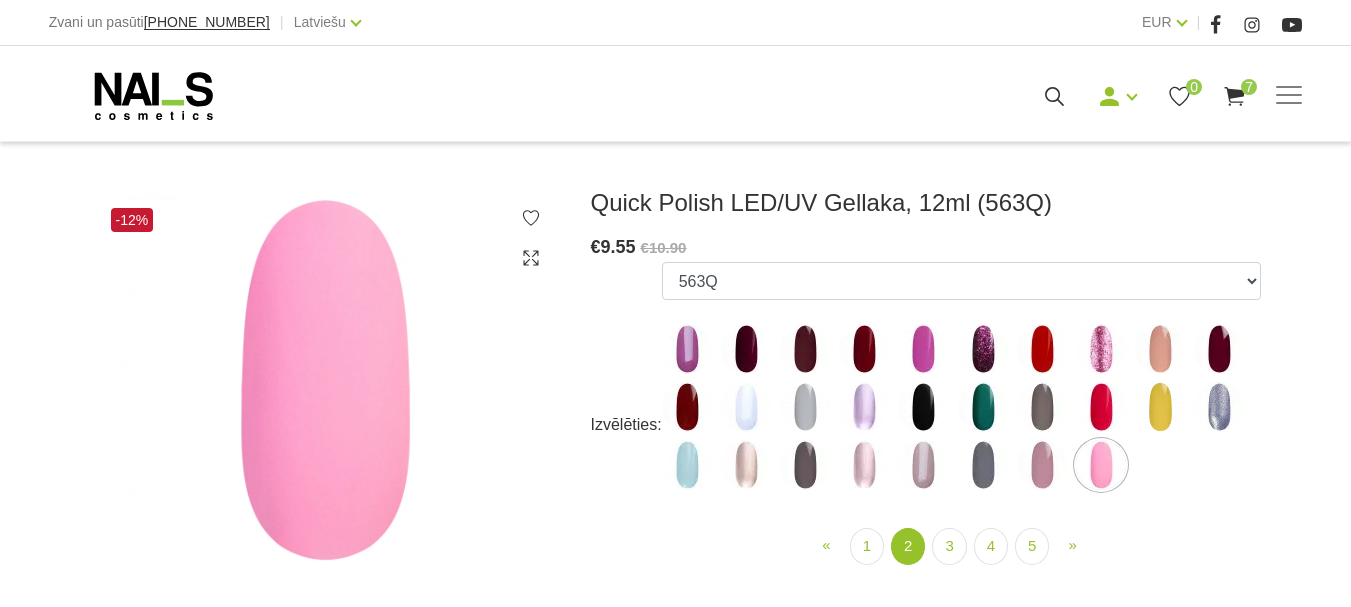 scroll, scrollTop: 200, scrollLeft: 0, axis: vertical 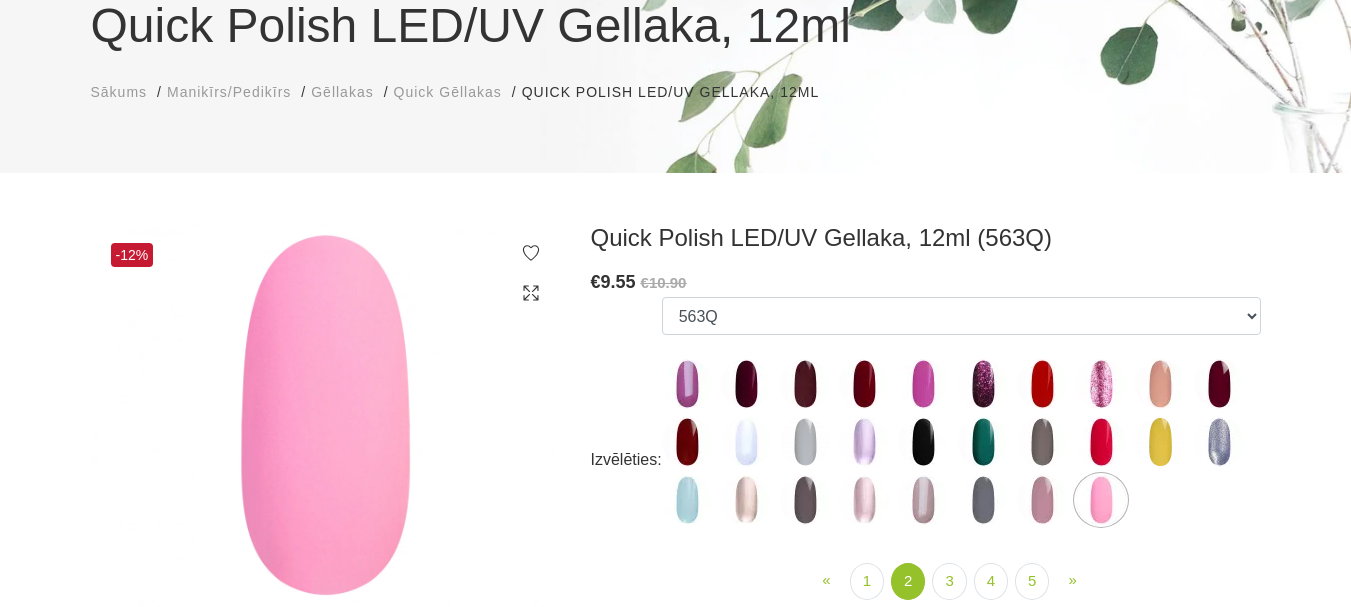 click at bounding box center (1160, 384) 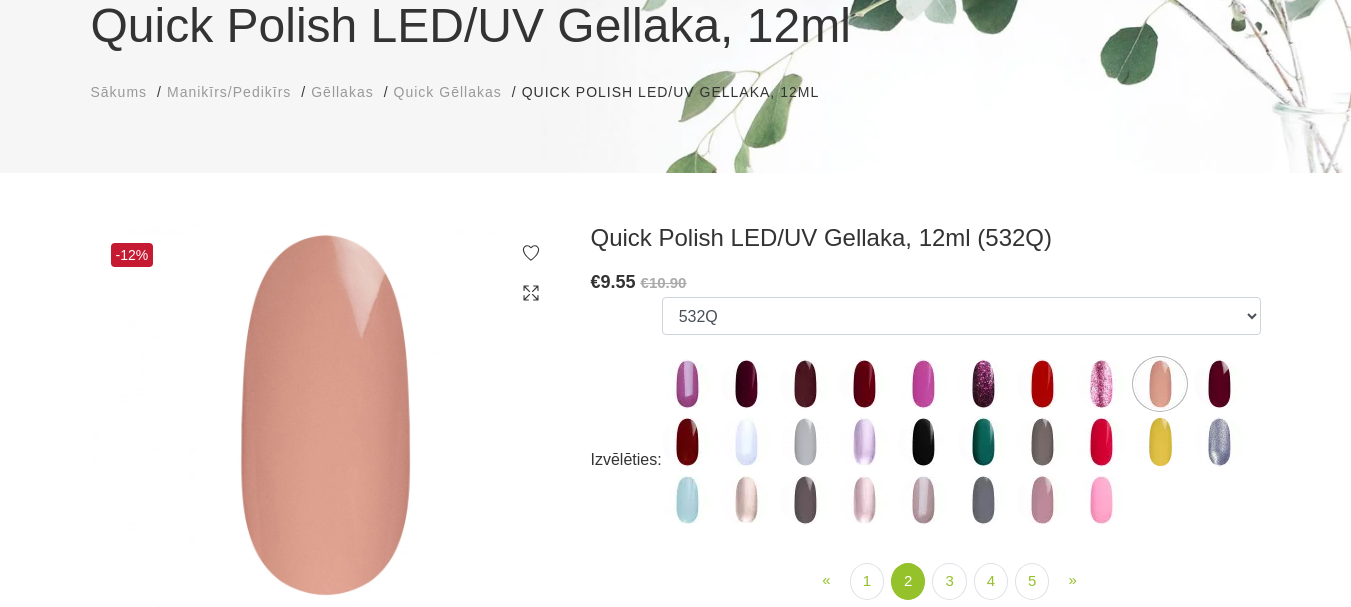 click at bounding box center [1101, 442] 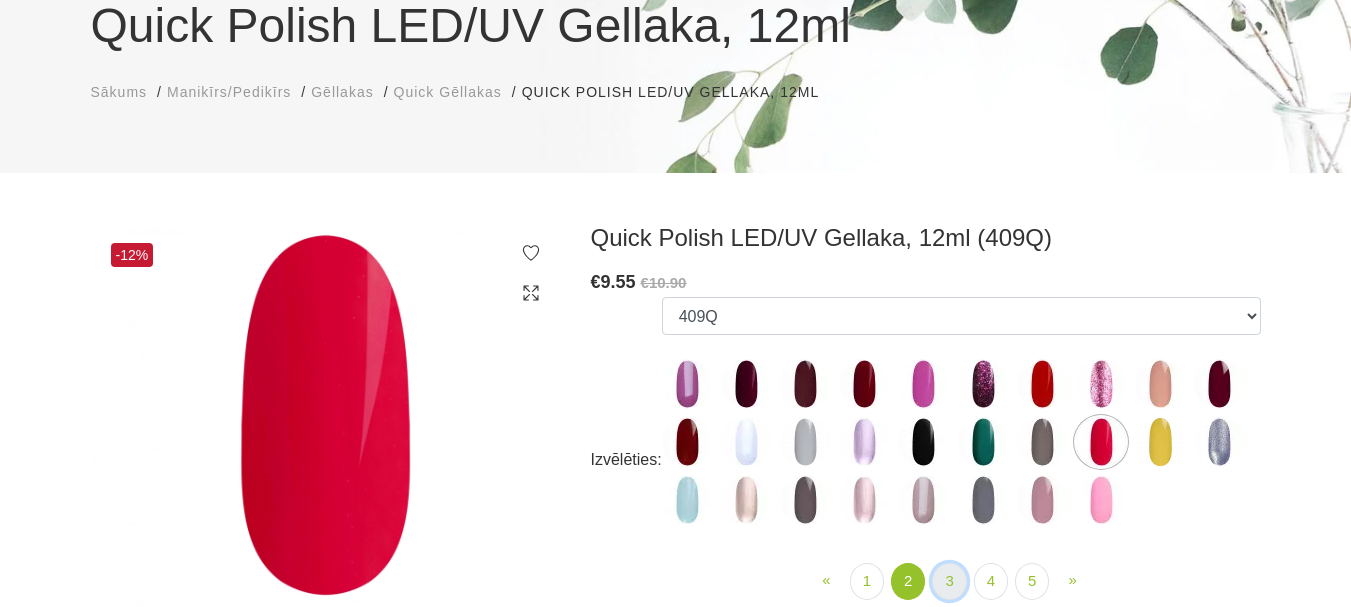 click on "3" at bounding box center (949, 581) 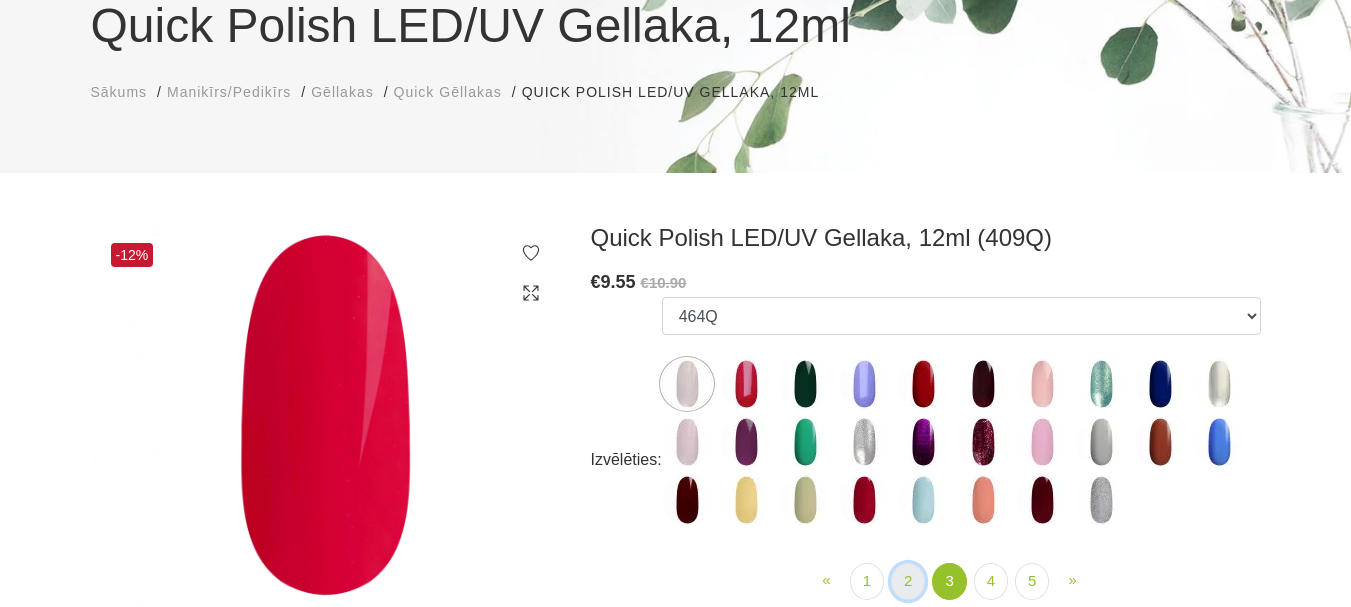 click on "2" at bounding box center [908, 581] 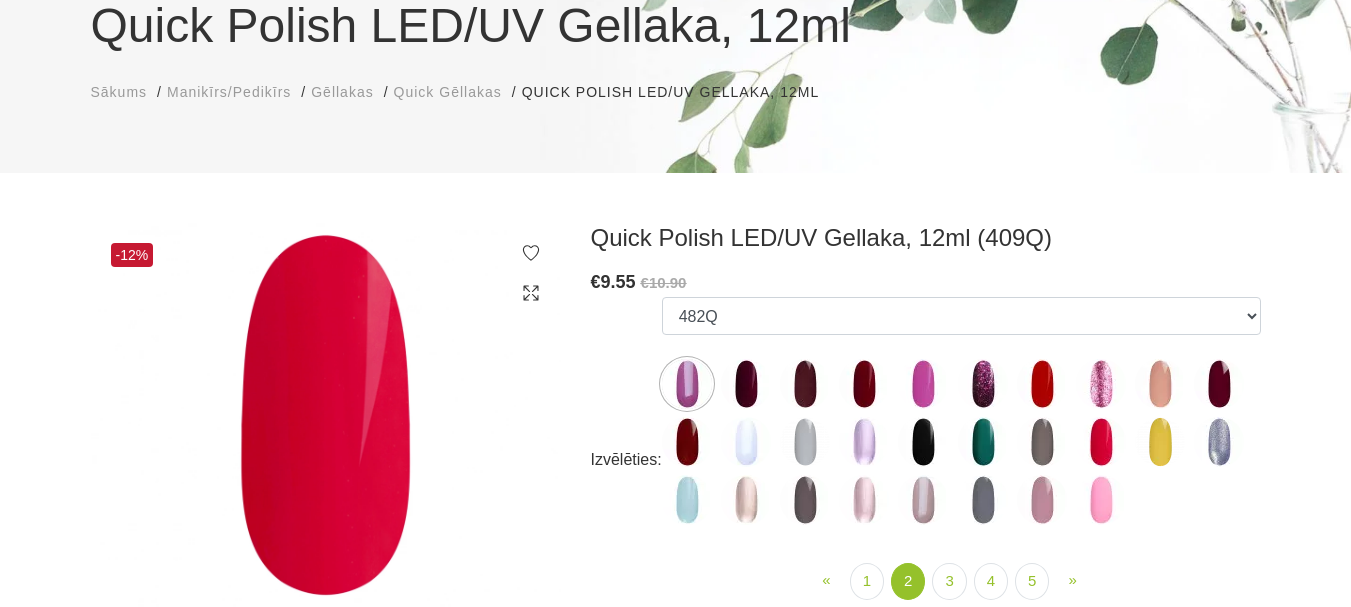 click at bounding box center (1101, 500) 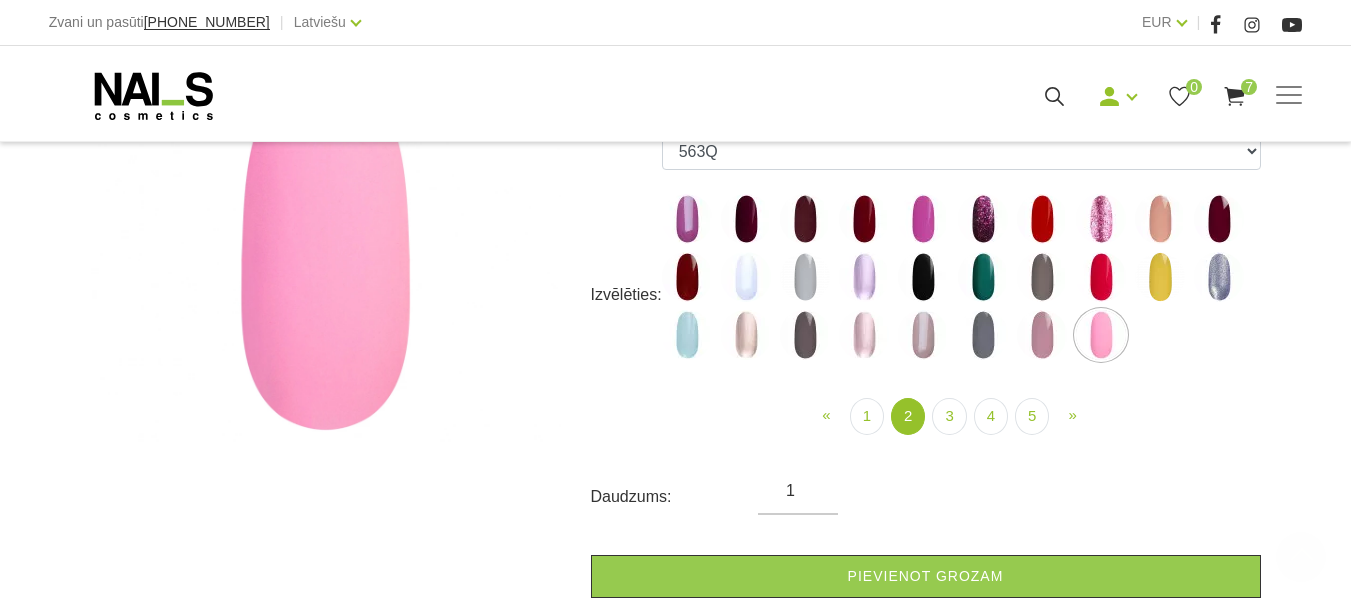 scroll, scrollTop: 400, scrollLeft: 0, axis: vertical 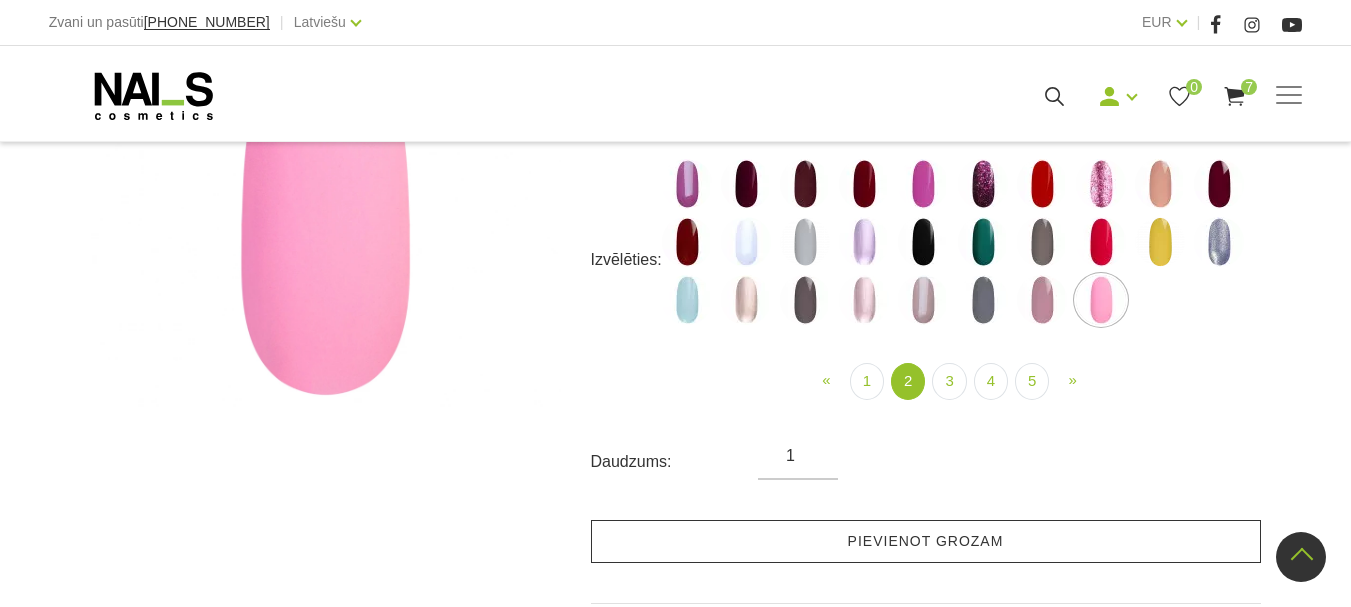 click on "Pievienot grozam" at bounding box center [926, 541] 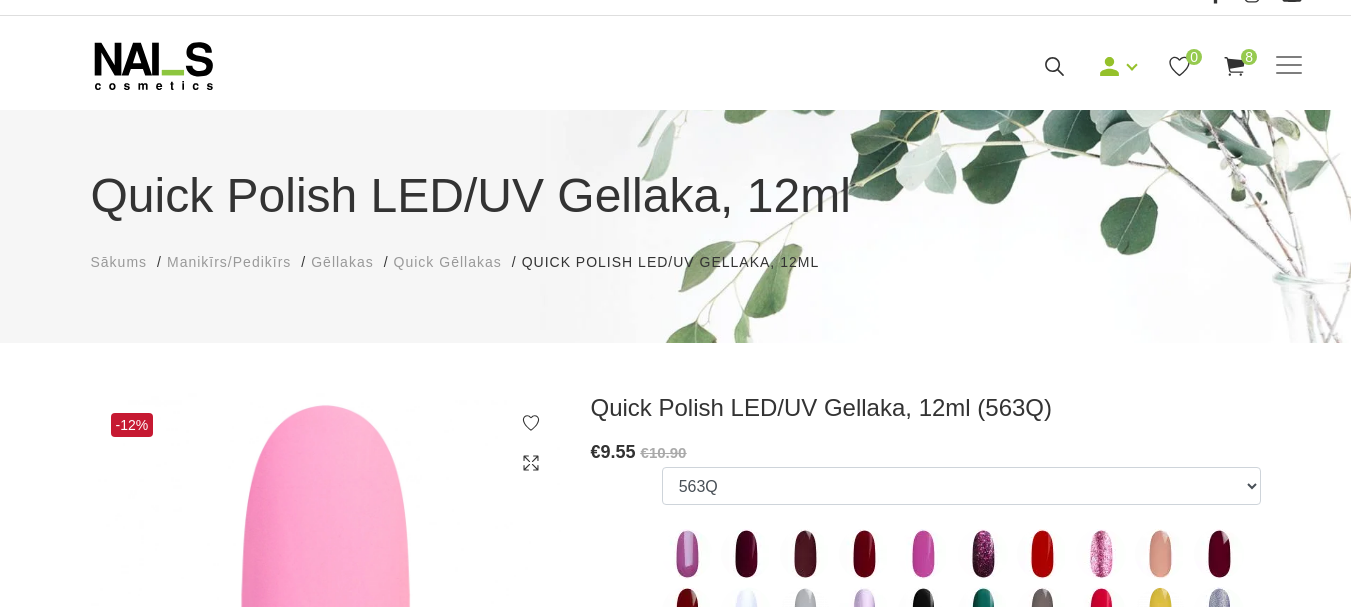 scroll, scrollTop: 0, scrollLeft: 0, axis: both 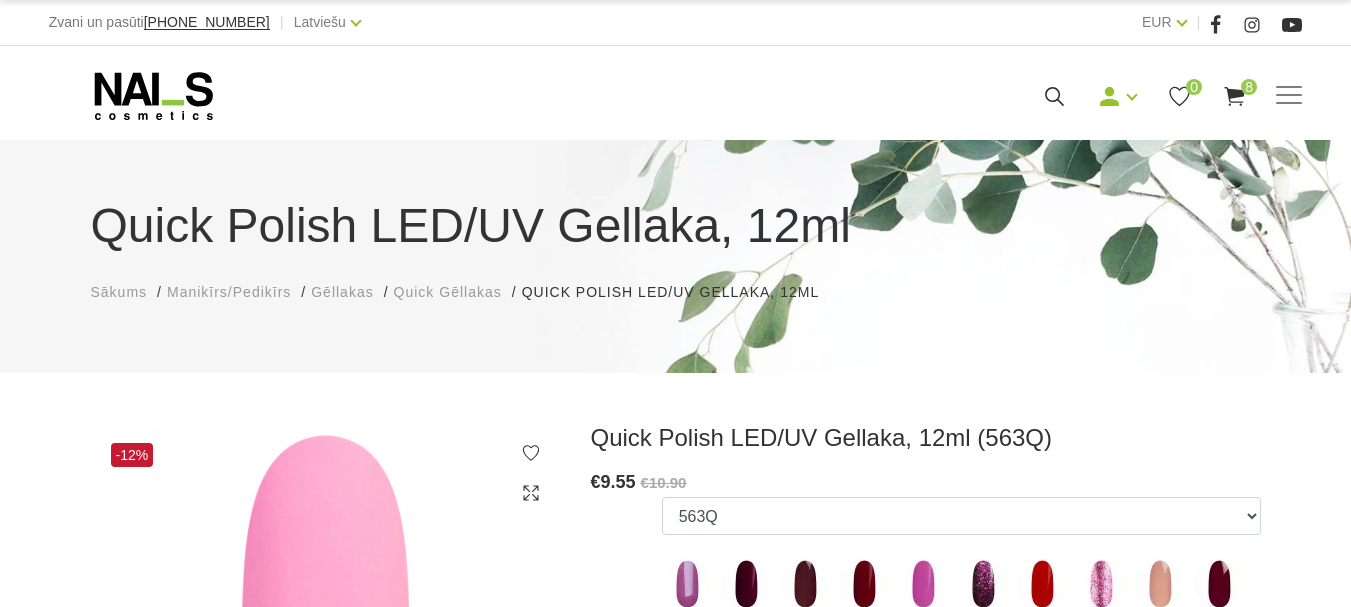 click on "Quick Gēllakas" at bounding box center (448, 292) 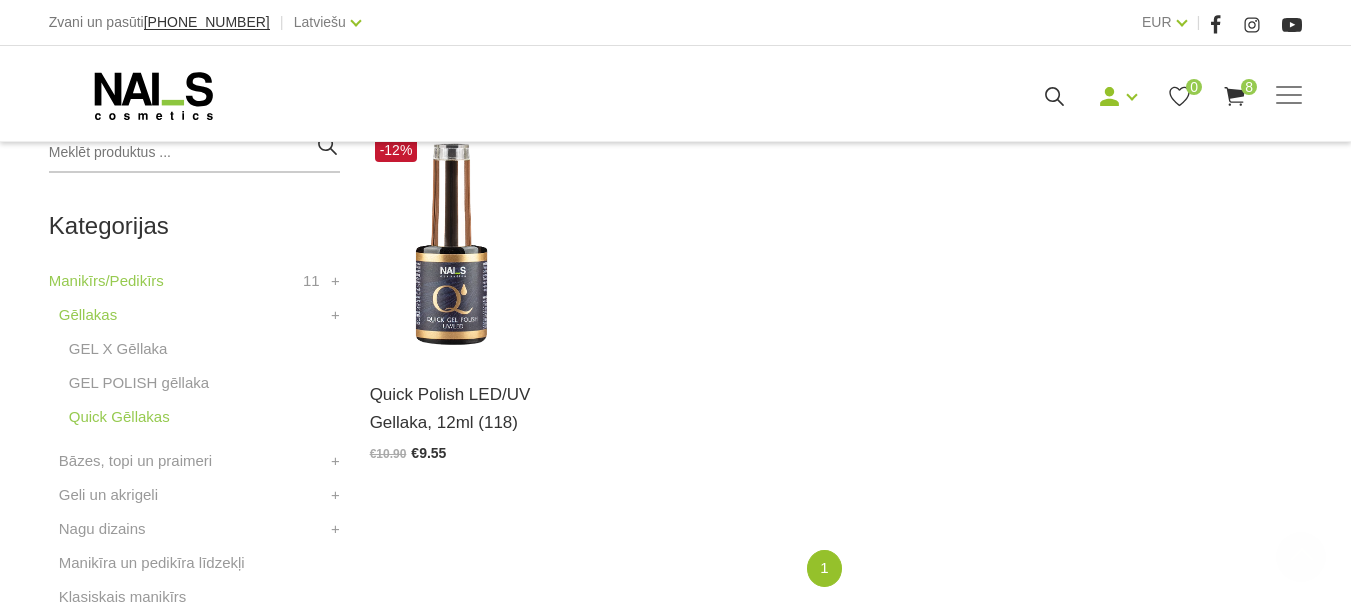 scroll, scrollTop: 500, scrollLeft: 0, axis: vertical 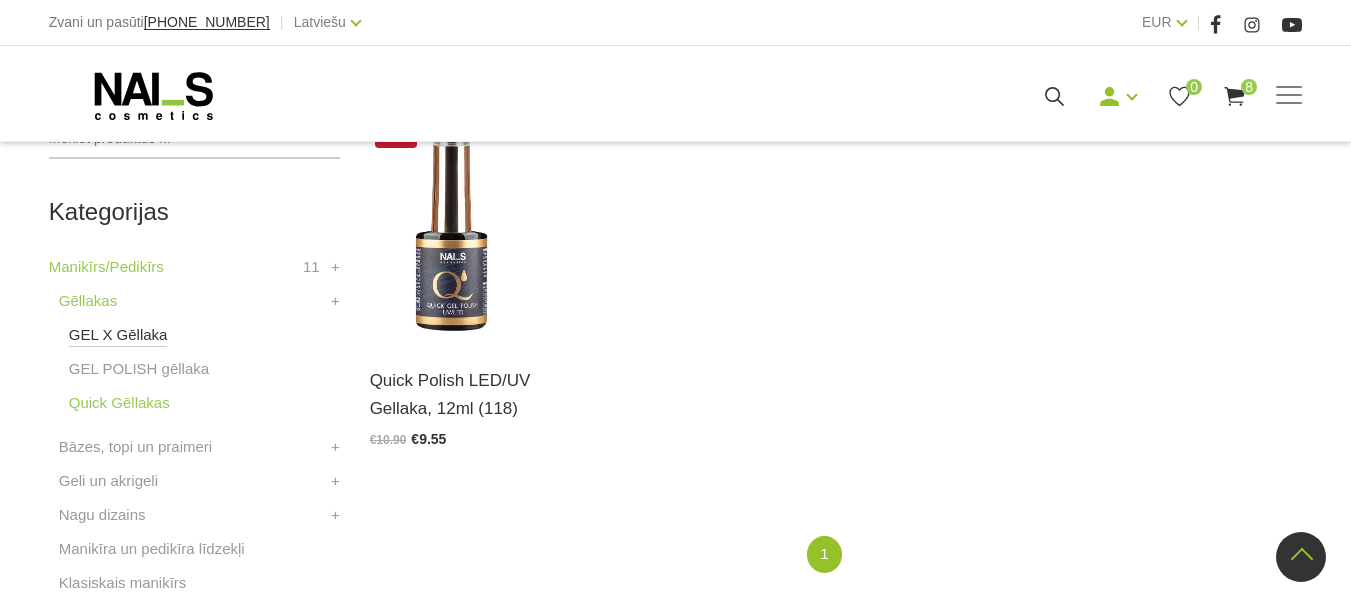 click on "GEL X Gēllaka" at bounding box center [118, 335] 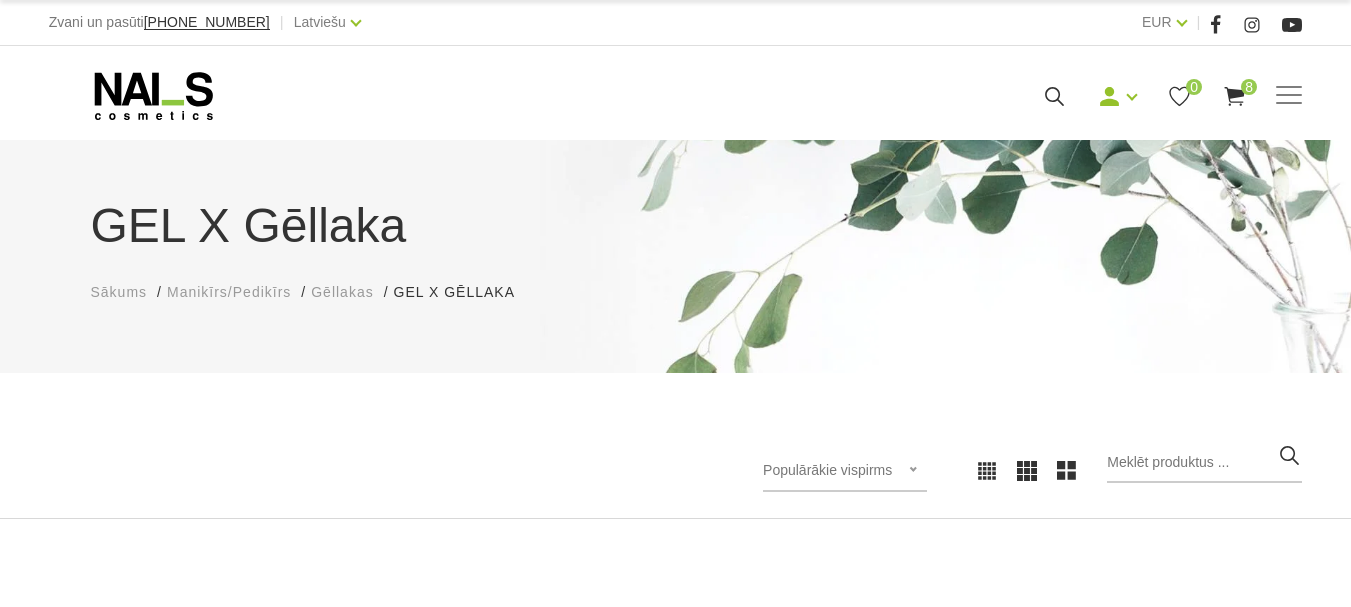 scroll, scrollTop: 0, scrollLeft: 0, axis: both 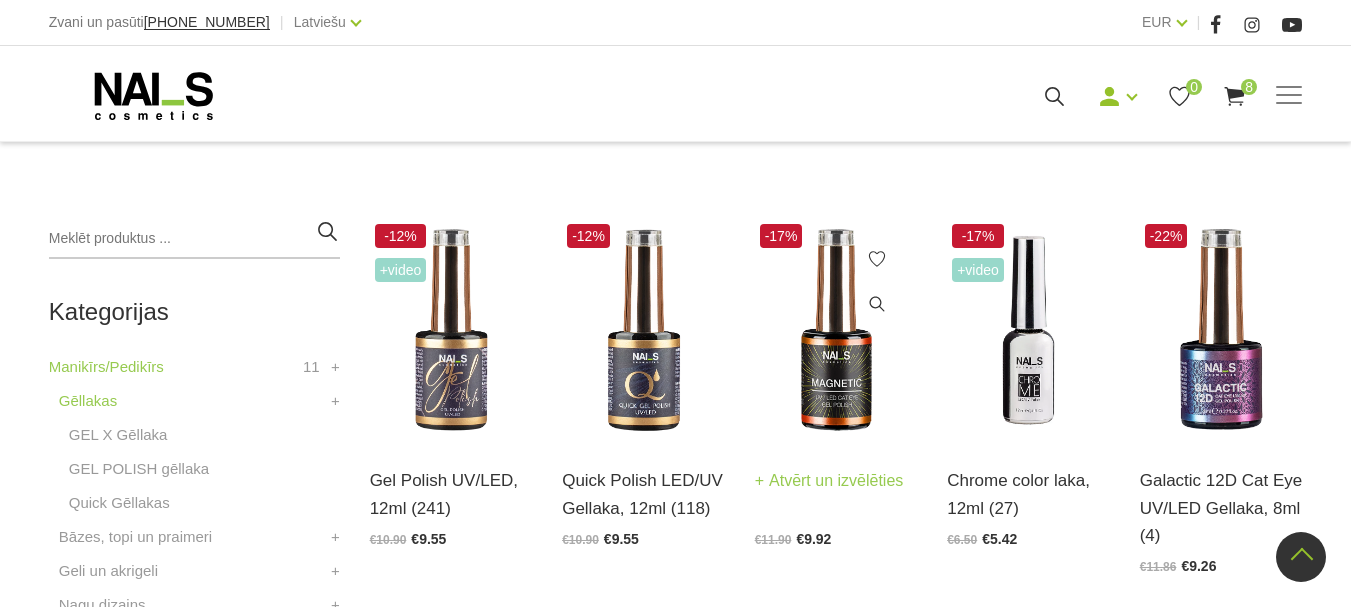 click on "Atvērt un izvēlēties" at bounding box center [829, 481] 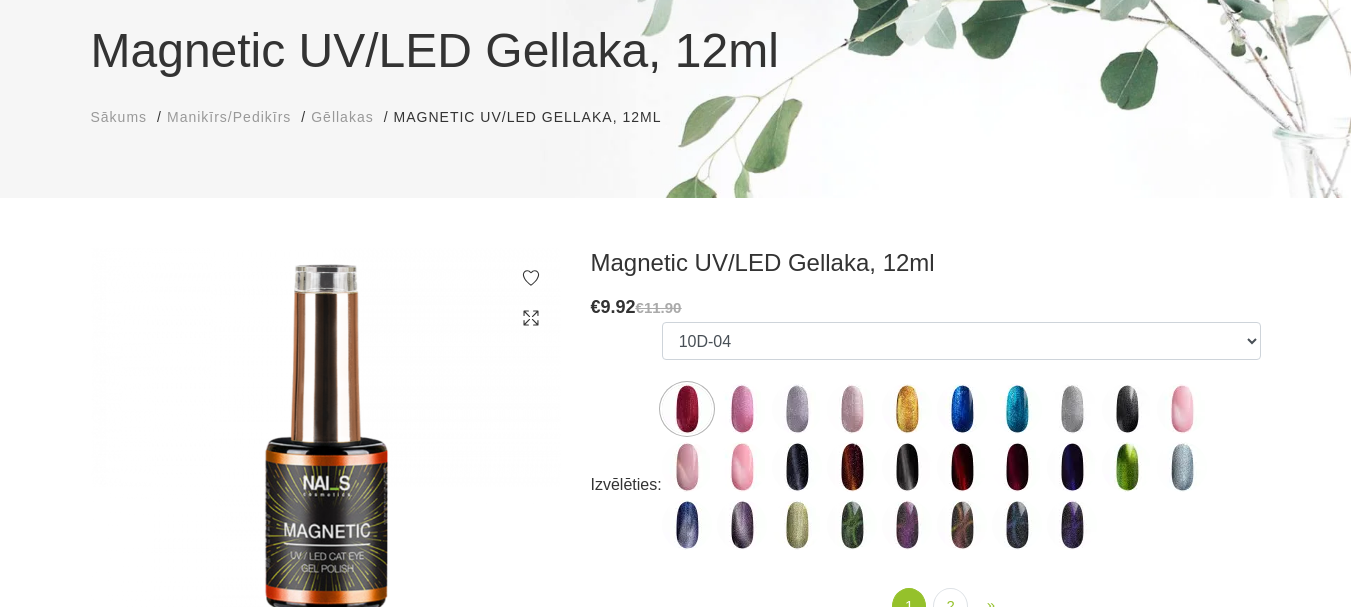 scroll, scrollTop: 200, scrollLeft: 0, axis: vertical 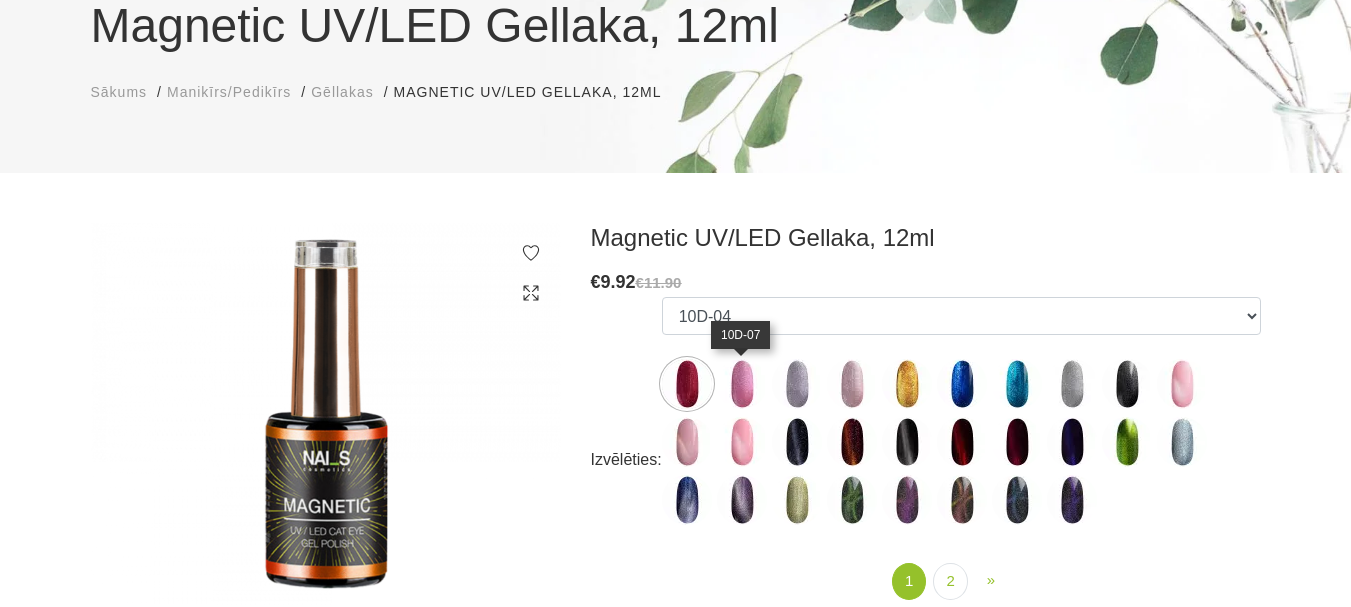 click at bounding box center (742, 384) 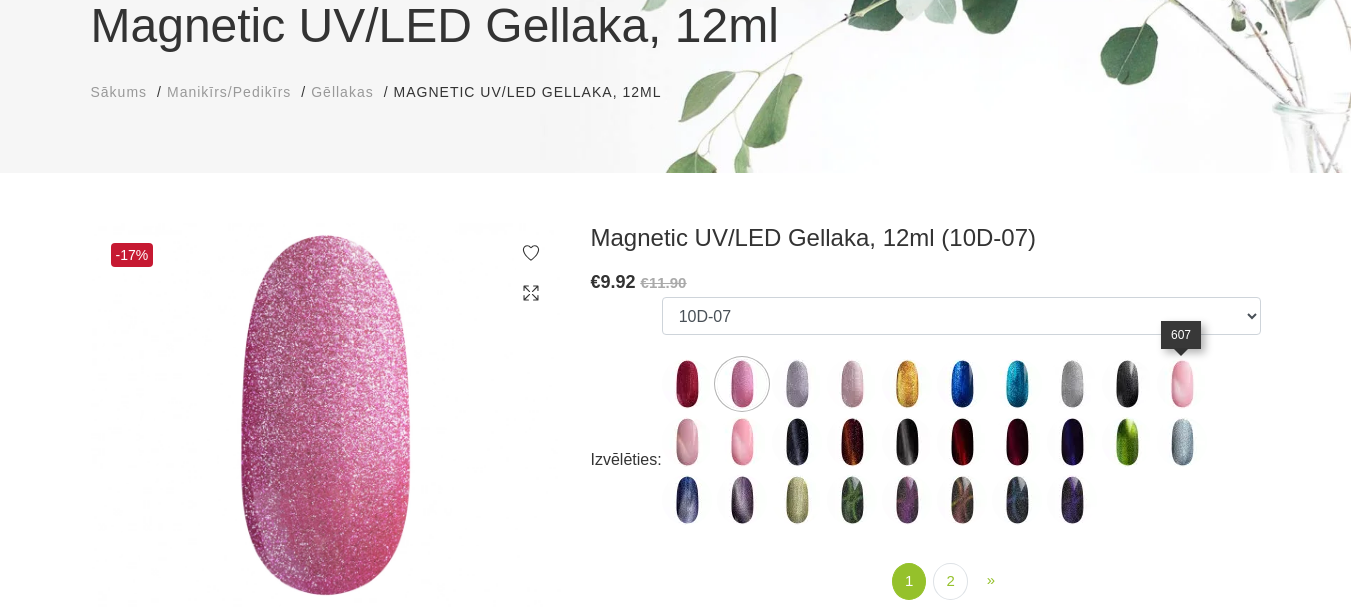 click at bounding box center [1182, 384] 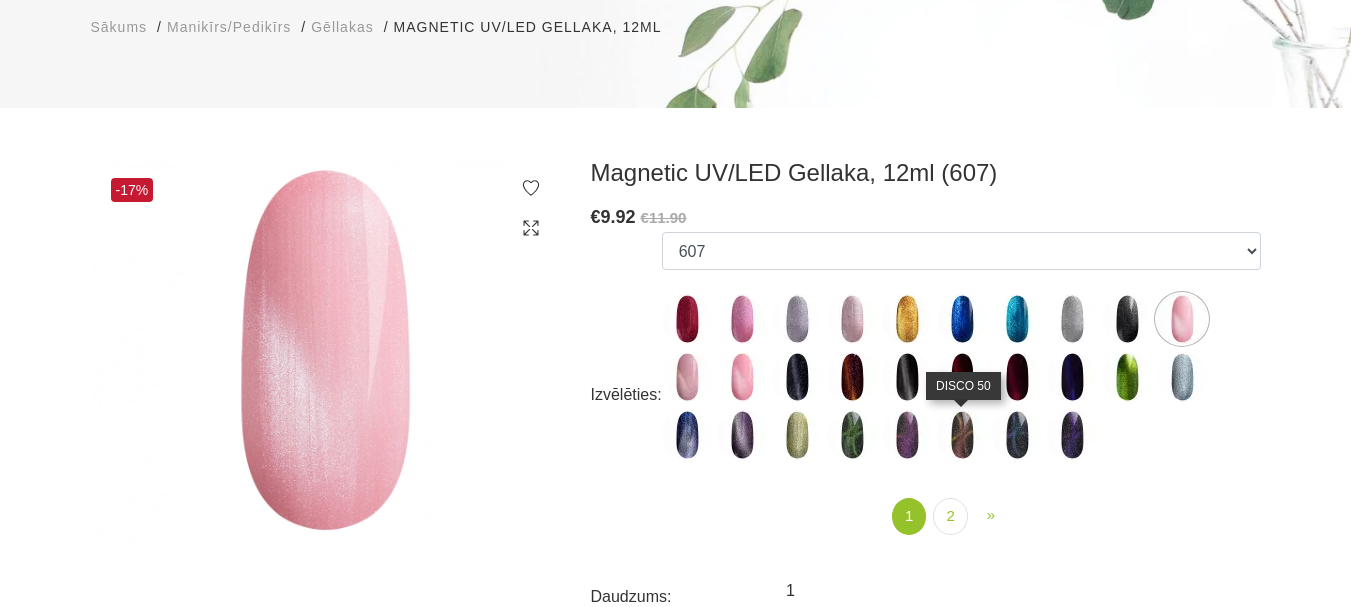 scroll, scrollTop: 300, scrollLeft: 0, axis: vertical 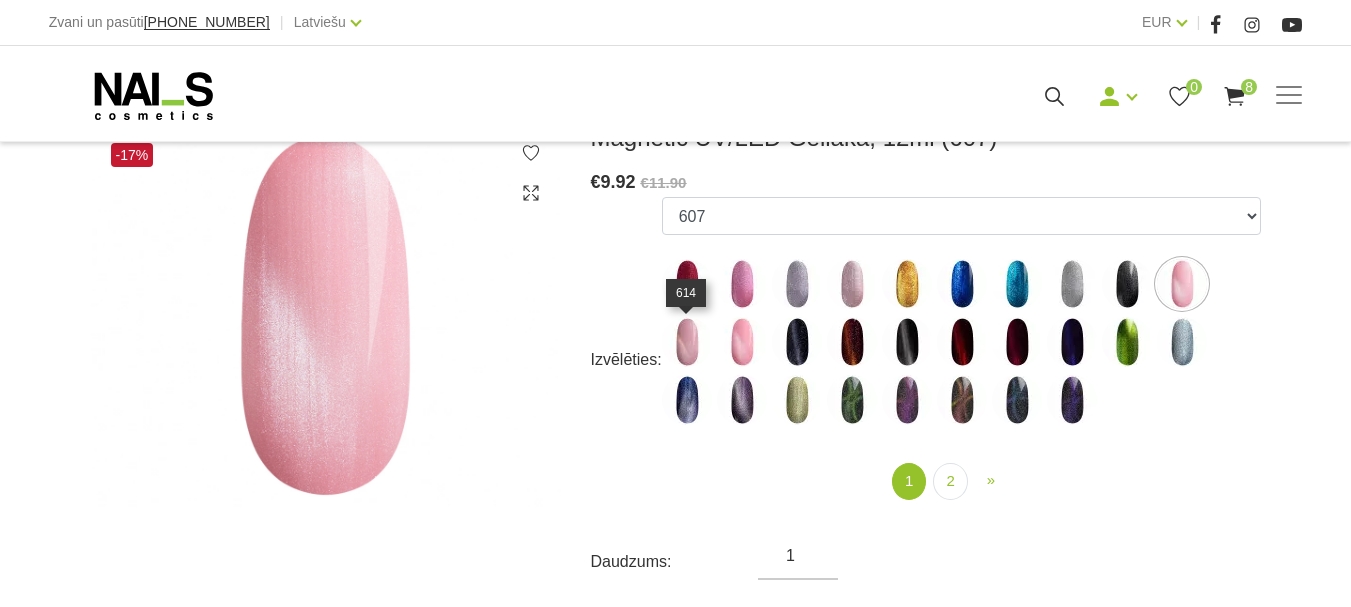 click at bounding box center [687, 342] 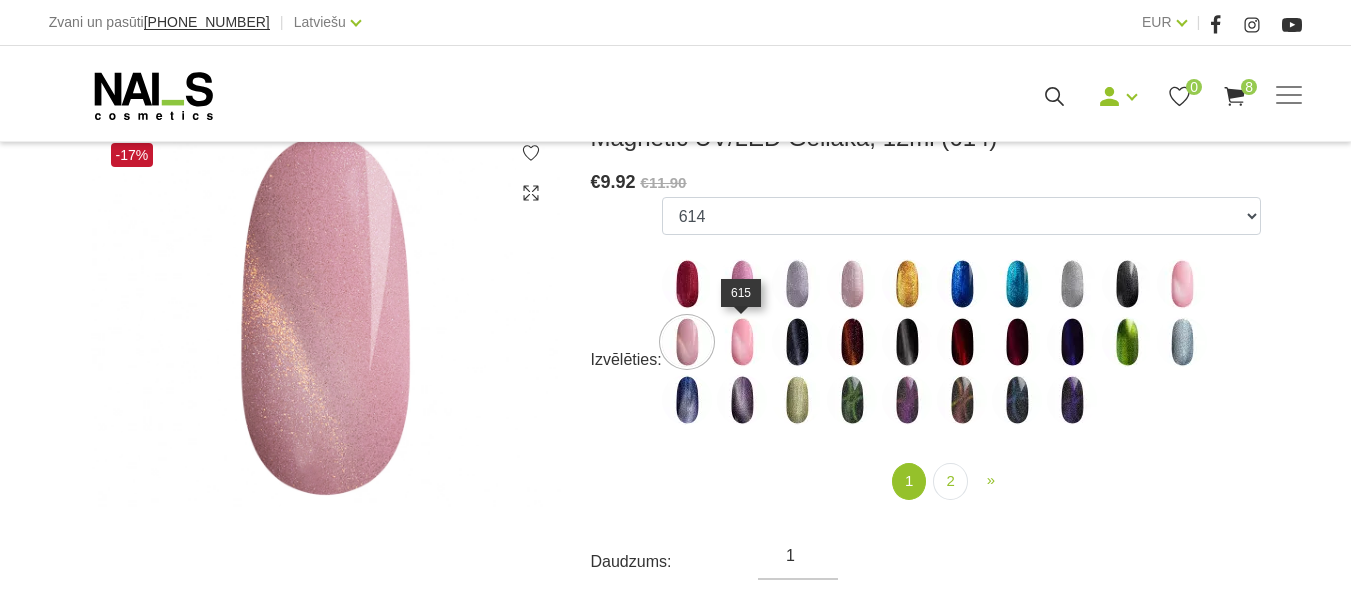 click at bounding box center (742, 342) 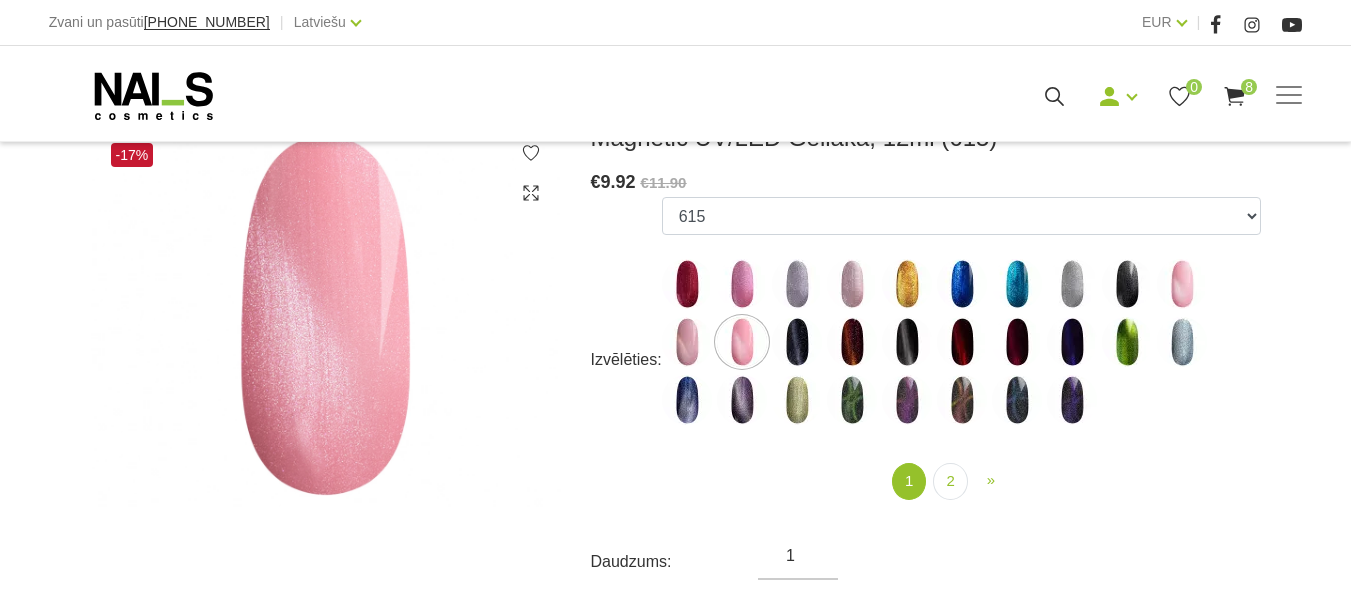 scroll, scrollTop: 200, scrollLeft: 0, axis: vertical 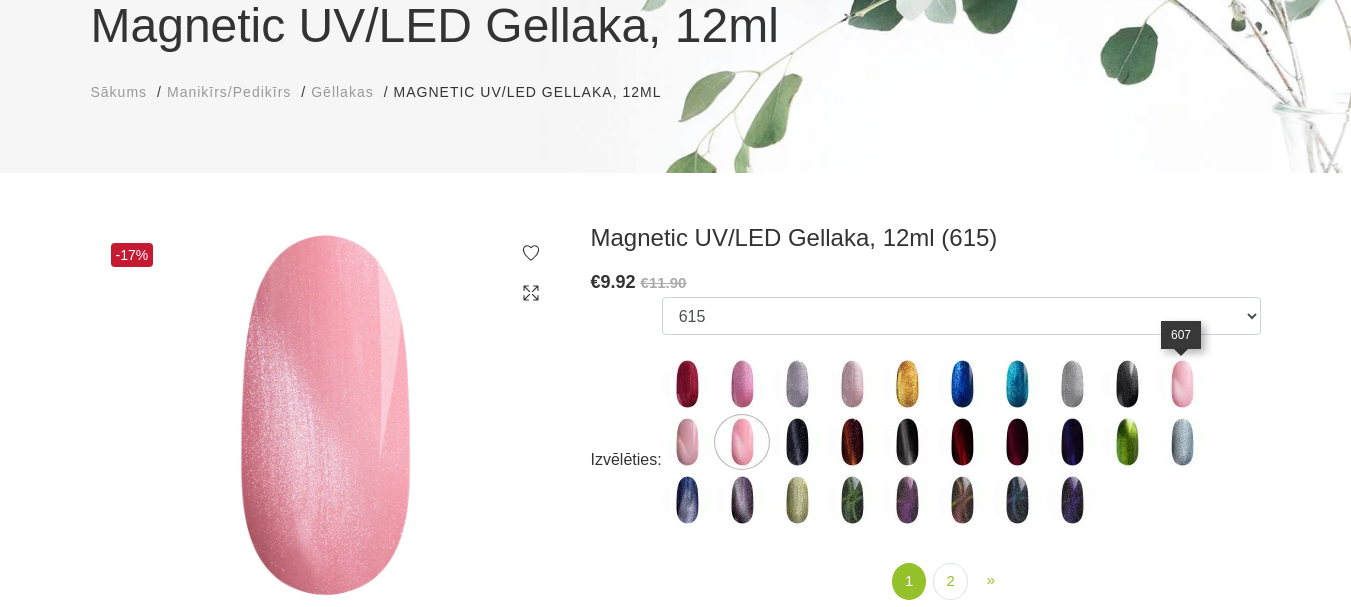 click at bounding box center [1182, 384] 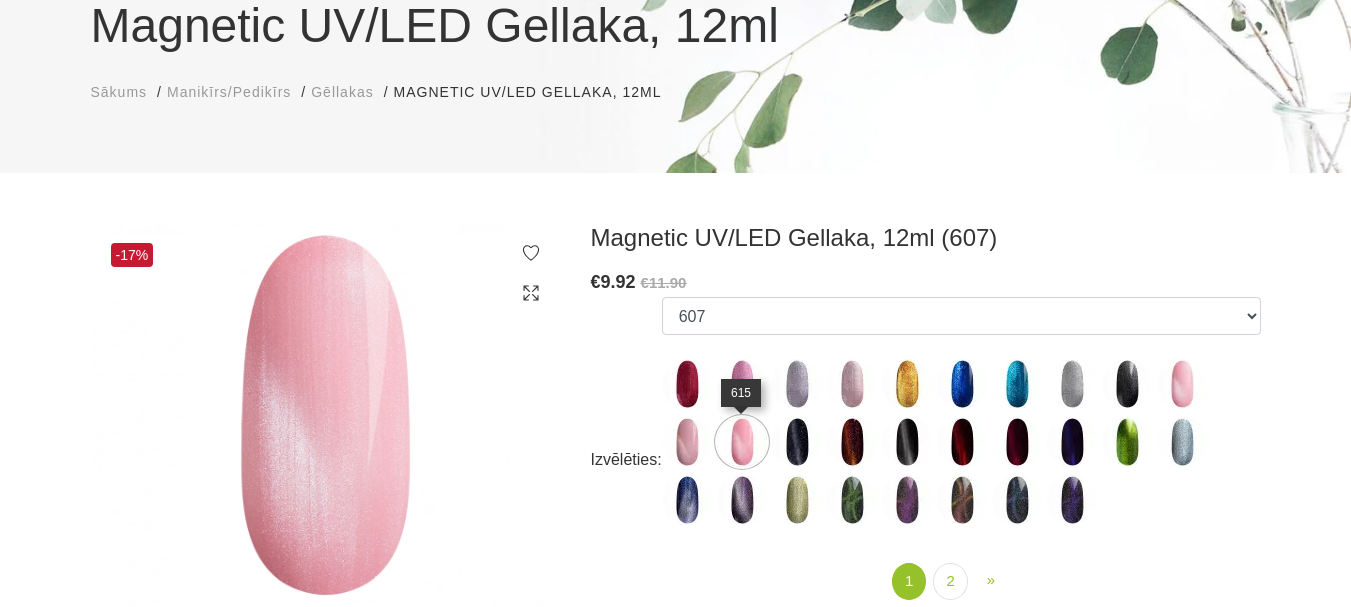 click at bounding box center (742, 442) 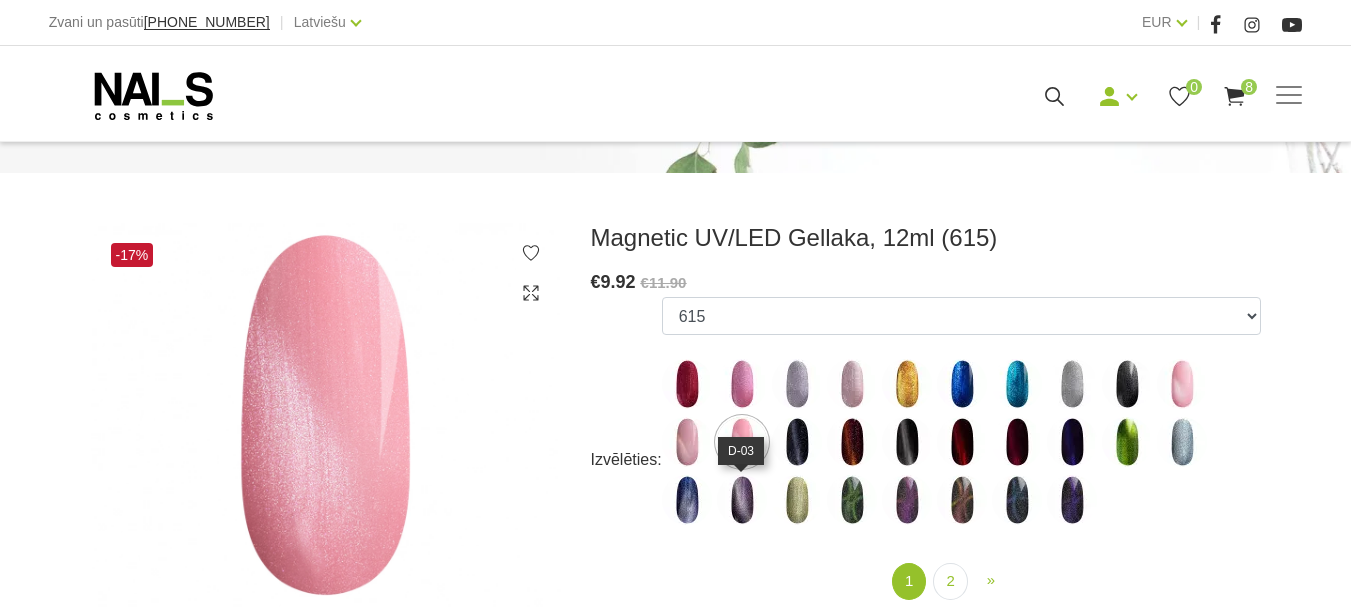 scroll, scrollTop: 300, scrollLeft: 0, axis: vertical 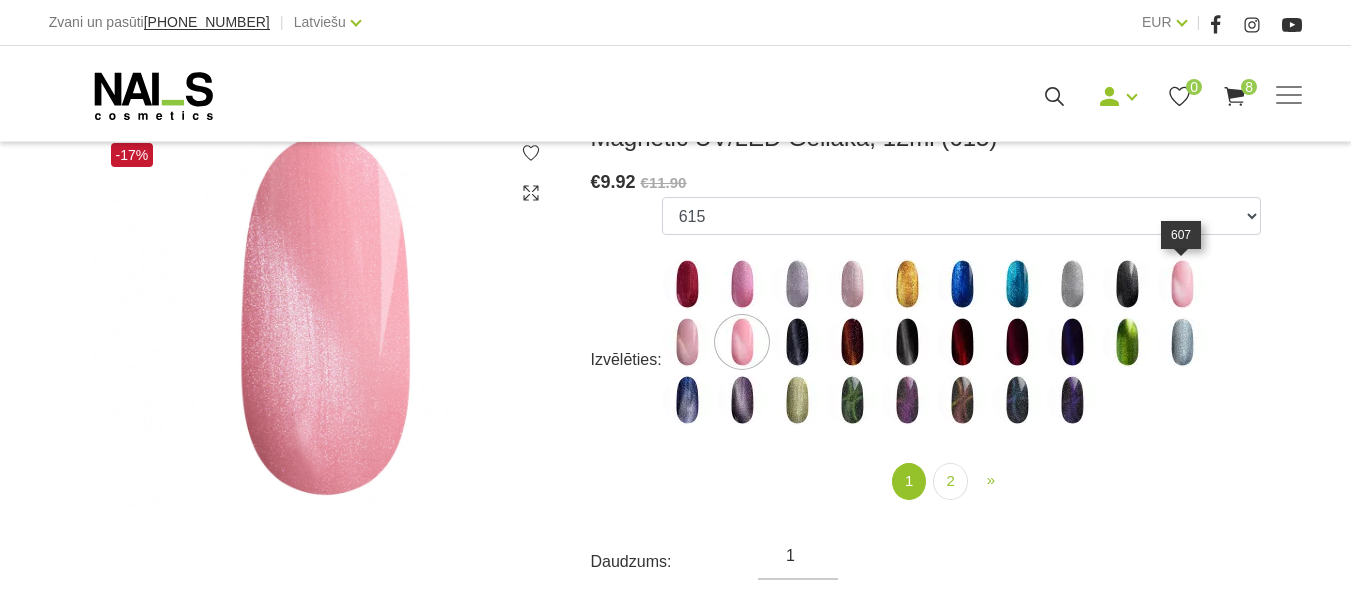 click at bounding box center [1182, 284] 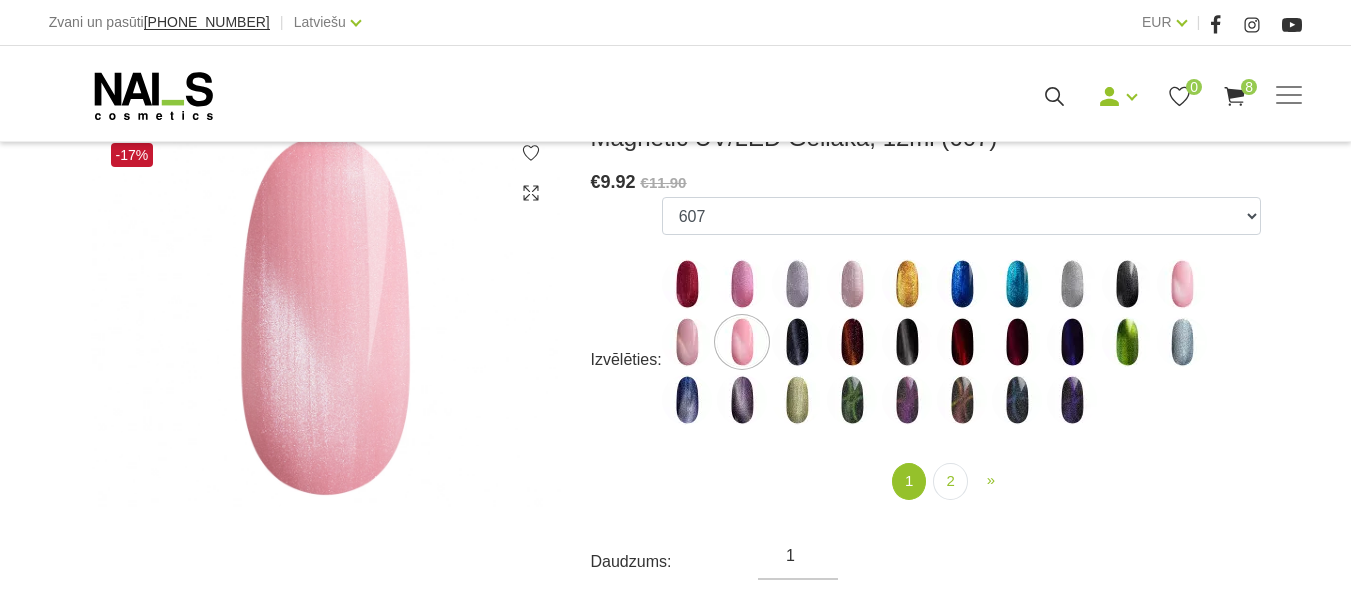 scroll, scrollTop: 400, scrollLeft: 0, axis: vertical 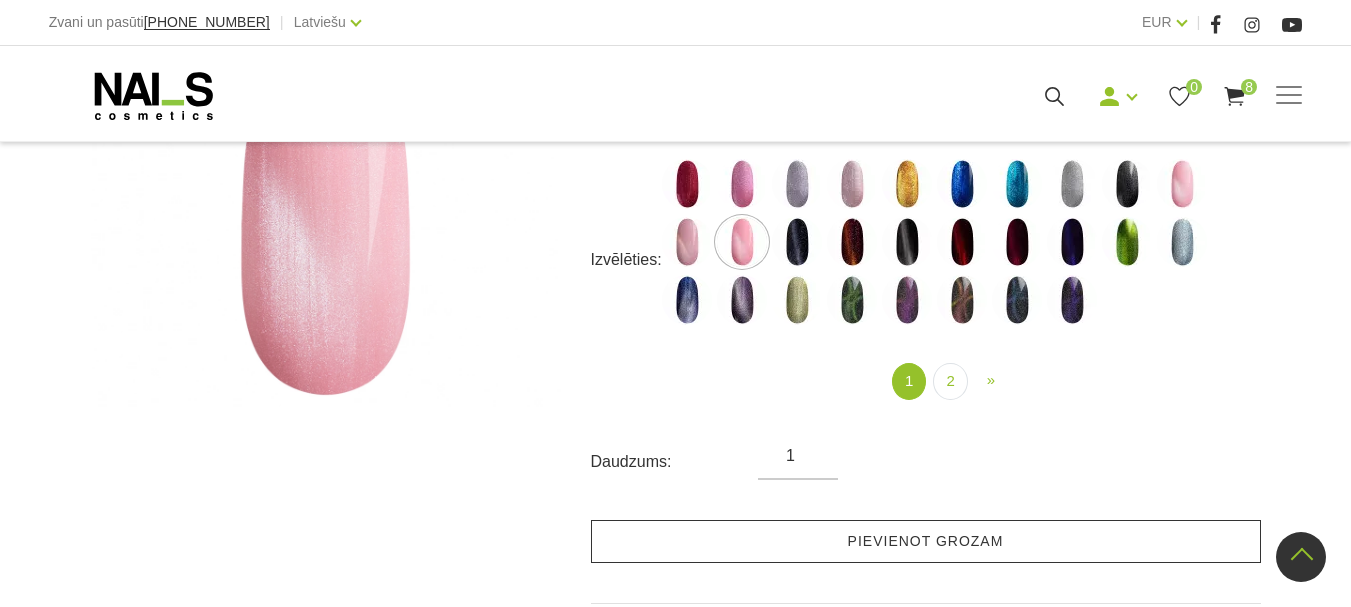click on "Pievienot grozam" at bounding box center (926, 541) 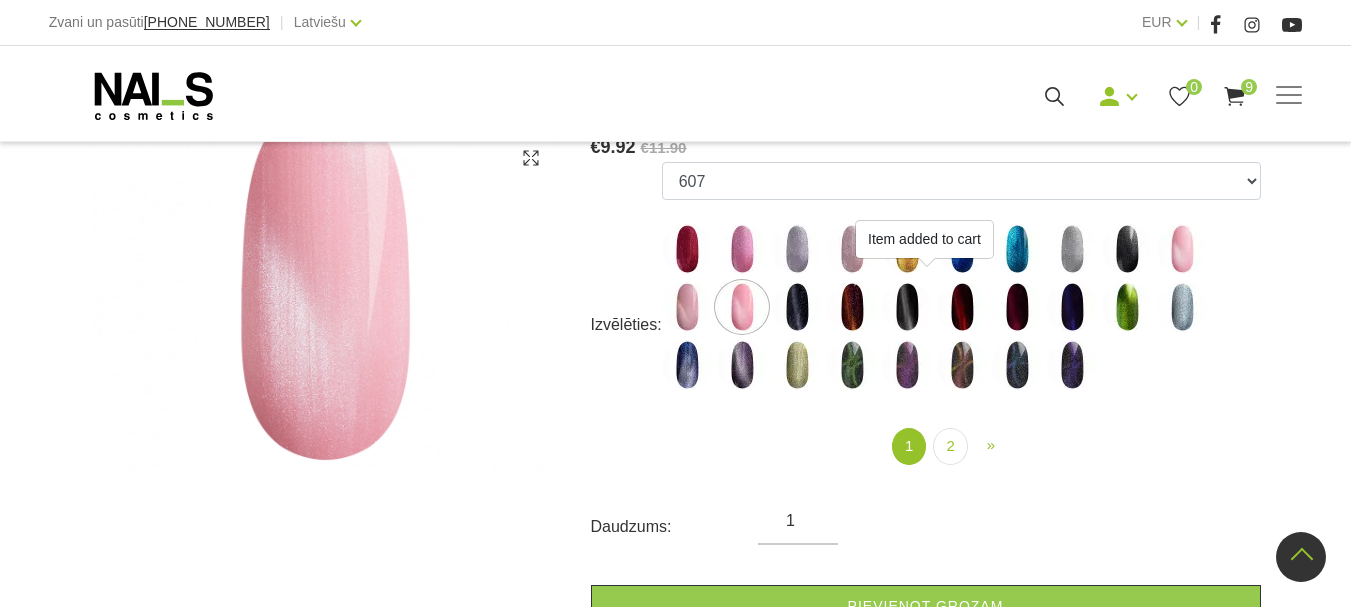 scroll, scrollTop: 300, scrollLeft: 0, axis: vertical 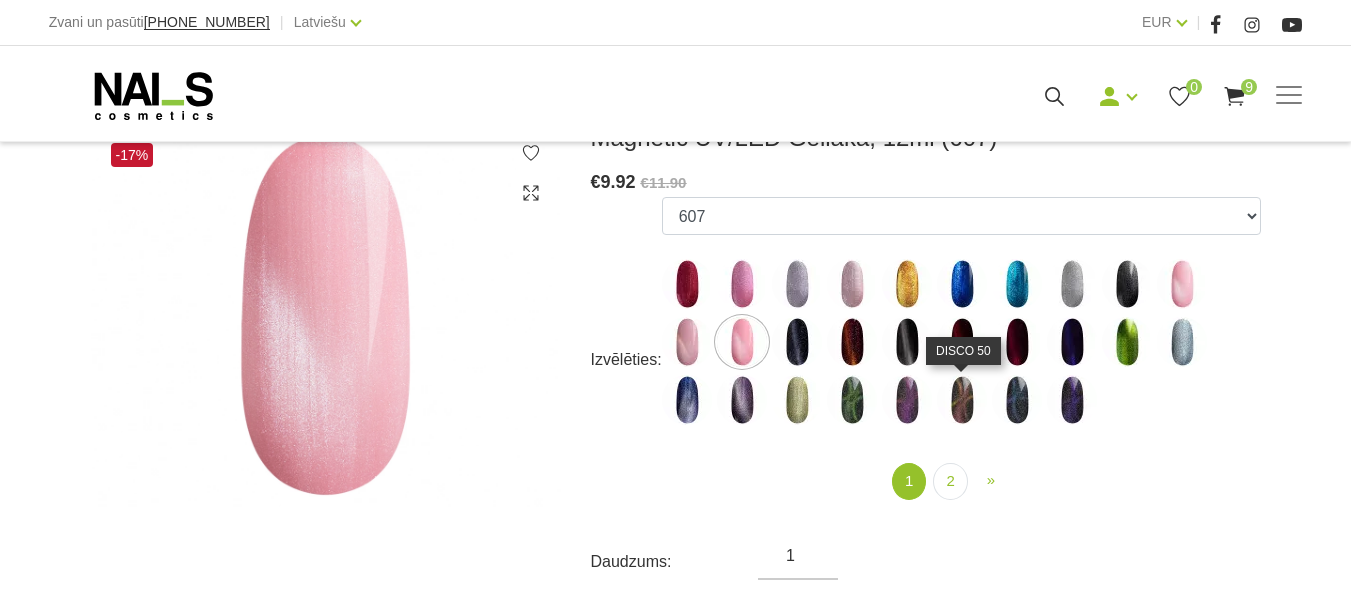 click at bounding box center (962, 400) 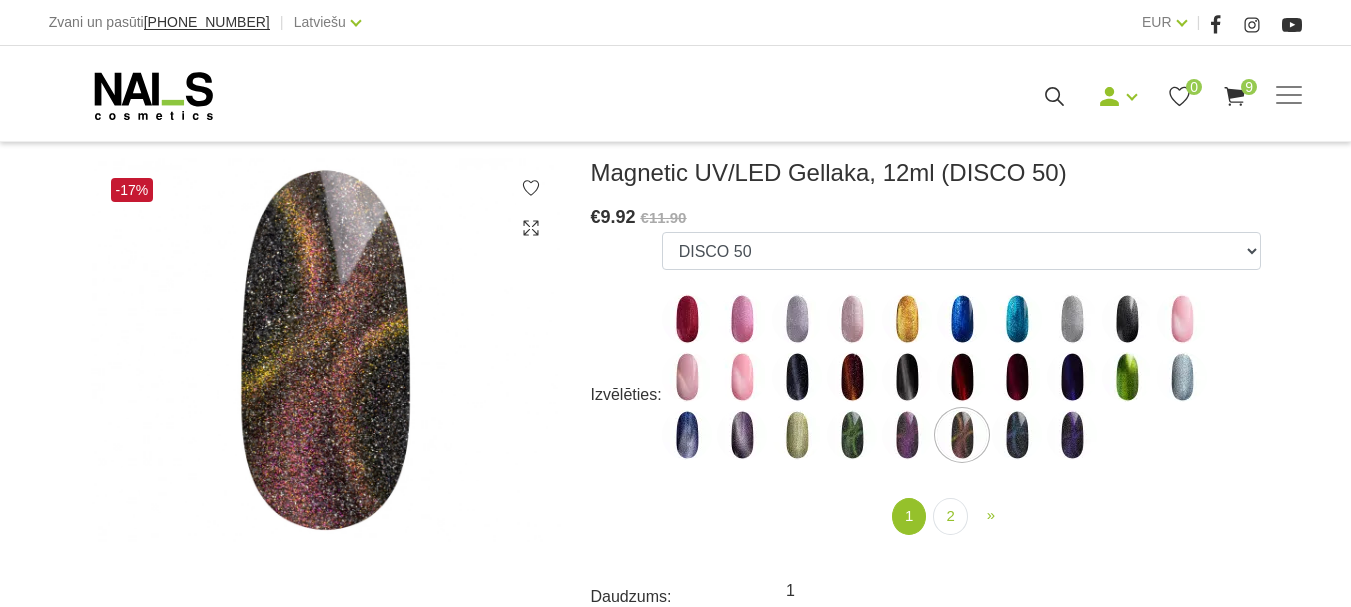 scroll, scrollTop: 300, scrollLeft: 0, axis: vertical 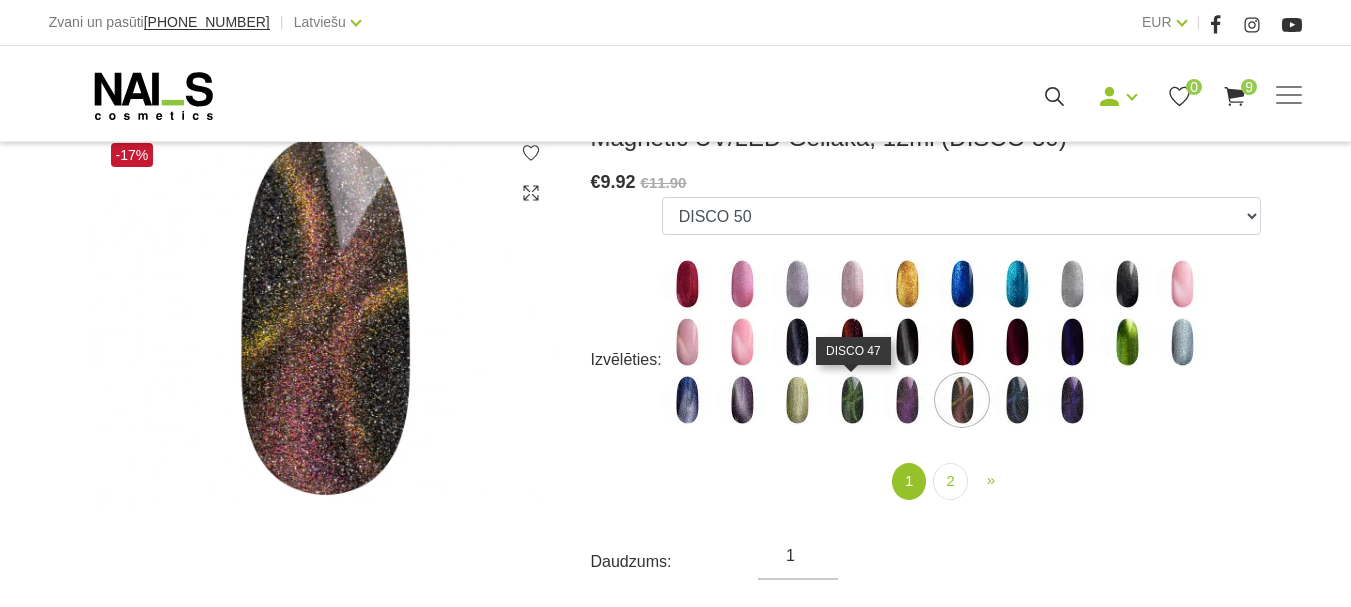 click at bounding box center [852, 400] 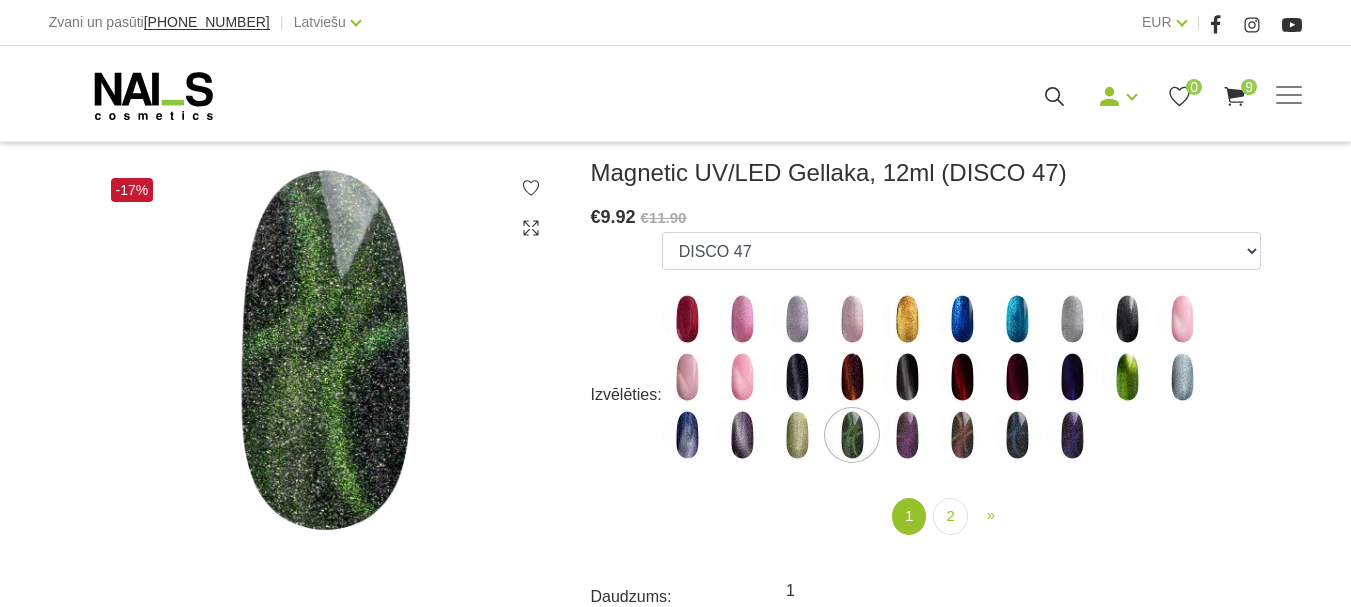 scroll, scrollTop: 300, scrollLeft: 0, axis: vertical 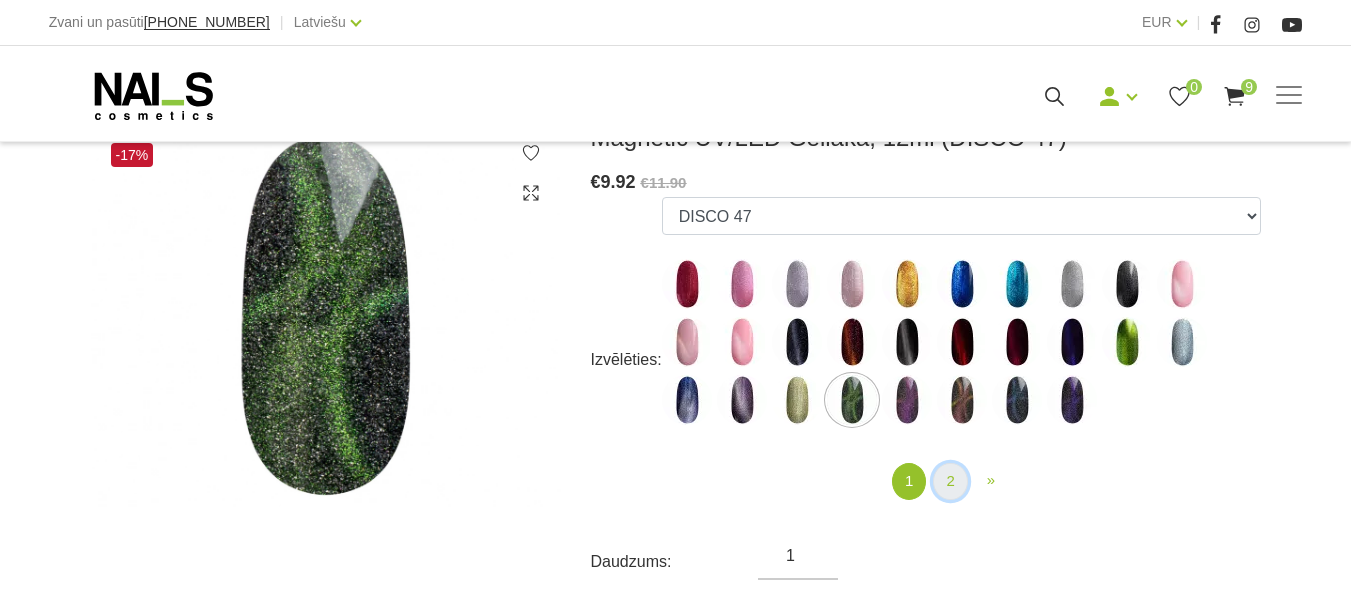 click on "2" at bounding box center (950, 481) 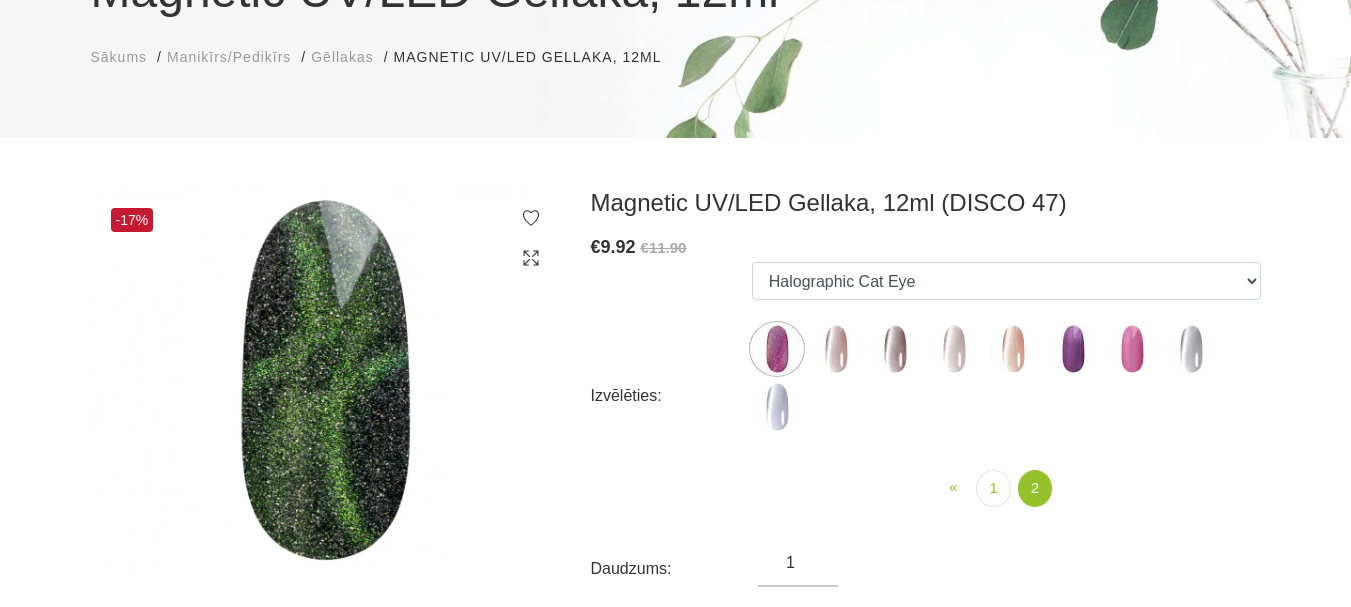 scroll, scrollTop: 200, scrollLeft: 0, axis: vertical 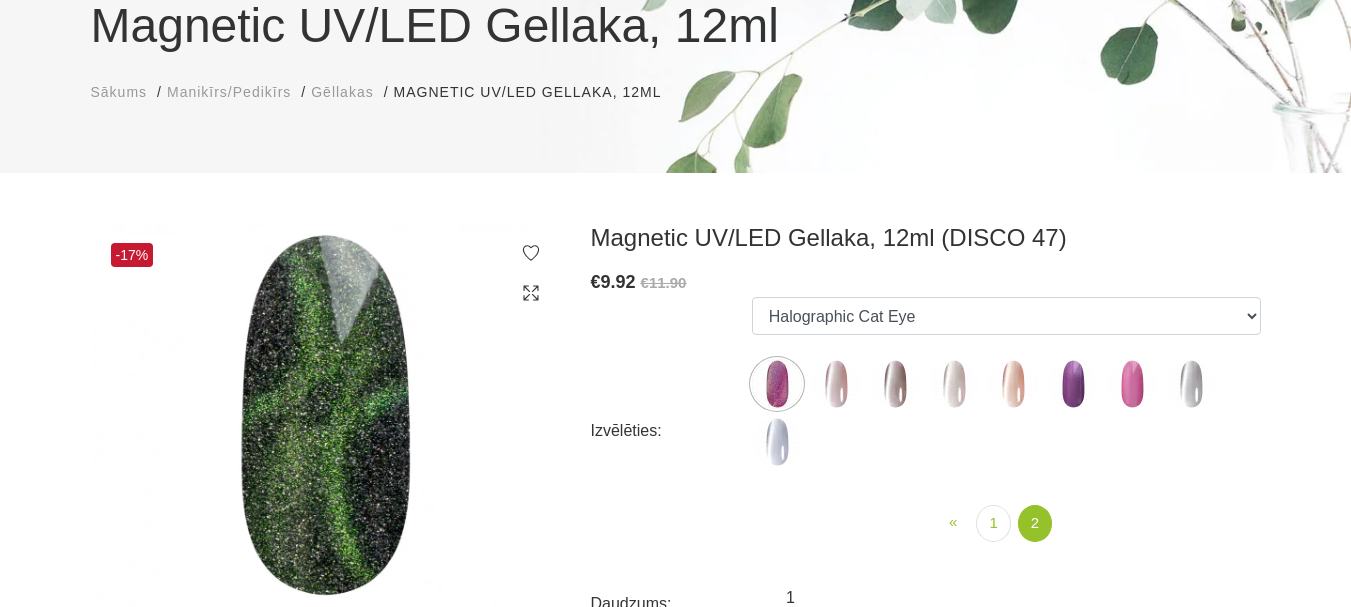 click at bounding box center [1132, 384] 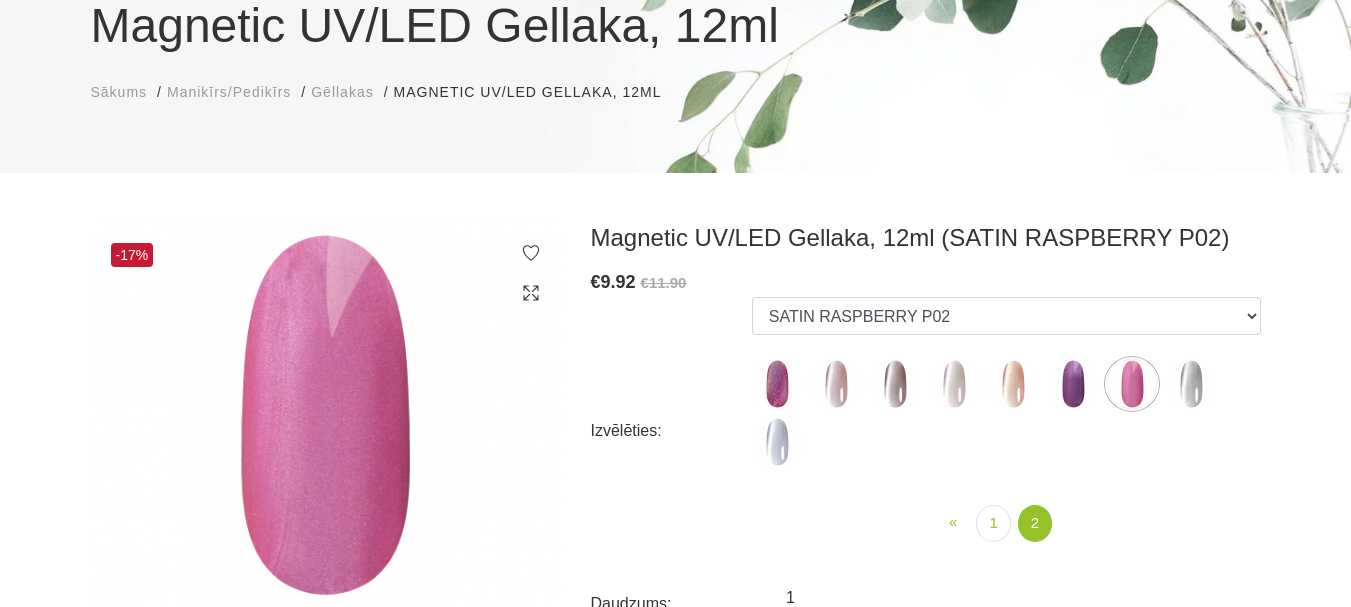click at bounding box center (1073, 384) 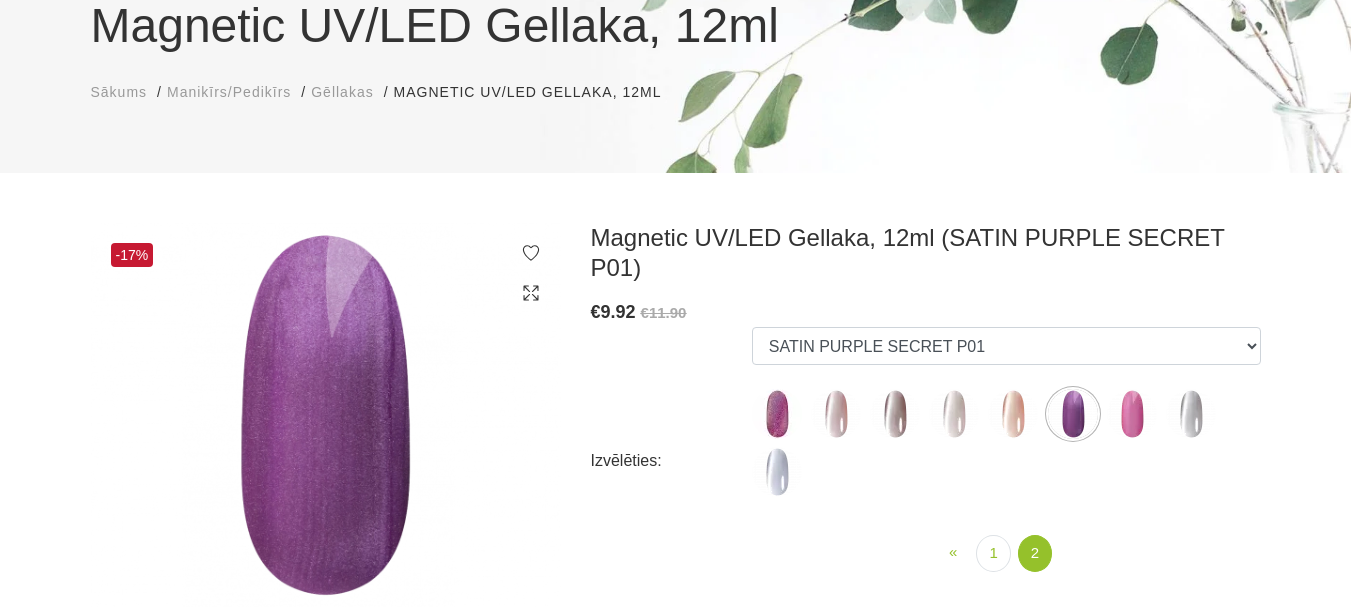 click at bounding box center [777, 414] 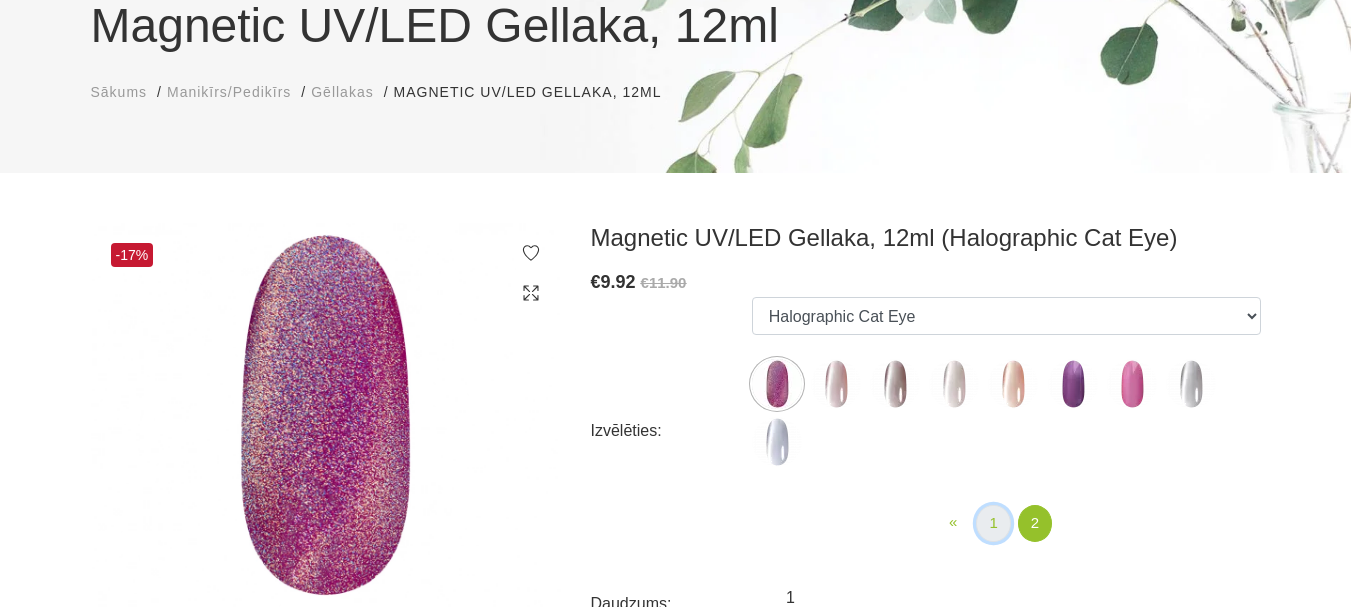 click on "1" at bounding box center [993, 523] 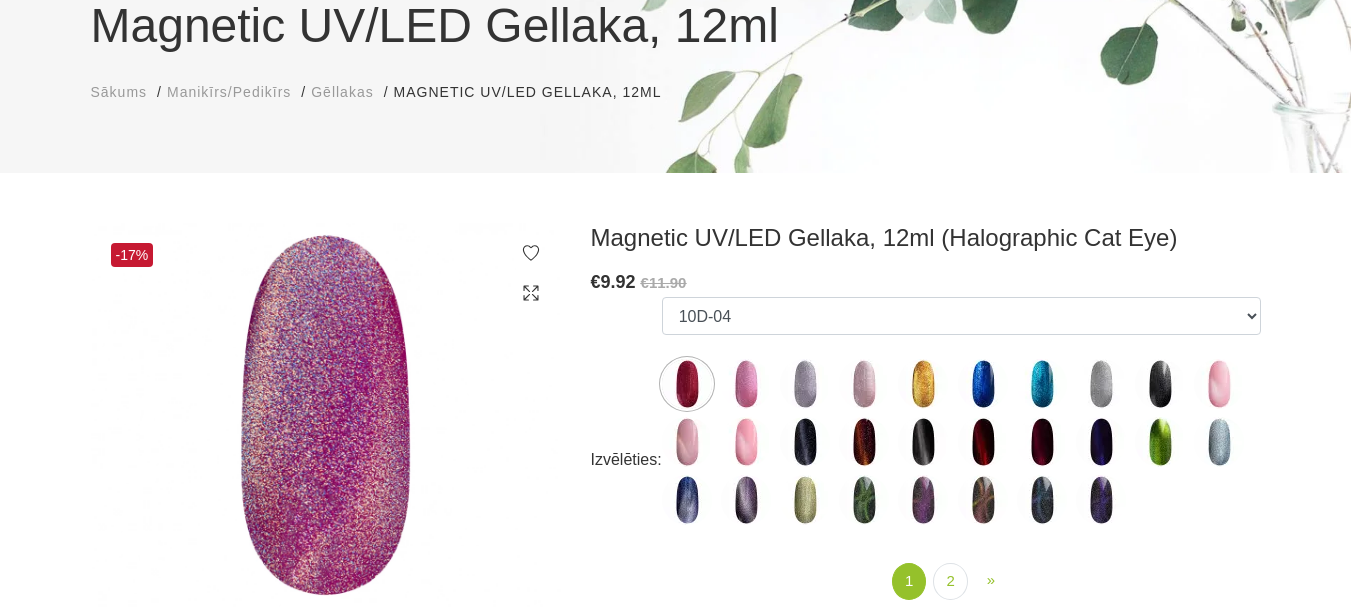 click at bounding box center (1101, 500) 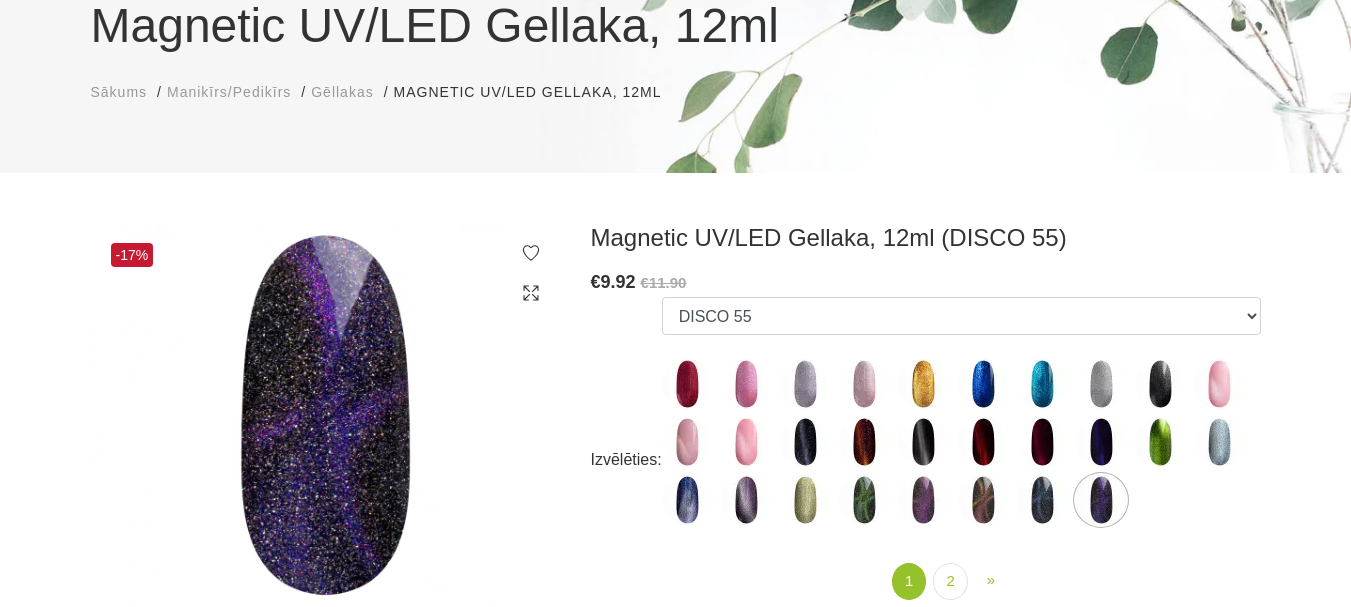 click at bounding box center [923, 500] 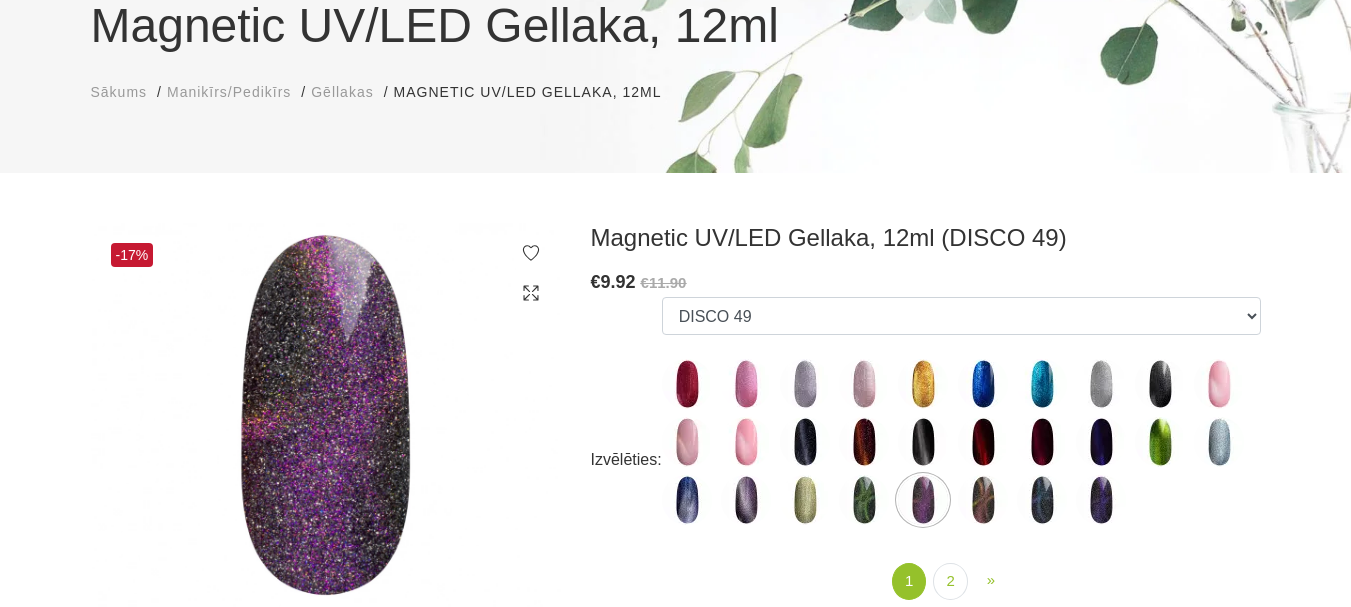 click at bounding box center [983, 500] 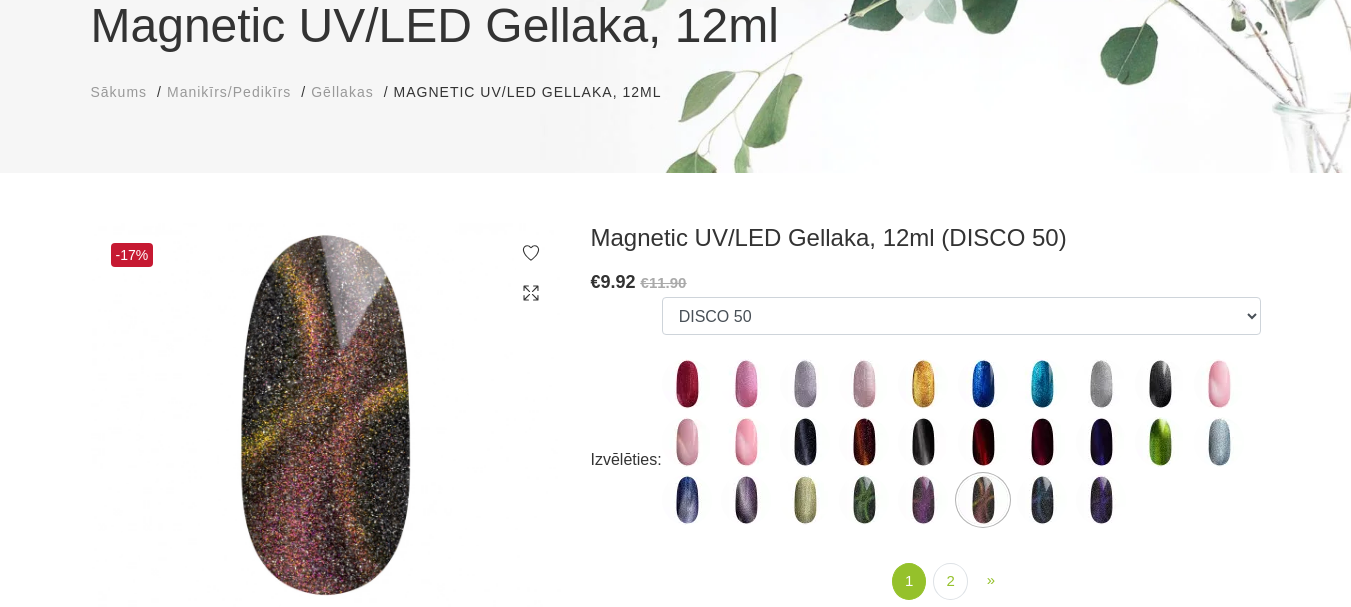 click at bounding box center (1101, 384) 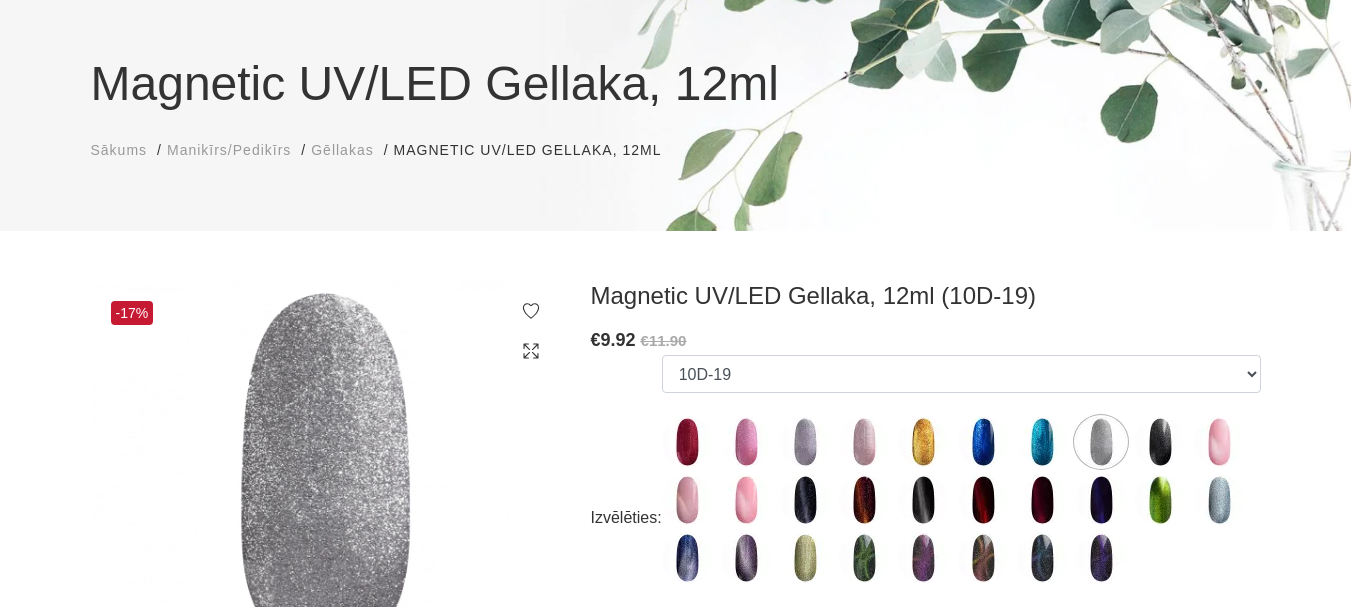scroll, scrollTop: 0, scrollLeft: 0, axis: both 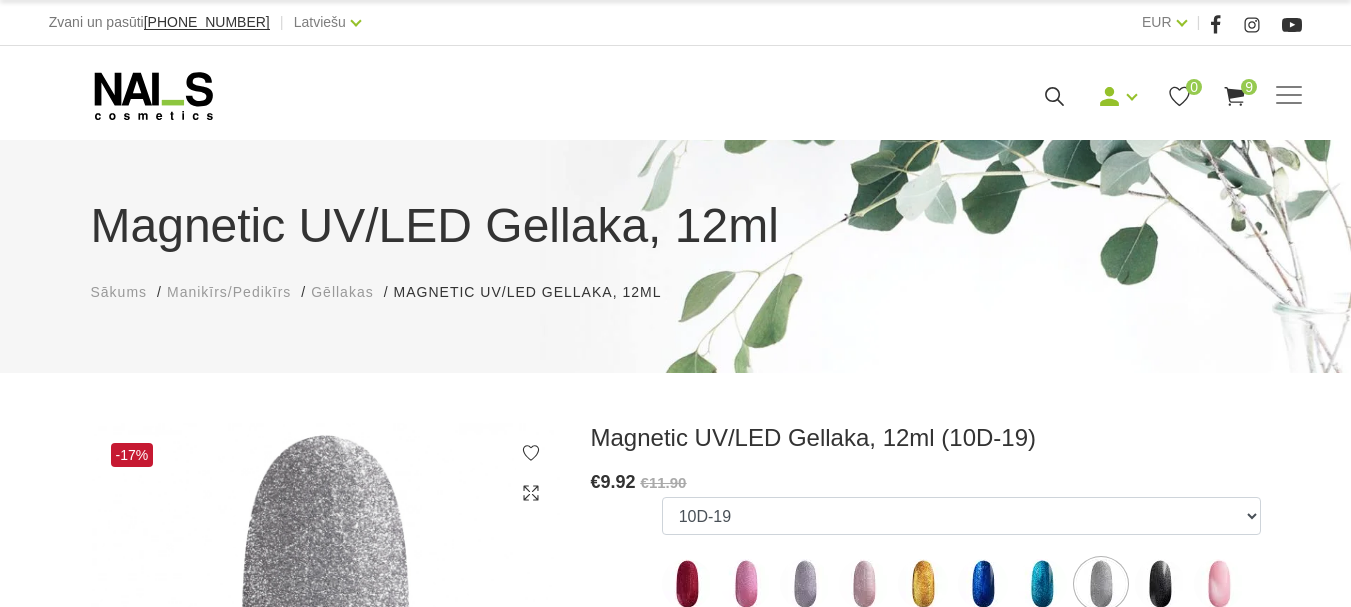 click on "Gēllakas" at bounding box center [342, 292] 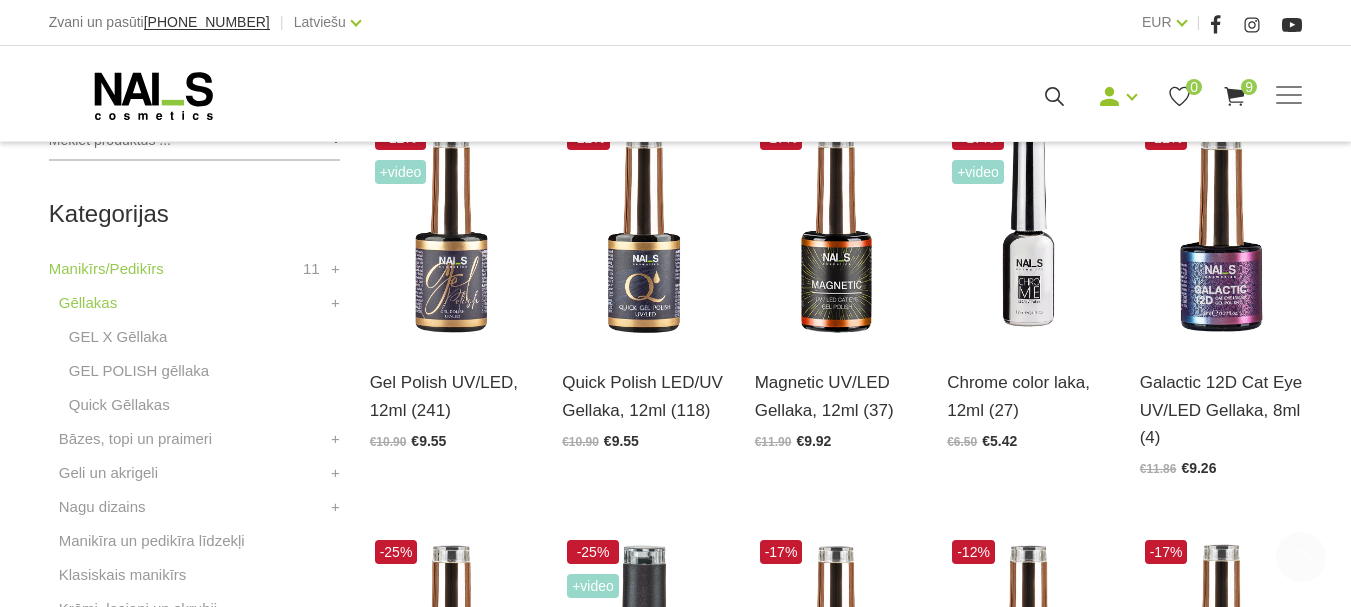 scroll, scrollTop: 500, scrollLeft: 0, axis: vertical 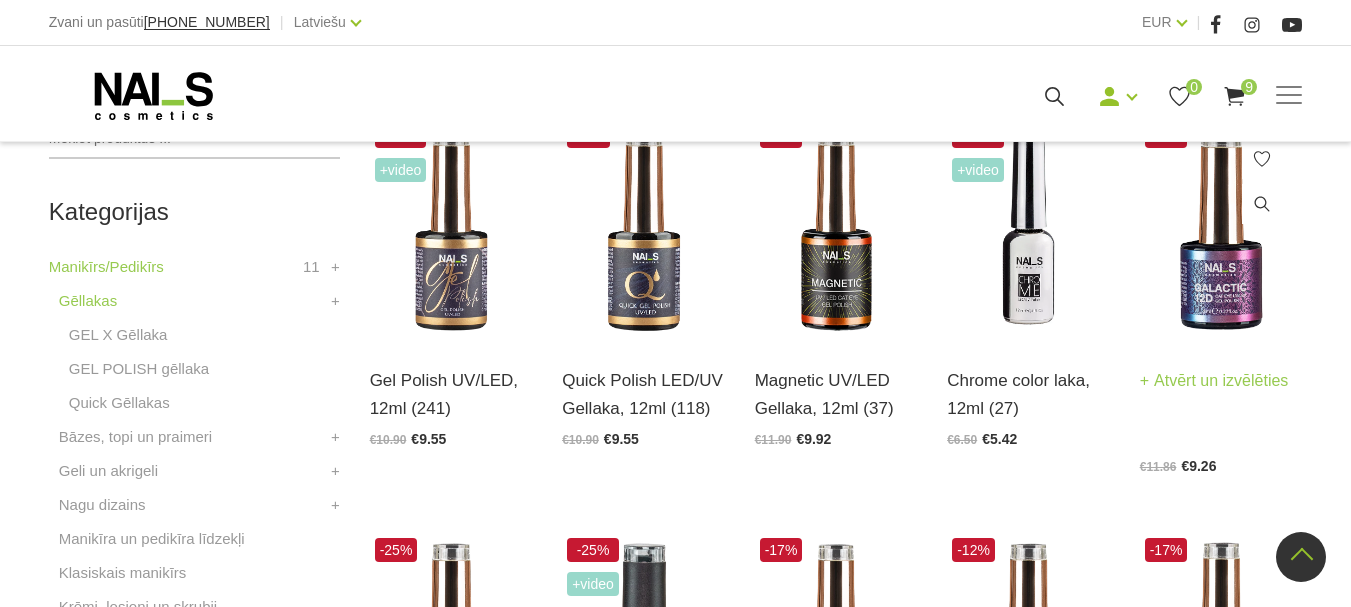 click on "Atvērt un izvēlēties" at bounding box center [1214, 381] 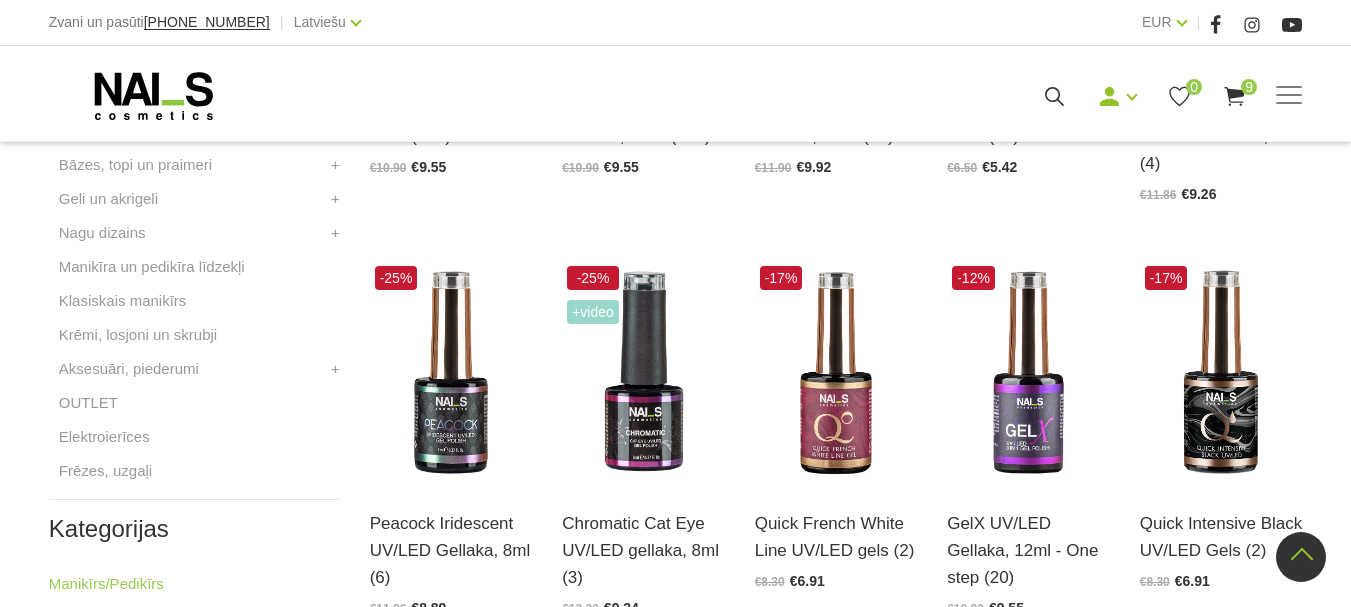scroll, scrollTop: 800, scrollLeft: 0, axis: vertical 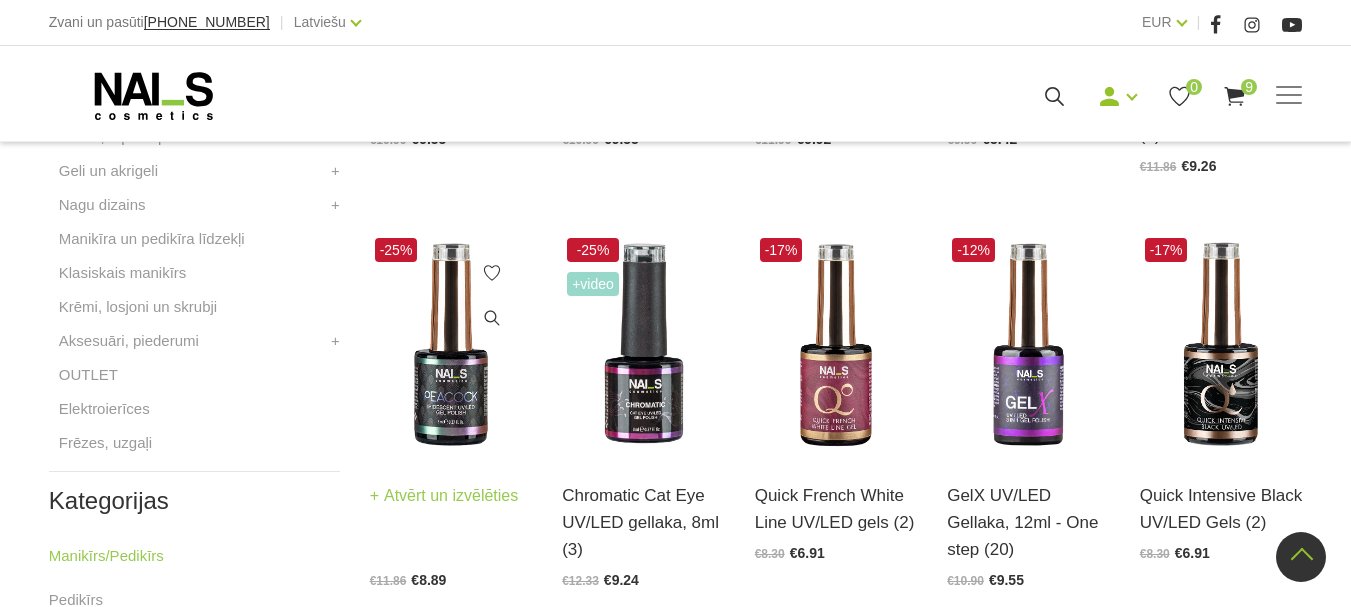 click on "Atvērt un izvēlēties" at bounding box center (444, 496) 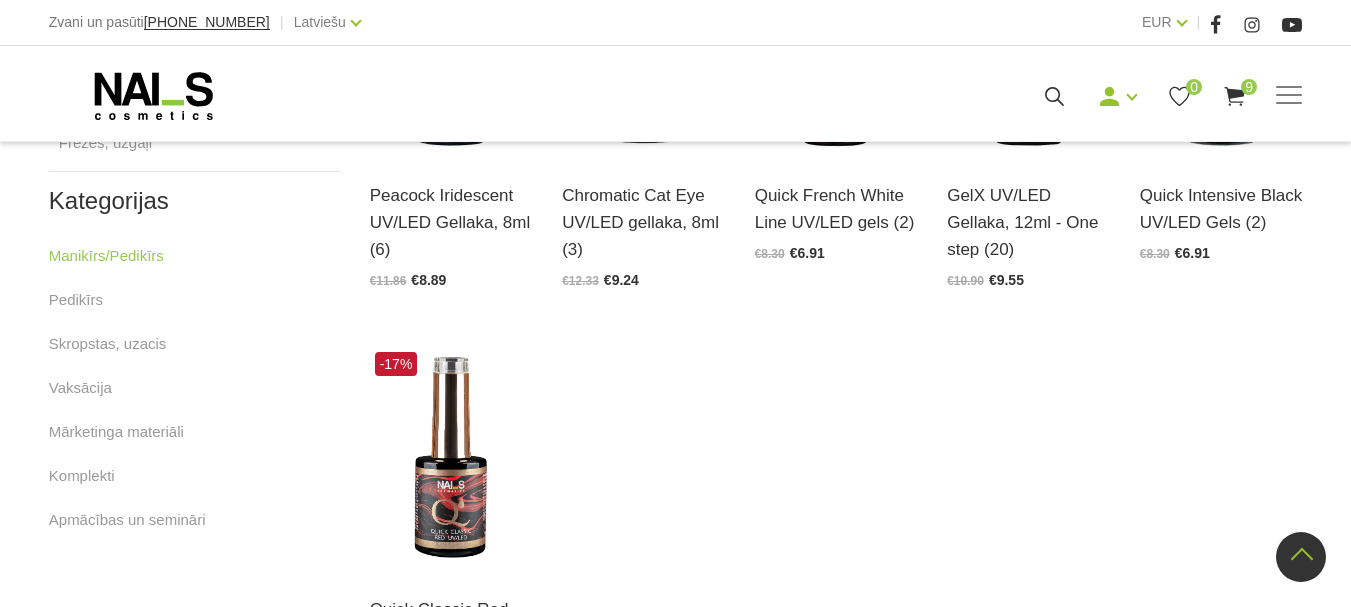 scroll, scrollTop: 500, scrollLeft: 0, axis: vertical 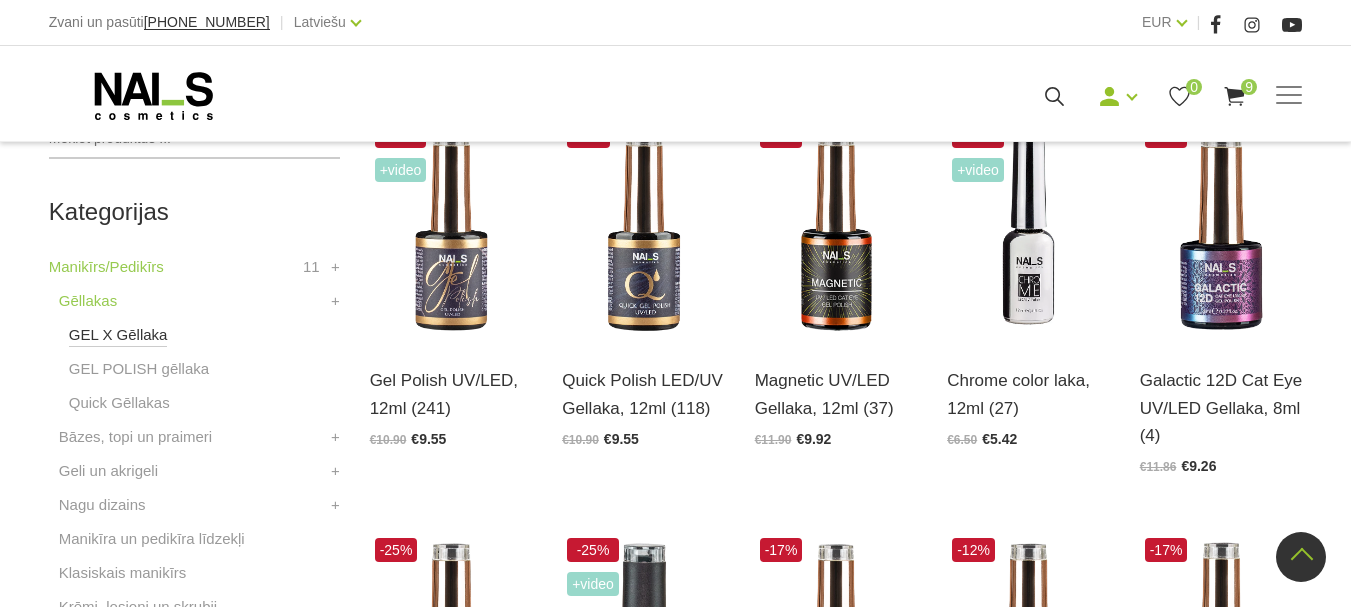 click on "GEL X Gēllaka" at bounding box center [118, 335] 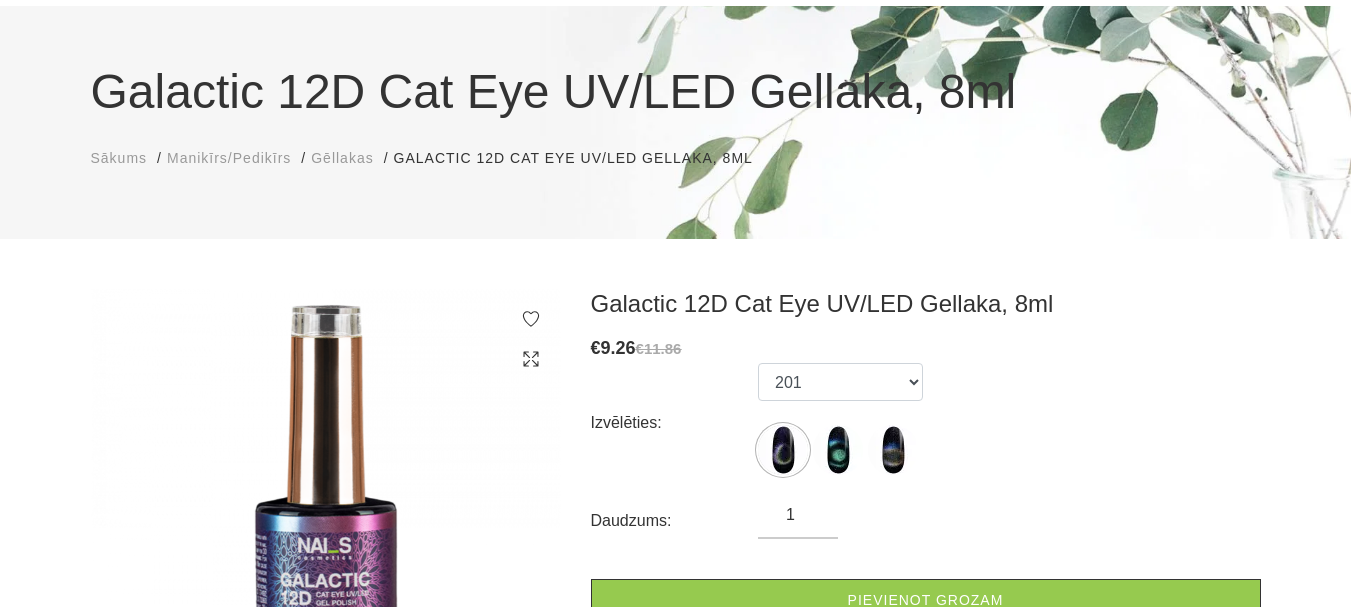 scroll, scrollTop: 100, scrollLeft: 0, axis: vertical 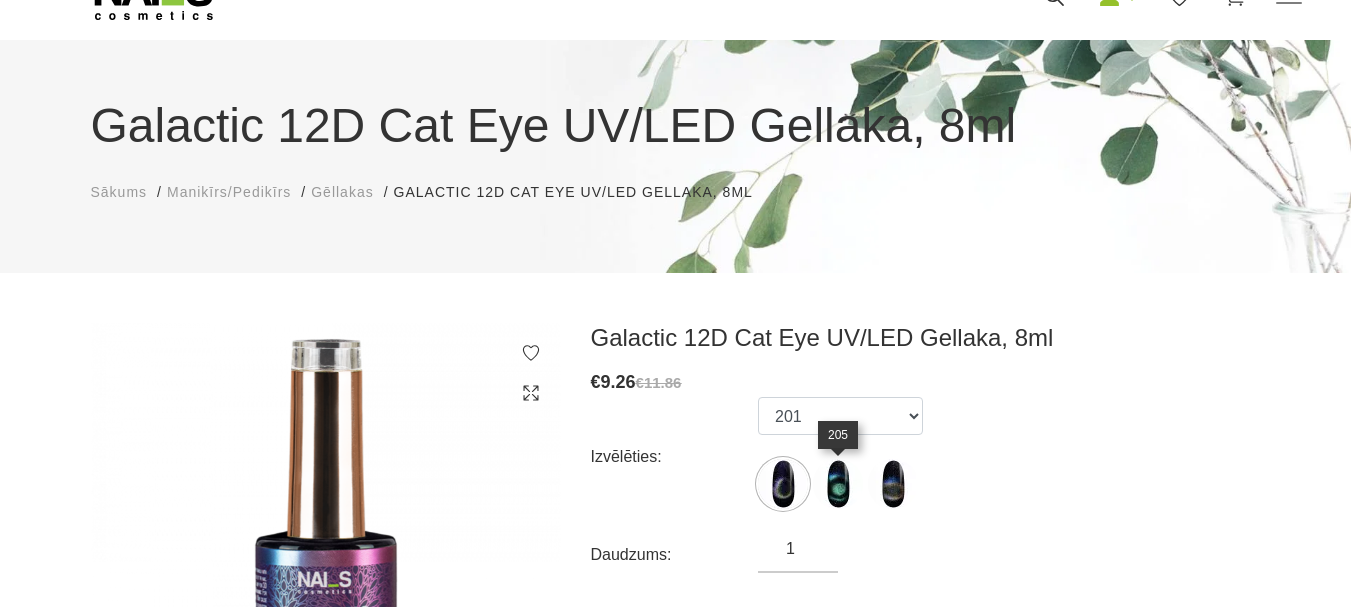 click at bounding box center [838, 484] 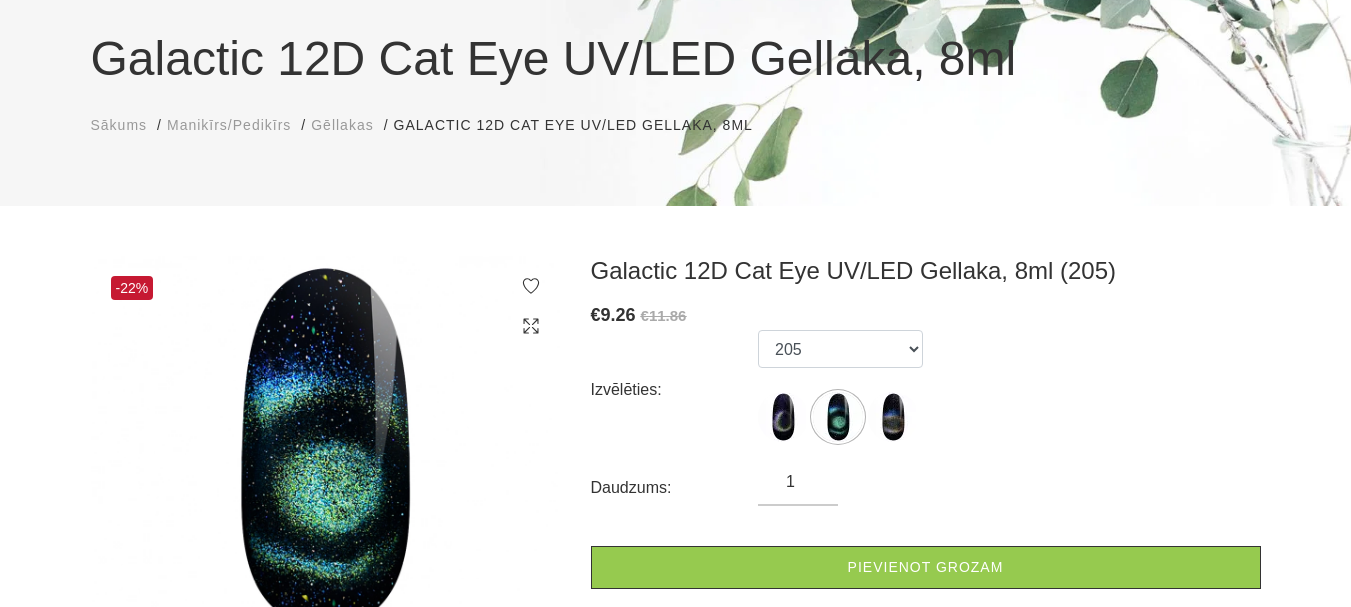 scroll, scrollTop: 200, scrollLeft: 0, axis: vertical 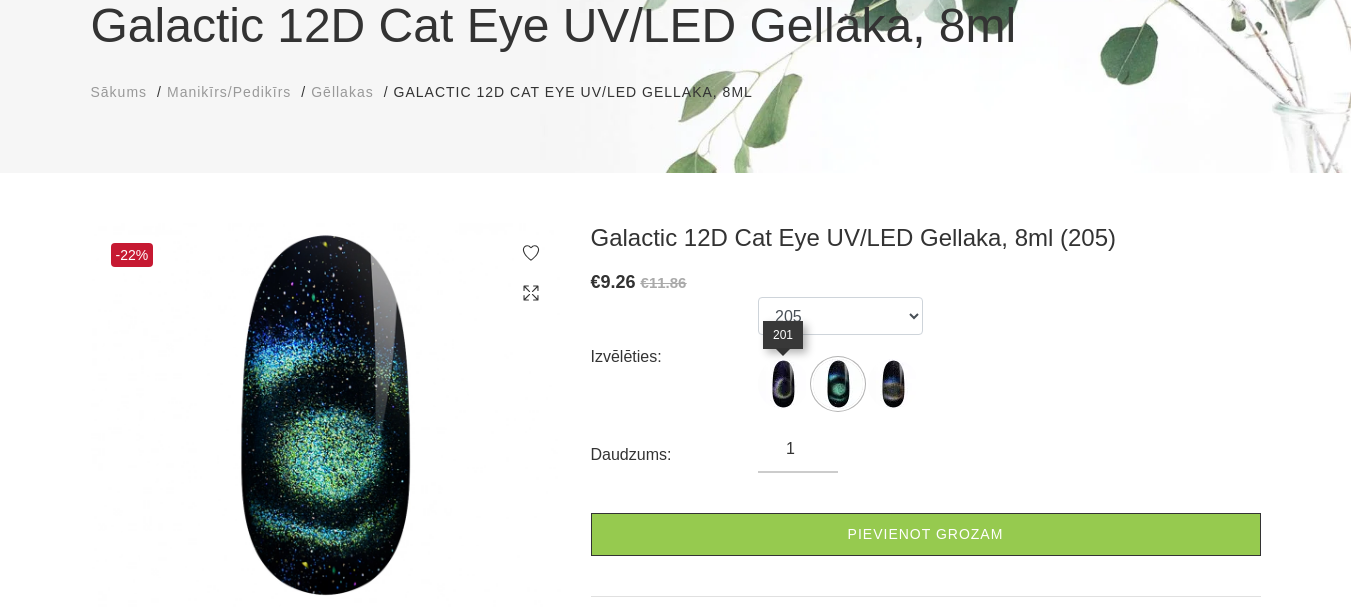 click at bounding box center [783, 384] 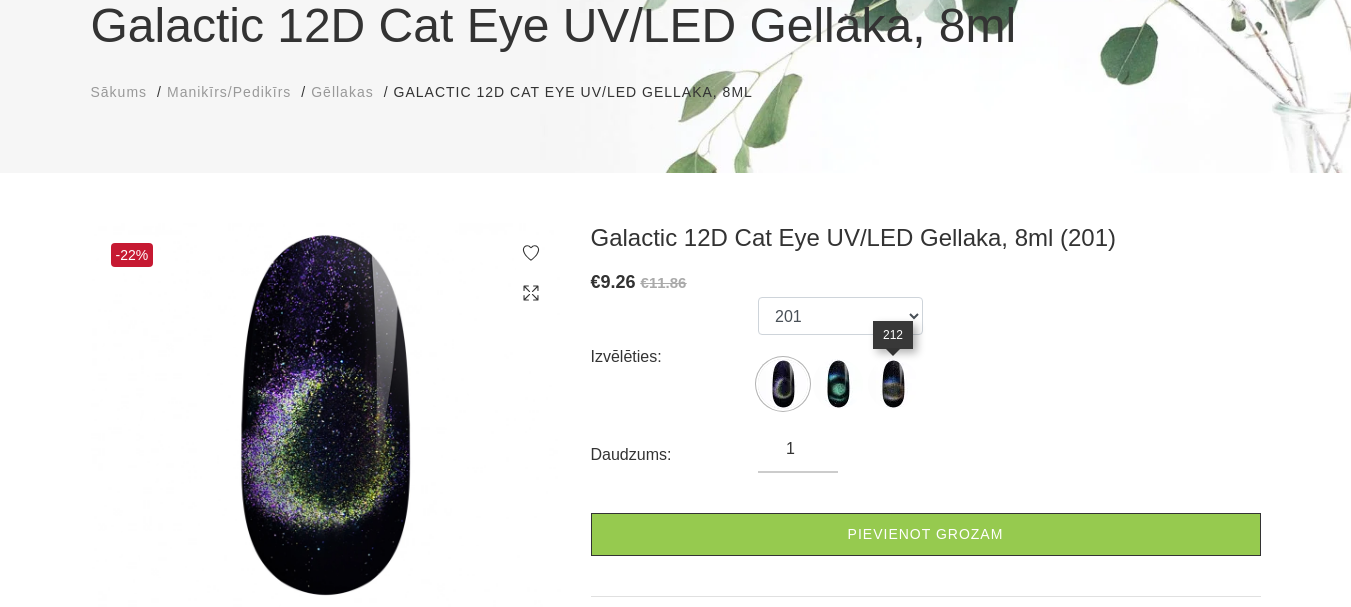 click at bounding box center [893, 384] 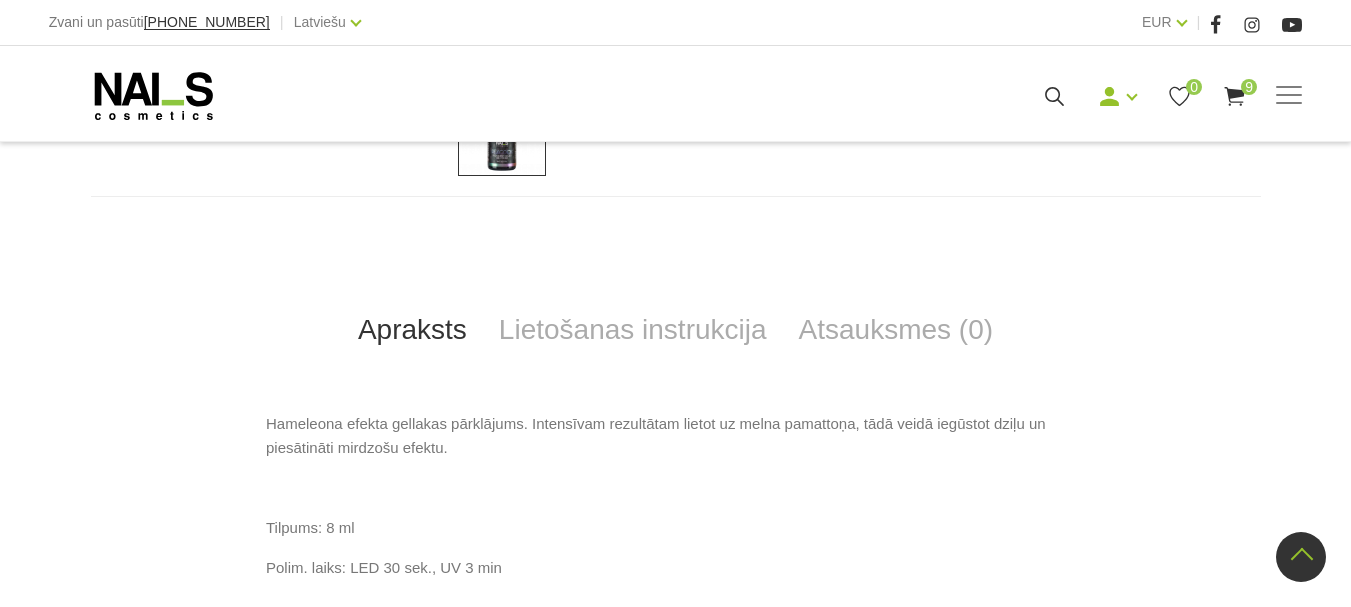 scroll, scrollTop: 800, scrollLeft: 0, axis: vertical 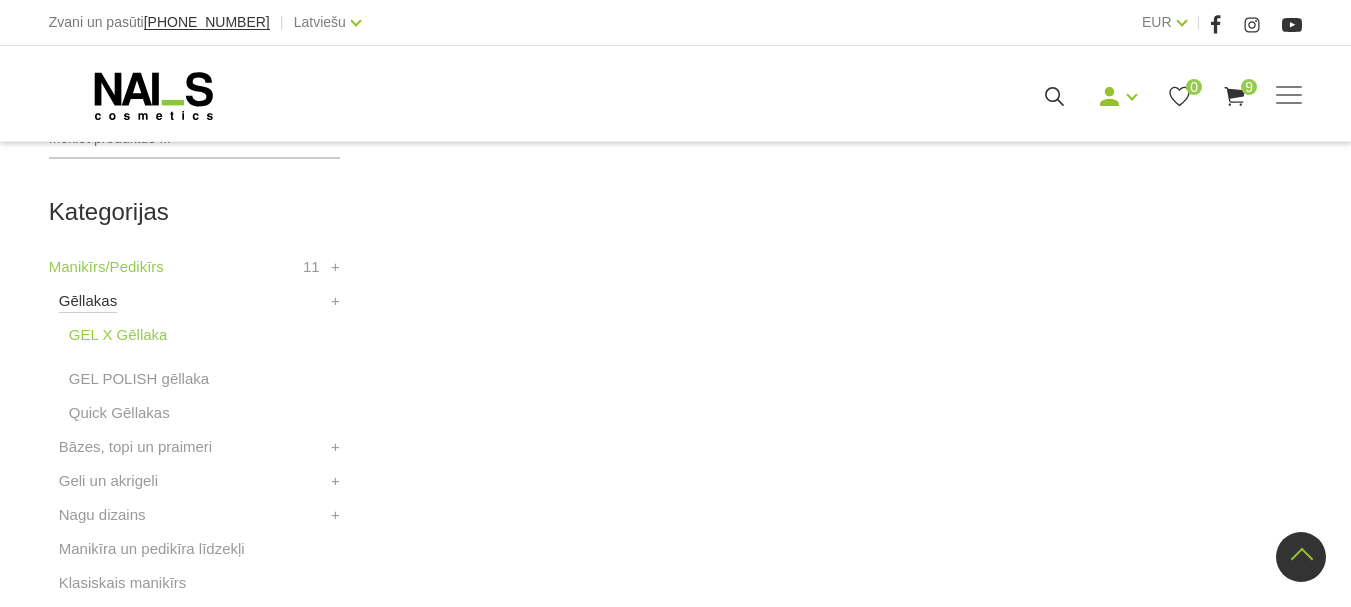 click on "Gēllakas" at bounding box center (88, 301) 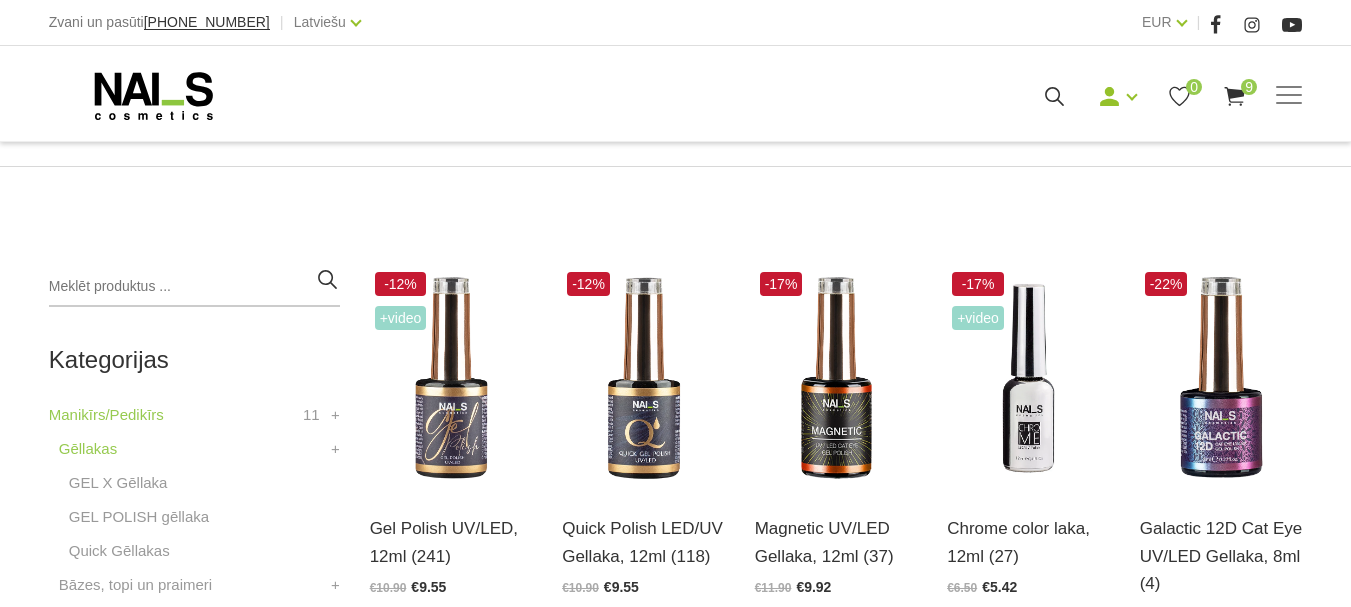 scroll, scrollTop: 400, scrollLeft: 0, axis: vertical 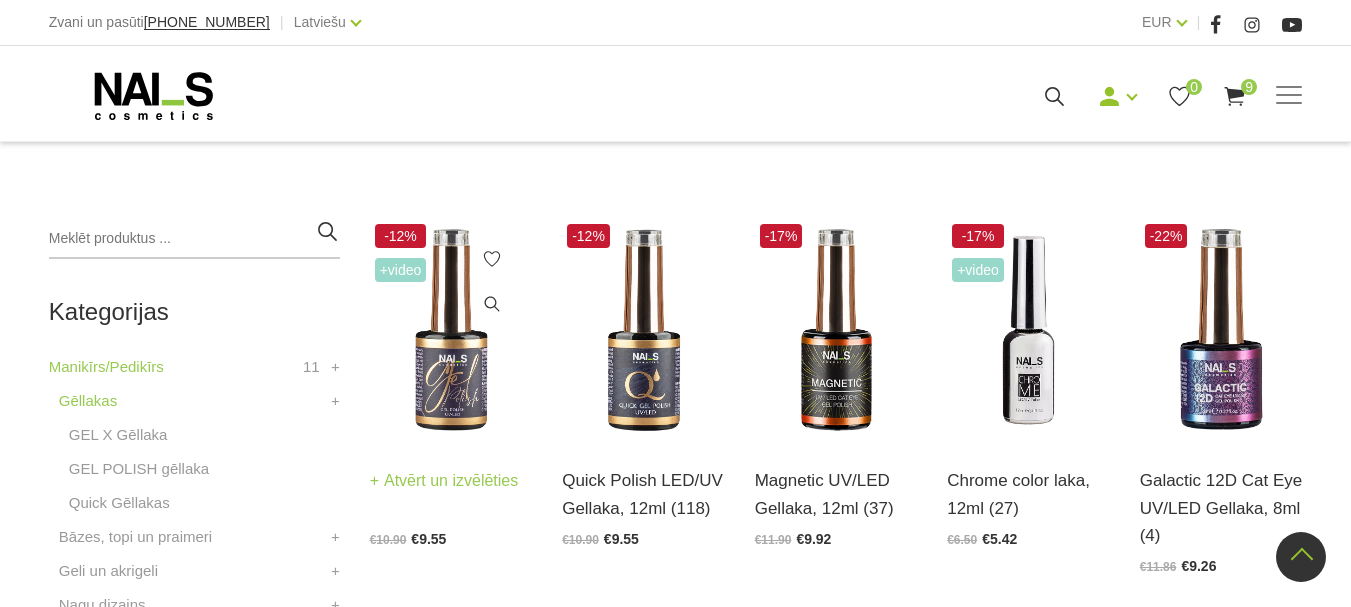 click on "Atvērt un izvēlēties" at bounding box center [444, 481] 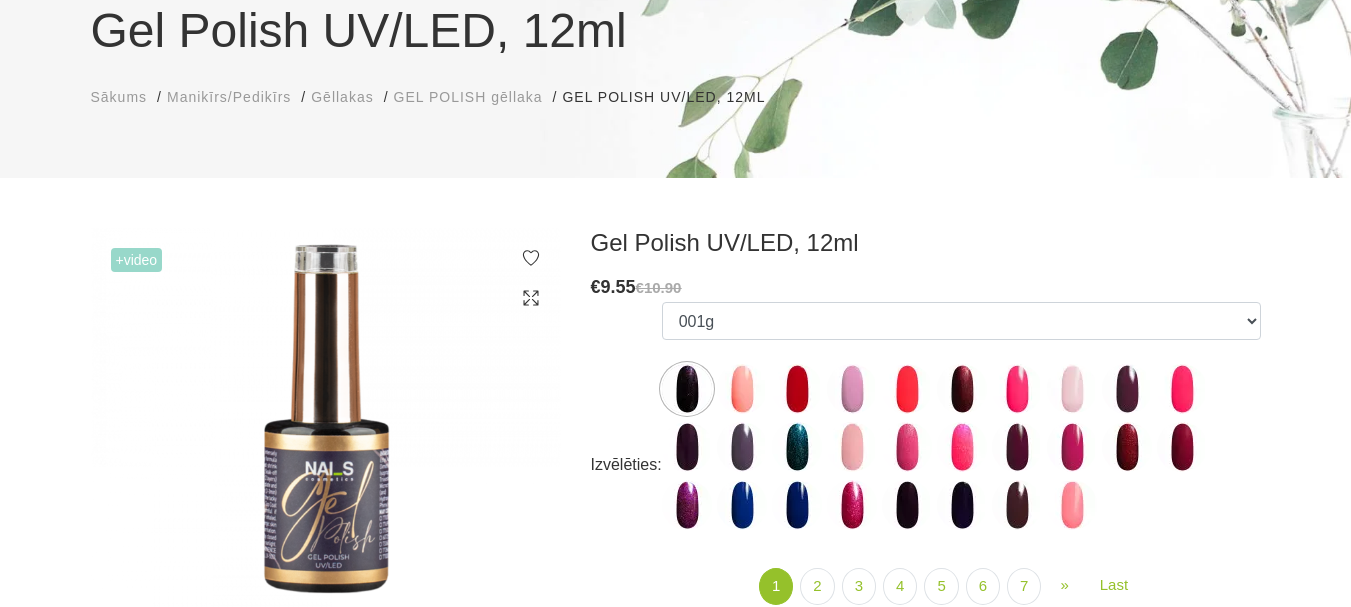 scroll, scrollTop: 200, scrollLeft: 0, axis: vertical 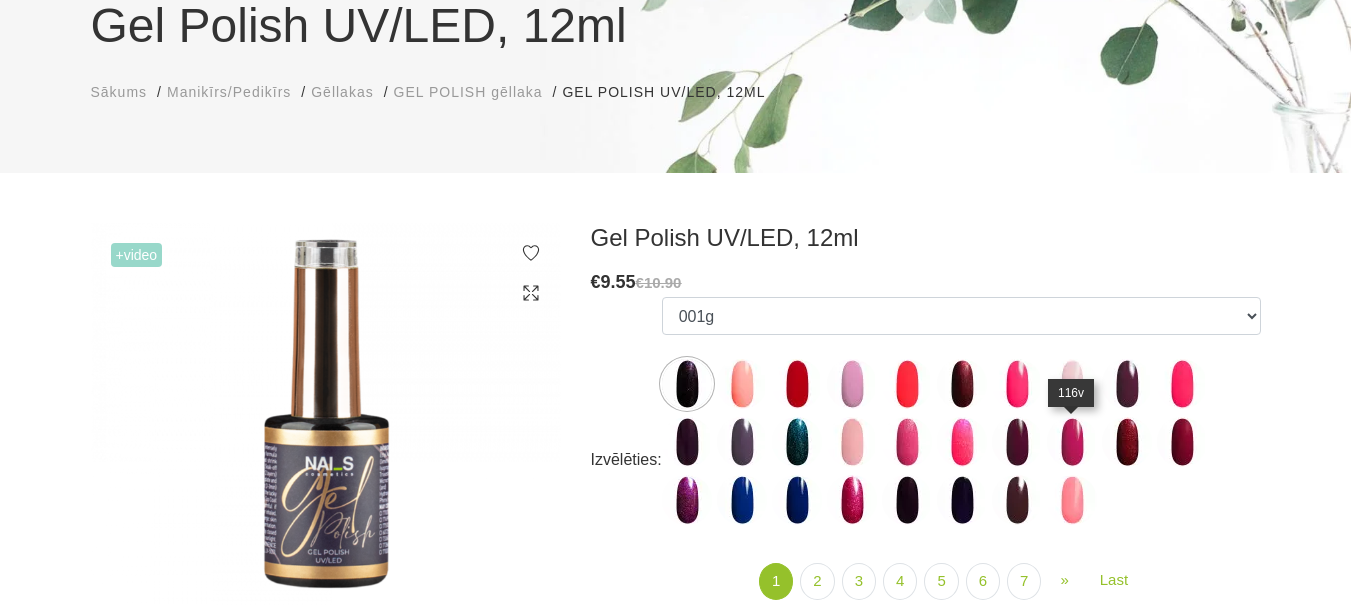 click at bounding box center (1072, 442) 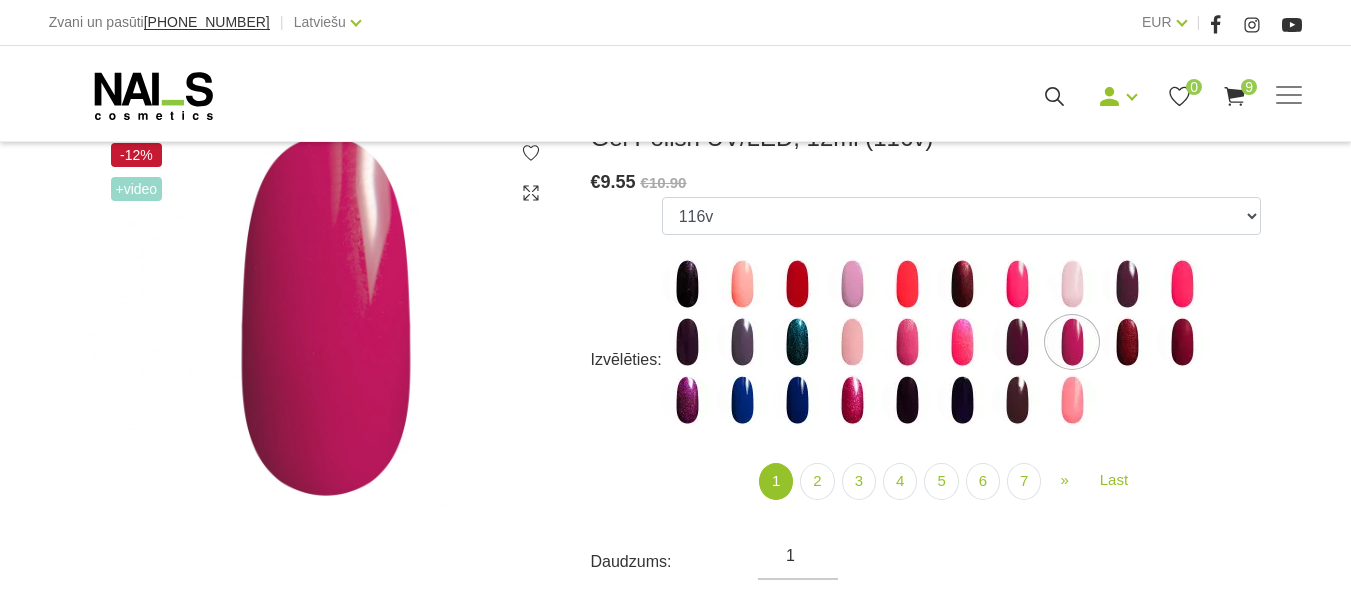 scroll, scrollTop: 500, scrollLeft: 0, axis: vertical 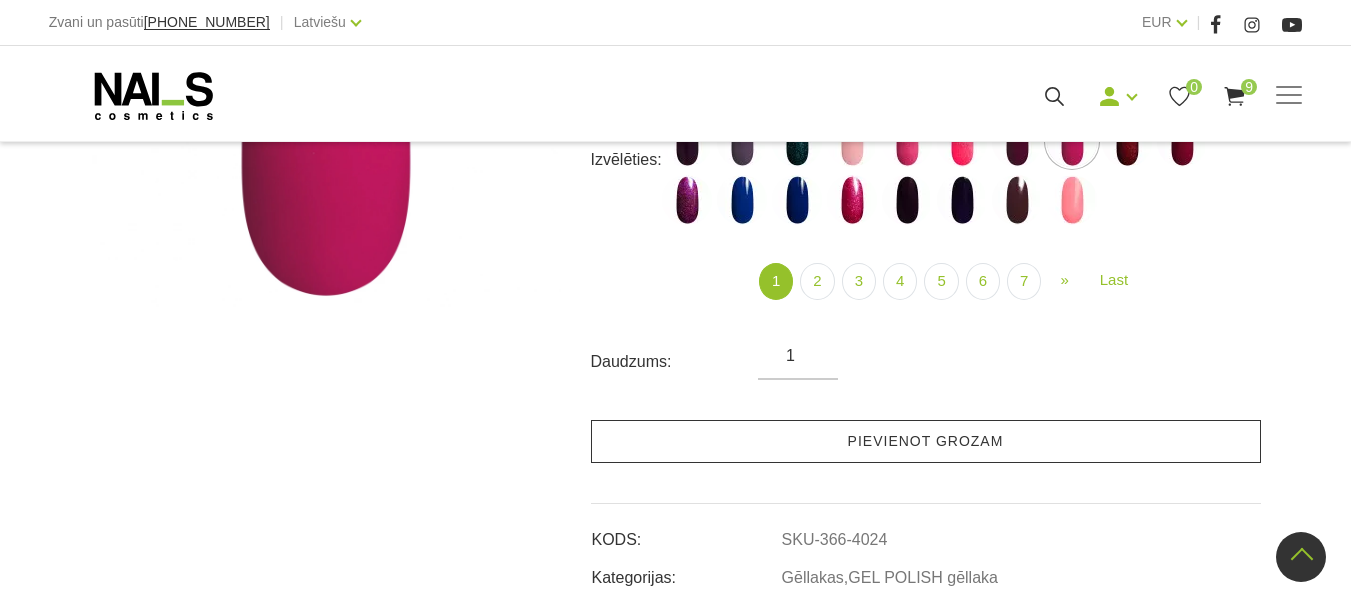 click on "Pievienot grozam" at bounding box center [926, 441] 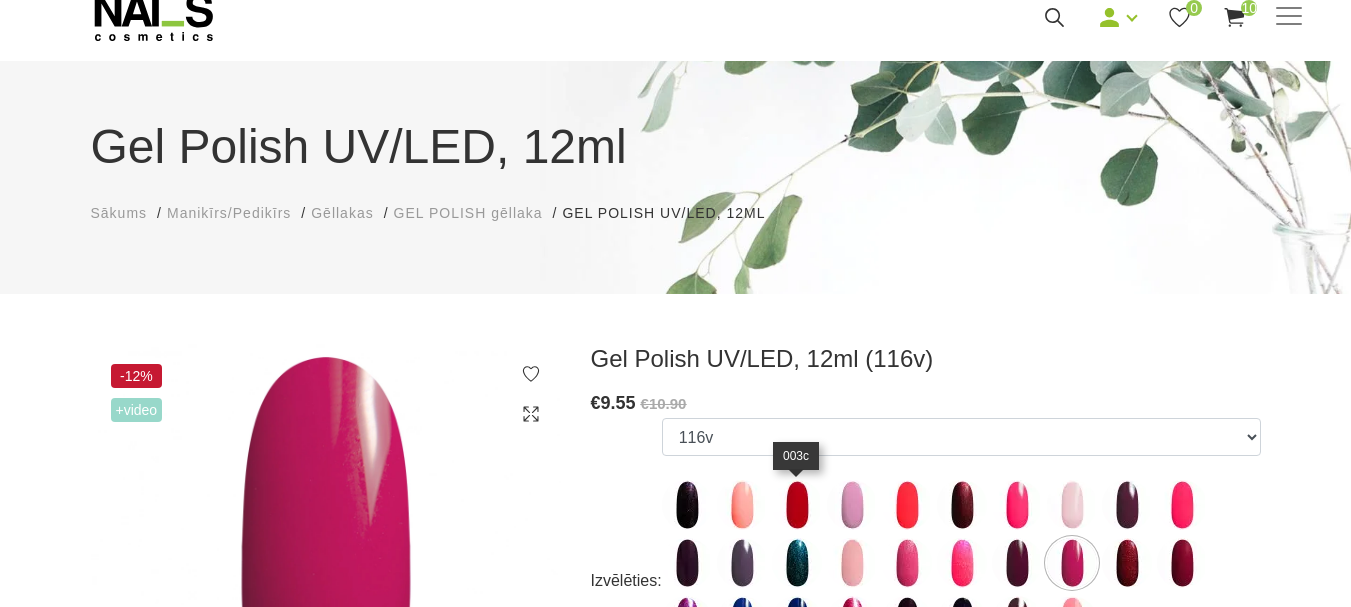 scroll, scrollTop: 0, scrollLeft: 0, axis: both 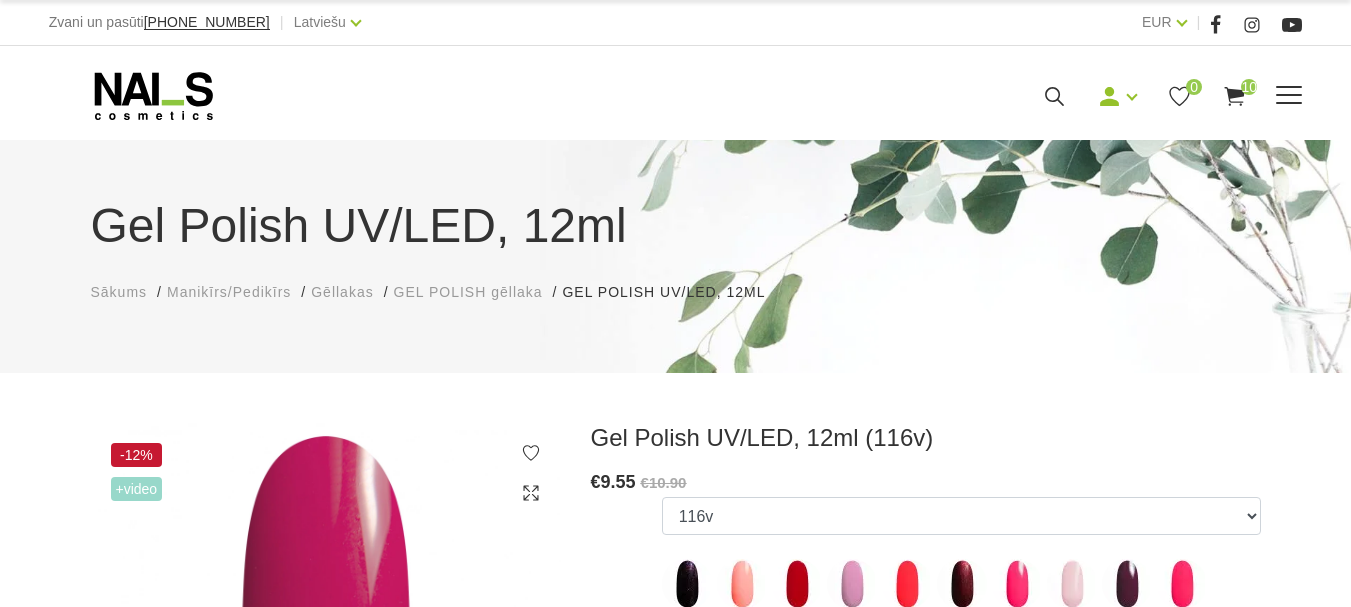click on "Pedikīrs" at bounding box center [0, 0] 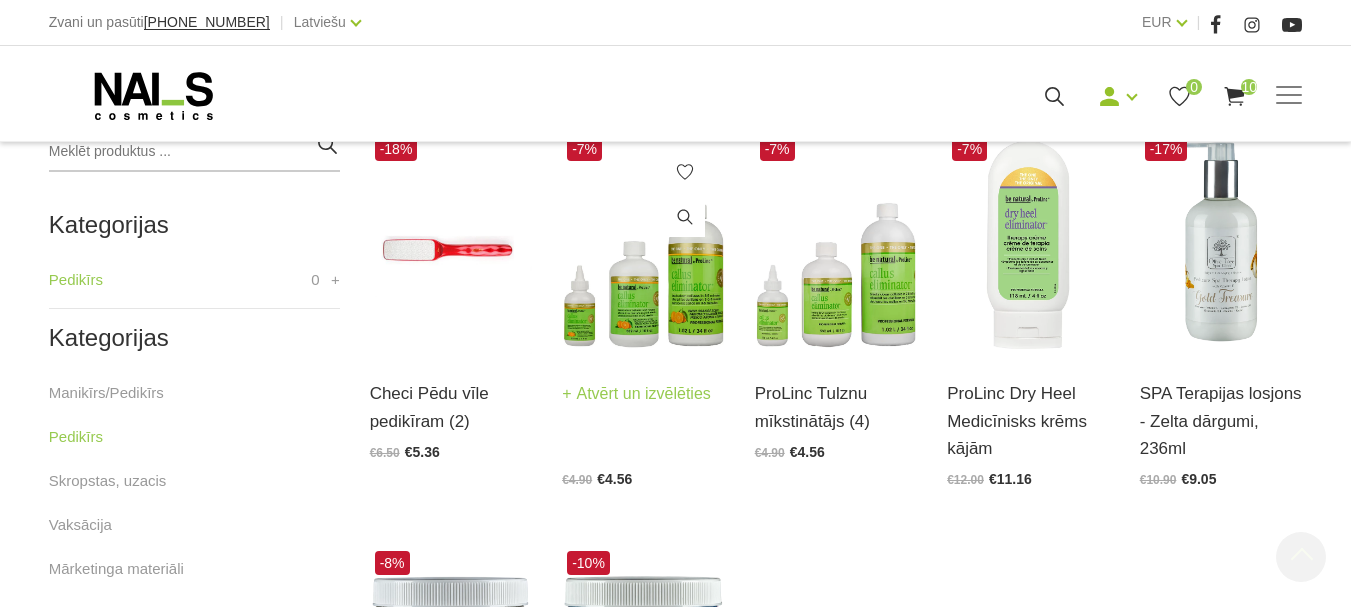 scroll, scrollTop: 500, scrollLeft: 0, axis: vertical 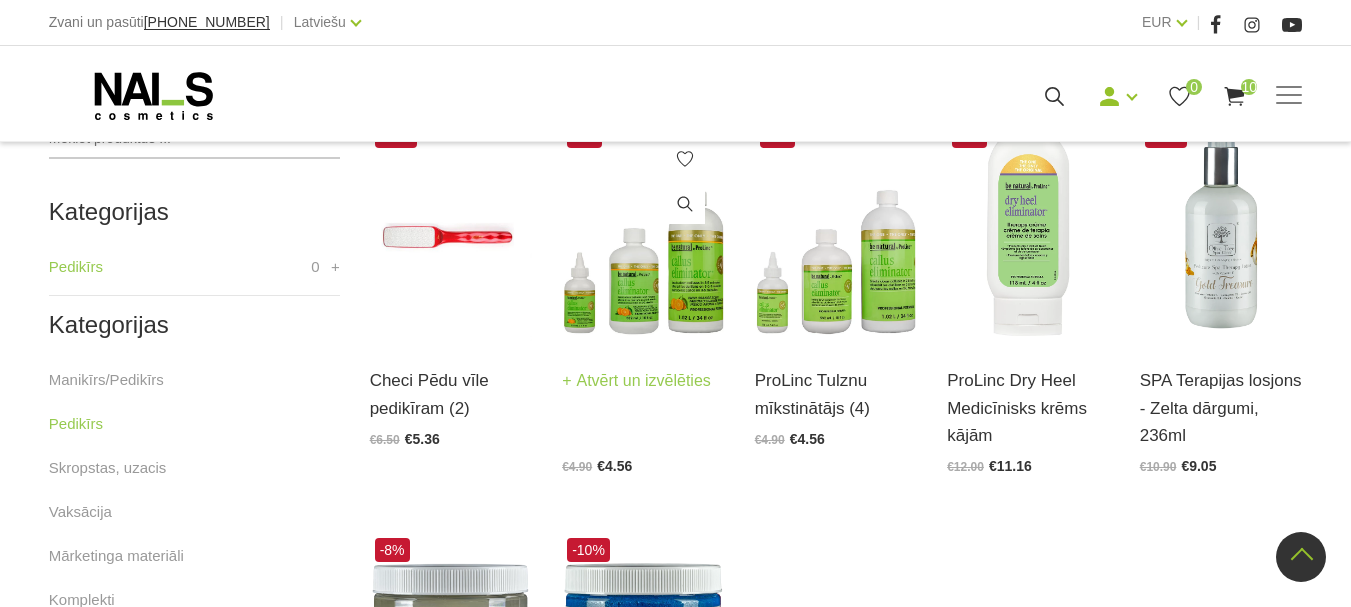 click on "Atvērt un izvēlēties" at bounding box center (636, 381) 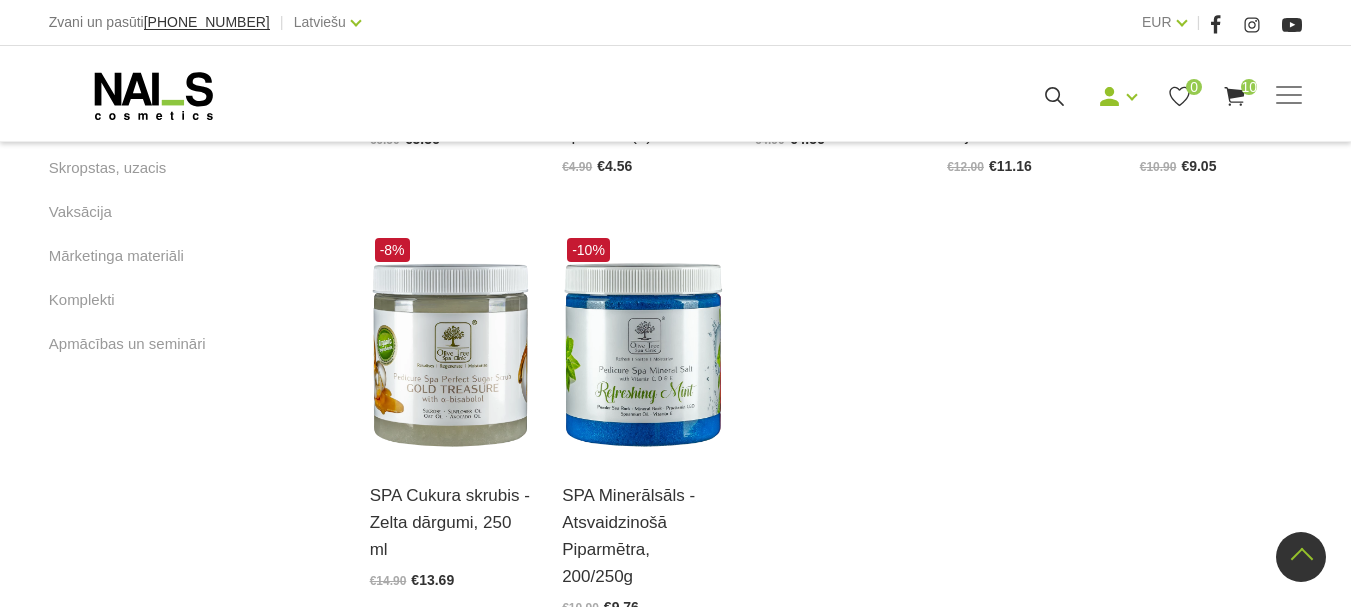 scroll, scrollTop: 900, scrollLeft: 0, axis: vertical 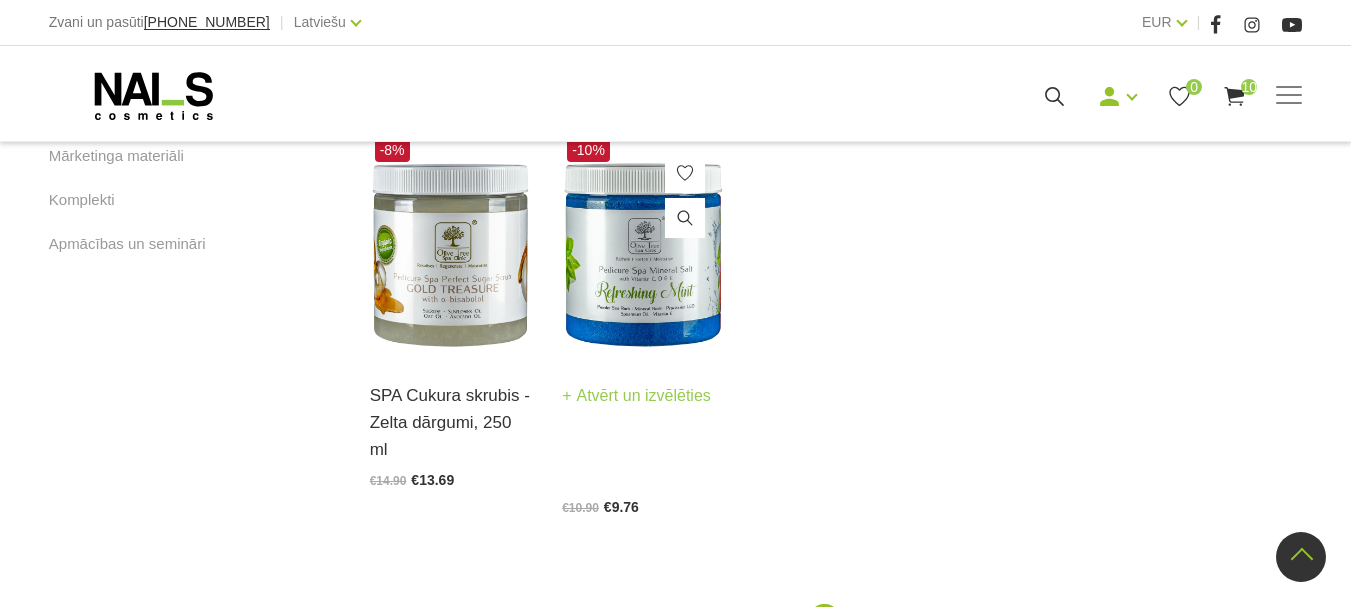 click on "Atvērt un izvēlēties" at bounding box center [636, 396] 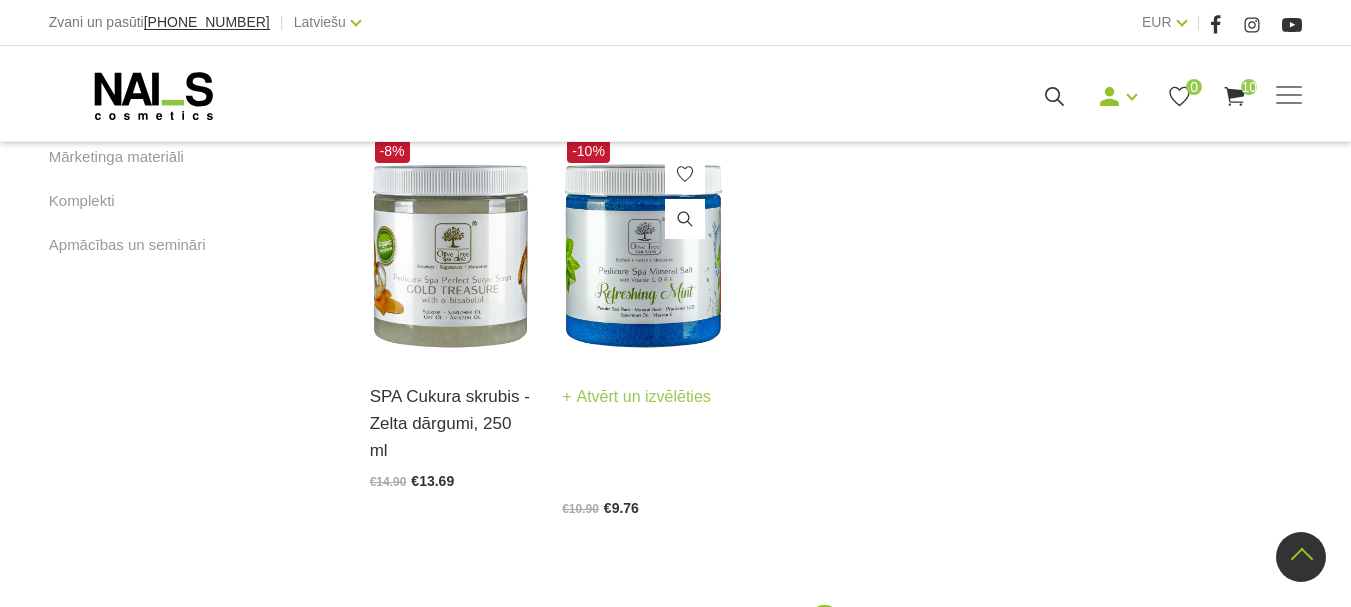 scroll, scrollTop: 900, scrollLeft: 0, axis: vertical 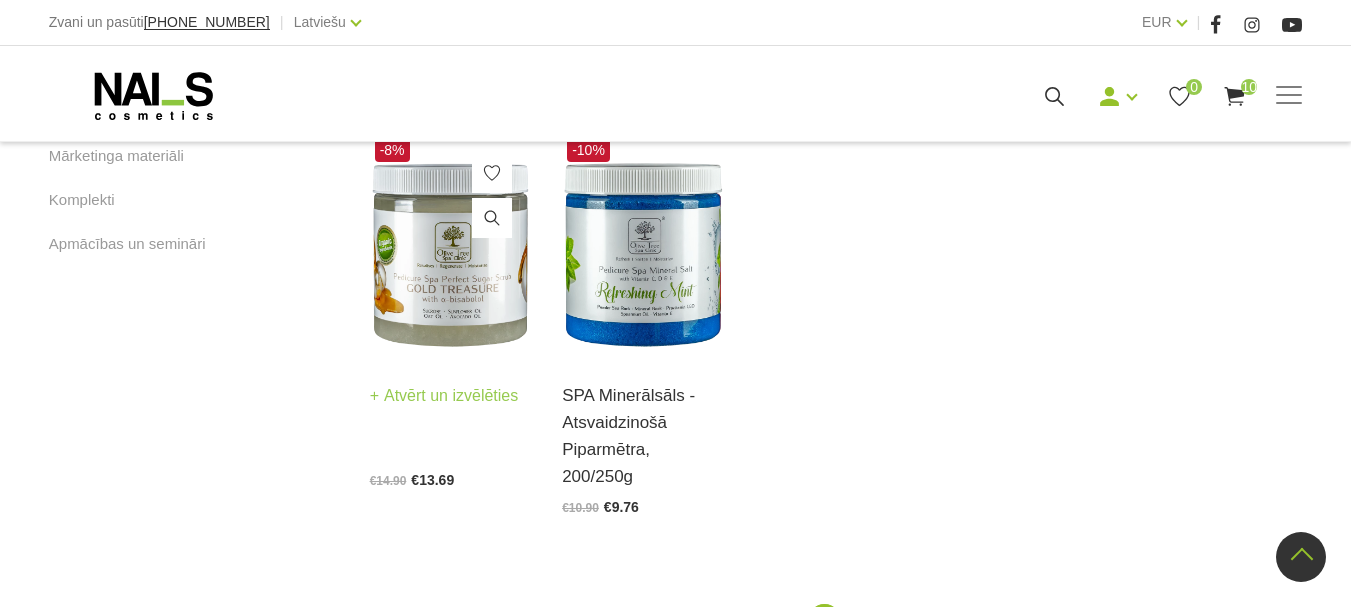 click on "Atvērt un izvēlēties" at bounding box center (444, 396) 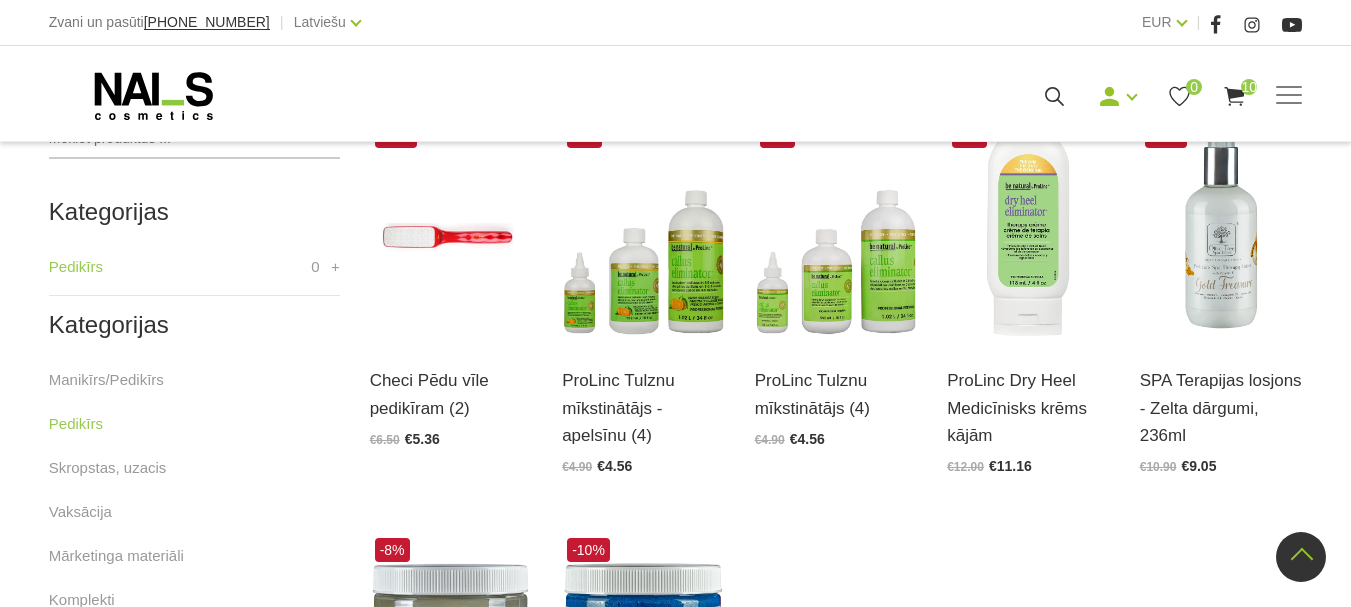 scroll, scrollTop: 300, scrollLeft: 0, axis: vertical 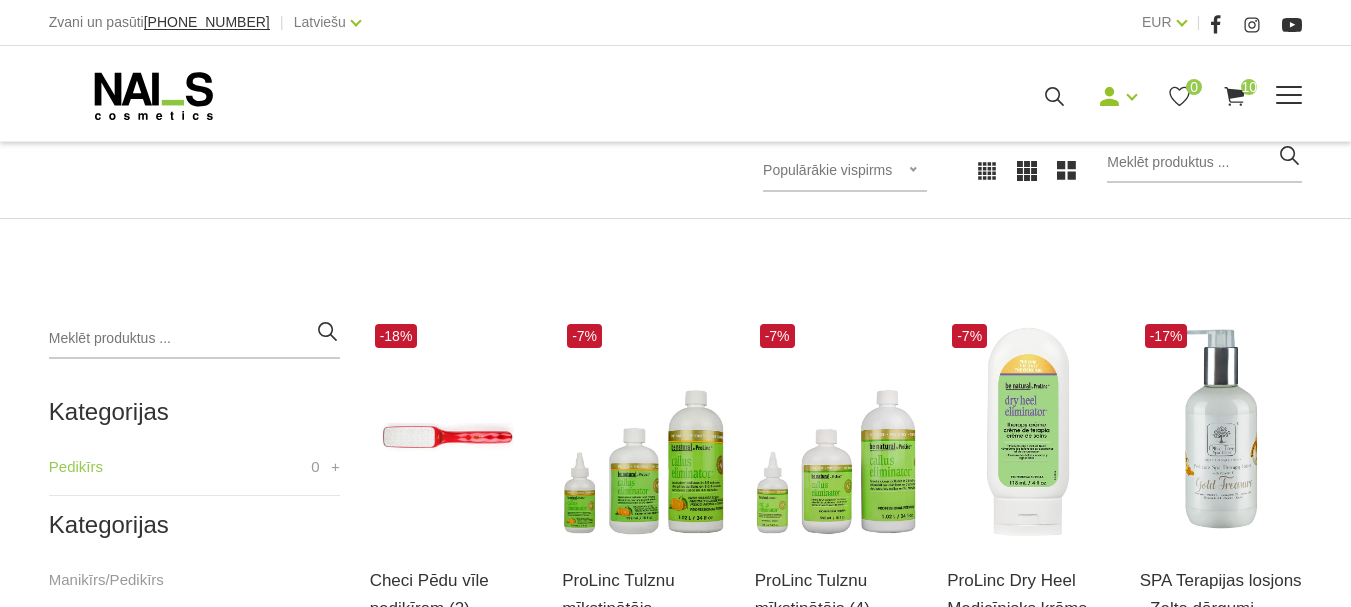 click on "Nagu dizains" at bounding box center [0, 0] 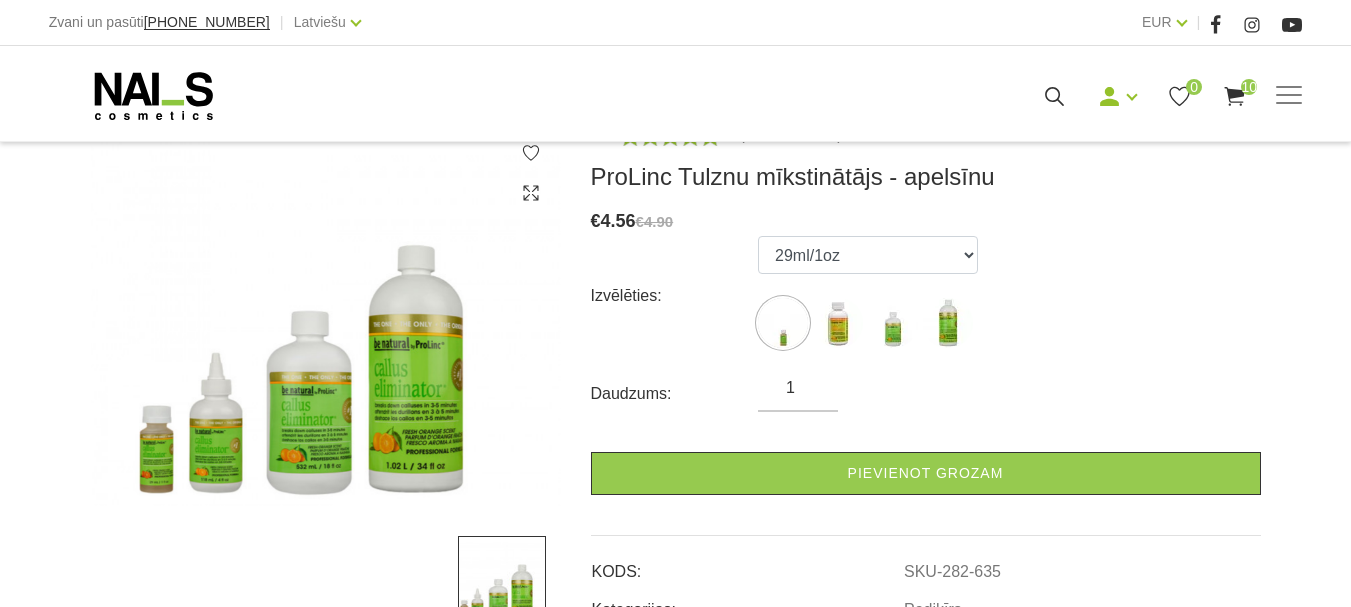 scroll, scrollTop: 200, scrollLeft: 0, axis: vertical 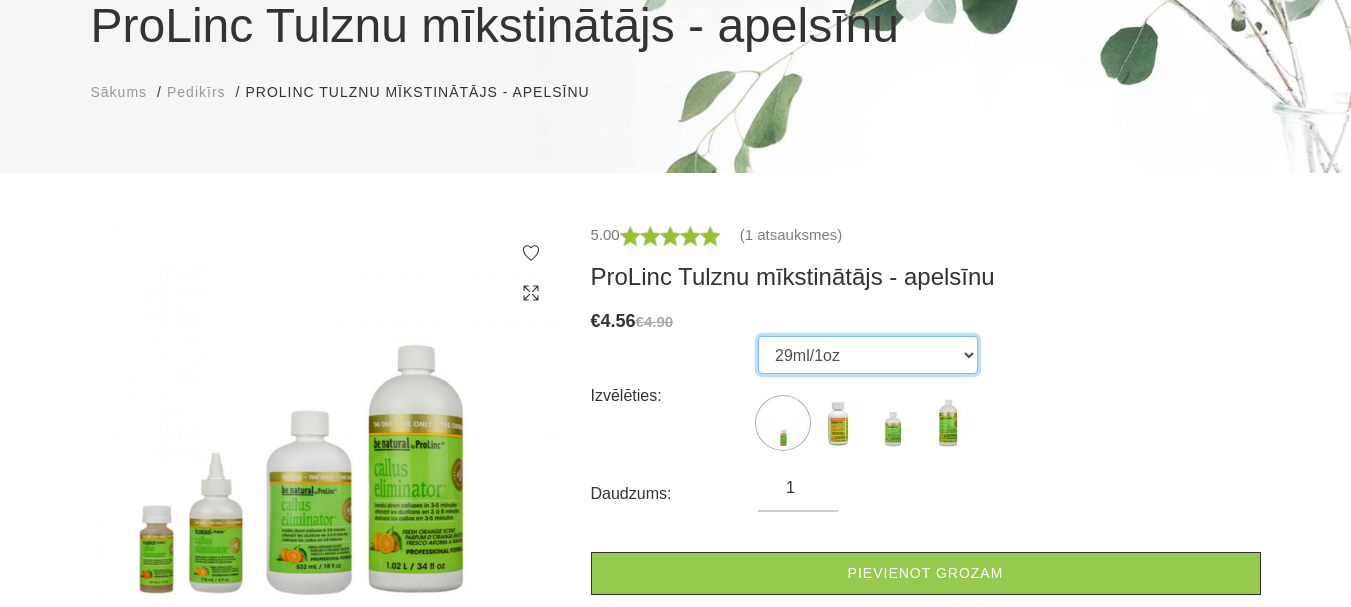 click on "29ml/1oz 118ml/4oz 532ml/18oz 1020ml/34oz" at bounding box center [868, 355] 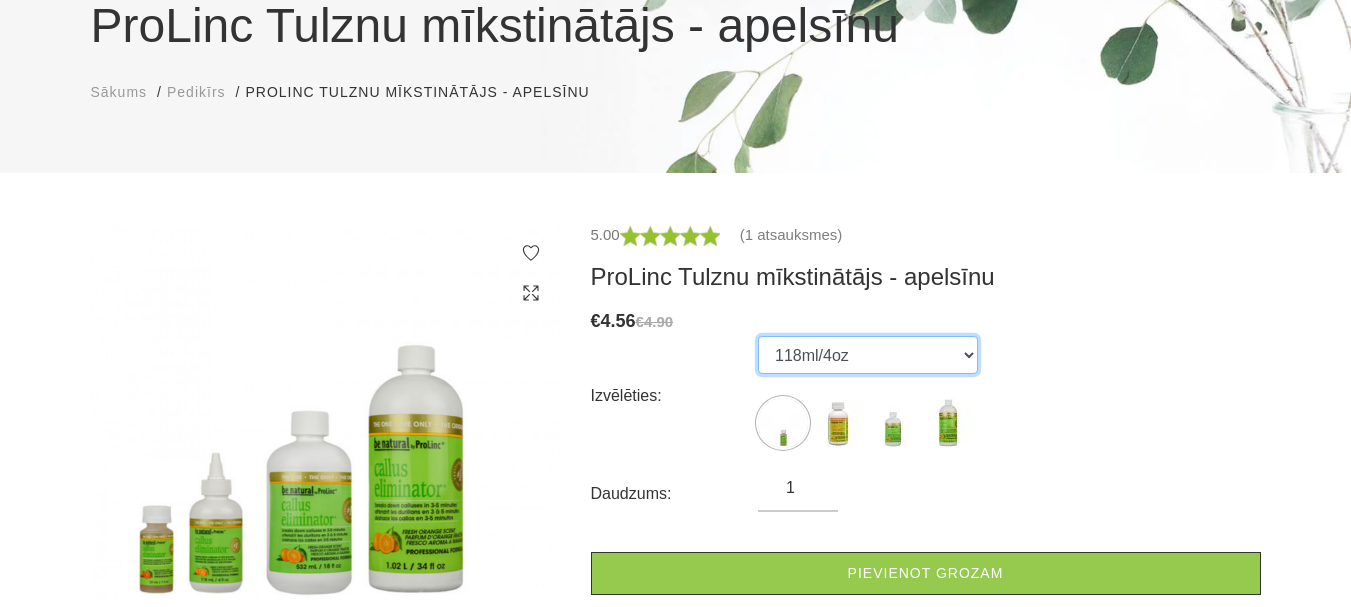 click on "29ml/1oz 118ml/4oz 532ml/18oz 1020ml/34oz" at bounding box center (868, 355) 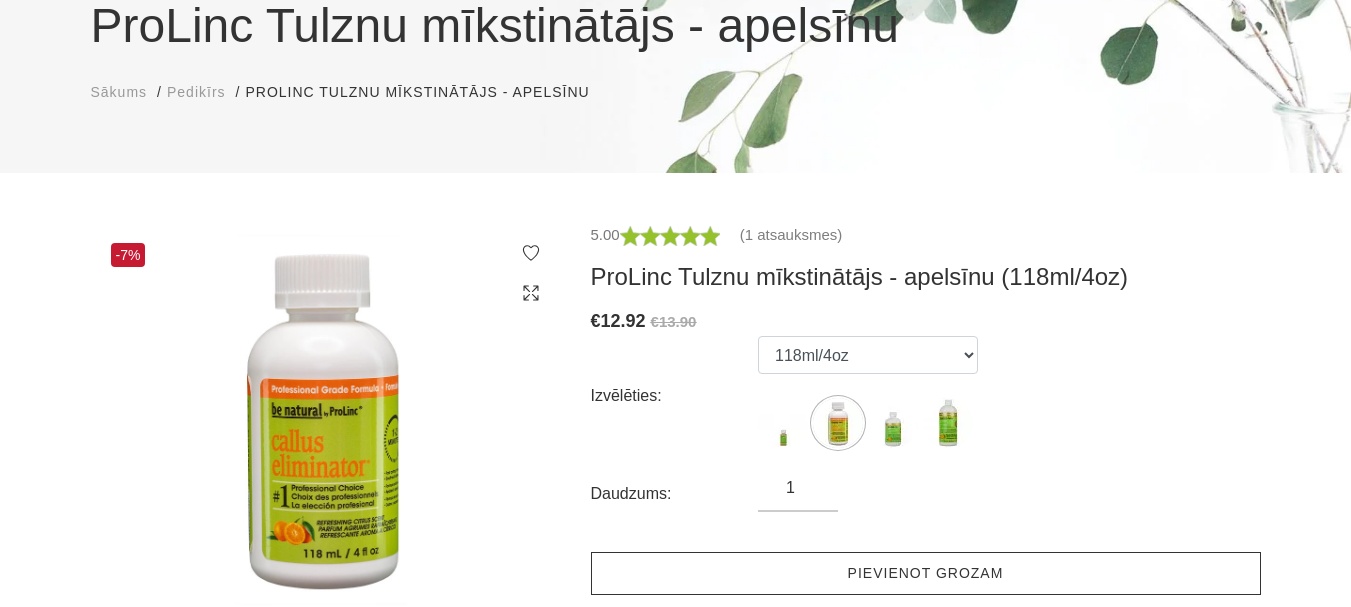 click on "Pievienot grozam" at bounding box center [926, 573] 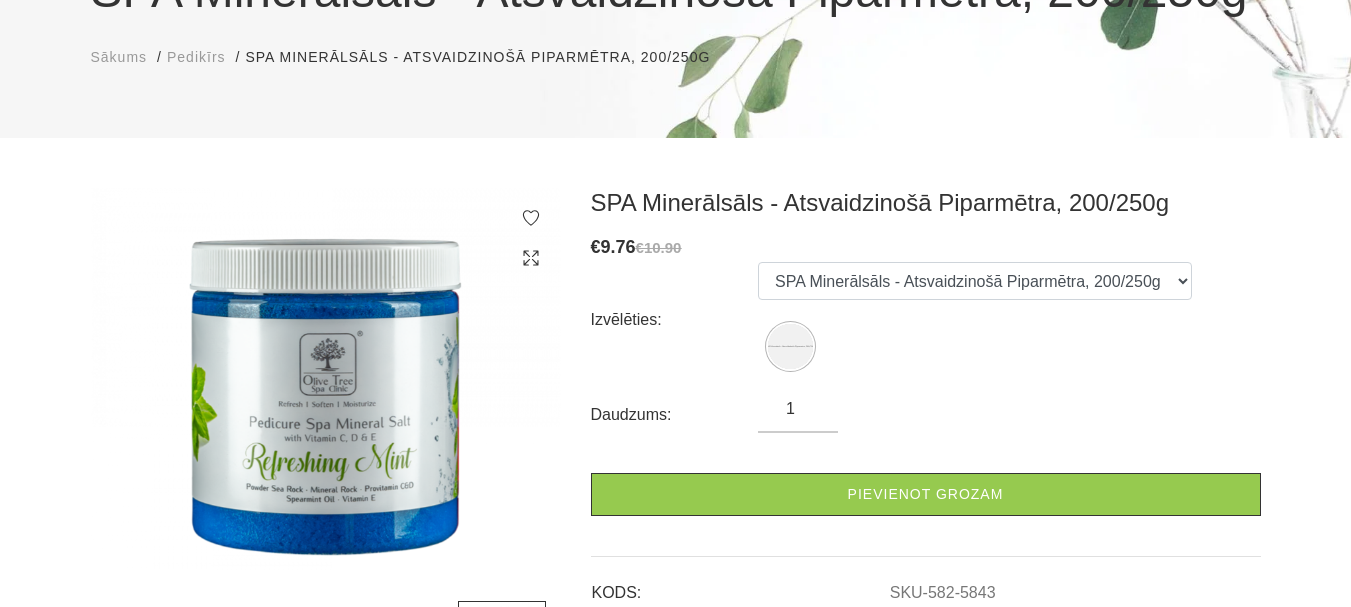 scroll, scrollTop: 200, scrollLeft: 0, axis: vertical 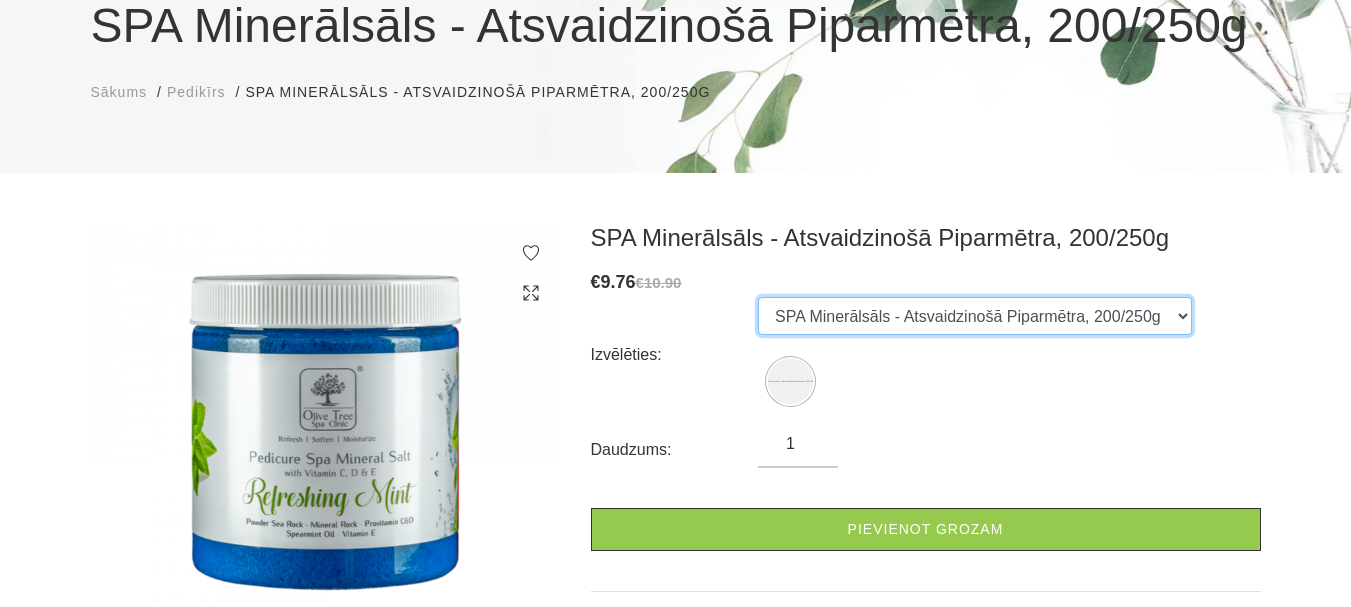click on "SPA Minerālsāls - Atsvaidzinošā Piparmētra, 200/250g" at bounding box center [975, 316] 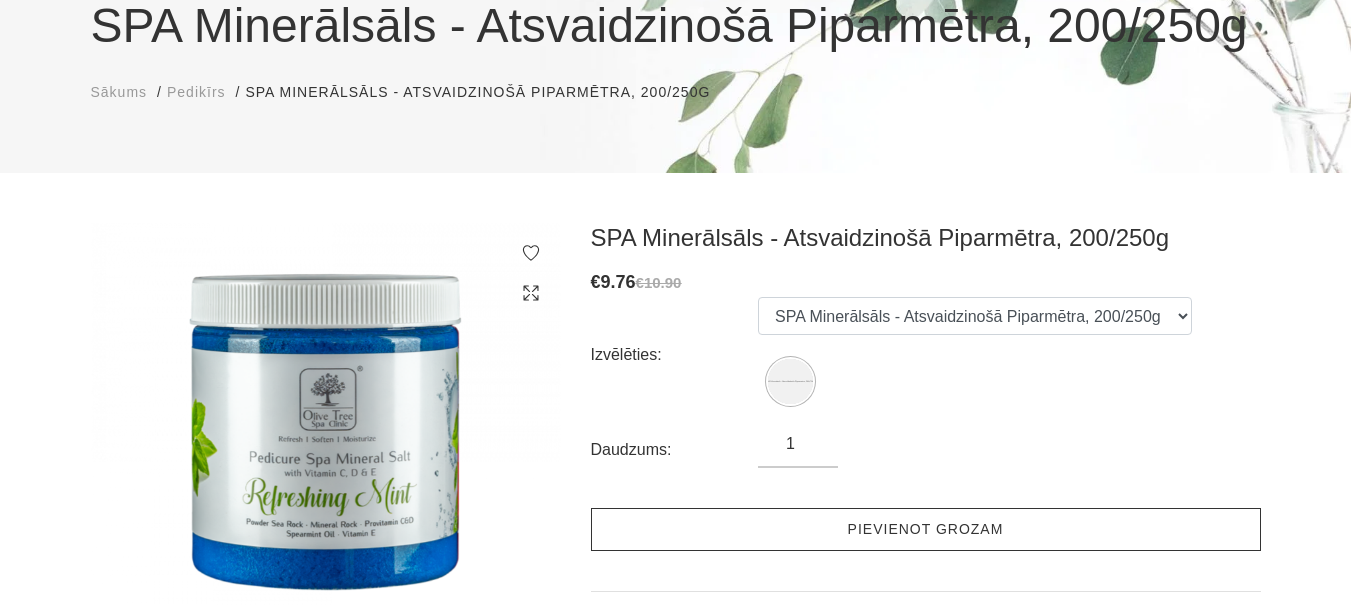 click on "Pievienot grozam" at bounding box center [926, 529] 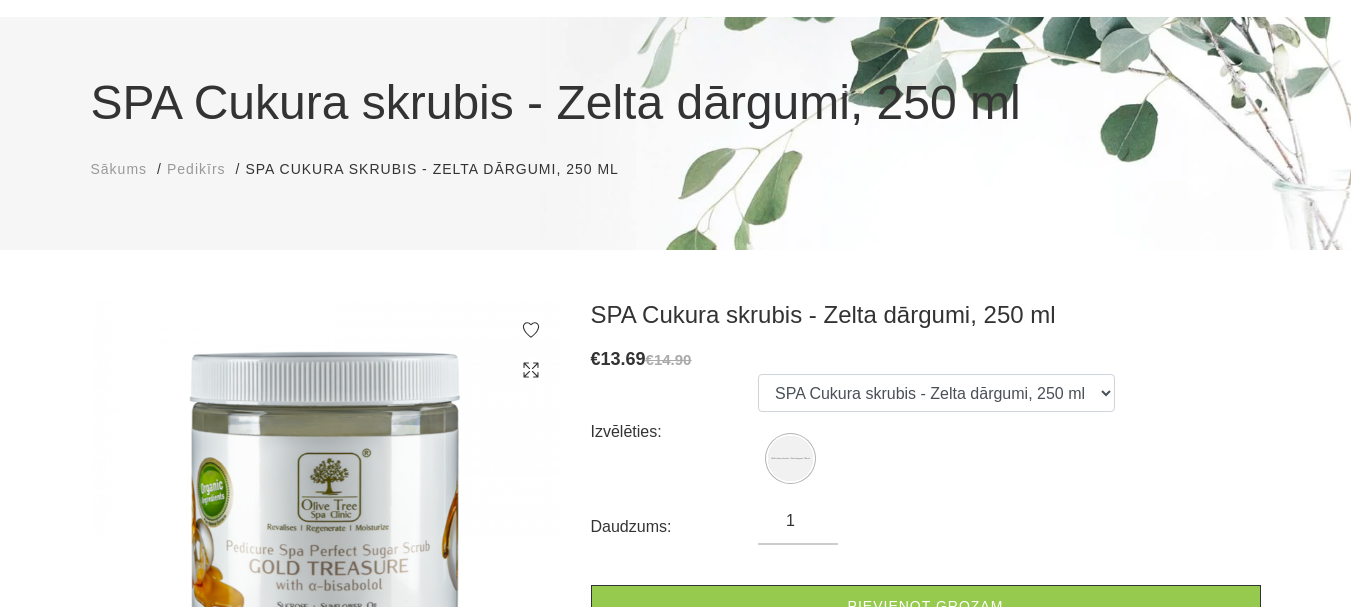 scroll, scrollTop: 200, scrollLeft: 0, axis: vertical 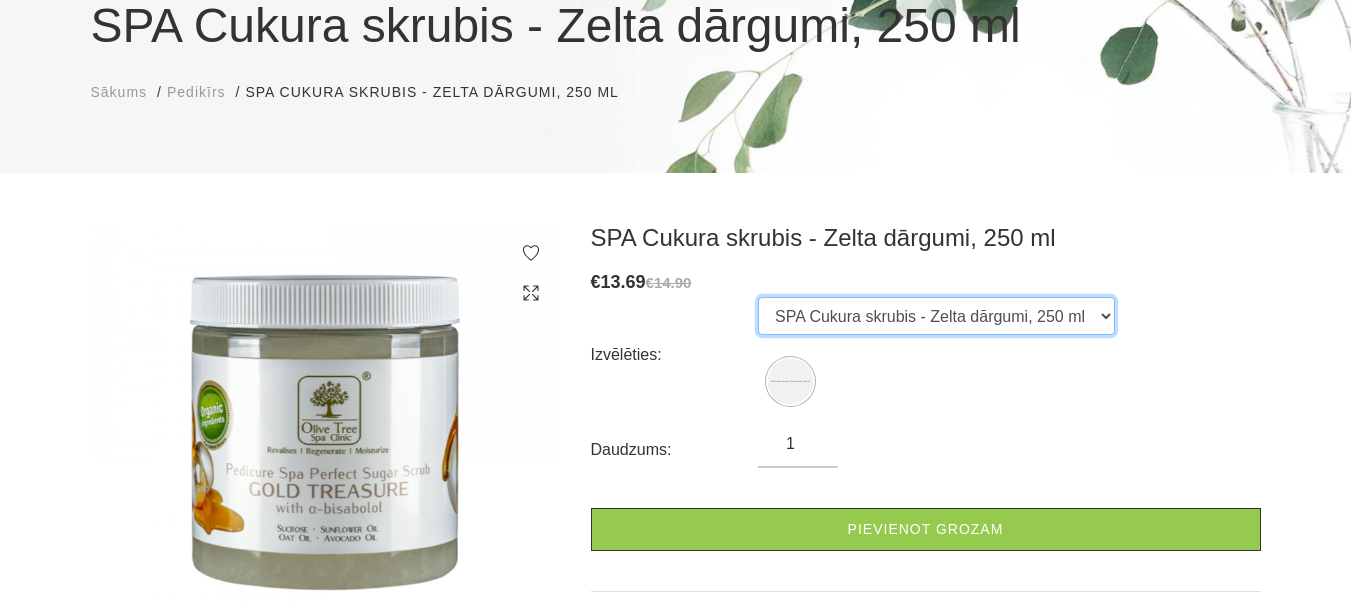 click on "SPA Cukura skrubis - Zelta dārgumi, 250 ml" at bounding box center (936, 316) 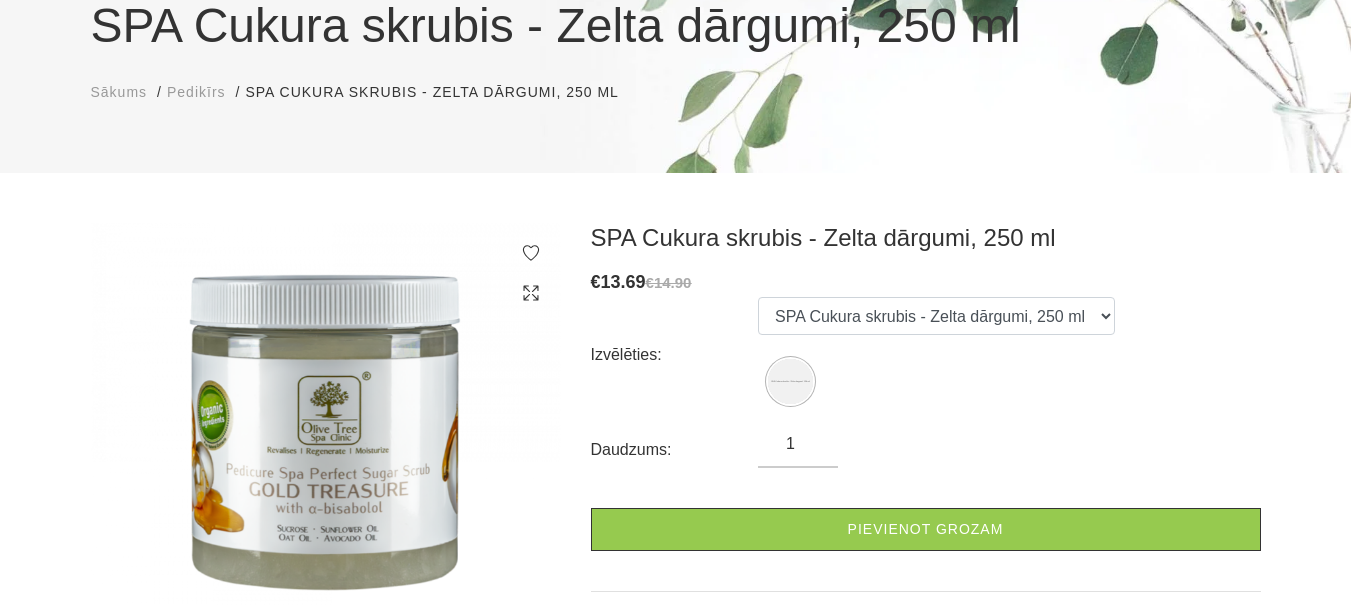 drag, startPoint x: 1195, startPoint y: 388, endPoint x: 638, endPoint y: 330, distance: 560.0116 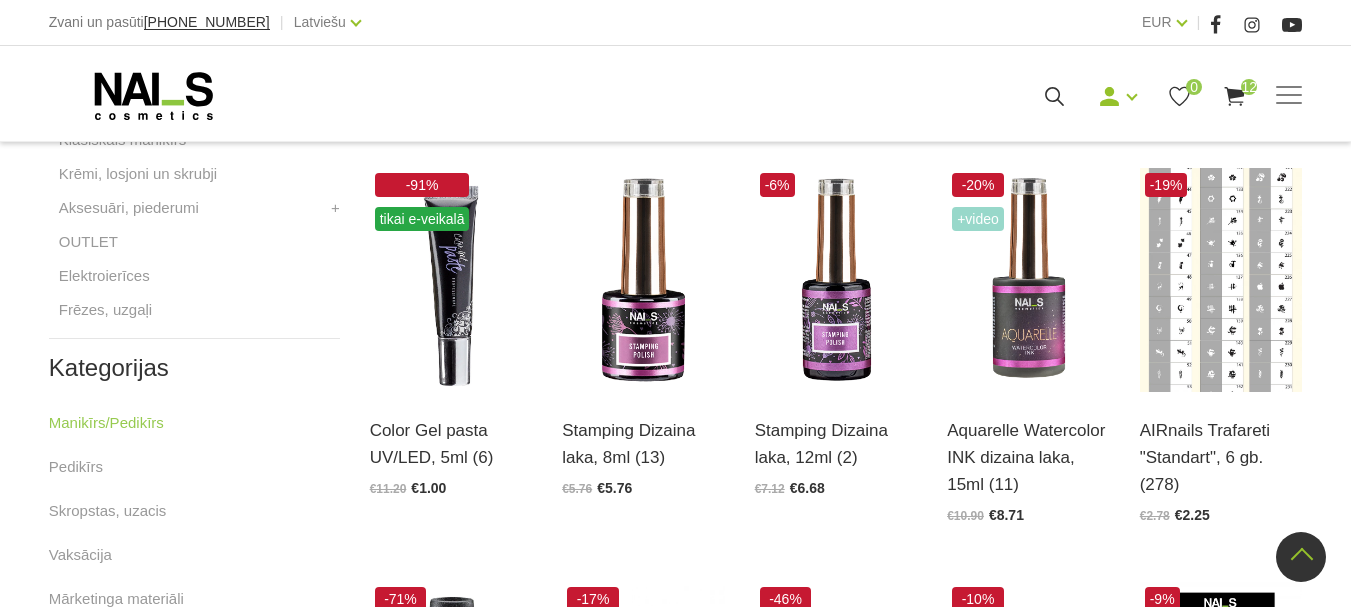 scroll, scrollTop: 900, scrollLeft: 0, axis: vertical 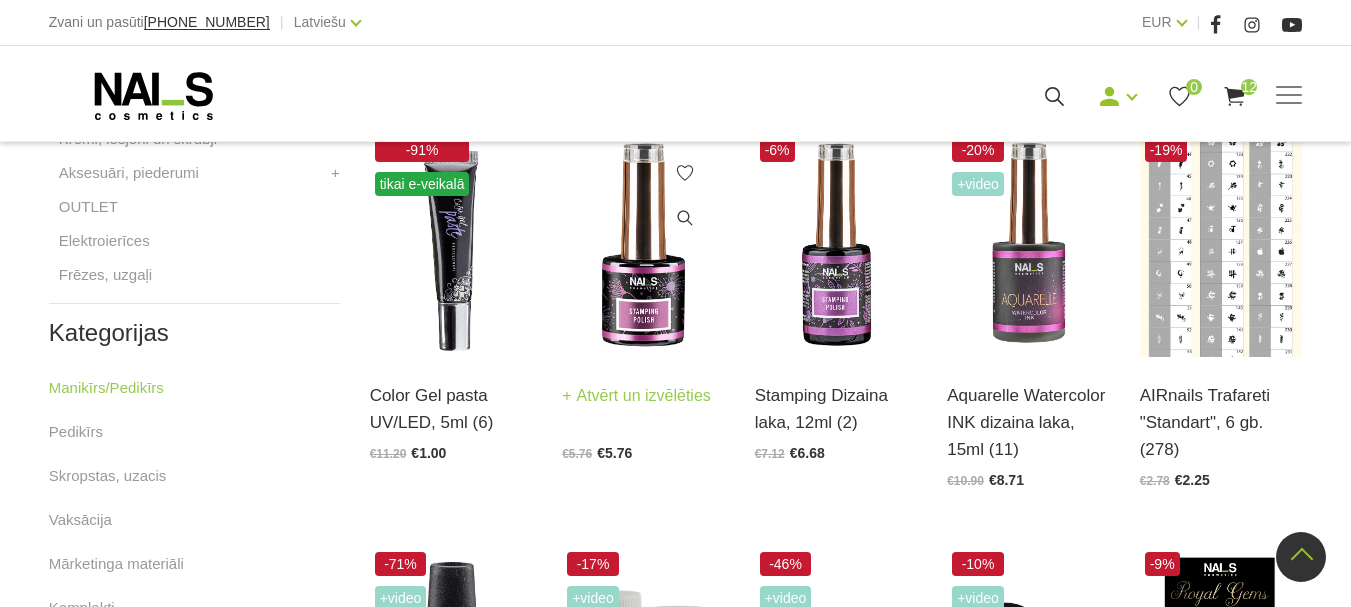 click on "Atvērt un izvēlēties" at bounding box center (636, 396) 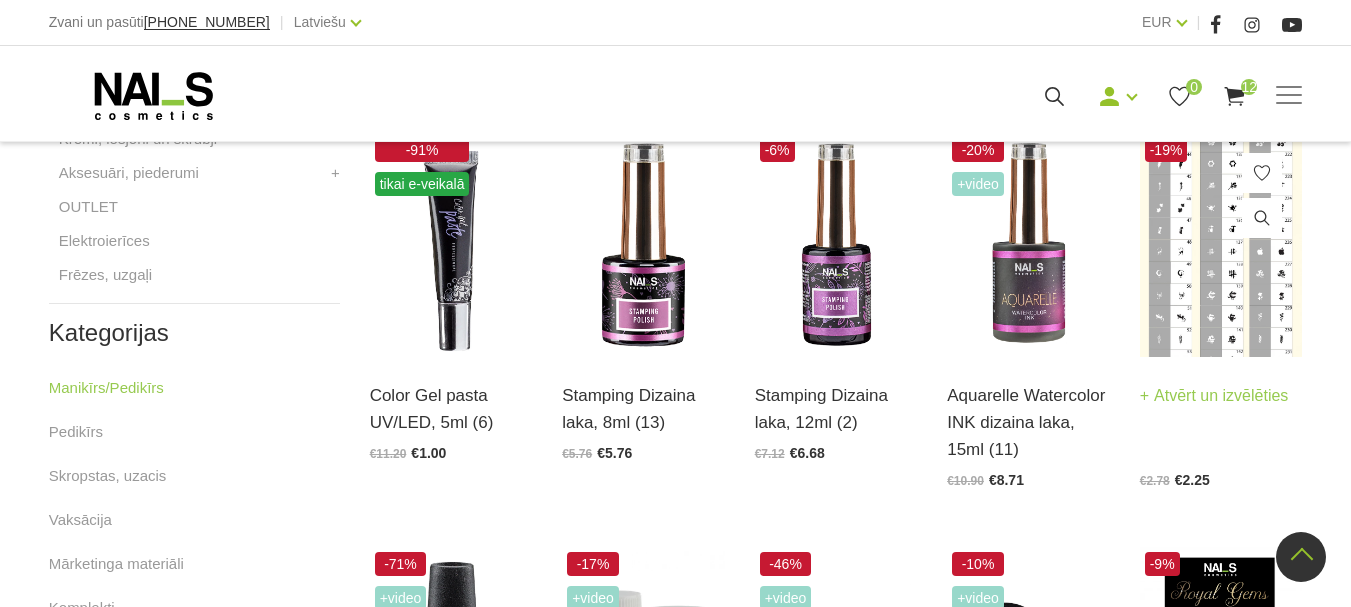 click on "Atvērt un izvēlēties" at bounding box center (1214, 396) 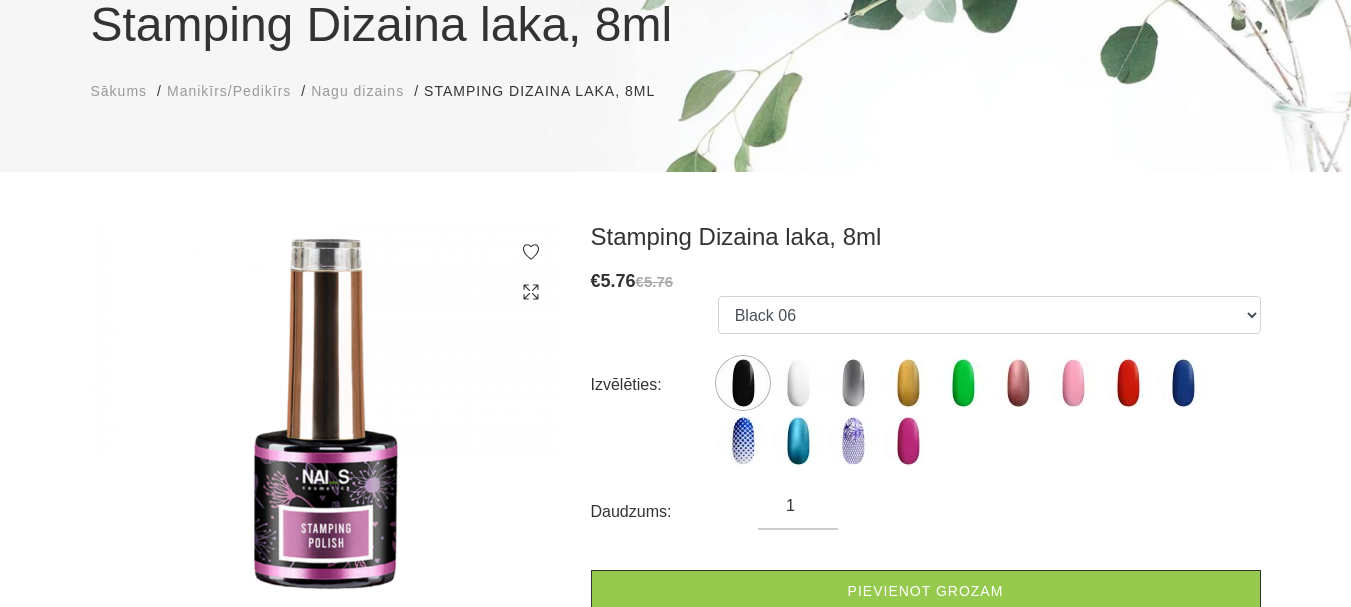 scroll, scrollTop: 200, scrollLeft: 0, axis: vertical 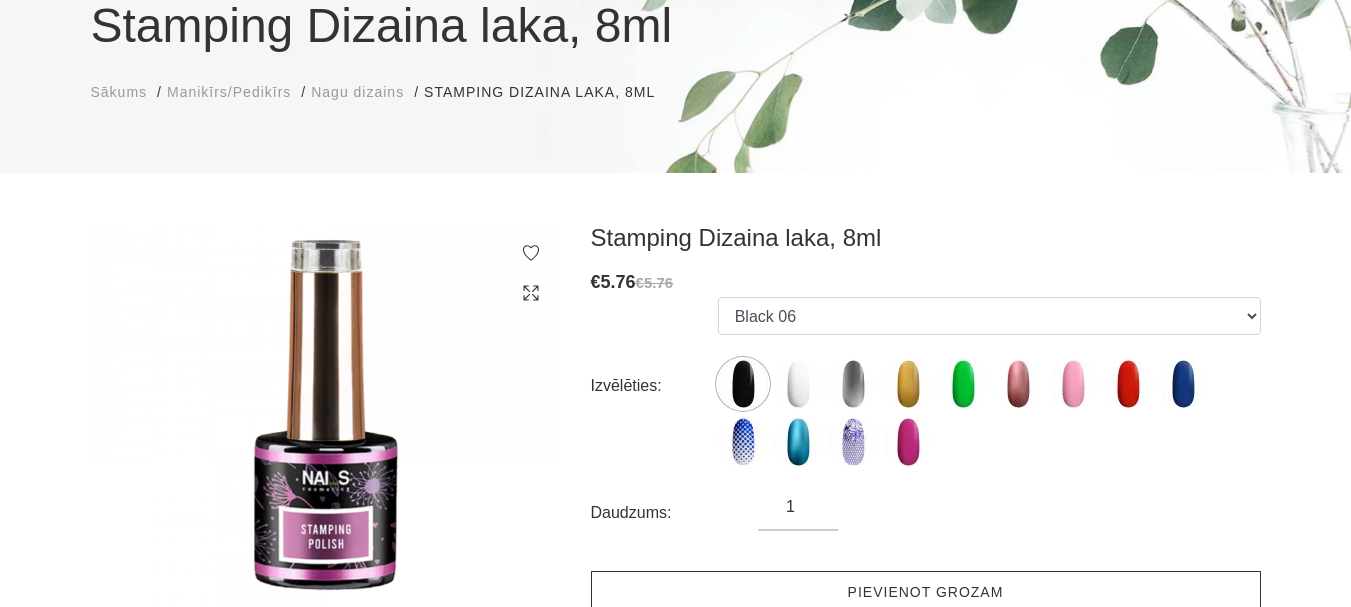click on "Pievienot grozam" at bounding box center (926, 592) 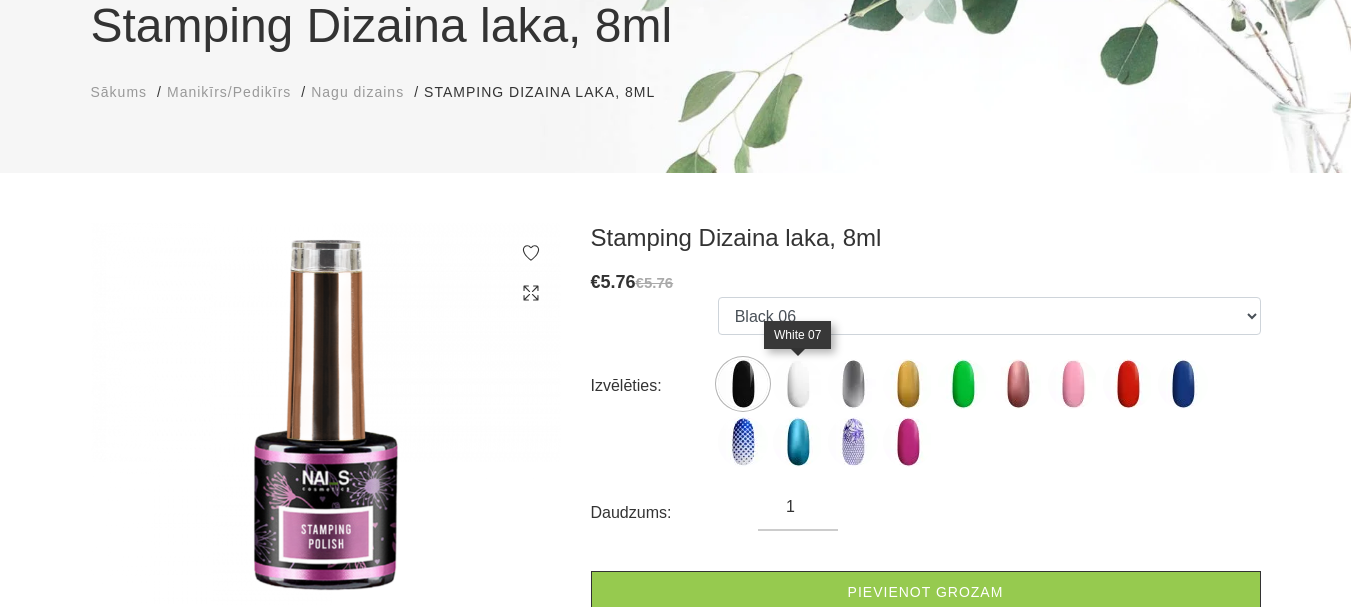 click at bounding box center (798, 384) 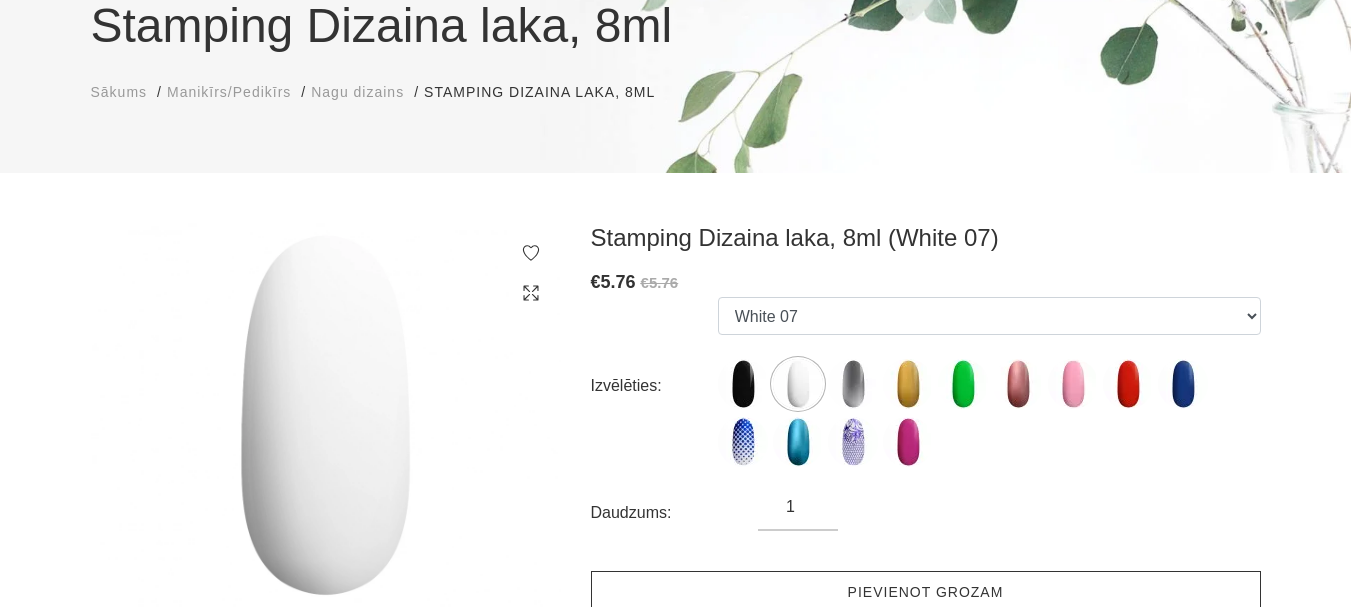 click on "Pievienot grozam" at bounding box center (926, 592) 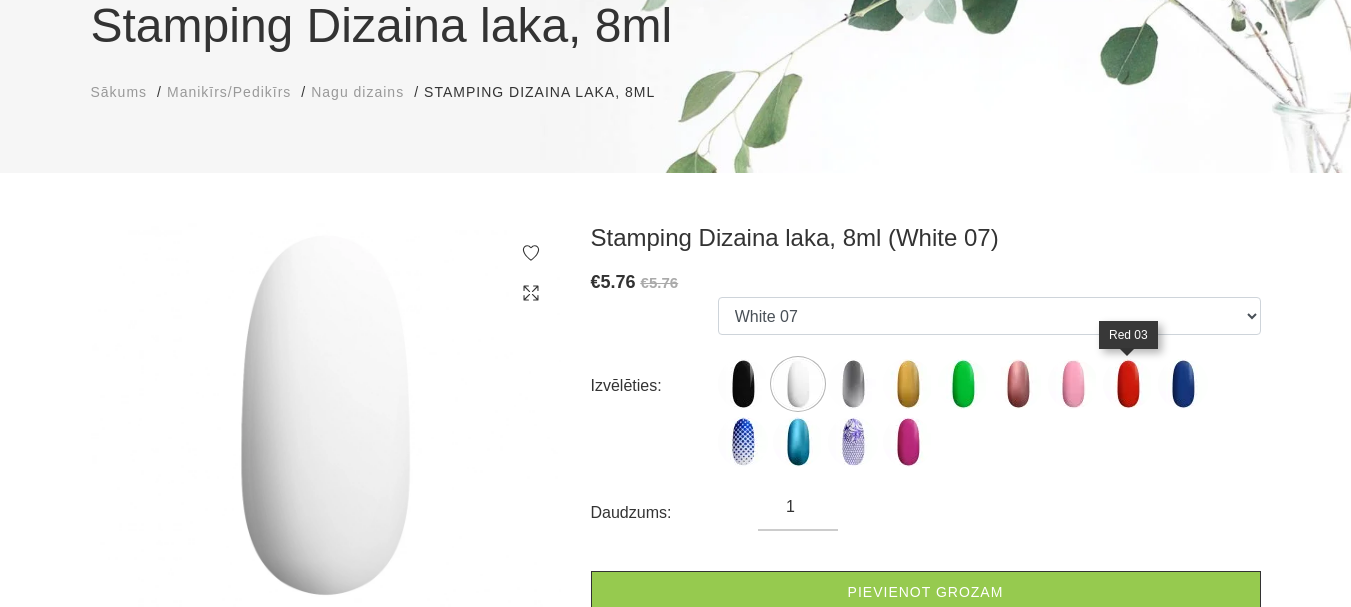 click at bounding box center (1128, 384) 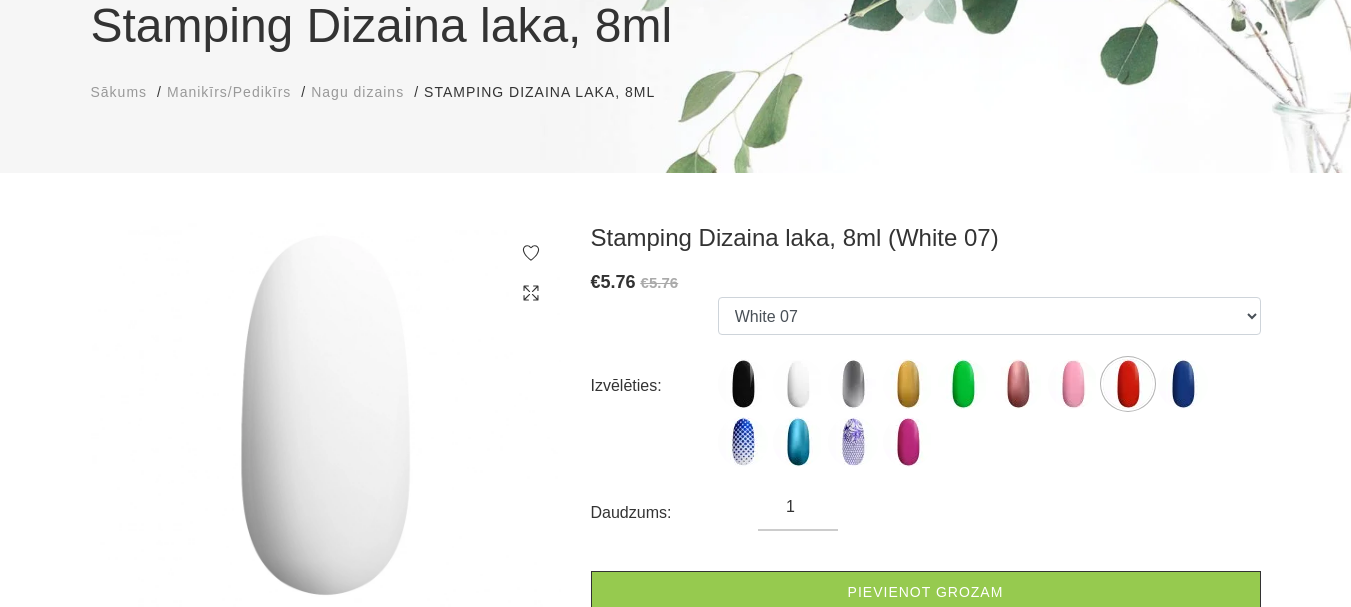 select on "4881" 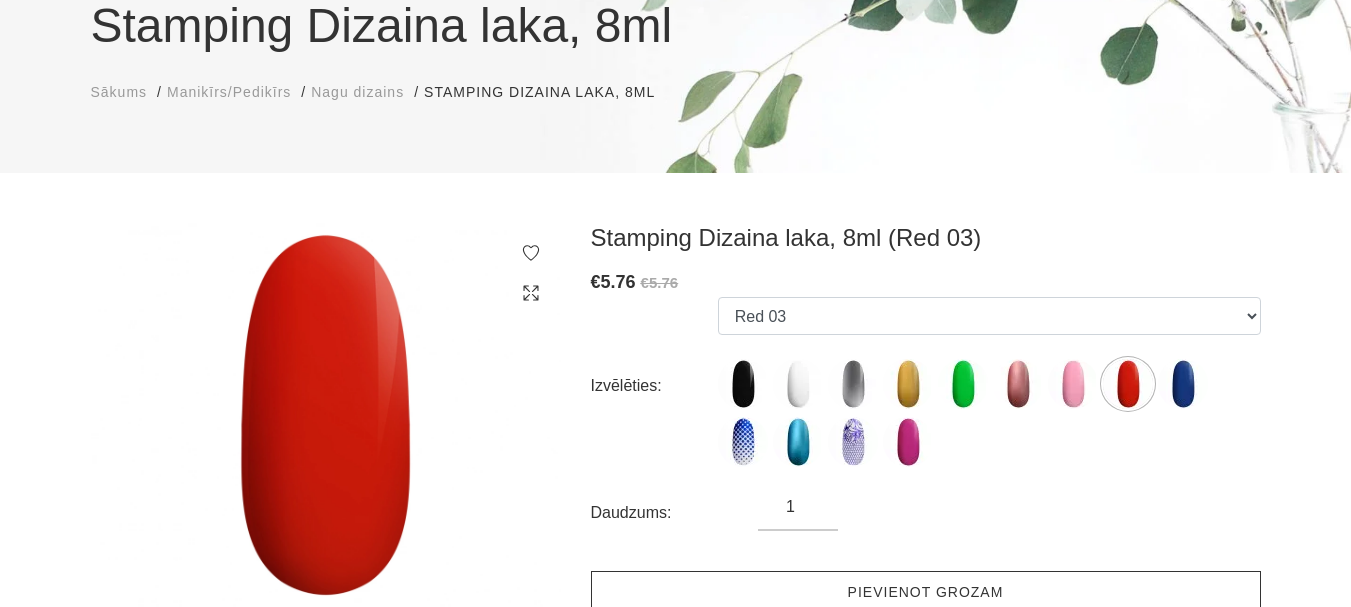 click on "Pievienot grozam" at bounding box center [926, 592] 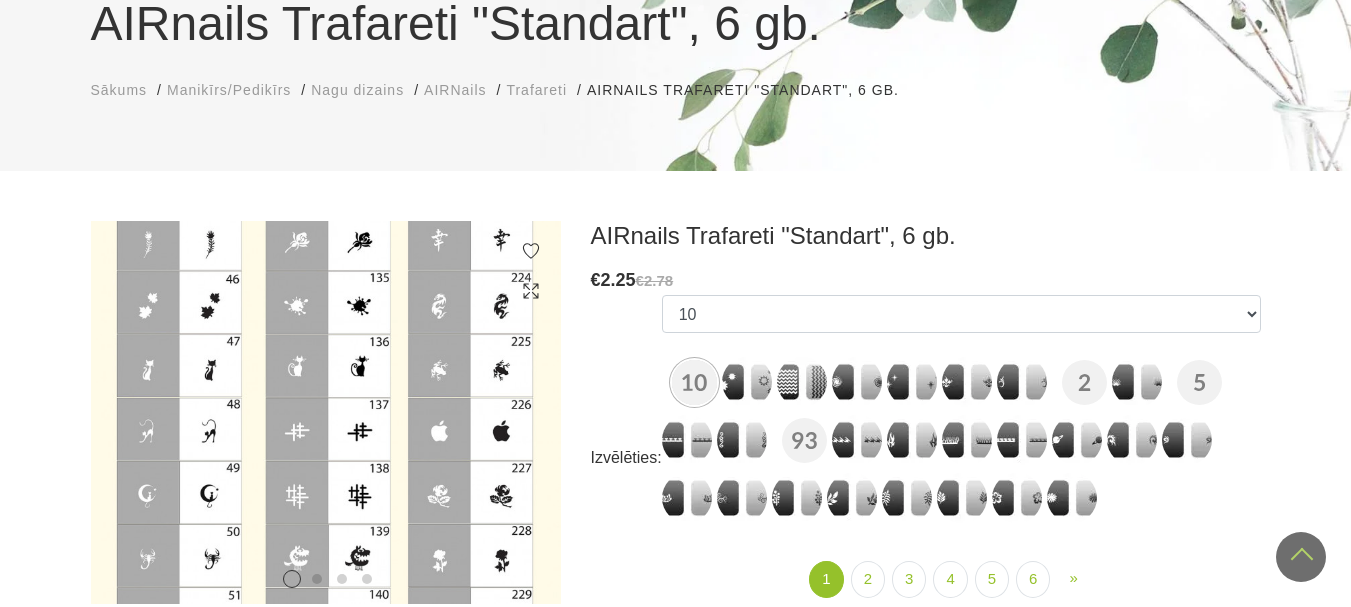 scroll, scrollTop: 200, scrollLeft: 0, axis: vertical 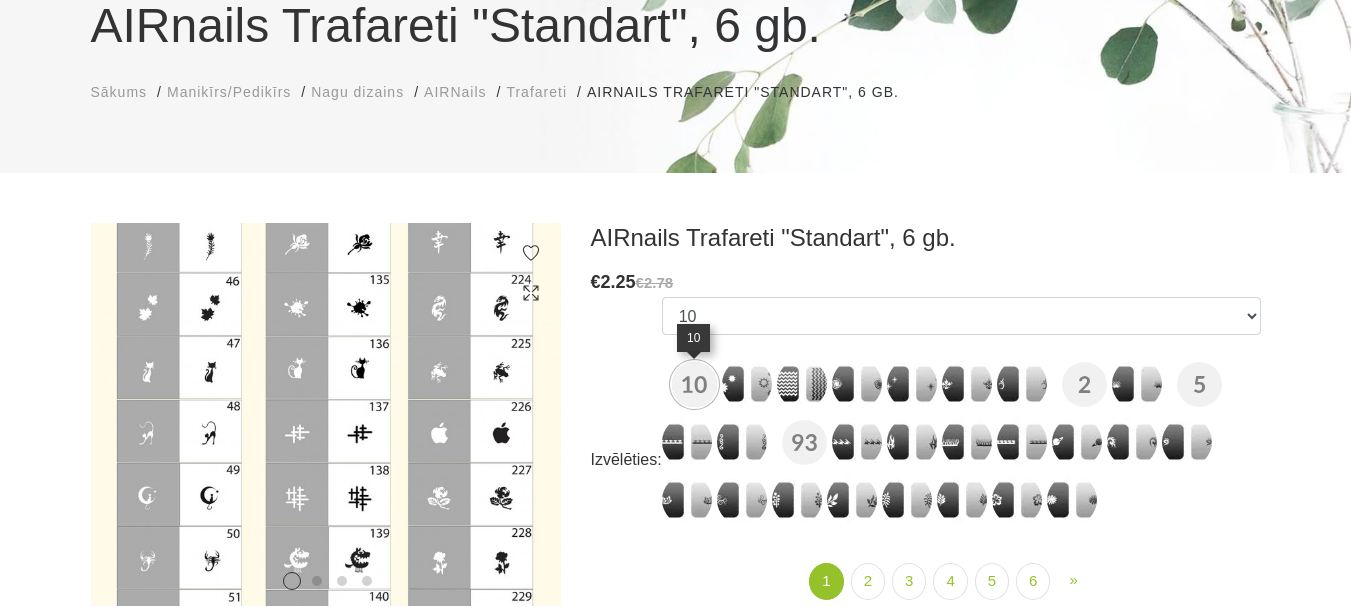 click at bounding box center [694, 384] 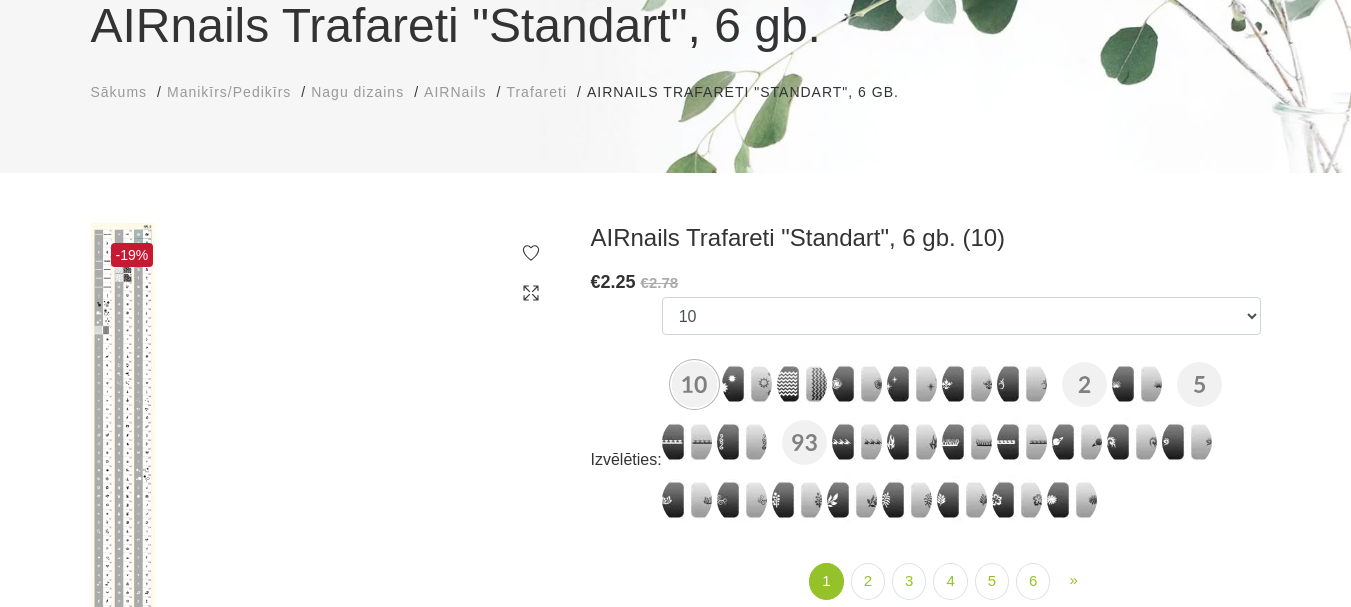 click at bounding box center [123, 633] 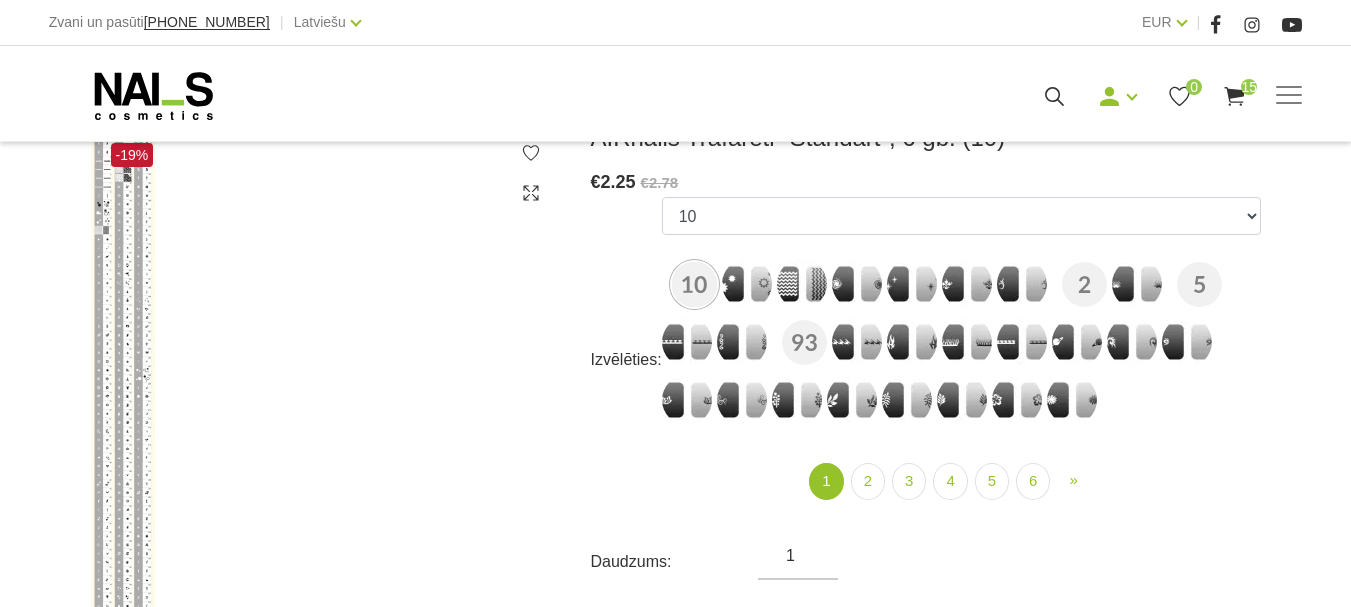 scroll, scrollTop: 100, scrollLeft: 0, axis: vertical 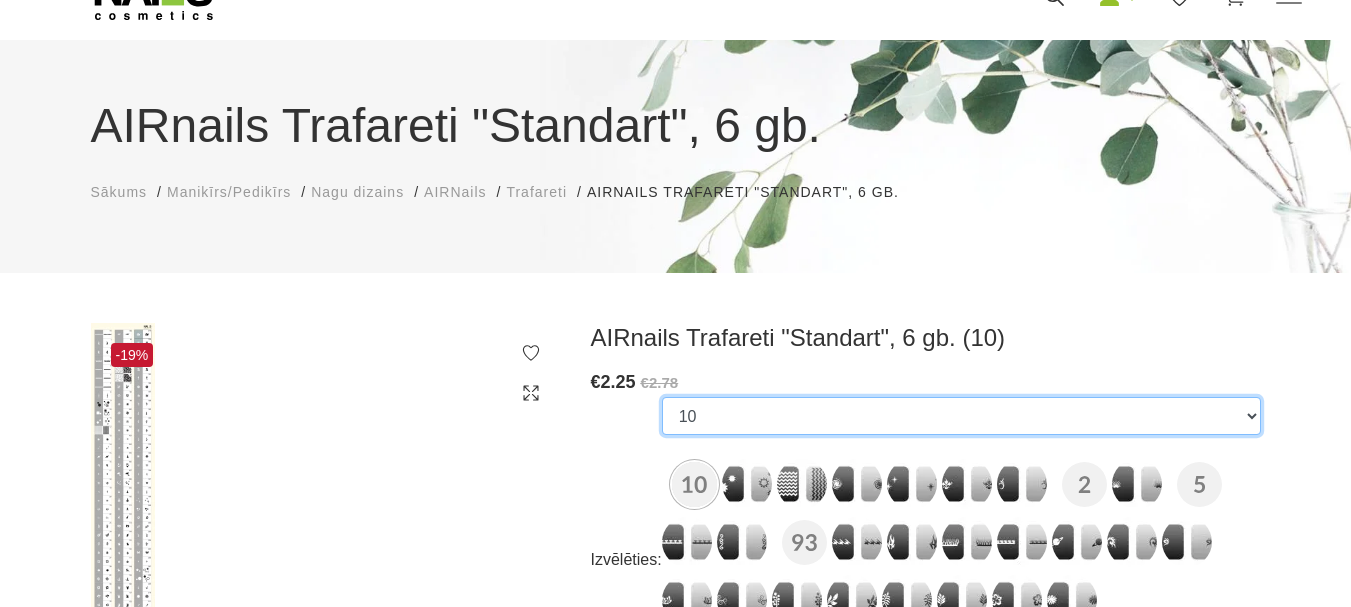 click on "10 11 12 13 14 18 19 2 20 5 7 8 93 251 3 4 6 15 16 17 21 22 23 24 25 26 27 28 30 32 33 34 35 36 37 38 40 41 43 47 48 49 51 52 53 54 58 59 61 62 63 64 65 67 68 69 73 74 75 76 77 78 79 80 81 82 83 86 87 88 89 90 91 92 94 95 104 121 123 131 132 133 136 143 144 145 150 151 152 153 154 155 156 157 161 164 165 166 167 170 173 174 175 176 177 180 181 183 184 188 189 190 191 192 193 196 197 198 200 201 202 203 204 208 210 211 212 216 217 218 219 220 227 230 233 234 239 241 243 246 247 250 252 256 257 263 264 265 267 277 278 279 290 291 280 292" at bounding box center [961, 416] 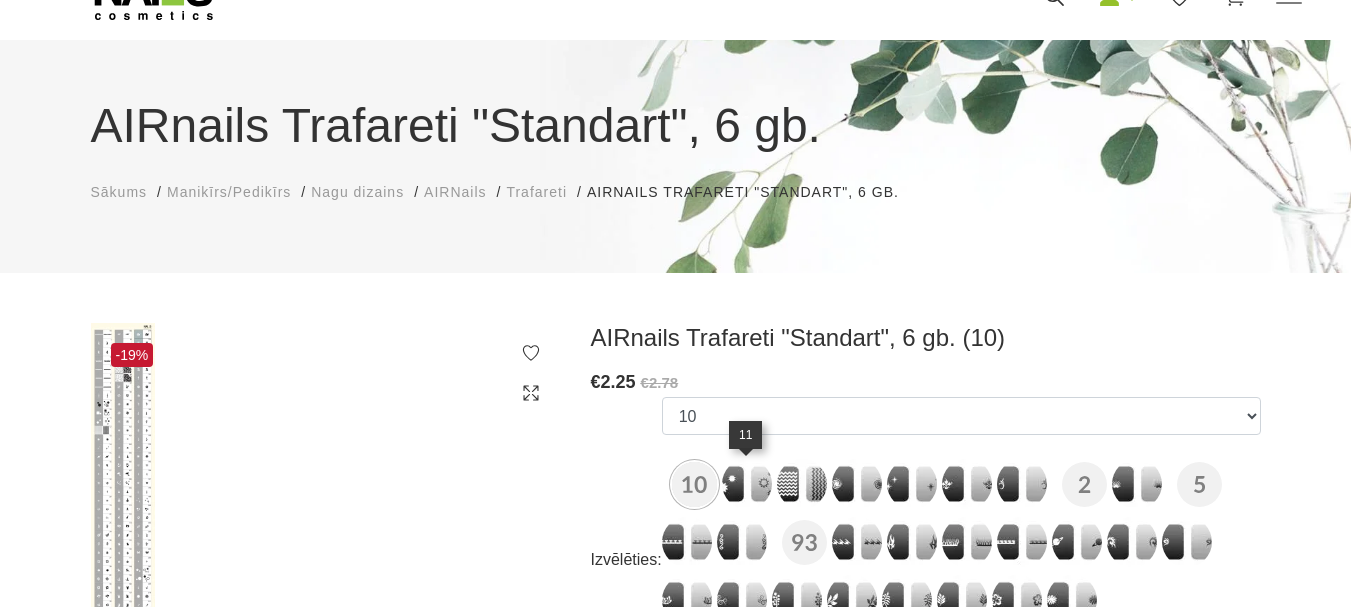 click at bounding box center (747, 484) 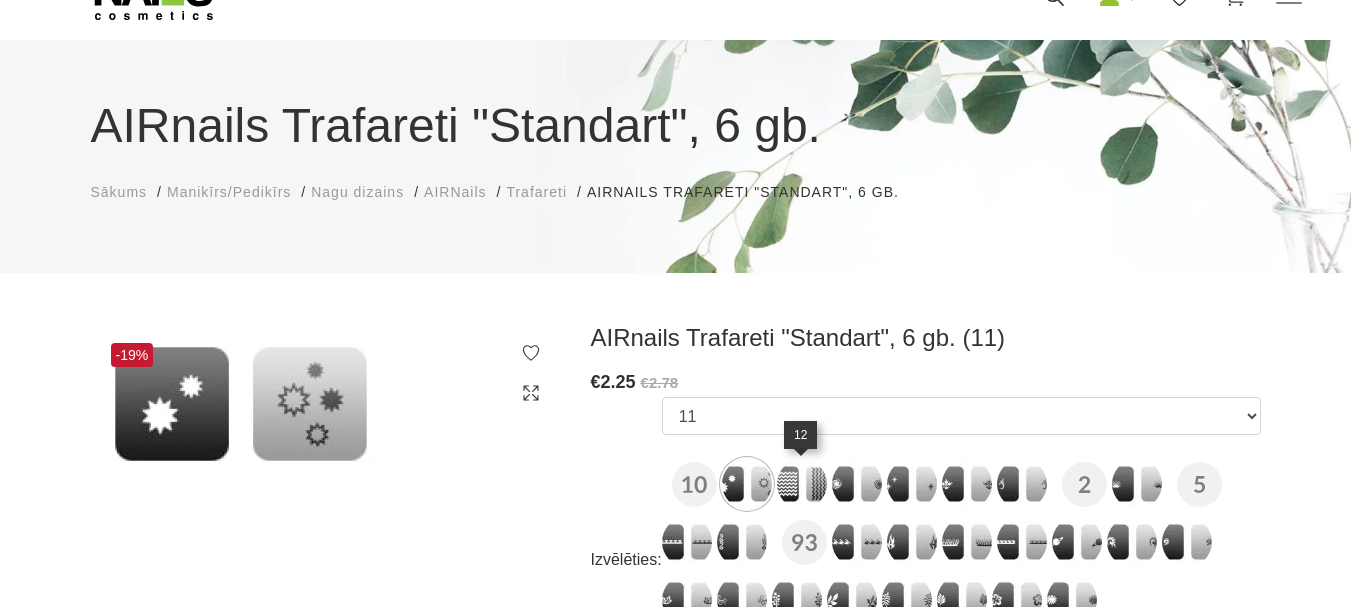 click at bounding box center (802, 484) 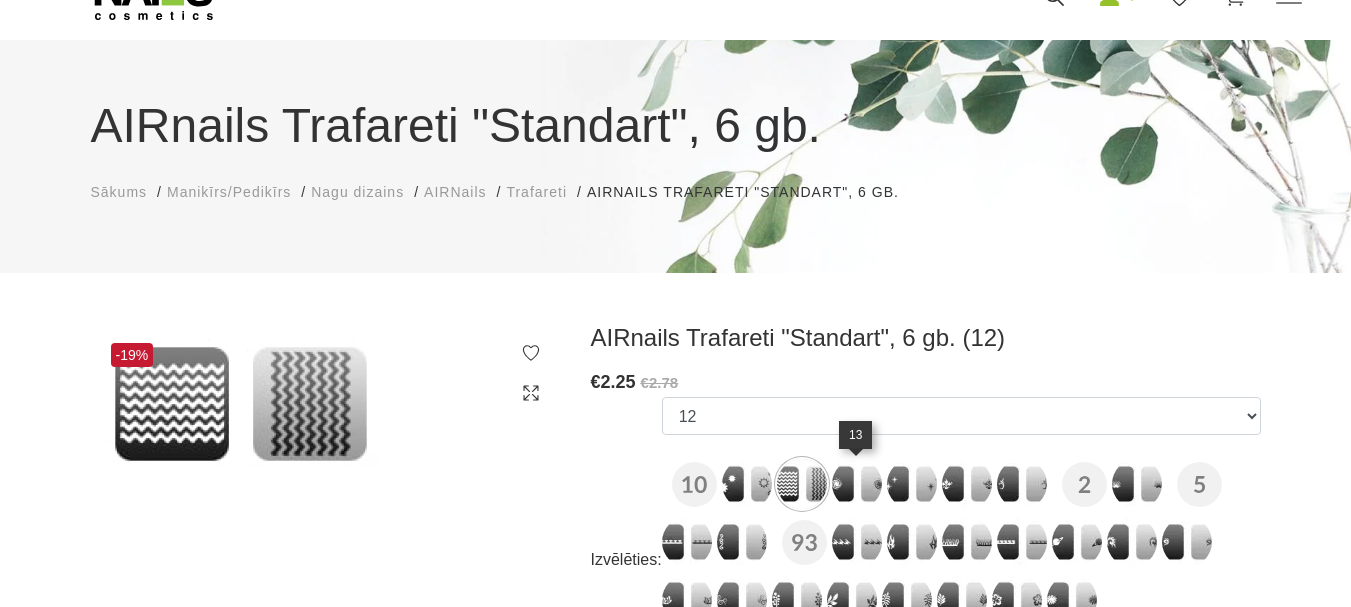 click at bounding box center [857, 484] 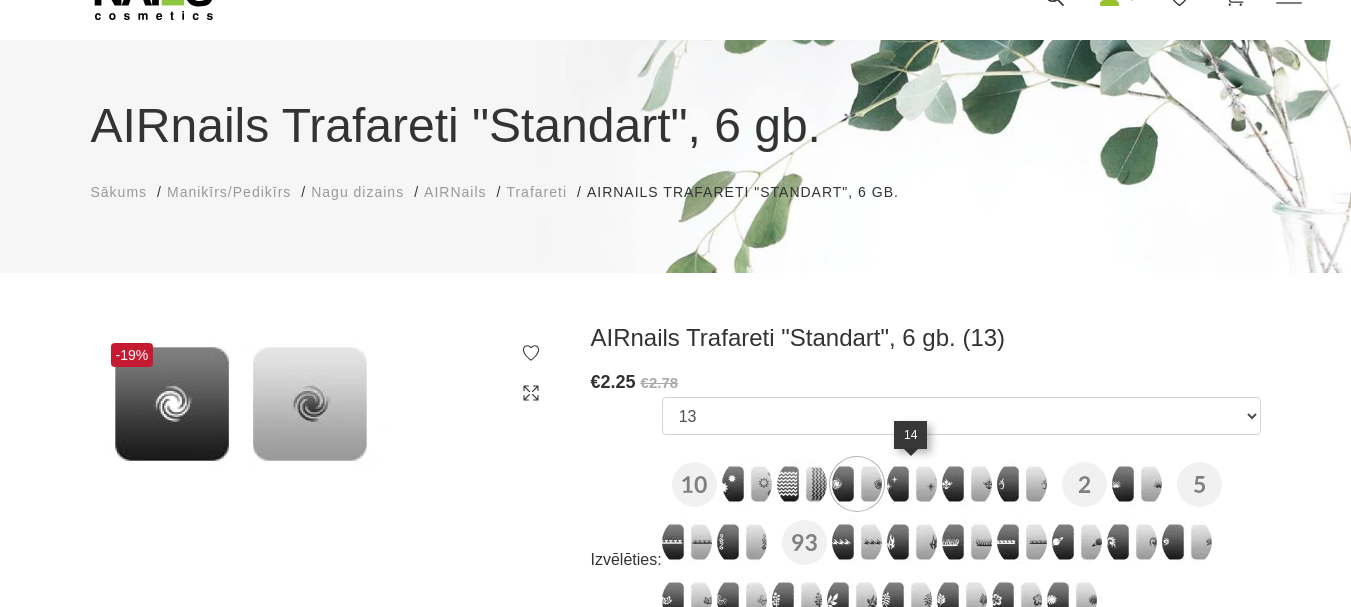 click at bounding box center [912, 484] 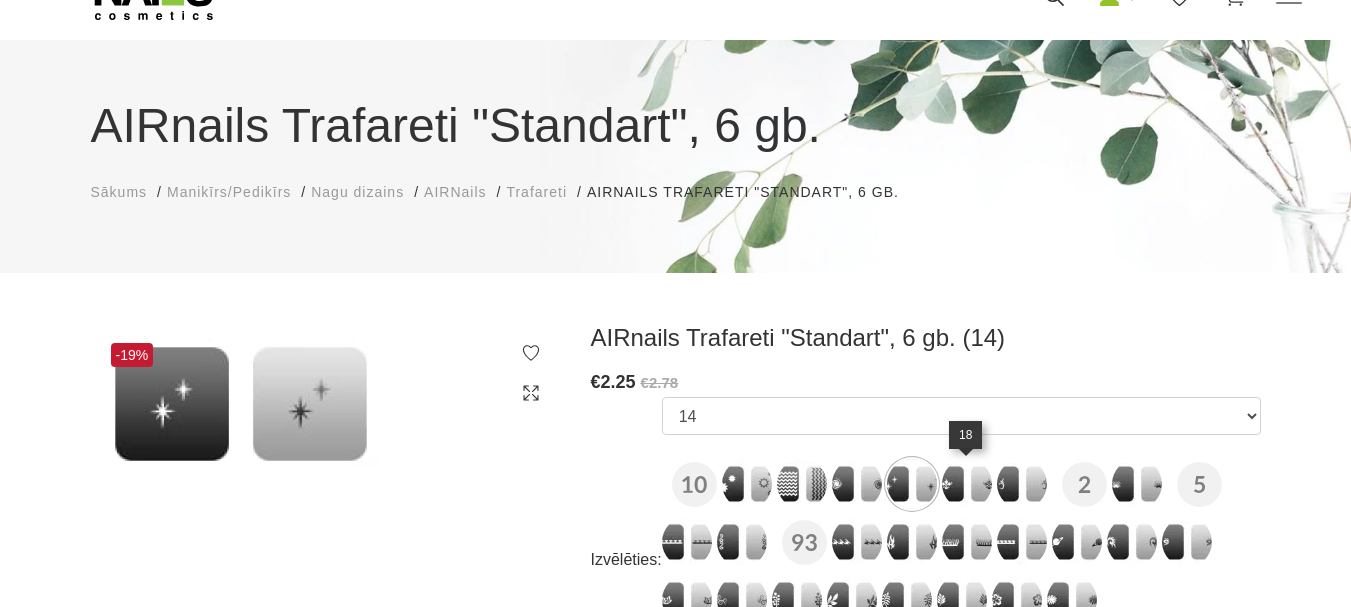 click at bounding box center (967, 484) 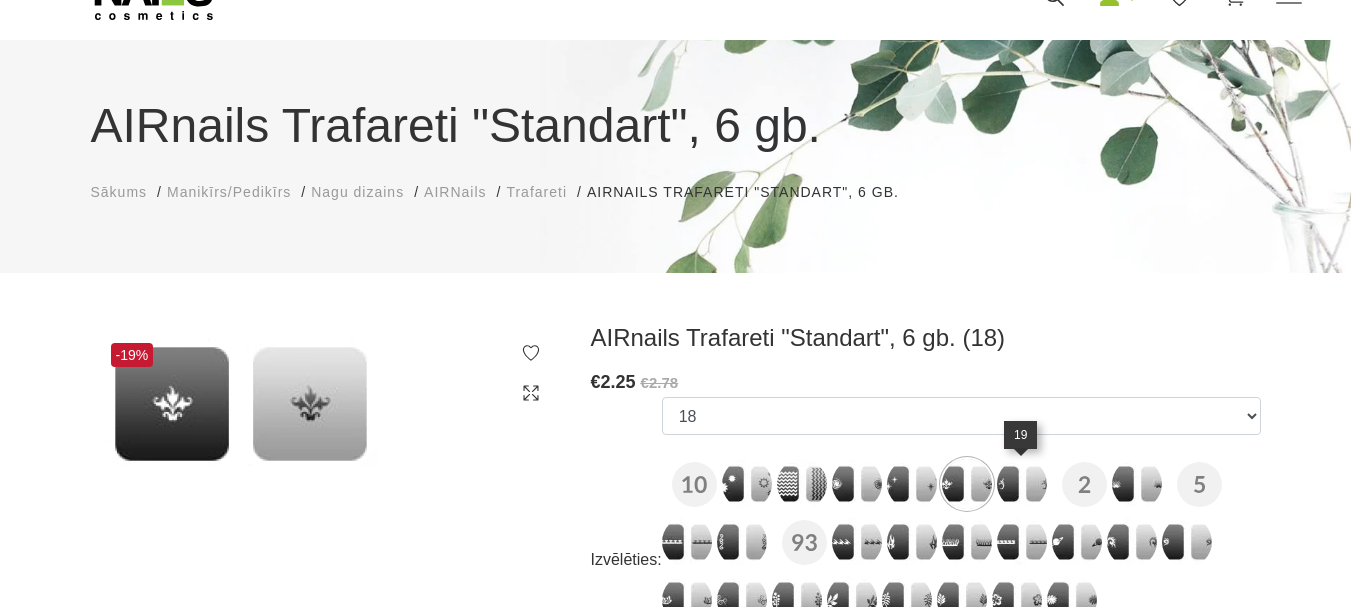 click at bounding box center (1022, 484) 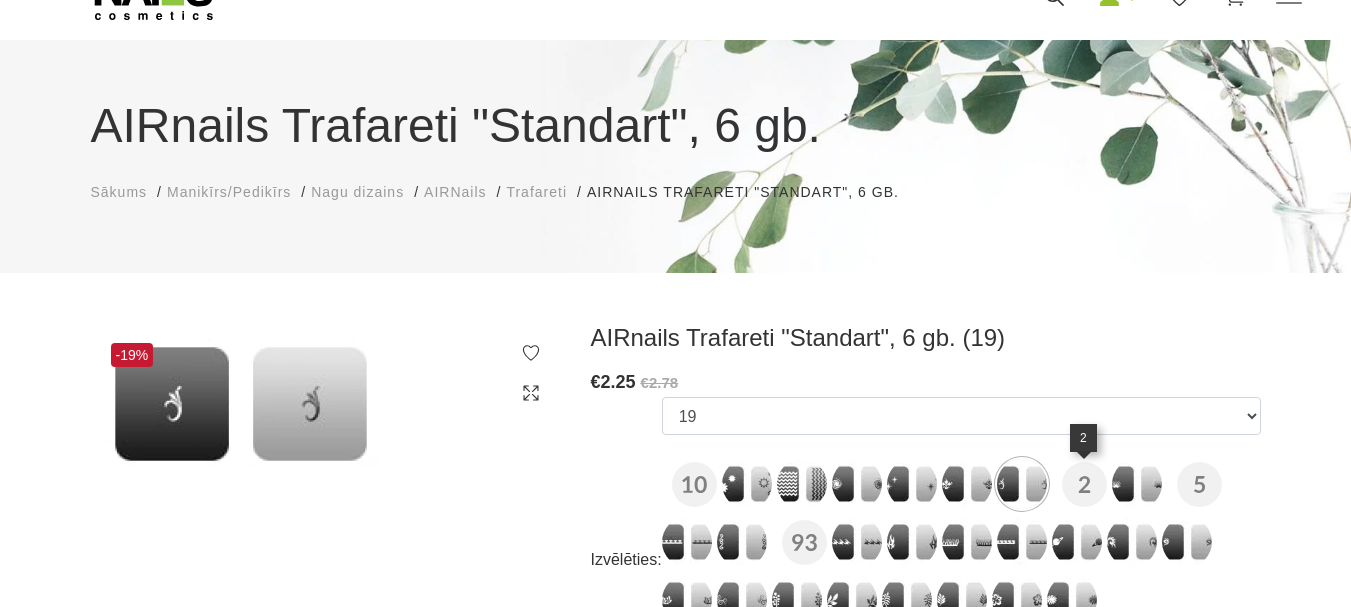 click at bounding box center [1084, 484] 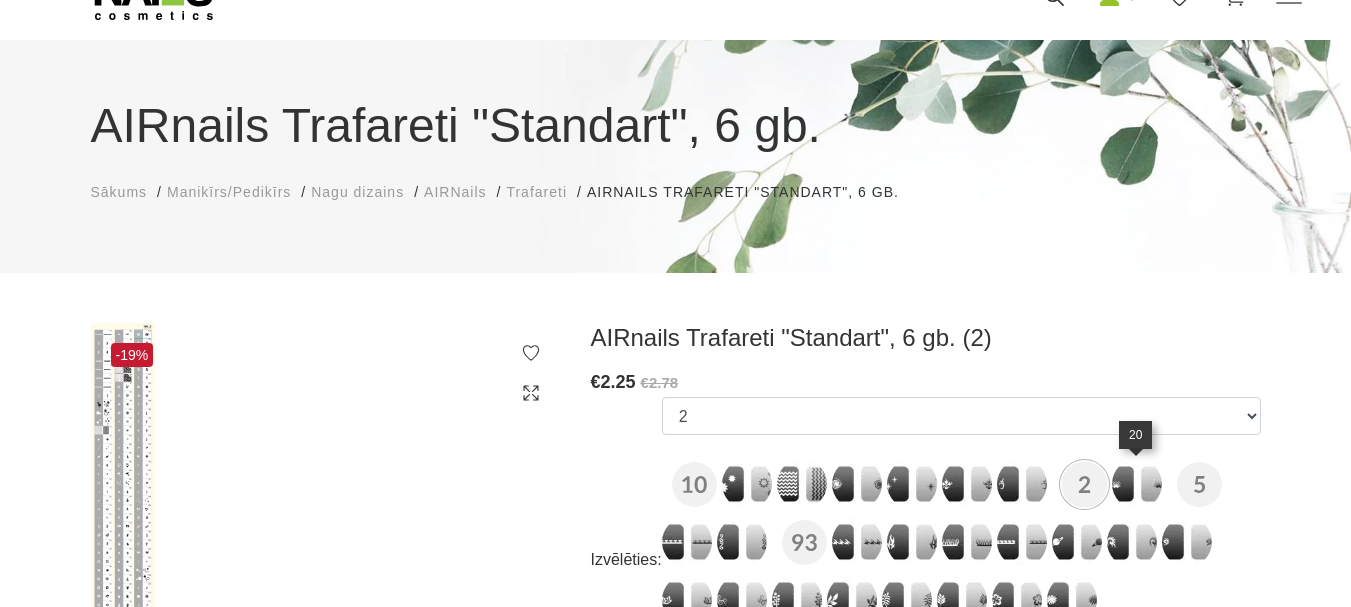click at bounding box center (1137, 484) 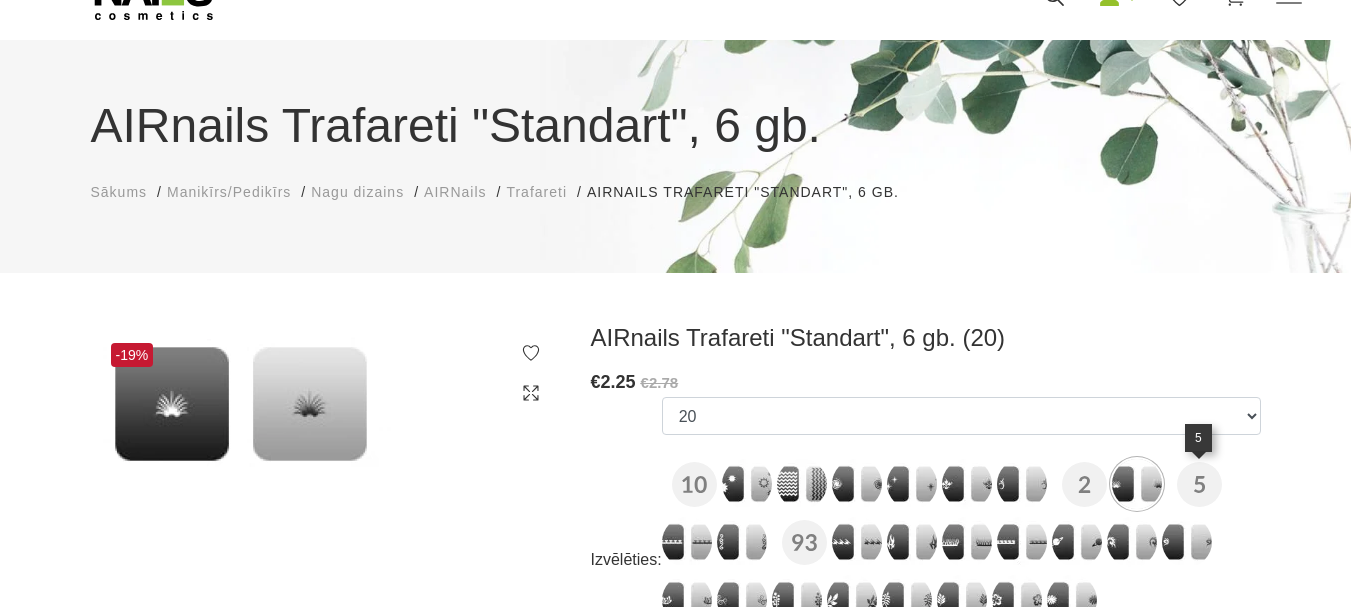 click at bounding box center (1199, 484) 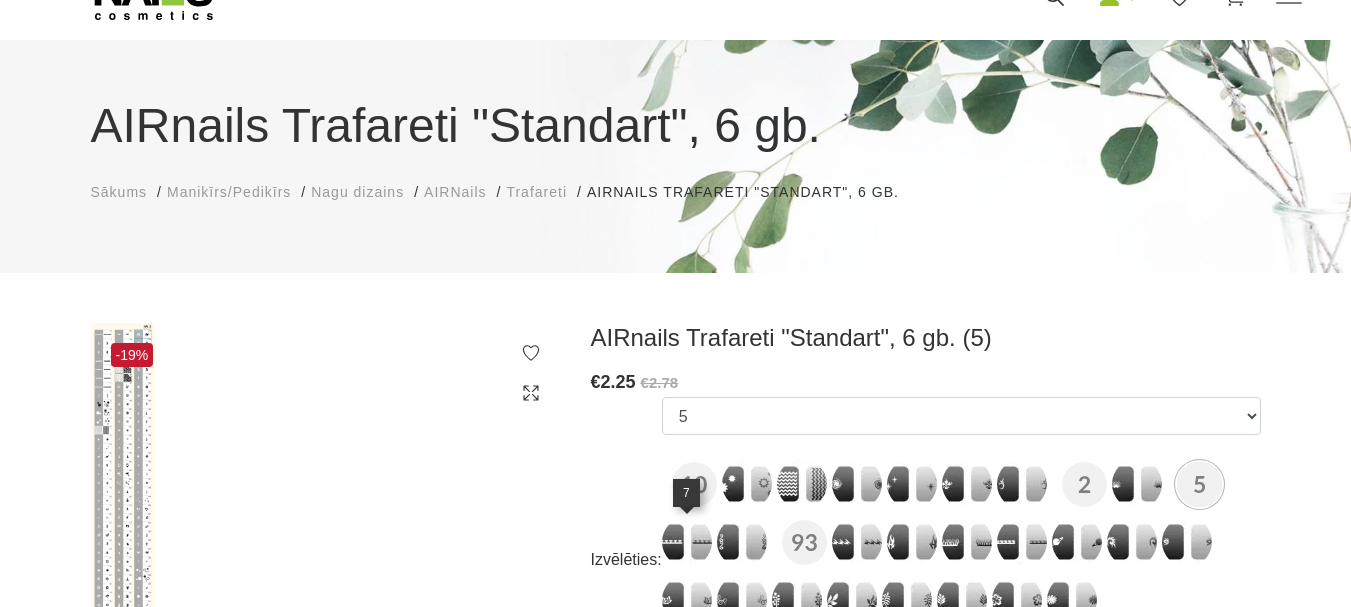 click at bounding box center [687, 542] 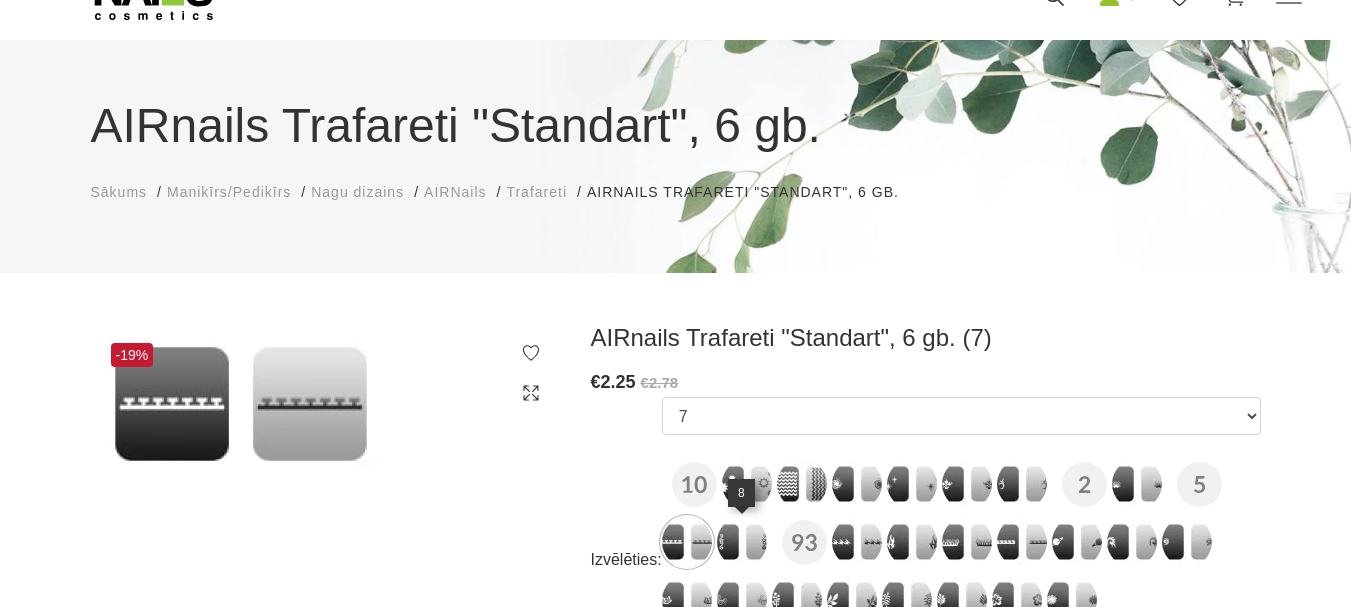 click at bounding box center [742, 542] 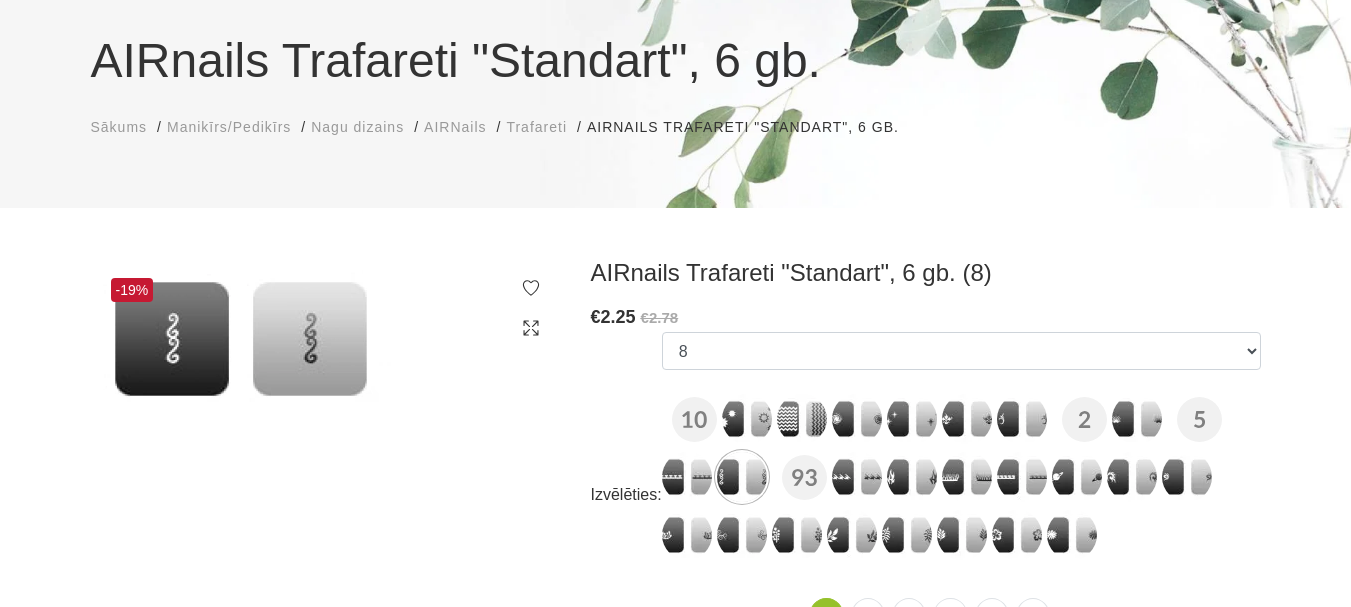 scroll, scrollTop: 200, scrollLeft: 0, axis: vertical 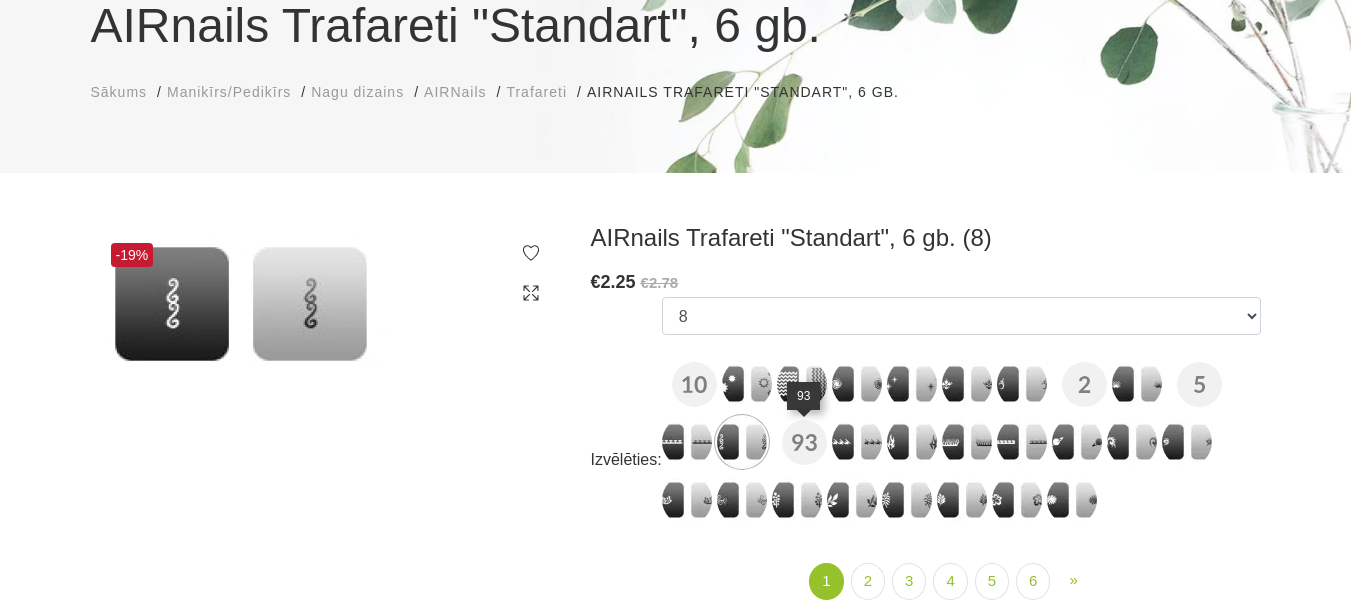click at bounding box center (804, 442) 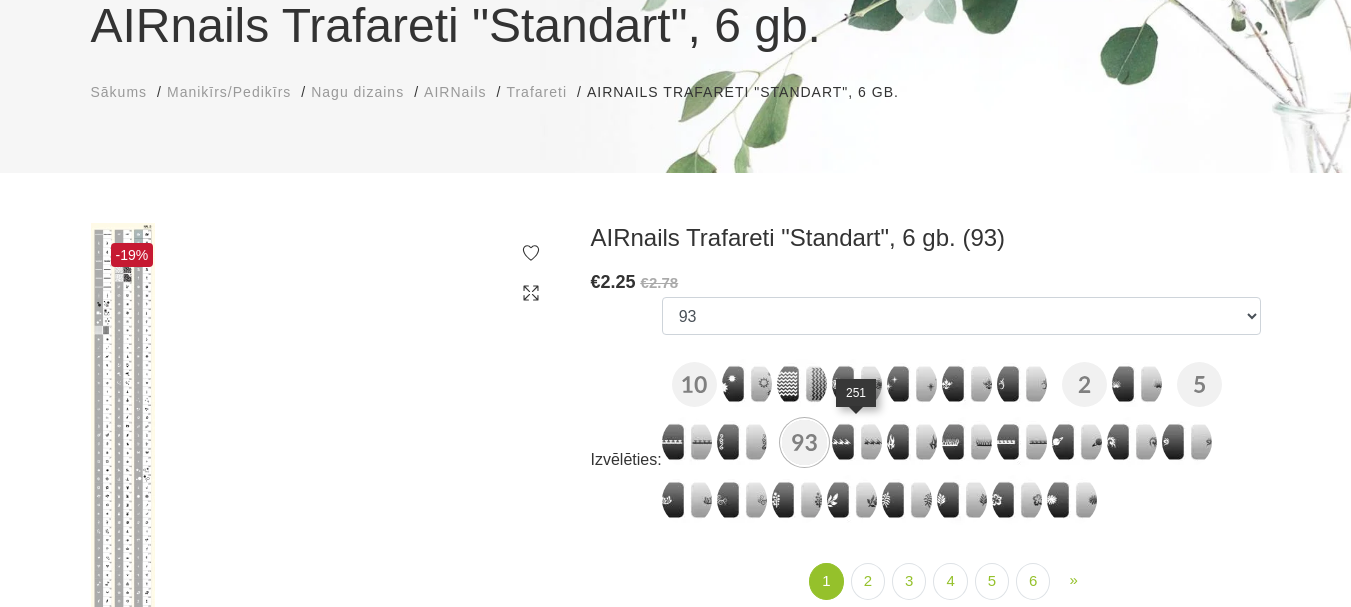 click at bounding box center (857, 442) 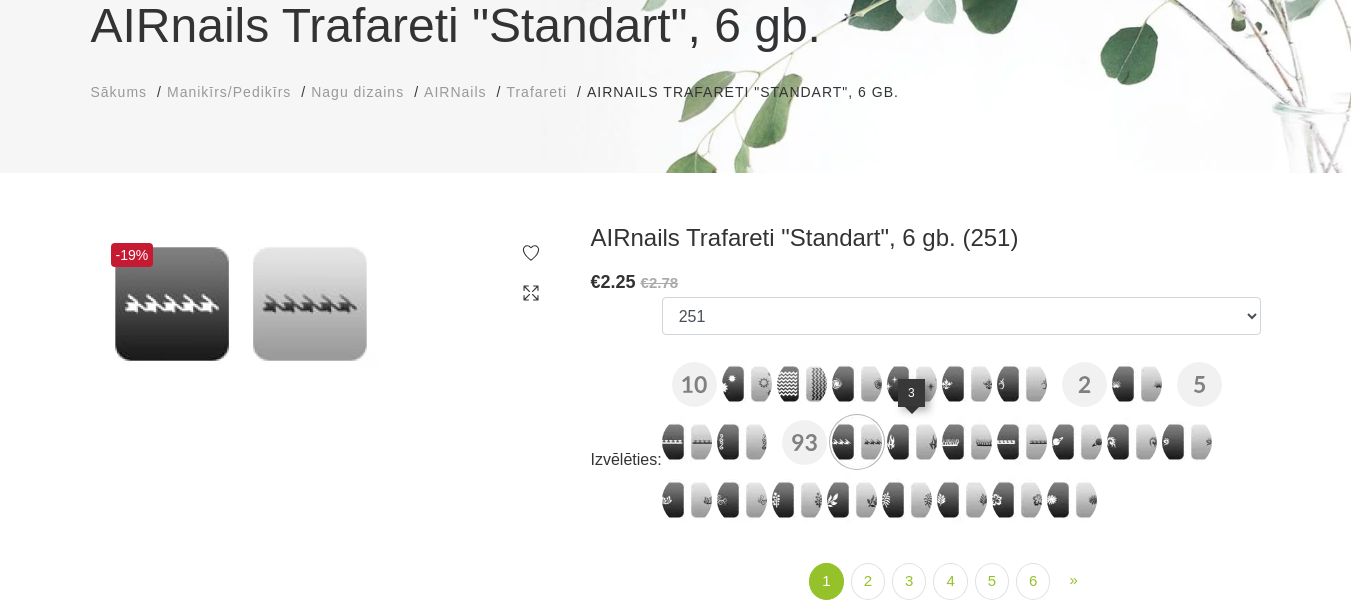 click at bounding box center (912, 442) 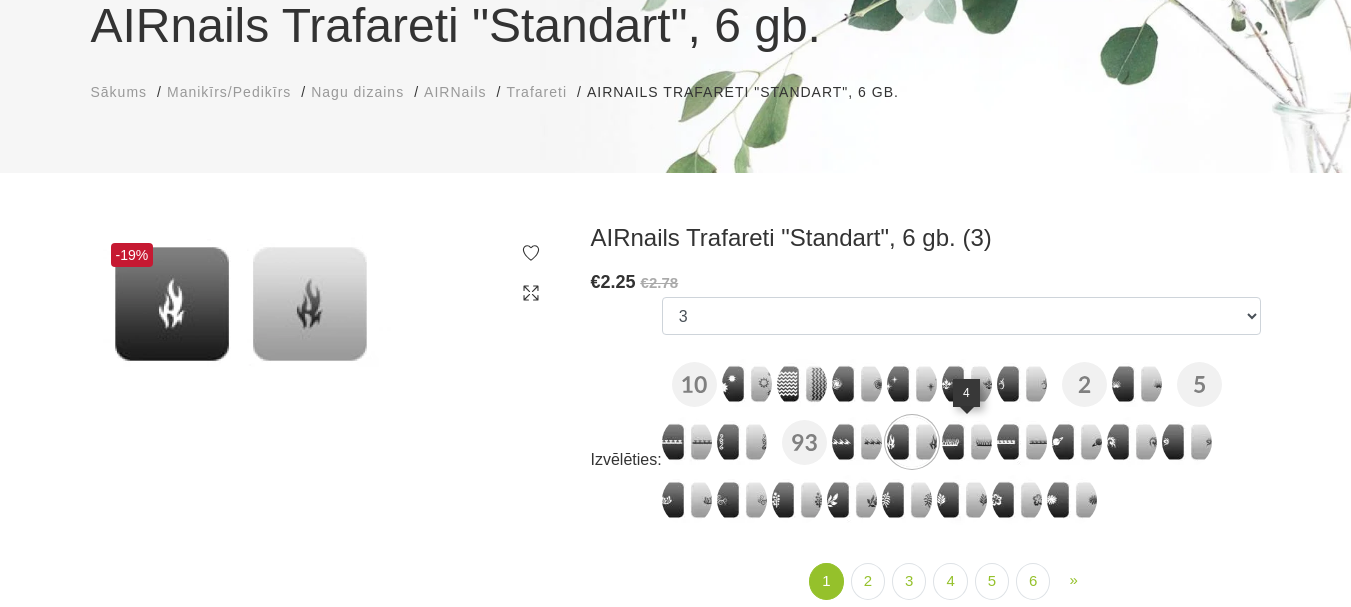 click at bounding box center (967, 442) 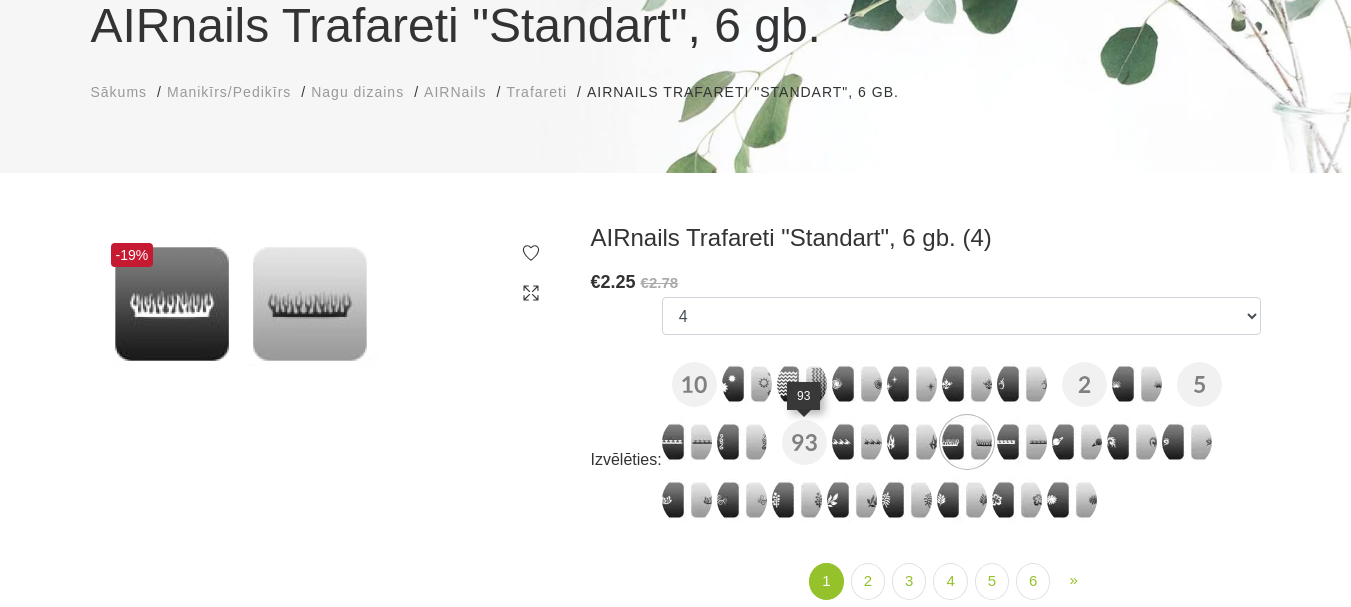 click at bounding box center [804, 442] 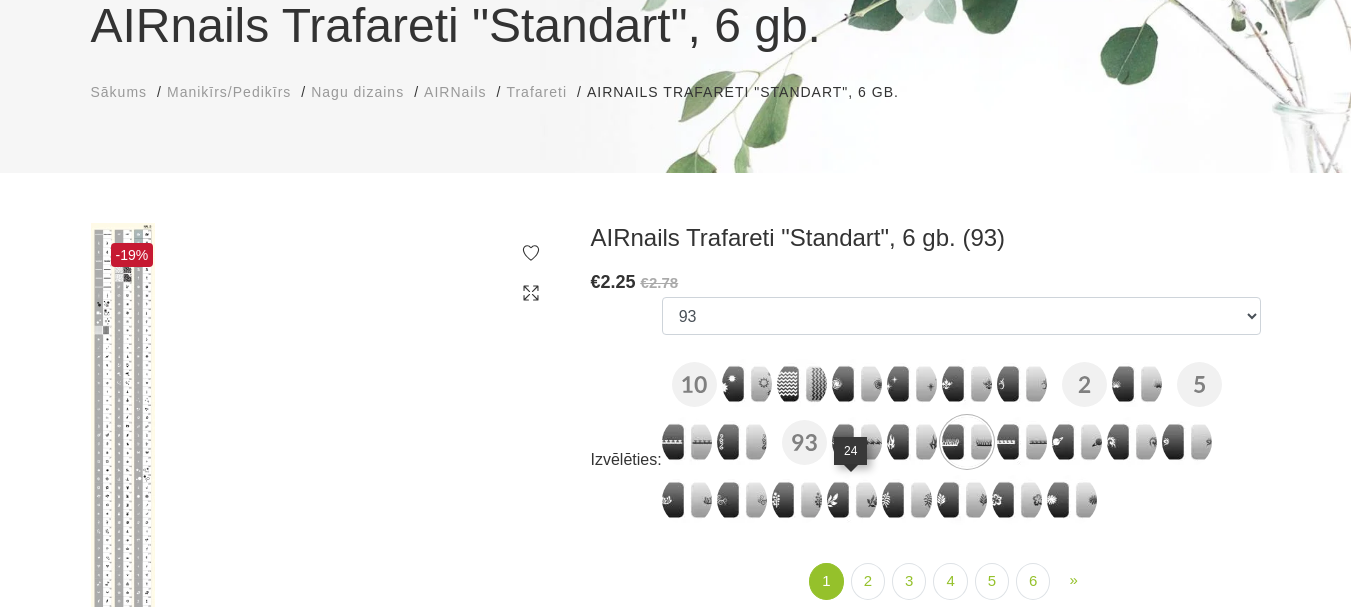 click at bounding box center [852, 500] 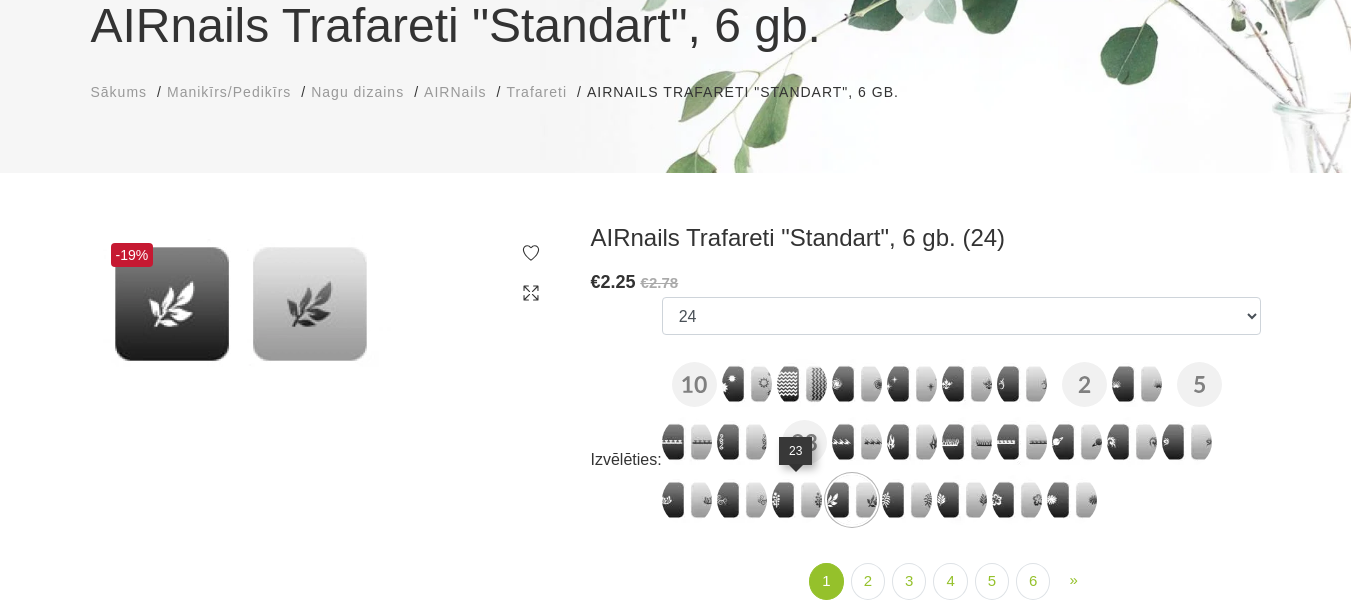 click at bounding box center [797, 500] 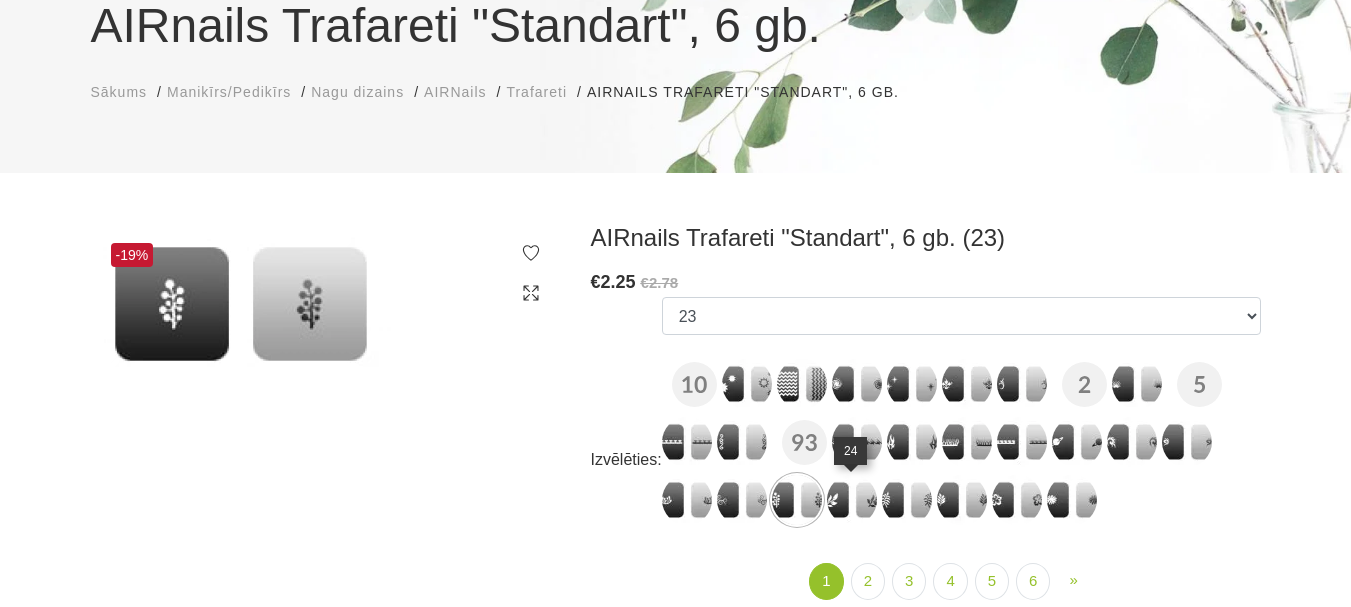 click at bounding box center (852, 500) 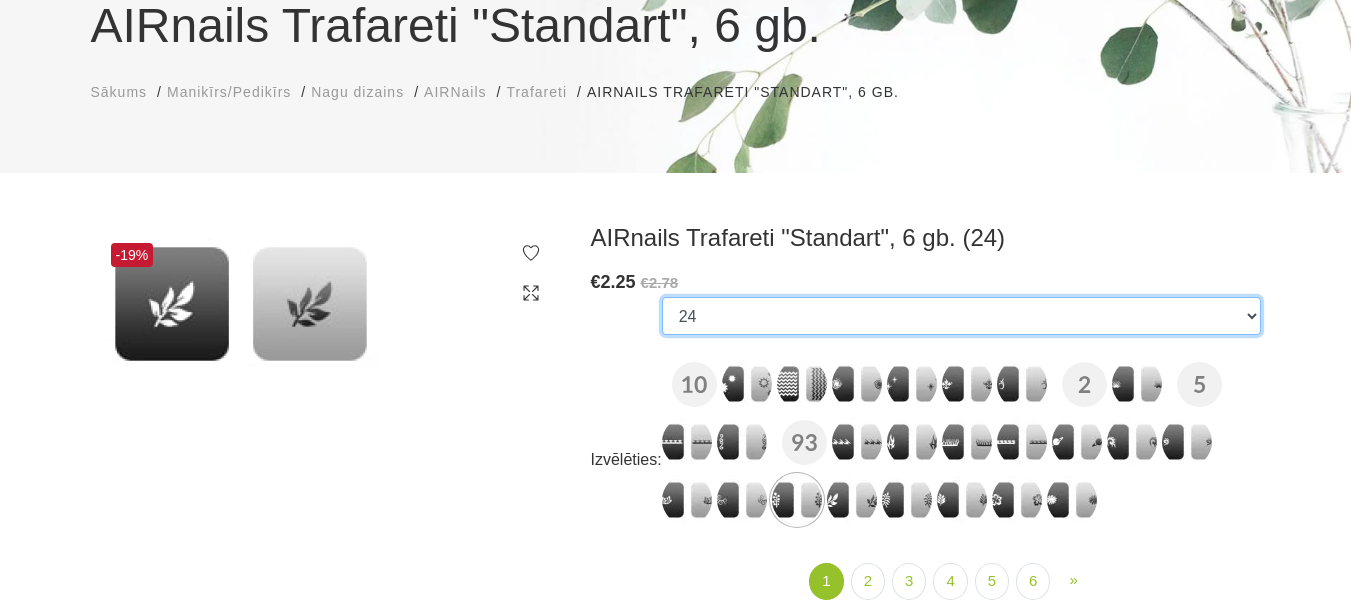 click on "10 11 12 13 14 18 19 2 20 5 7 8 93 251 3 4 6 15 16 17 21 22 23 24 25 26 27 28 30 32 33 34 35 36 37 38 40 41 43 47 48 49 51 52 53 54 58 59 61 62 63 64 65 67 68 69 73 74 75 76 77 78 79 80 81 82 83 86 87 88 89 90 91 92 94 95 104 121 123 131 132 133 136 143 144 145 150 151 152 153 154 155 156 157 161 164 165 166 167 170 173 174 175 176 177 180 181 183 184 188 189 190 191 192 193 196 197 198 200 201 202 203 204 208 210 211 212 216 217 218 219 220 227 230 233 234 239 241 243 246 247 250 252 256 257 263 264 265 267 277 278 279 290 291 280 292" at bounding box center (961, 316) 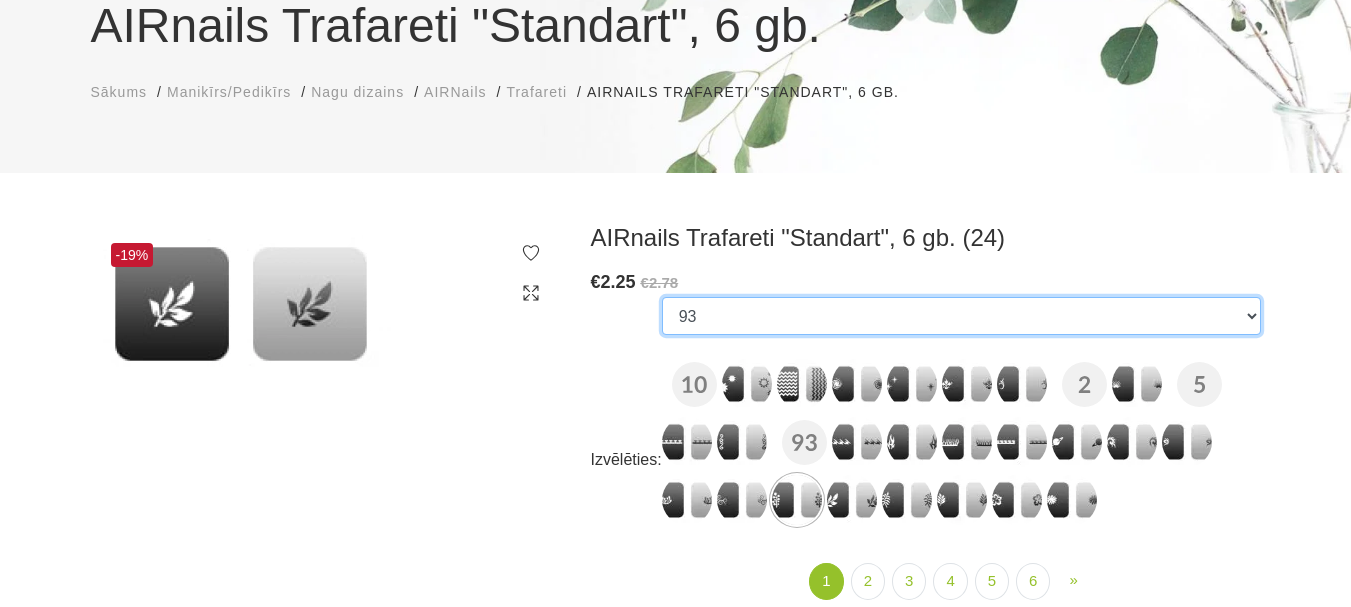click on "10 11 12 13 14 18 19 2 20 5 7 8 93 251 3 4 6 15 16 17 21 22 23 24 25 26 27 28 30 32 33 34 35 36 37 38 40 41 43 47 48 49 51 52 53 54 58 59 61 62 63 64 65 67 68 69 73 74 75 76 77 78 79 80 81 82 83 86 87 88 89 90 91 92 94 95 104 121 123 131 132 133 136 143 144 145 150 151 152 153 154 155 156 157 161 164 165 166 167 170 173 174 175 176 177 180 181 183 184 188 189 190 191 192 193 196 197 198 200 201 202 203 204 208 210 211 212 216 217 218 219 220 227 230 233 234 239 241 243 246 247 250 252 256 257 263 264 265 267 277 278 279 290 291 280 292" at bounding box center [961, 316] 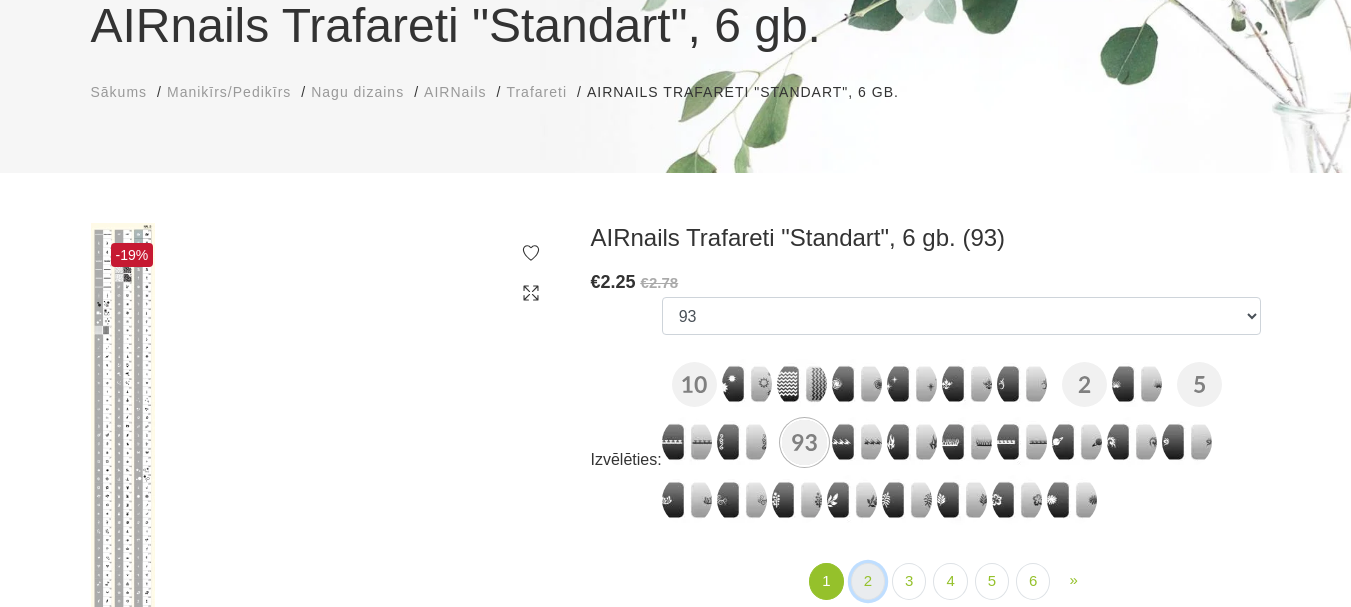 click on "2" at bounding box center (868, 581) 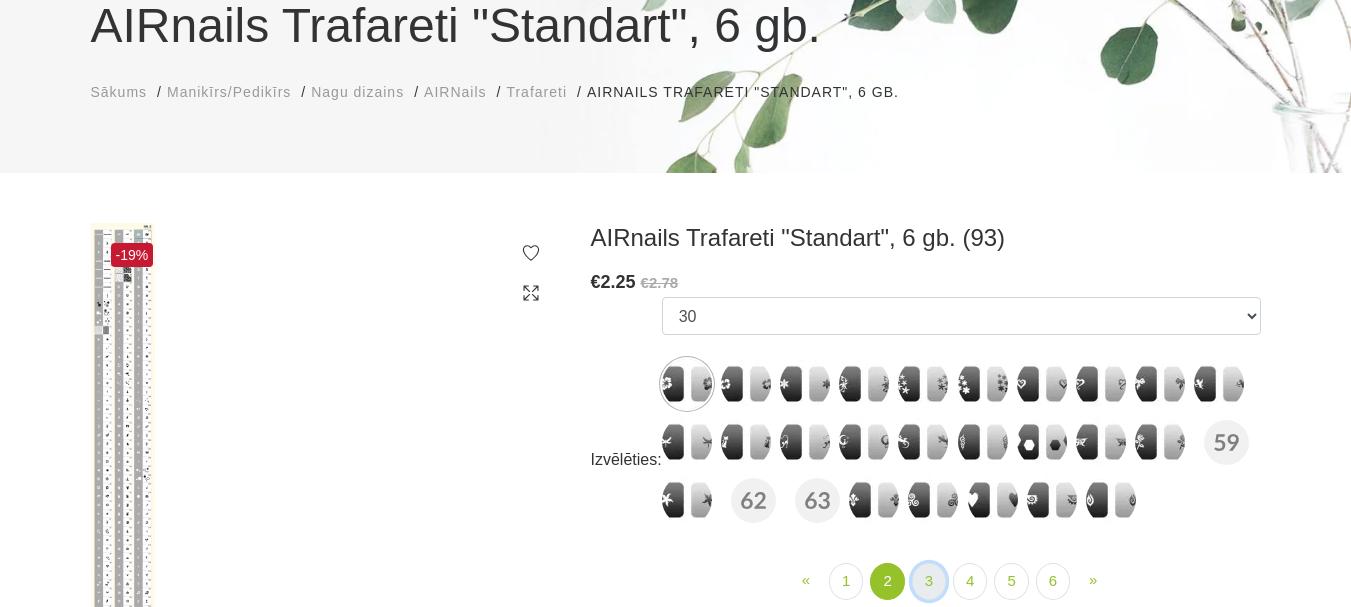 click on "3" at bounding box center [929, 581] 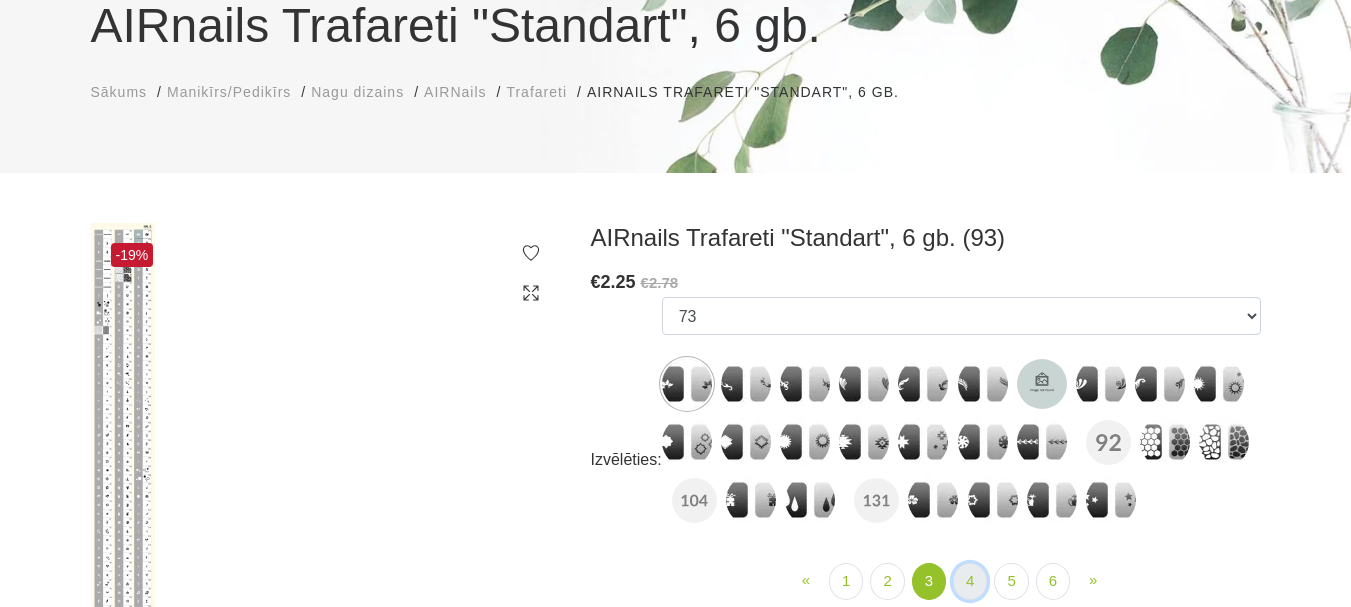 click on "4" at bounding box center (970, 581) 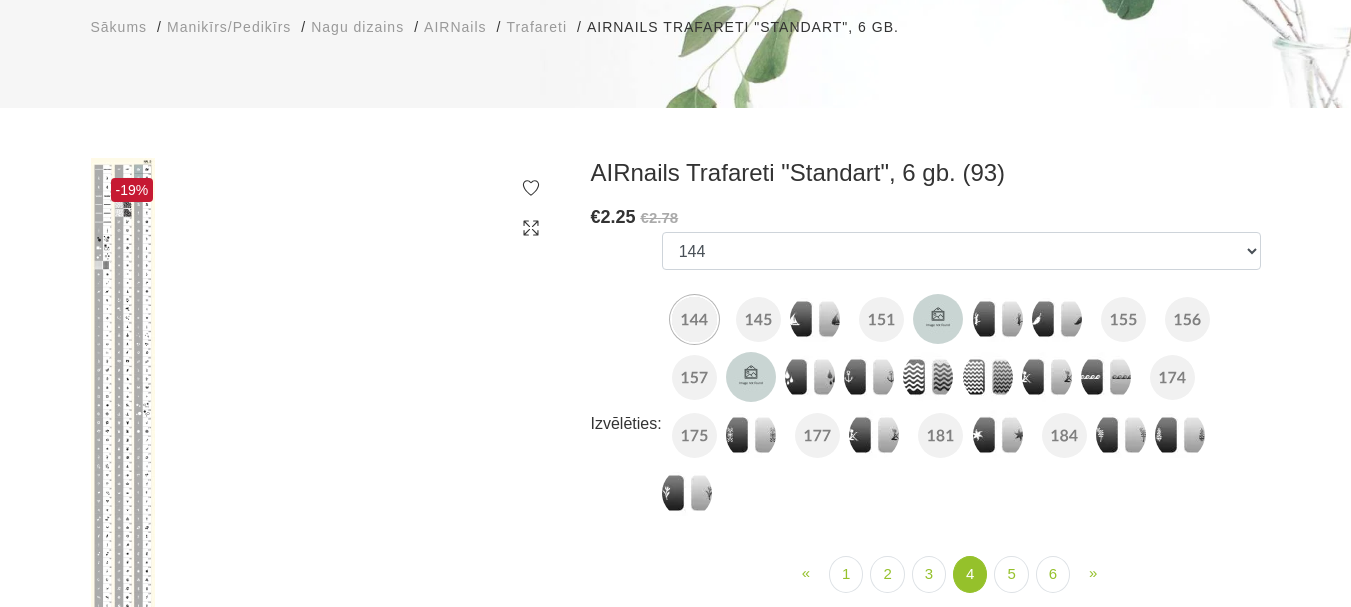 scroll, scrollTop: 300, scrollLeft: 0, axis: vertical 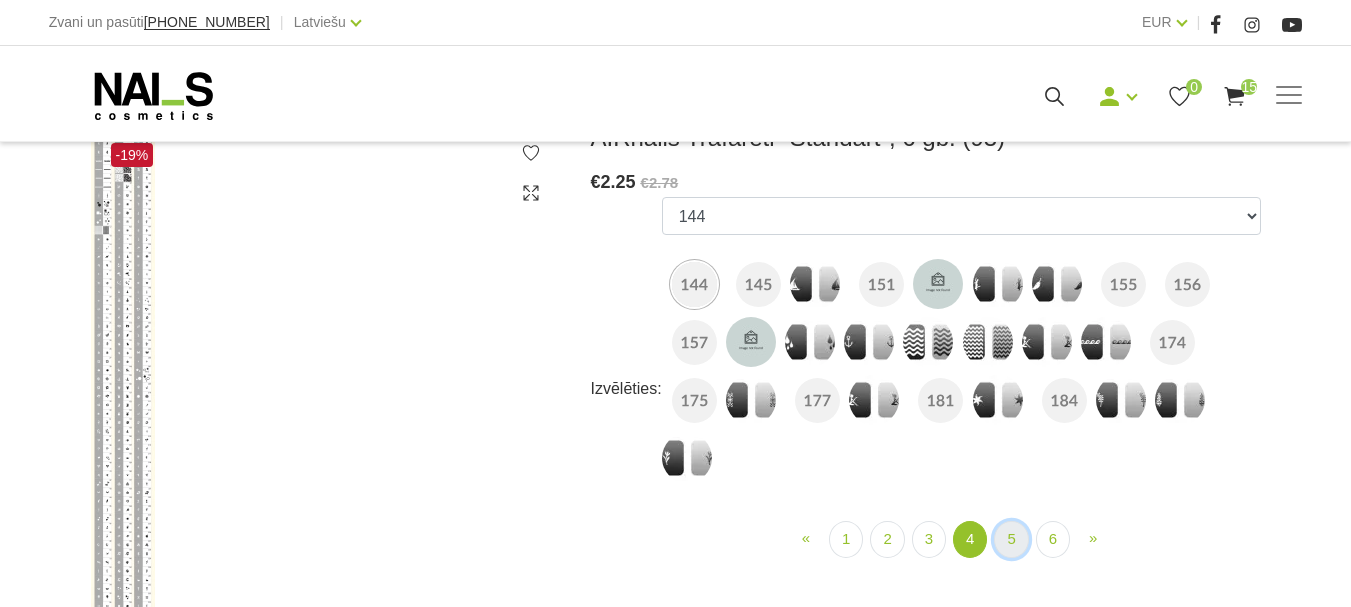 click on "5" at bounding box center (1011, 539) 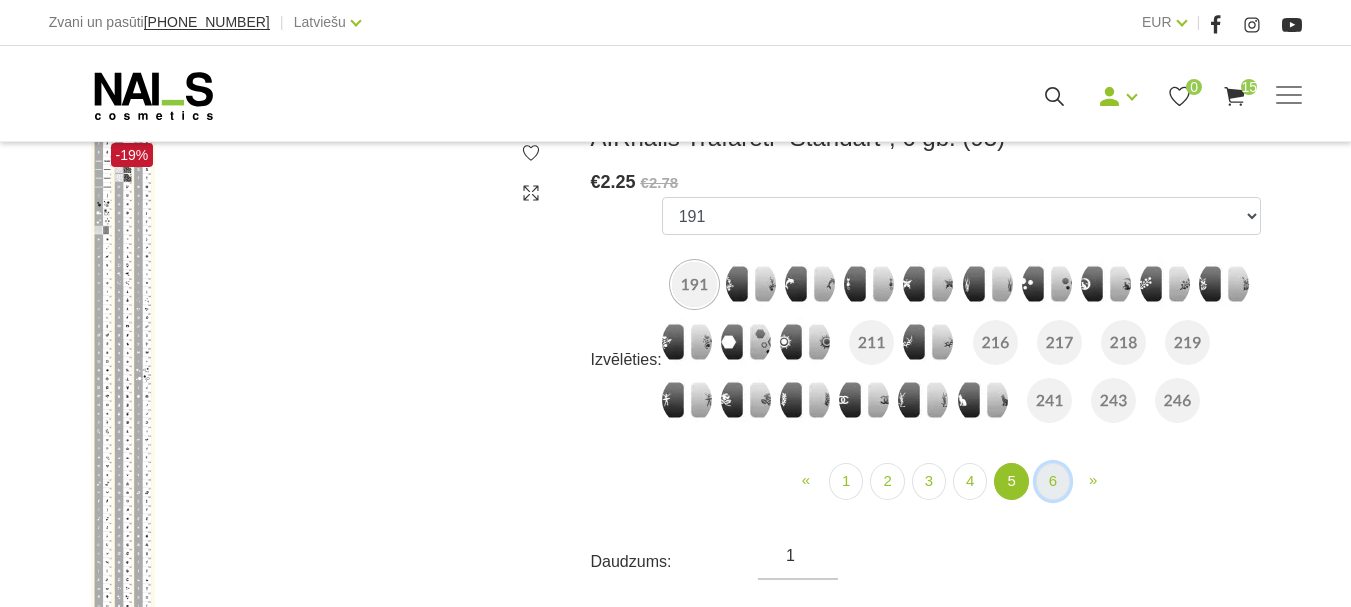 click on "6" at bounding box center (1053, 481) 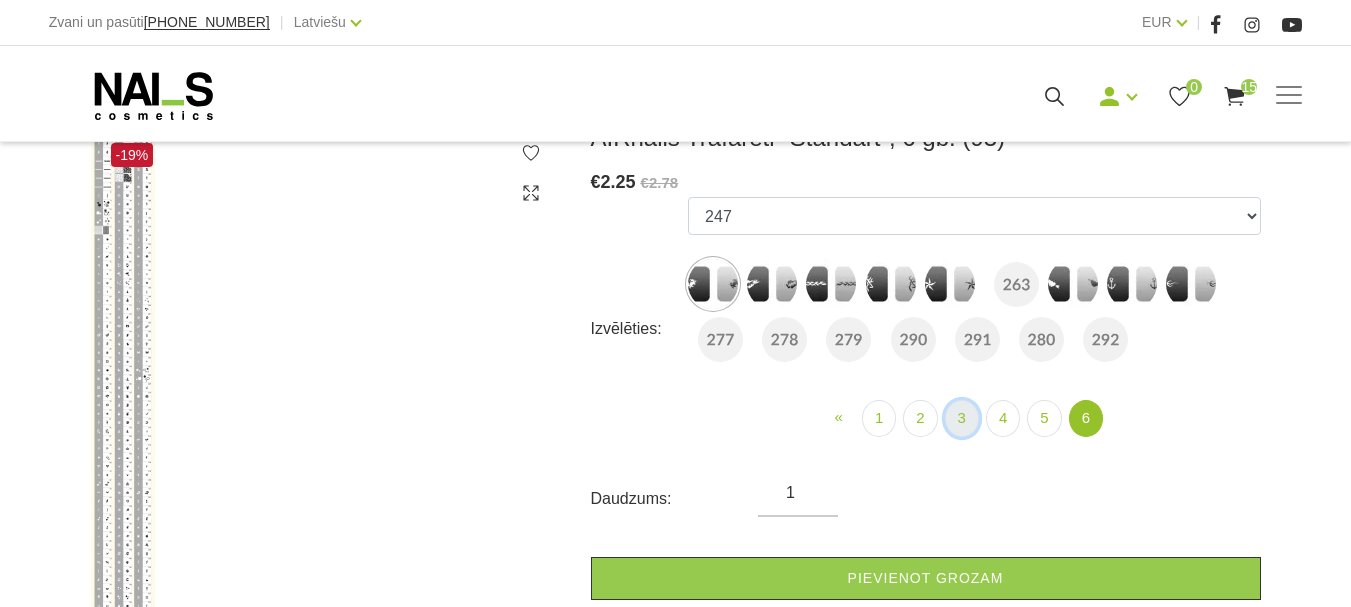click on "3" at bounding box center [962, 418] 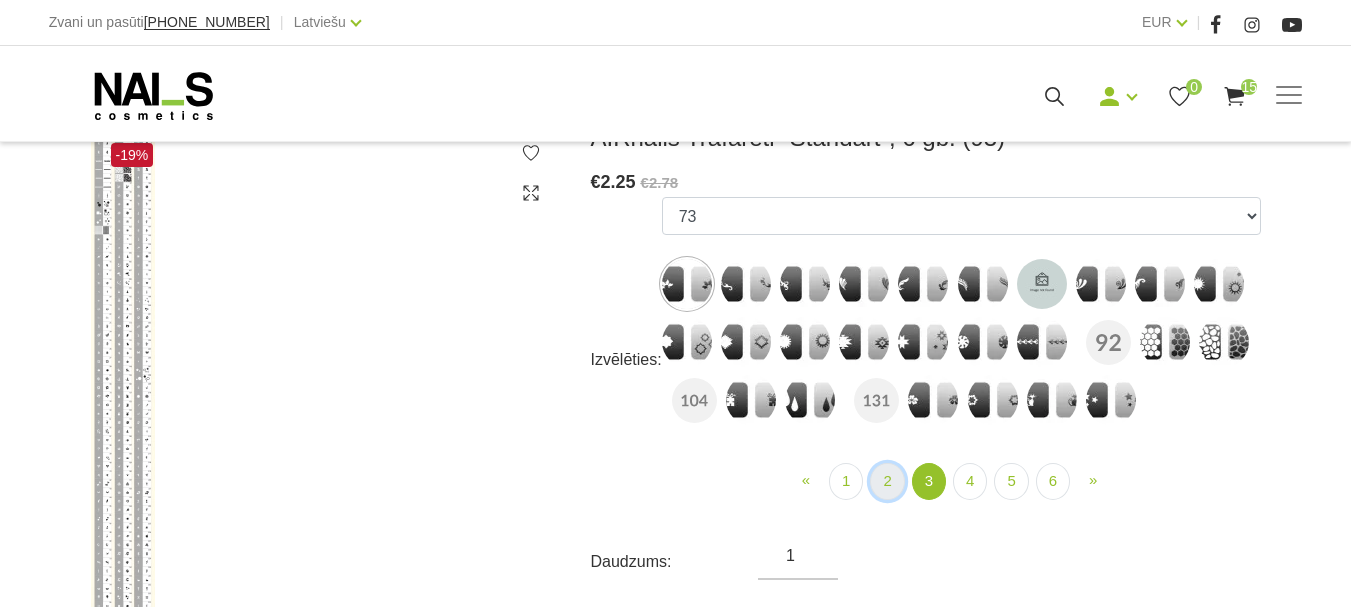 click on "2" at bounding box center [887, 481] 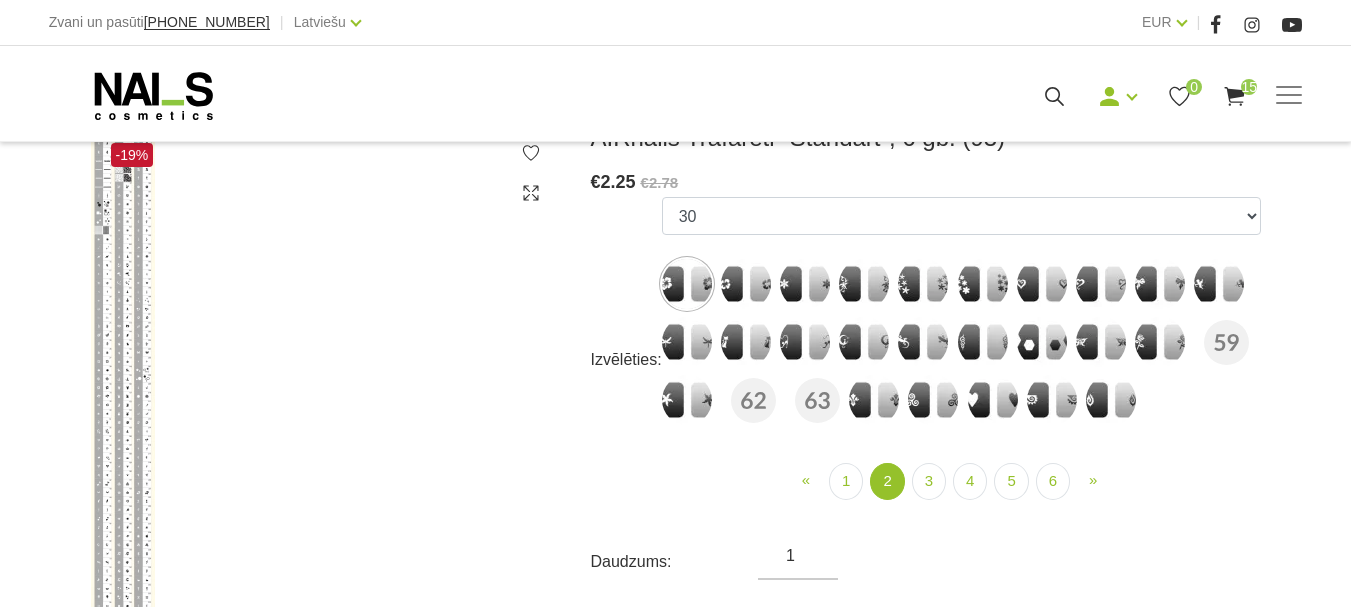 click at bounding box center [1160, 342] 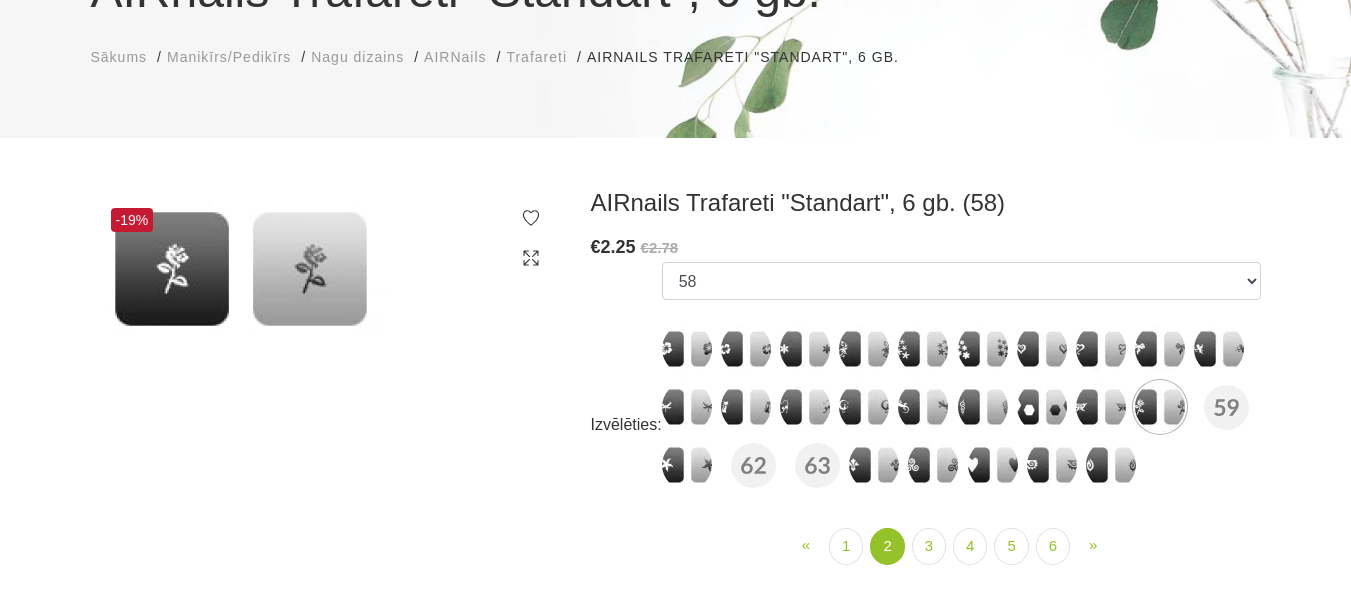 scroll, scrollTop: 200, scrollLeft: 0, axis: vertical 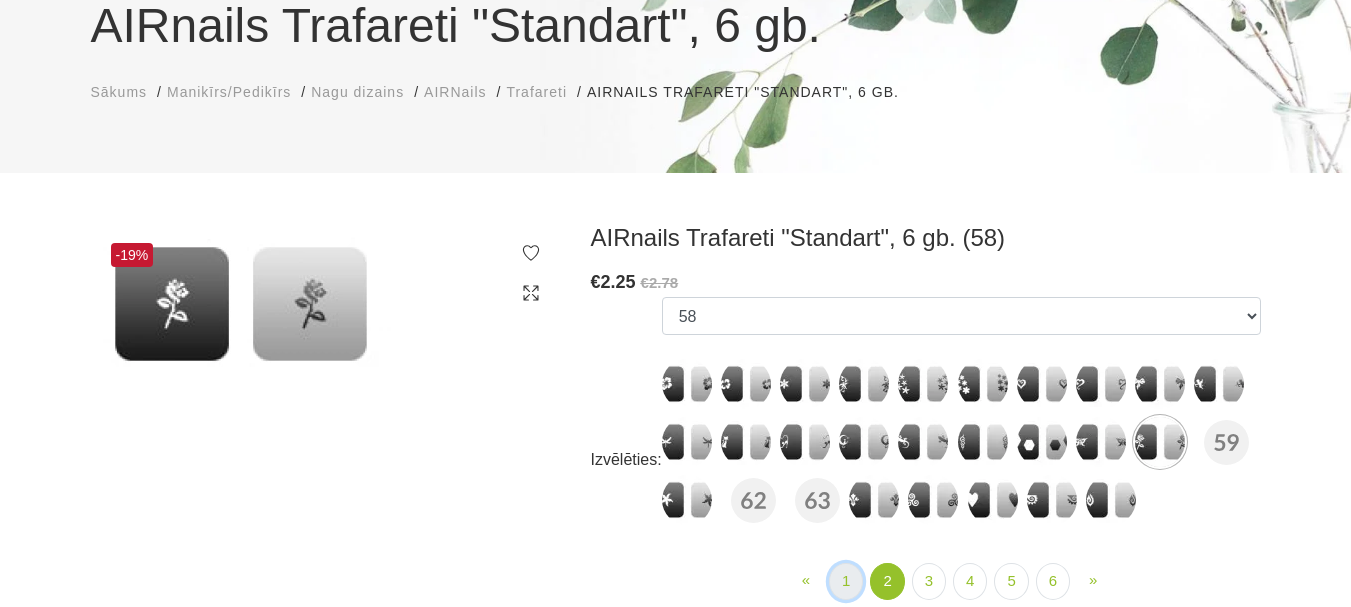 click on "1" at bounding box center (846, 581) 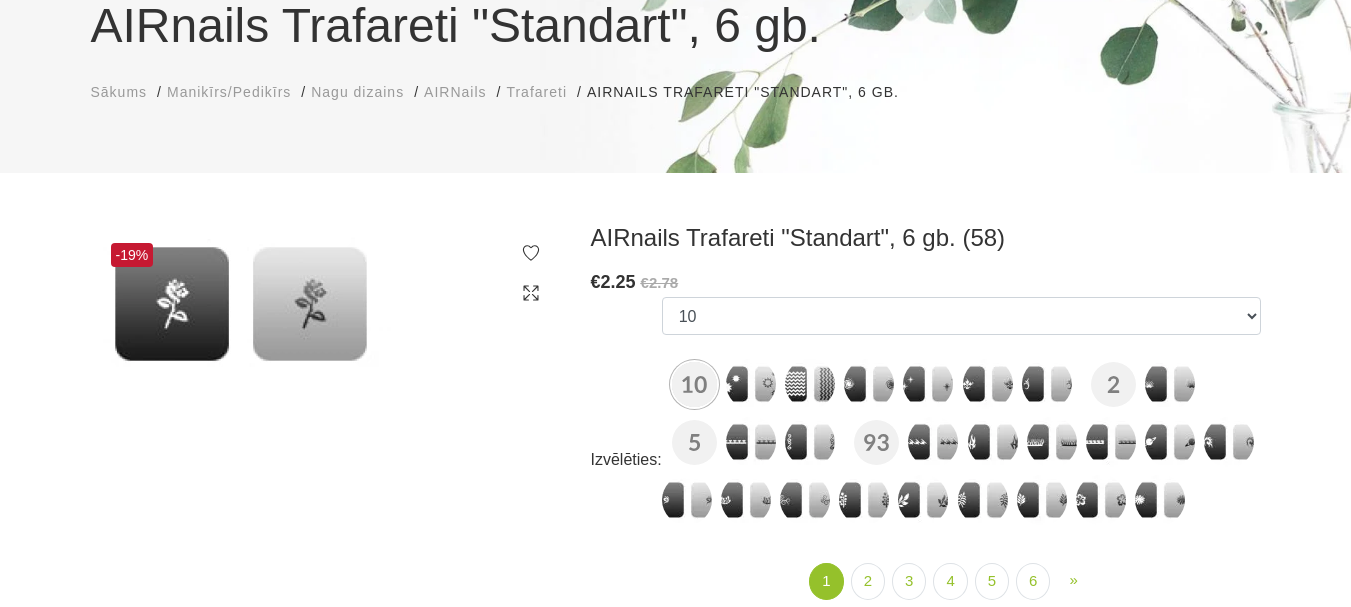 click at bounding box center (923, 500) 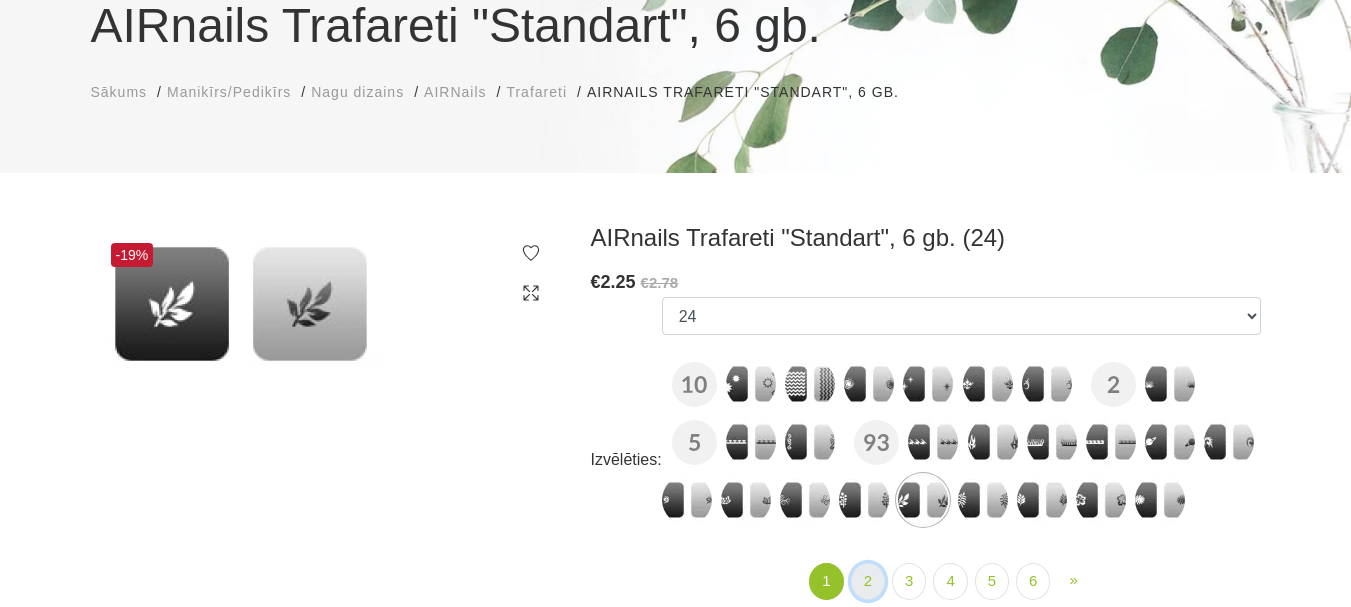 click on "2" at bounding box center [868, 581] 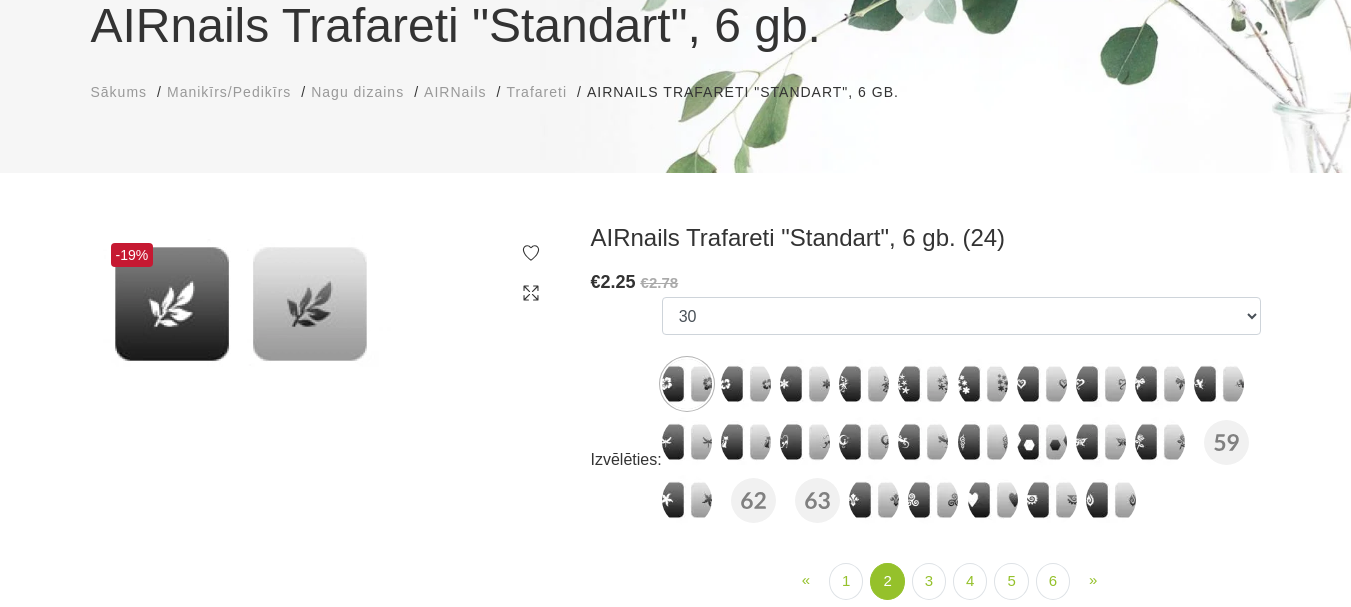 click at bounding box center [1160, 442] 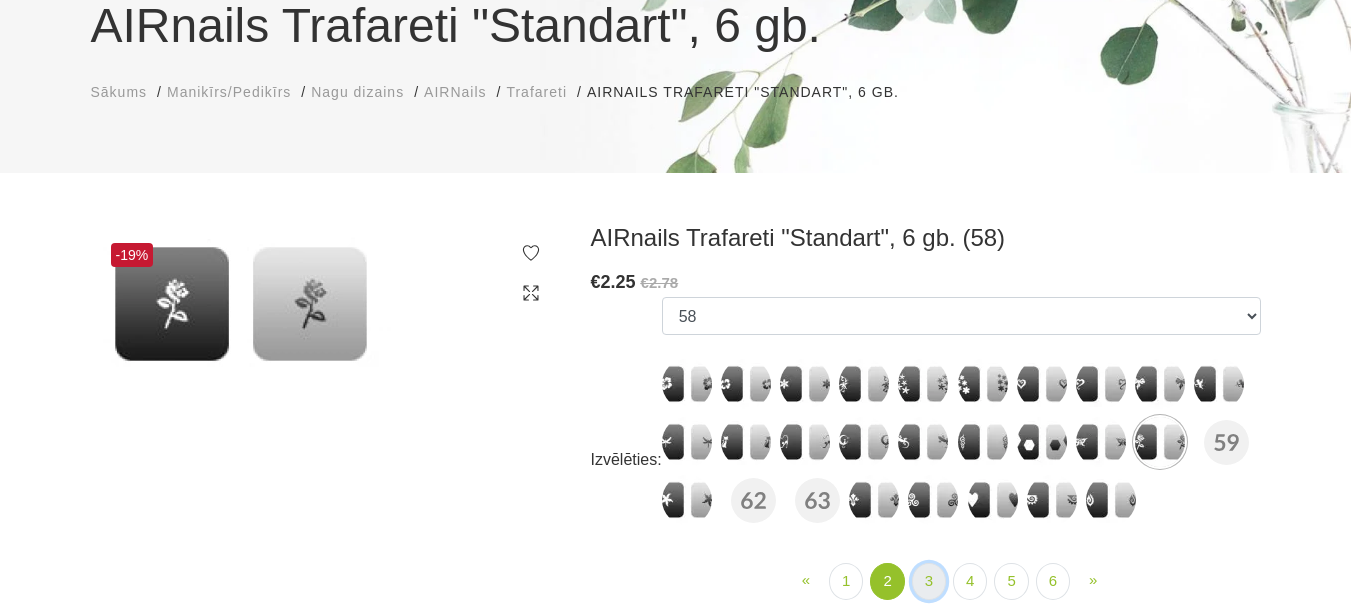 click on "3" at bounding box center [929, 581] 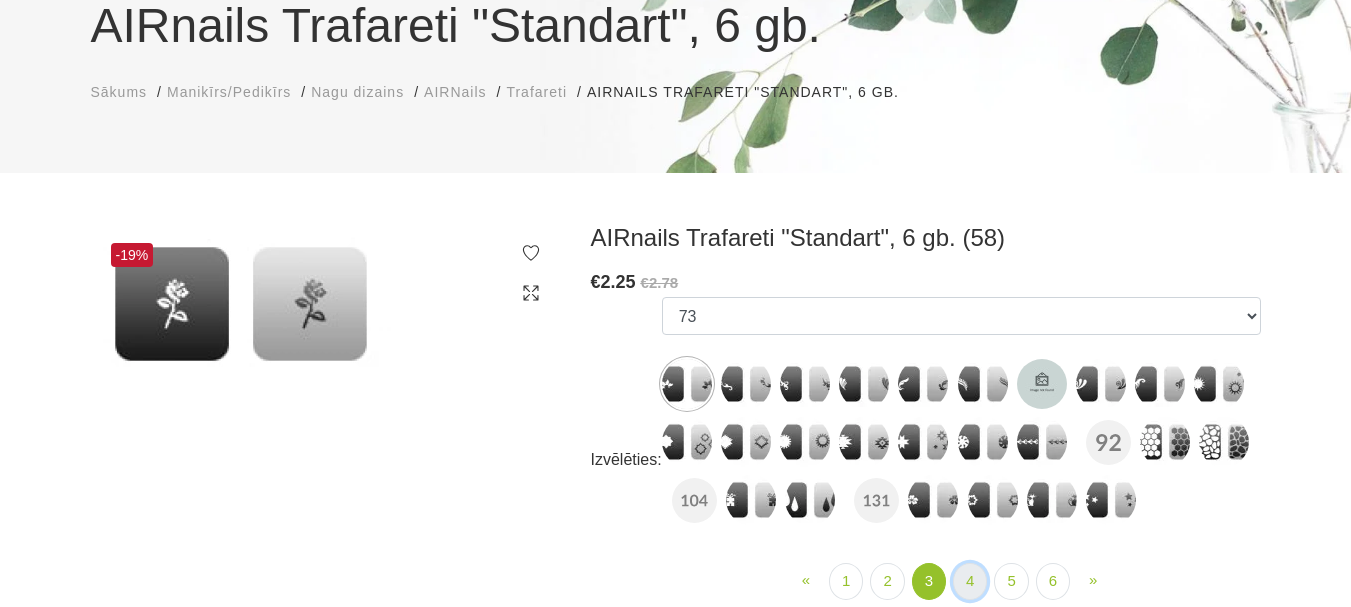 click on "4" at bounding box center (970, 581) 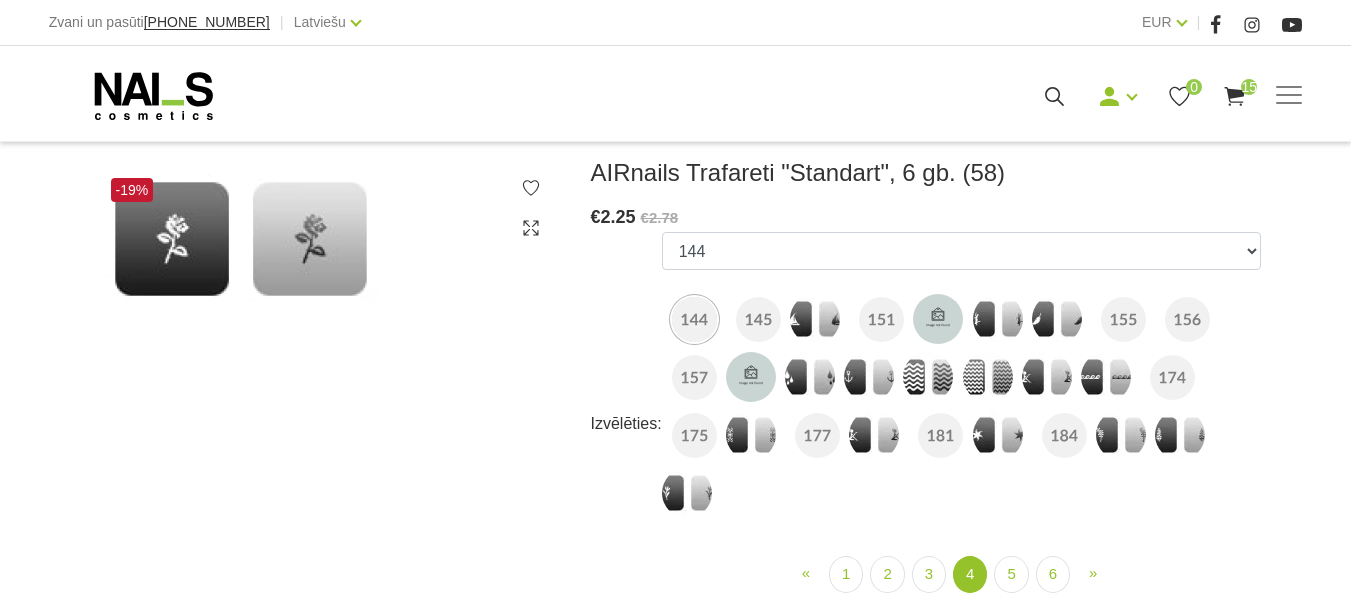 scroll, scrollTop: 300, scrollLeft: 0, axis: vertical 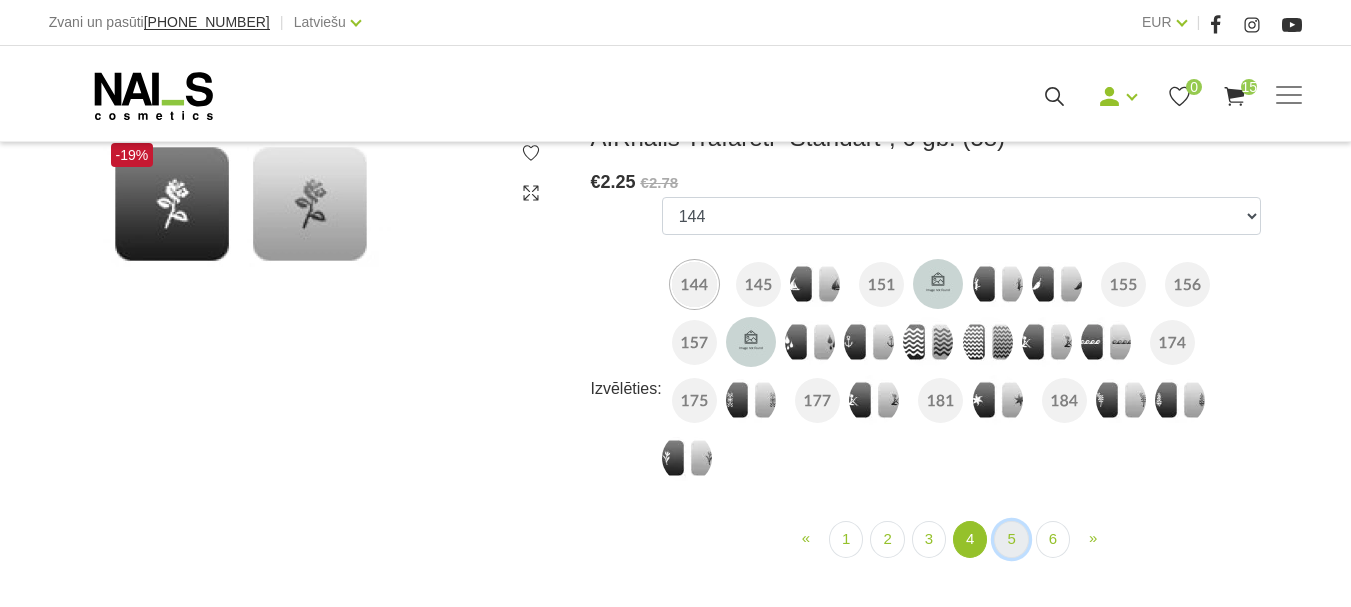 click on "5" at bounding box center [1011, 539] 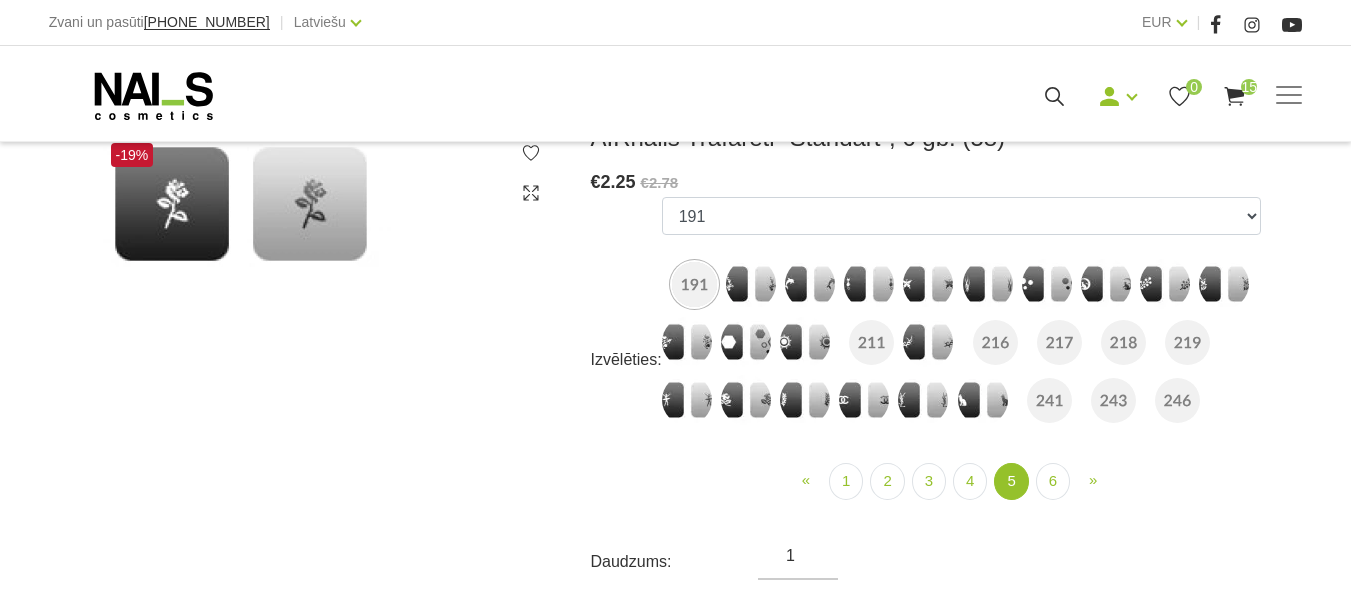 click at bounding box center [1224, 284] 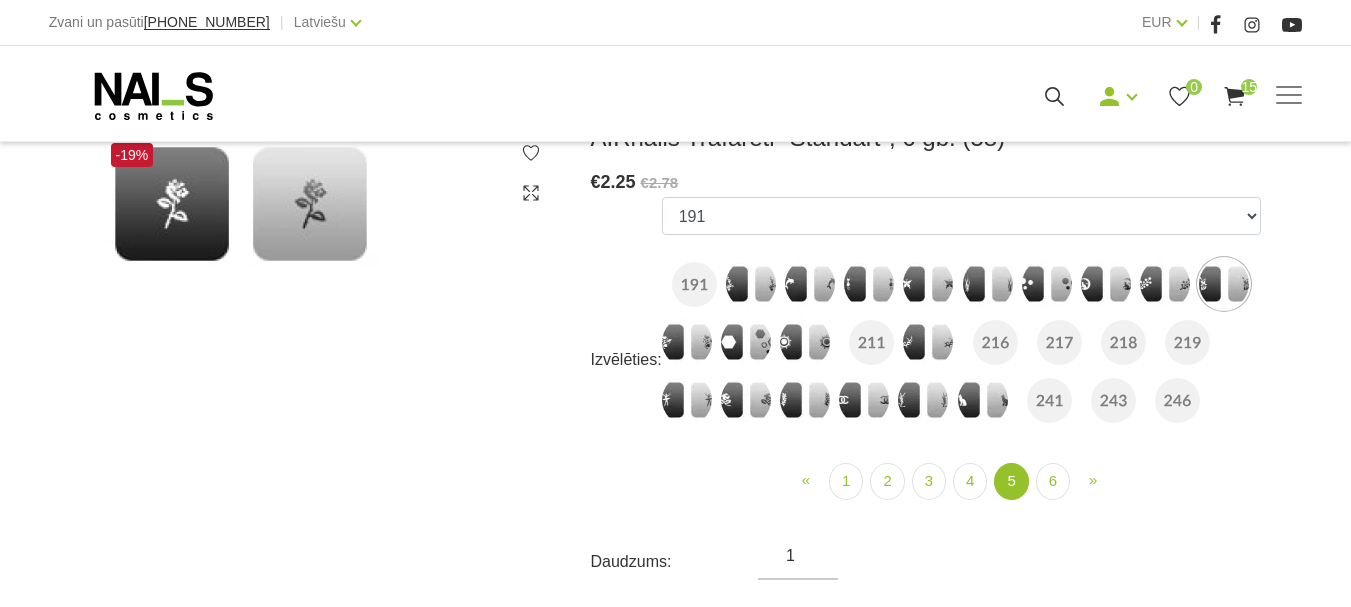select on "841" 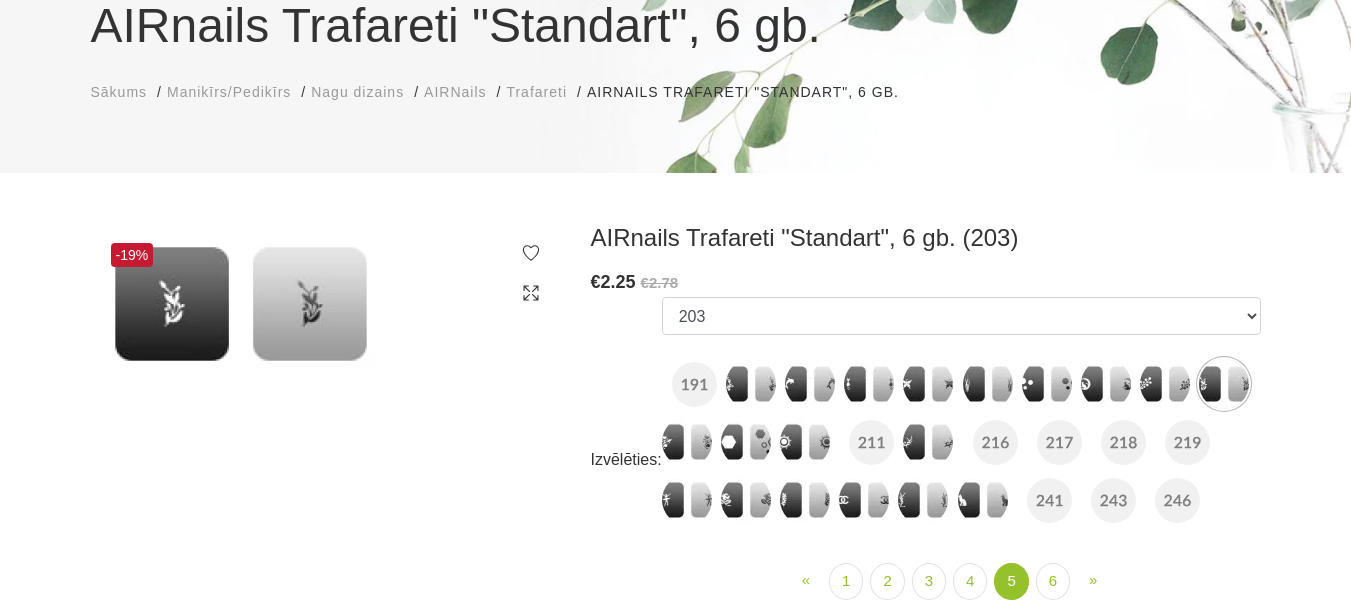 scroll, scrollTop: 300, scrollLeft: 0, axis: vertical 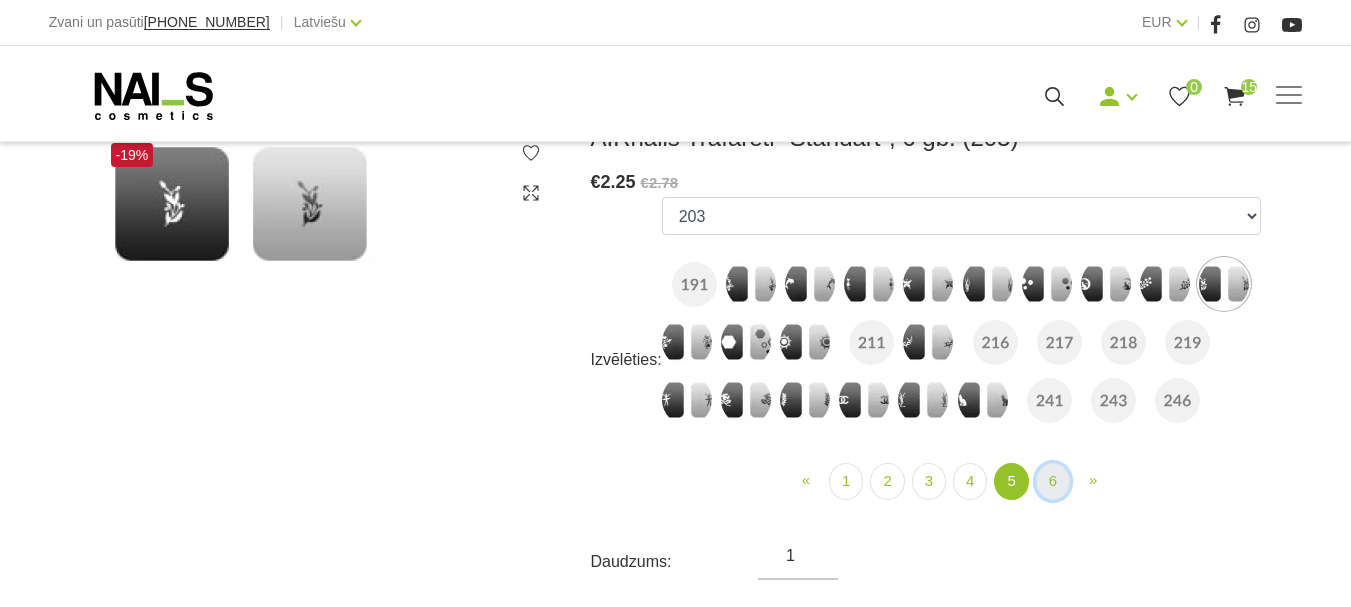 click on "6" at bounding box center [1053, 481] 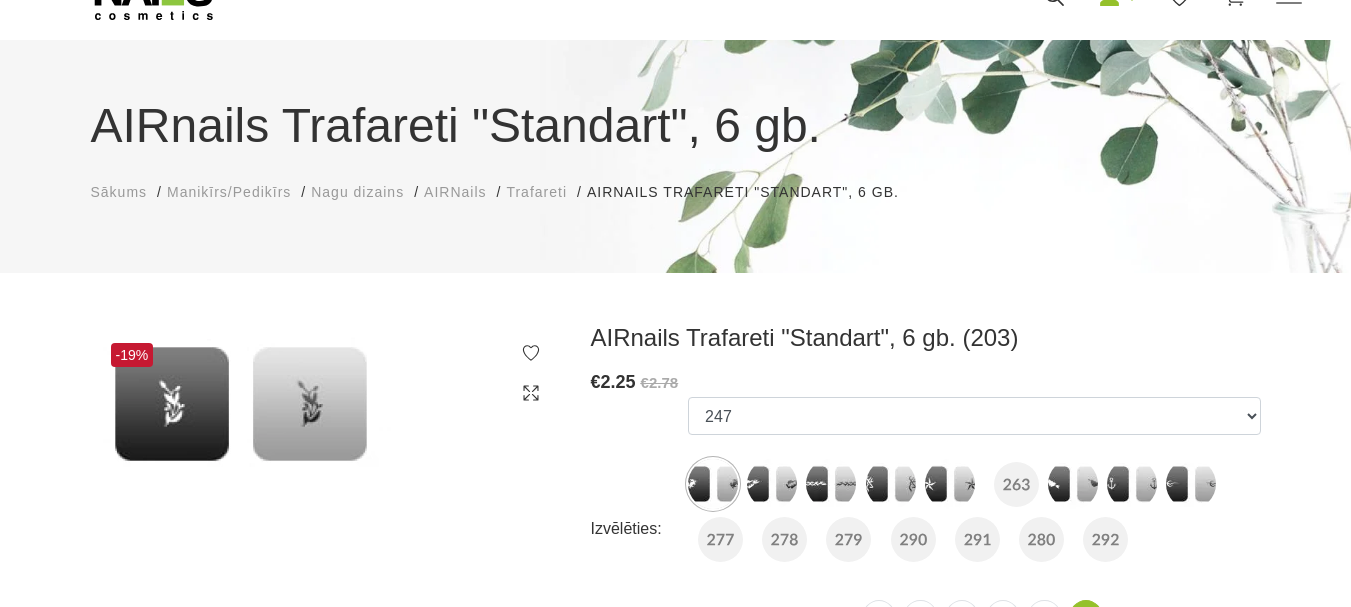 scroll, scrollTop: 0, scrollLeft: 0, axis: both 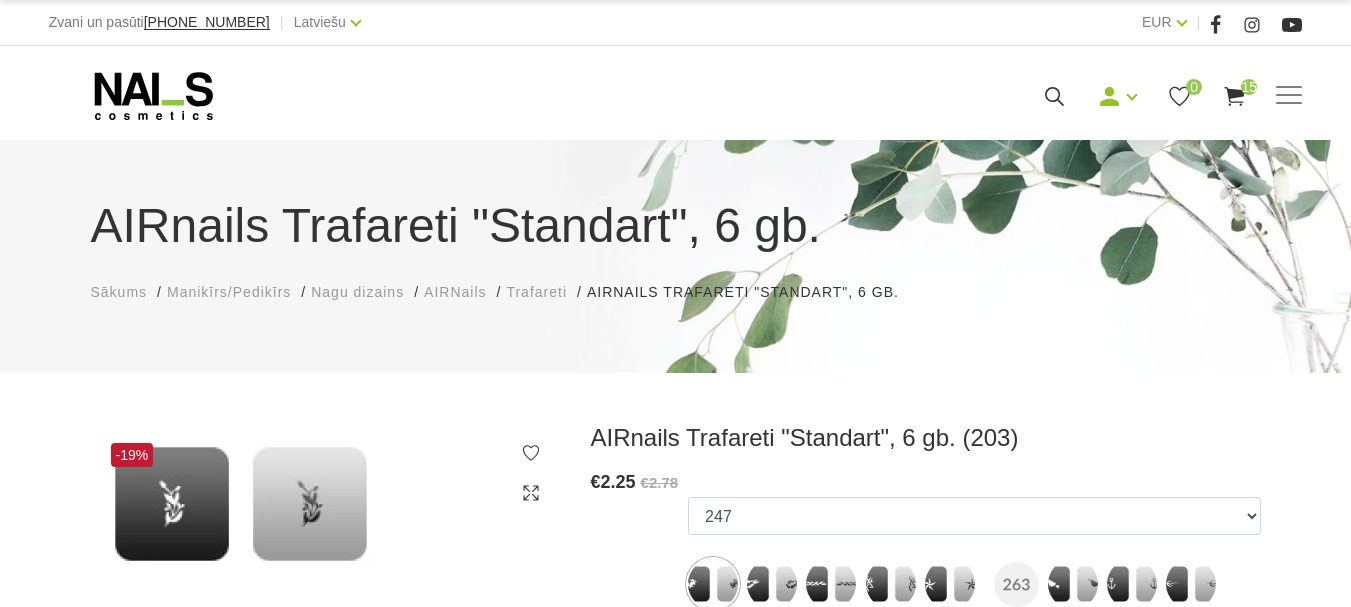 click on "Nagu dizains" at bounding box center [357, 292] 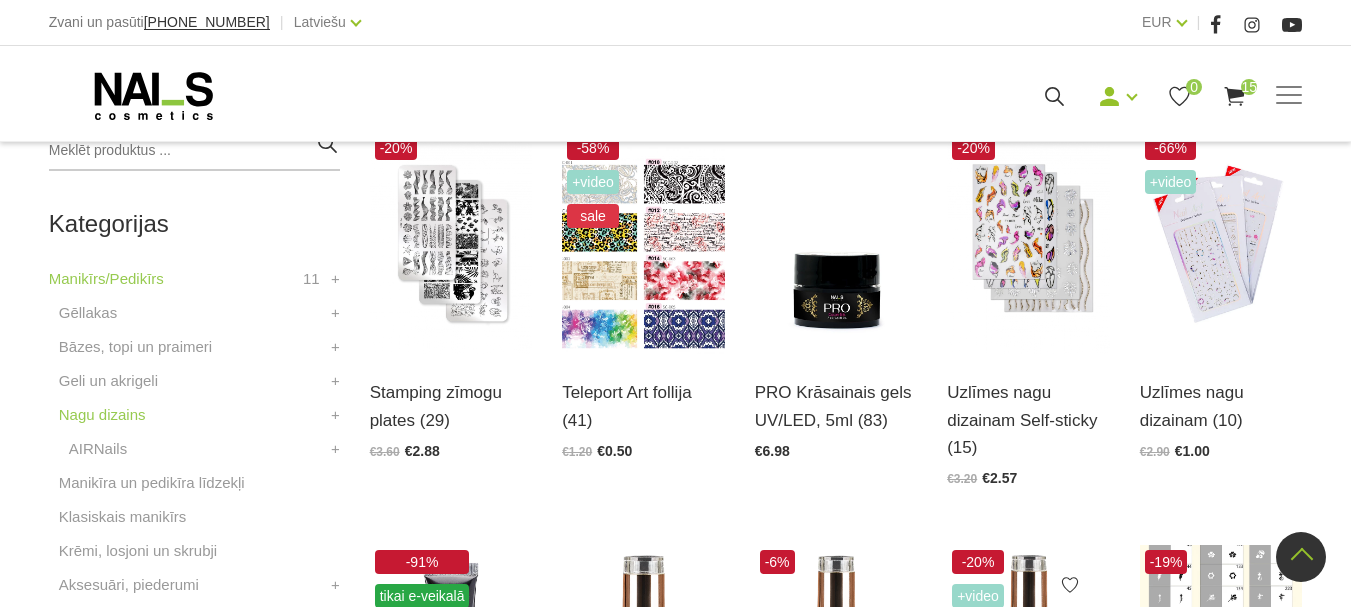 scroll, scrollTop: 400, scrollLeft: 0, axis: vertical 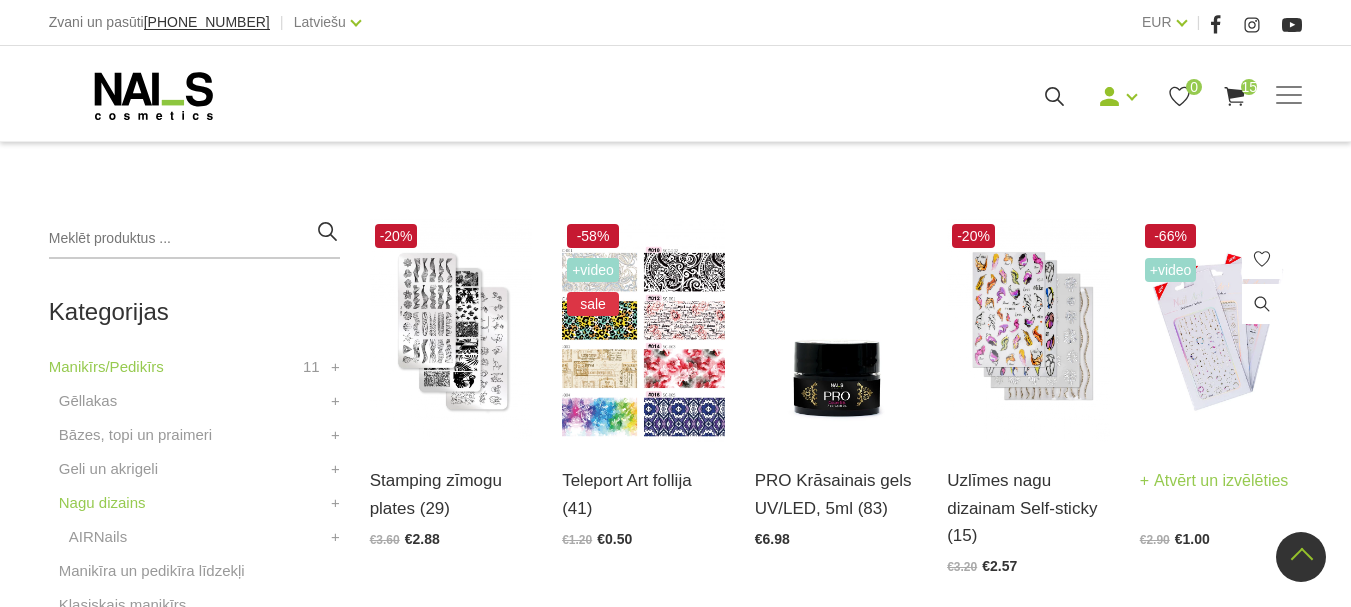 click on "Atvērt un izvēlēties" at bounding box center [1214, 481] 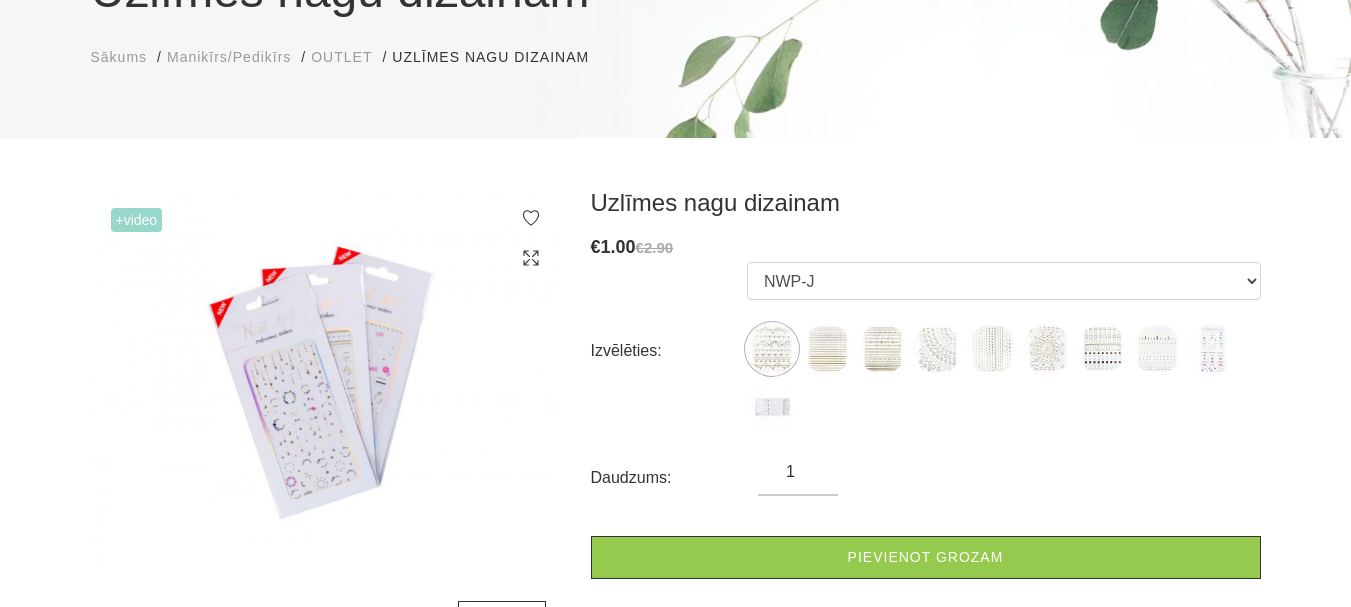 scroll, scrollTop: 200, scrollLeft: 0, axis: vertical 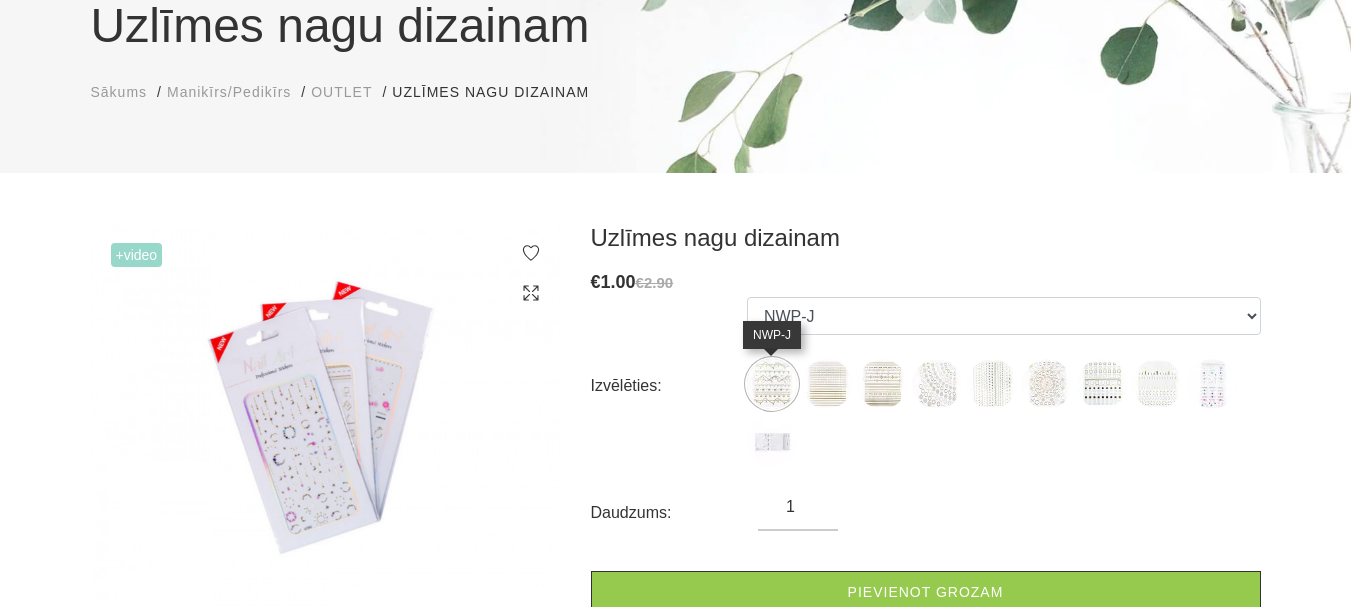 click at bounding box center (772, 384) 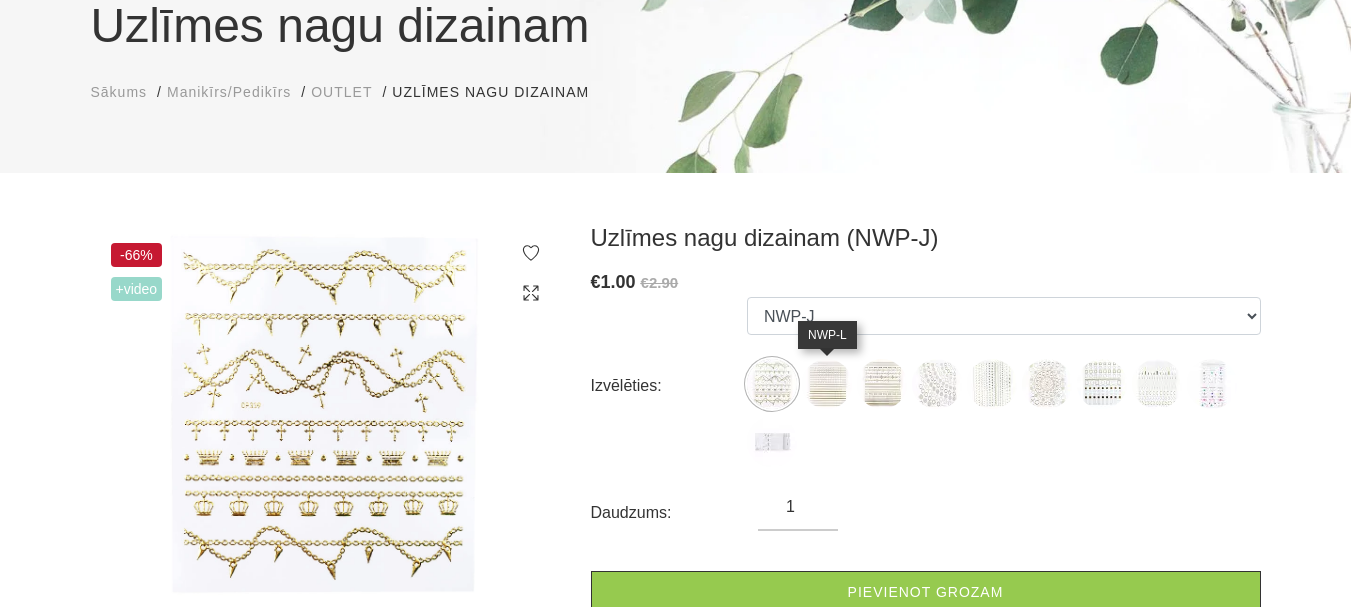 click at bounding box center (827, 384) 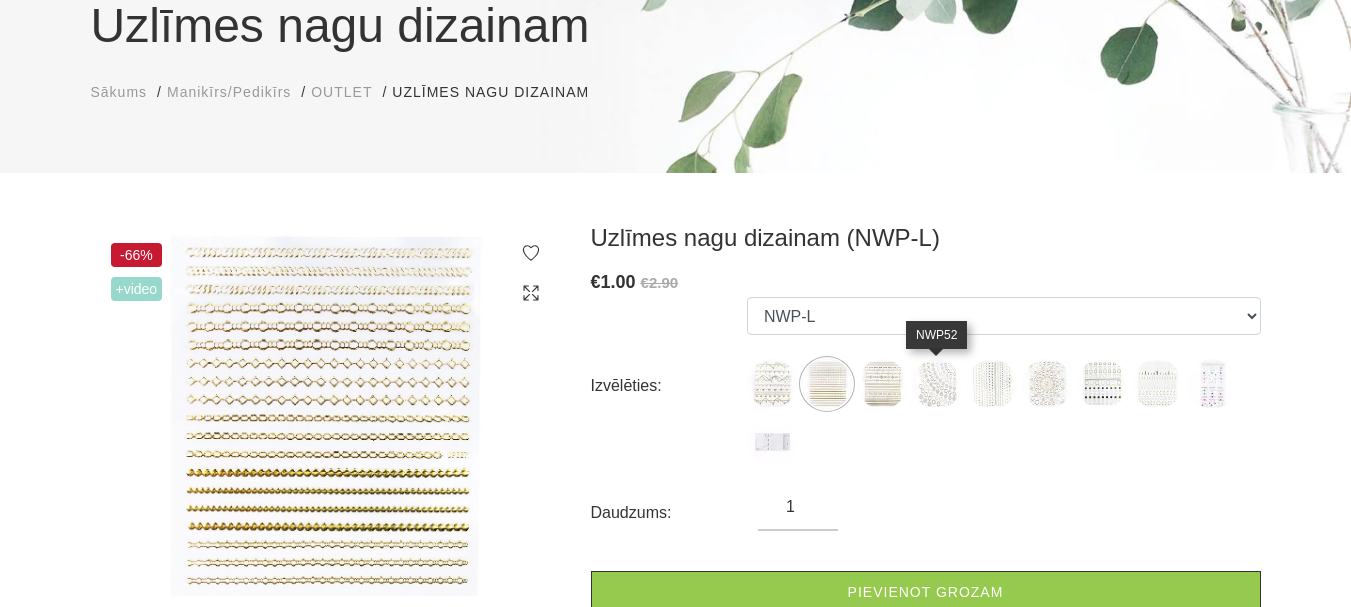 click at bounding box center [937, 384] 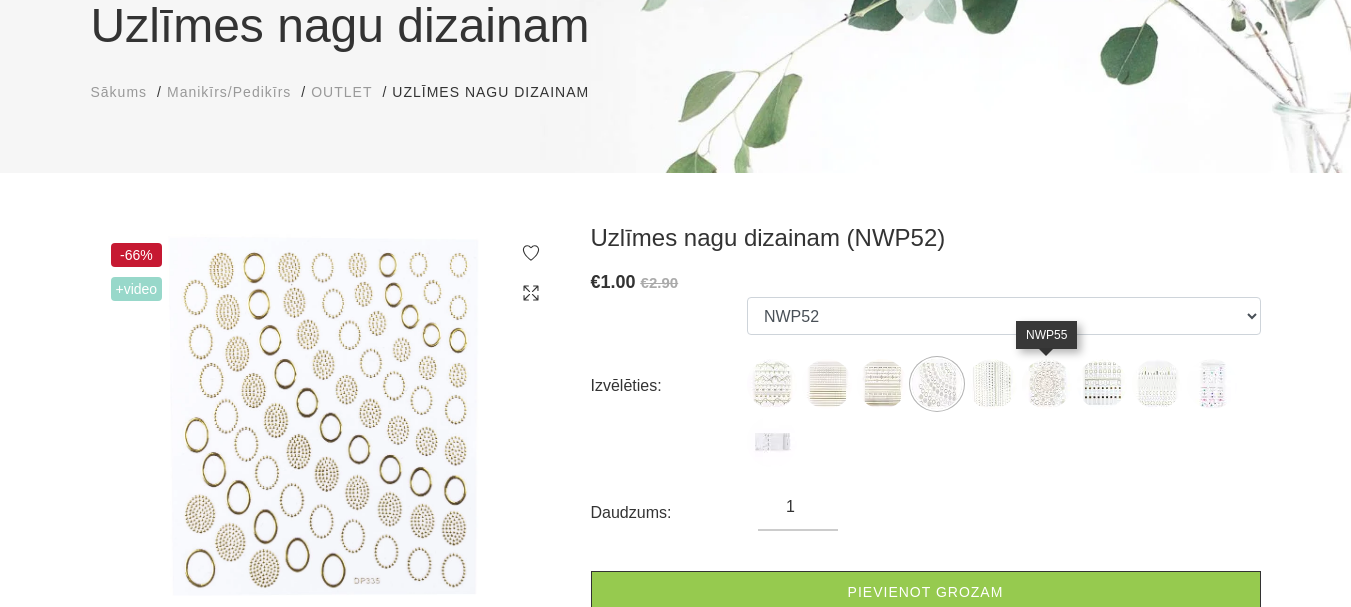 click at bounding box center [1047, 384] 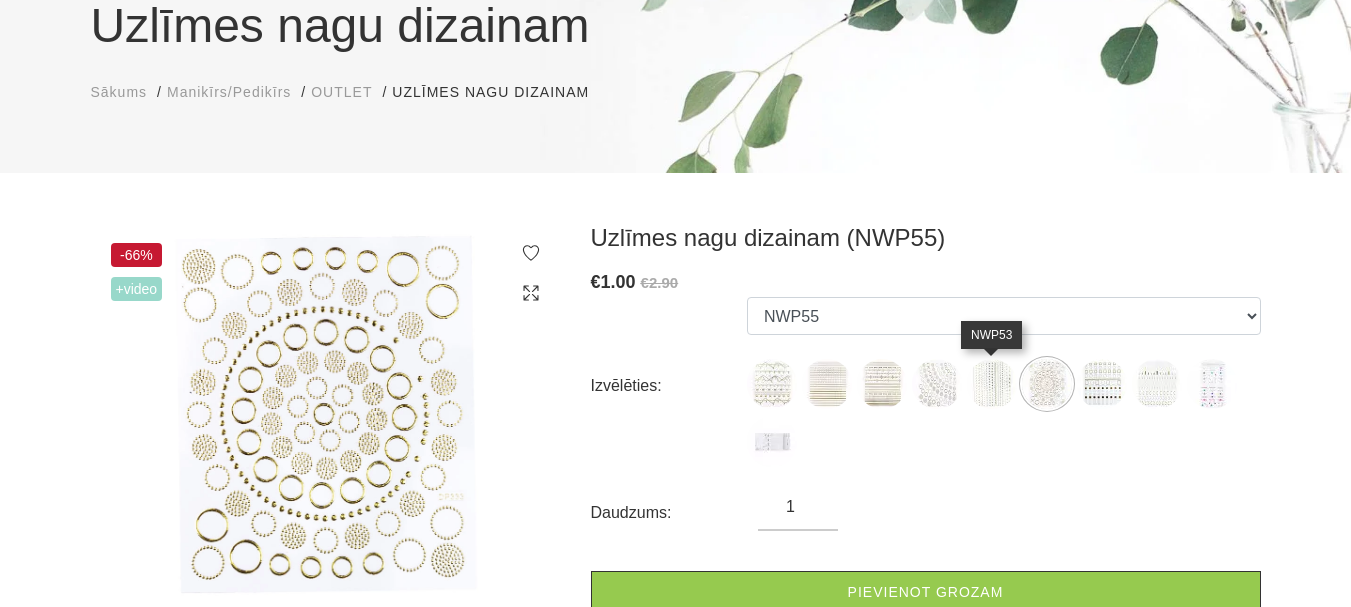 click at bounding box center [992, 384] 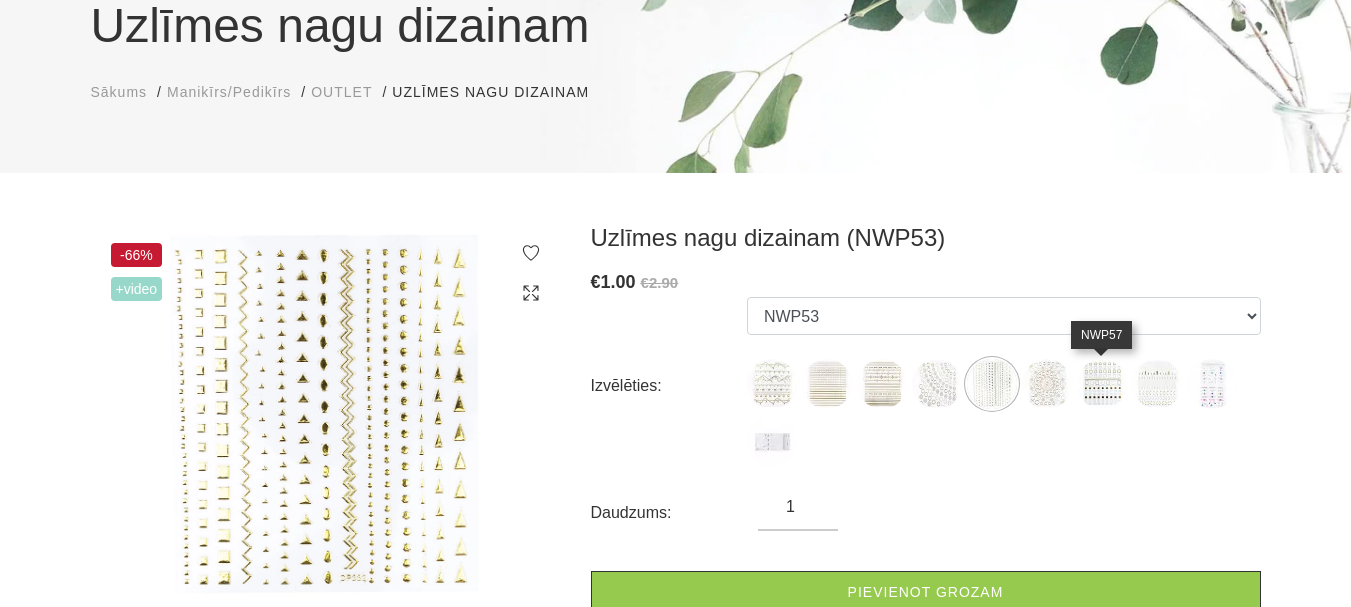 click at bounding box center (1102, 384) 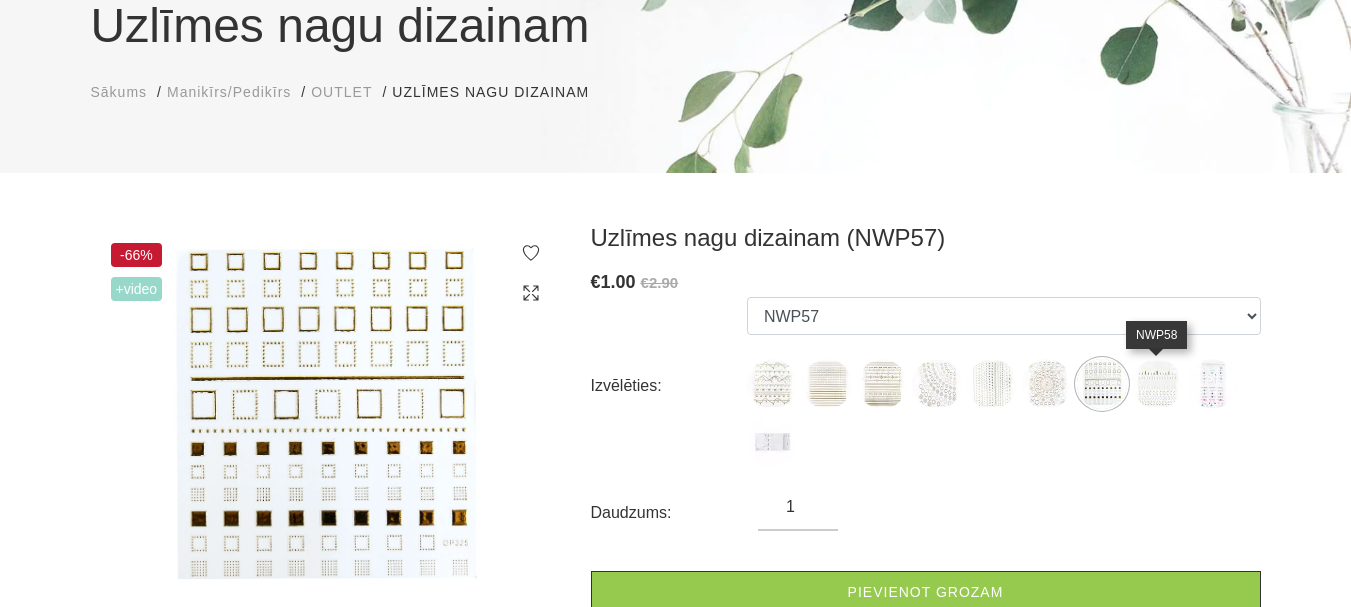 click at bounding box center [1157, 384] 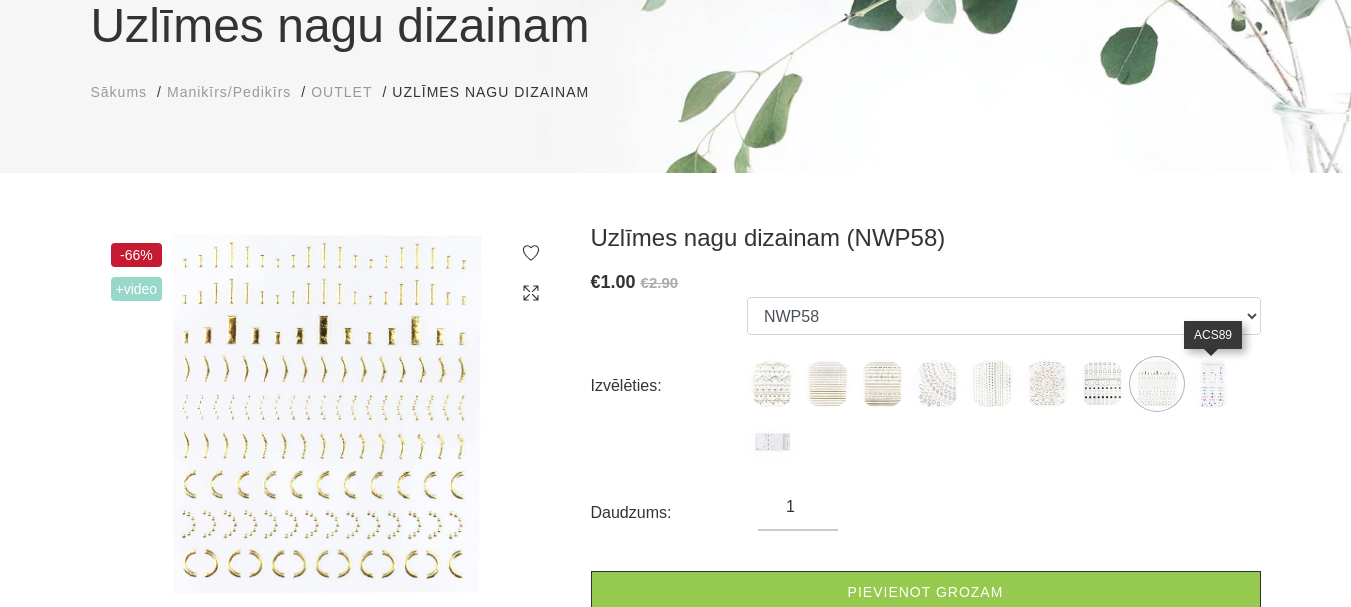 click at bounding box center [1212, 384] 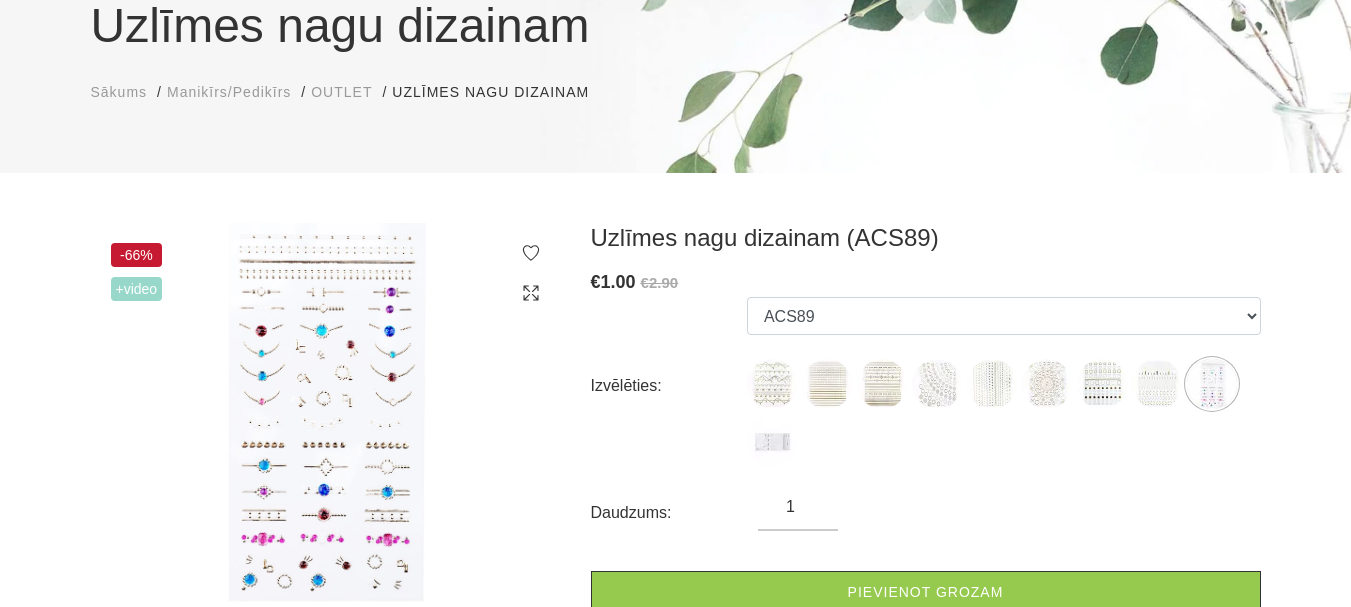 click on "Manikīrs/Pedikīrs" at bounding box center [229, 92] 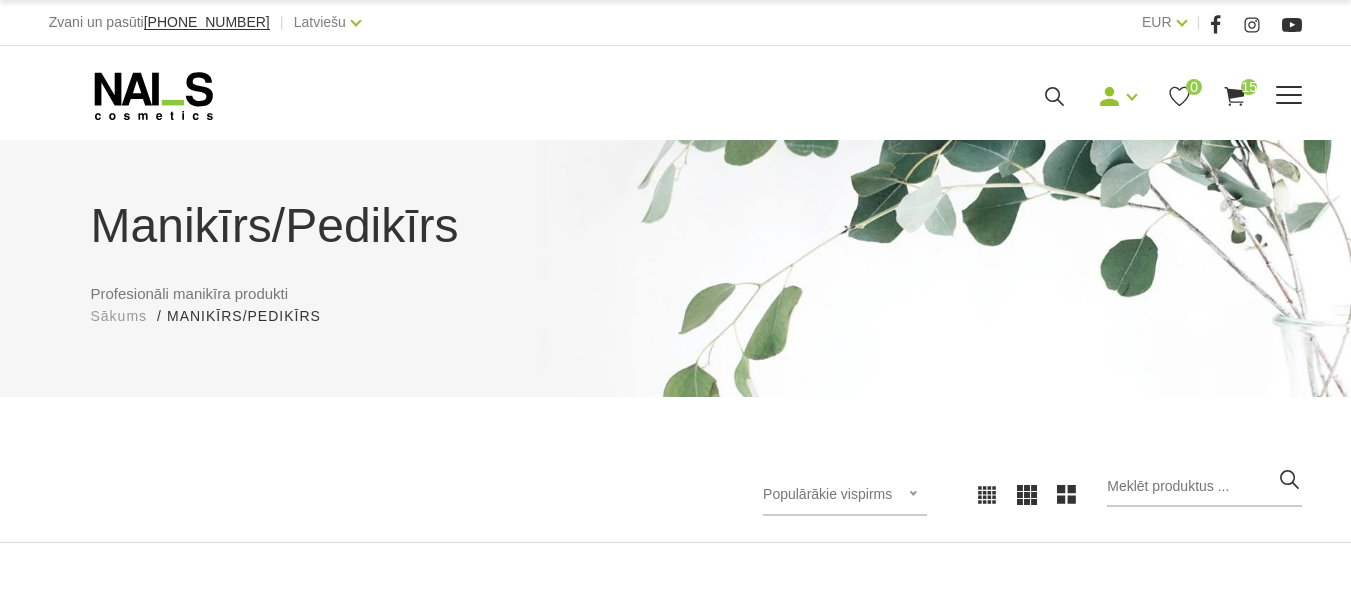 scroll, scrollTop: 0, scrollLeft: 0, axis: both 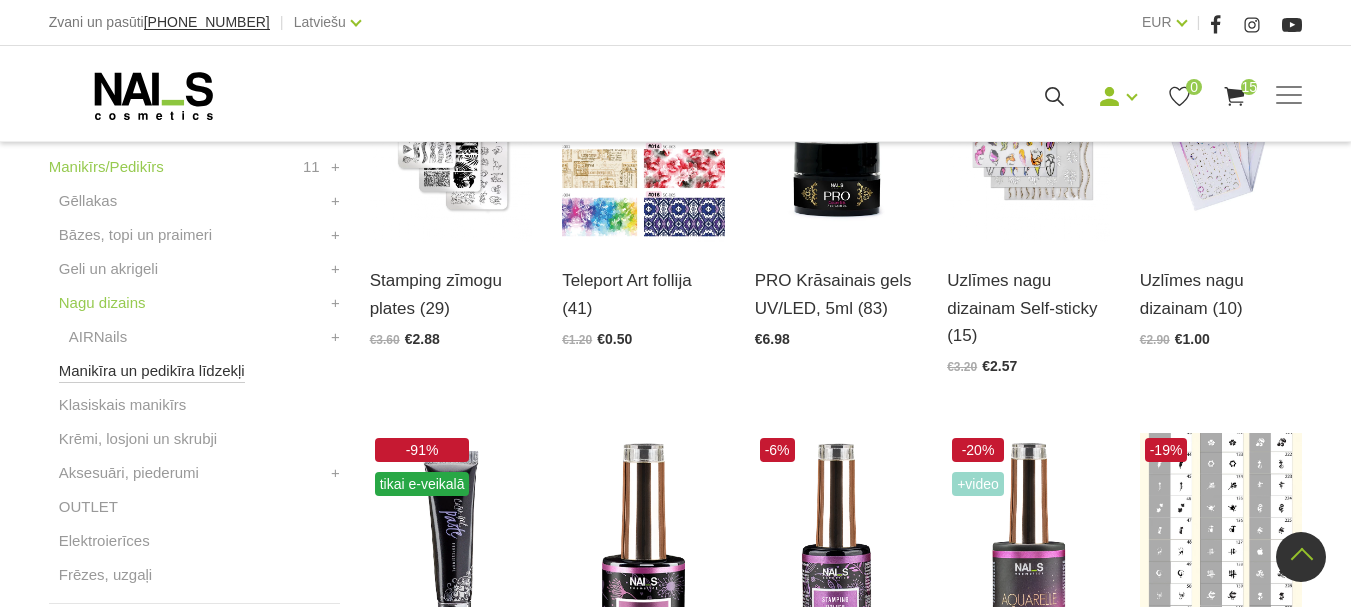 click on "Manikīra un pedikīra līdzekļi" at bounding box center [152, 371] 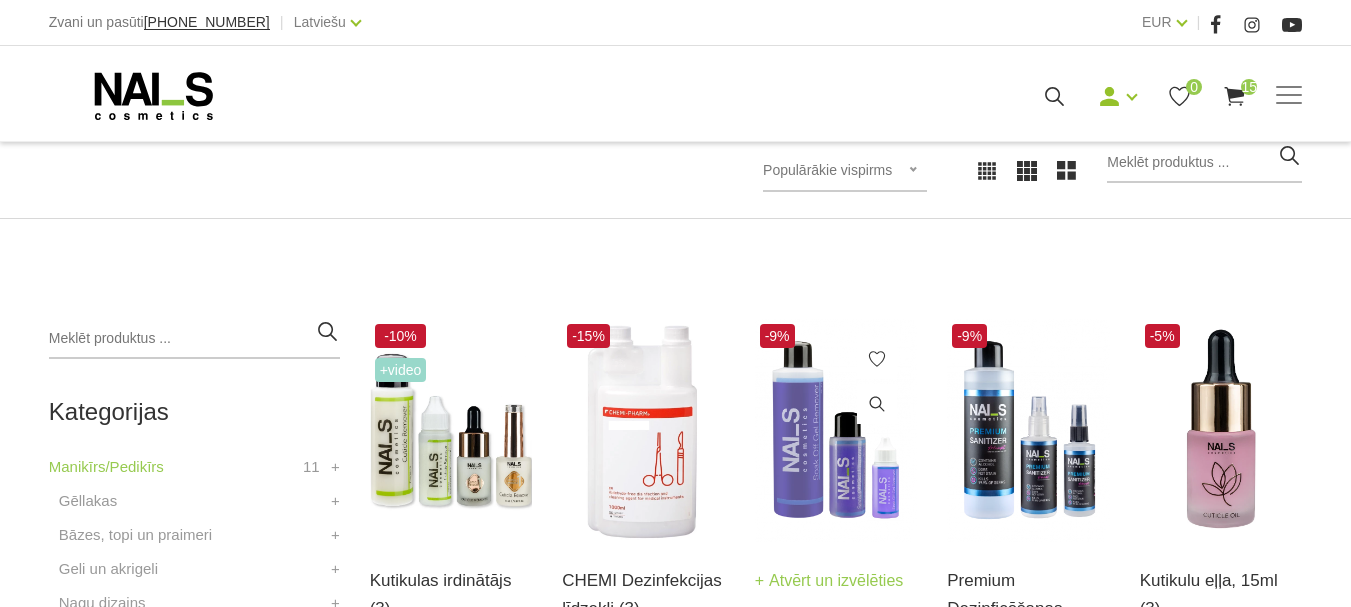 scroll, scrollTop: 400, scrollLeft: 0, axis: vertical 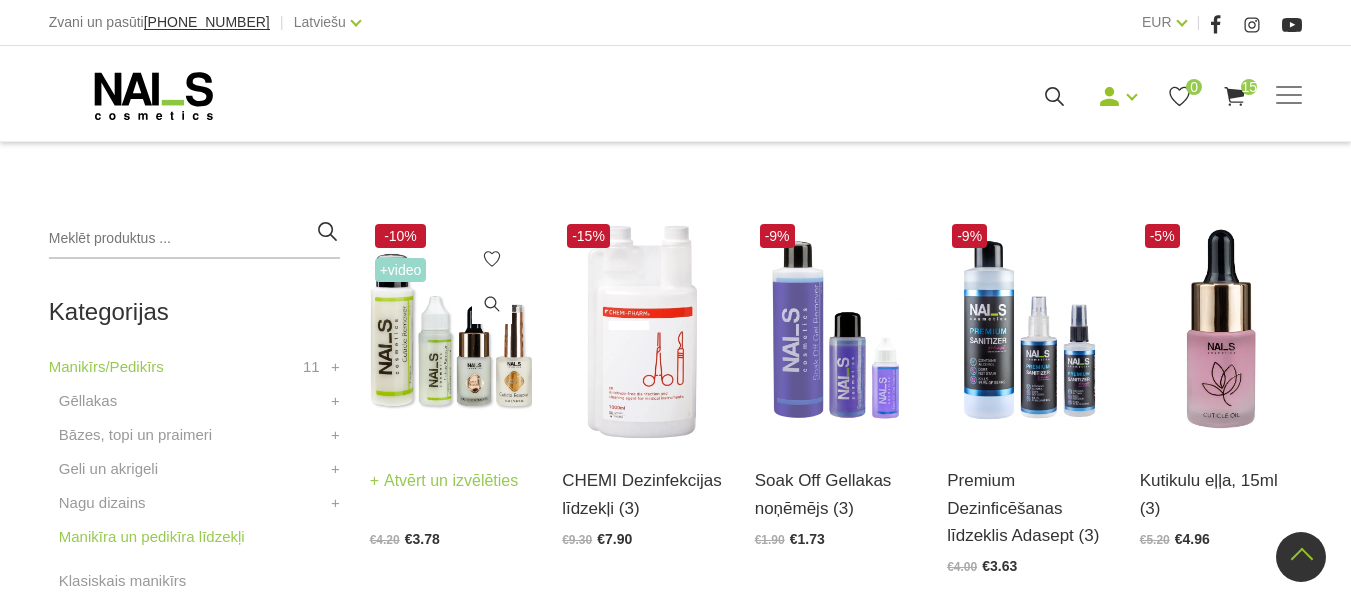 click on "Atvērt un izvēlēties" at bounding box center [444, 481] 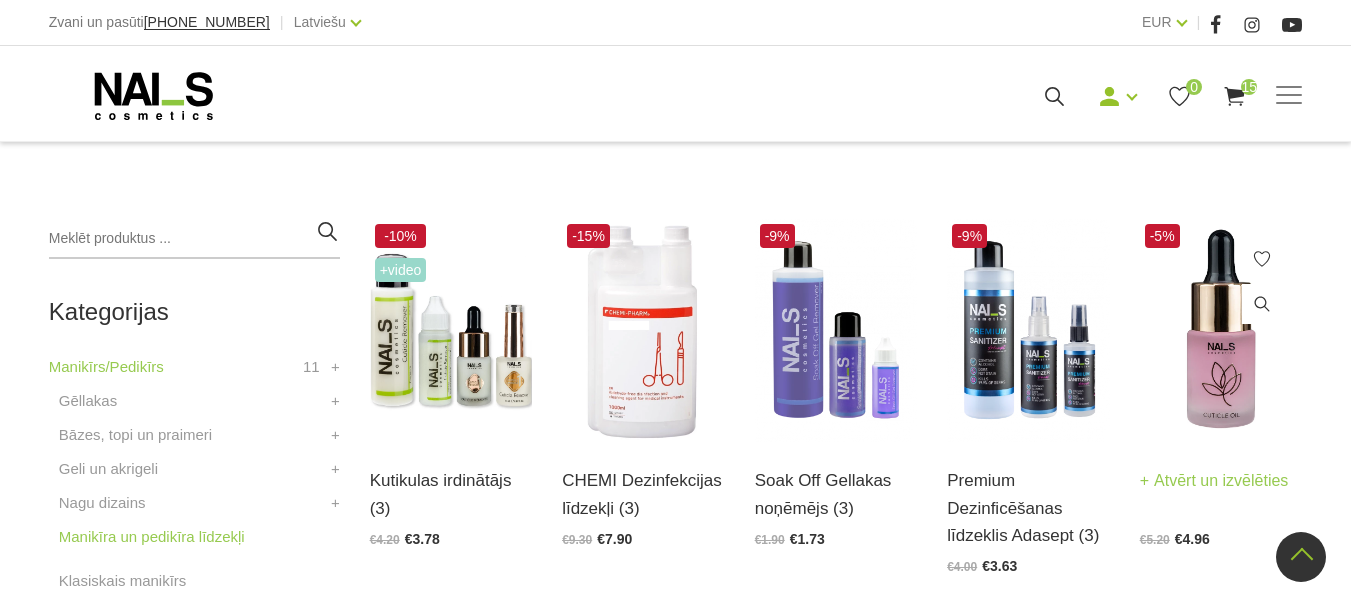 click on "Atvērt un izvēlēties" at bounding box center [1214, 481] 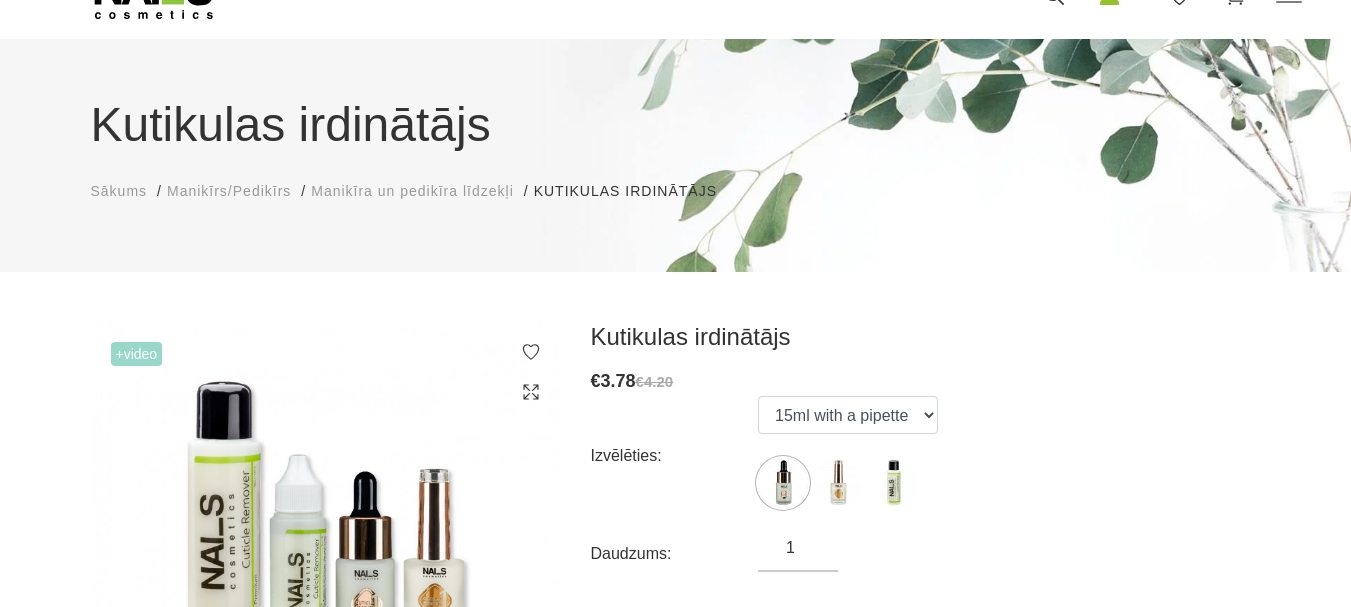 scroll, scrollTop: 100, scrollLeft: 0, axis: vertical 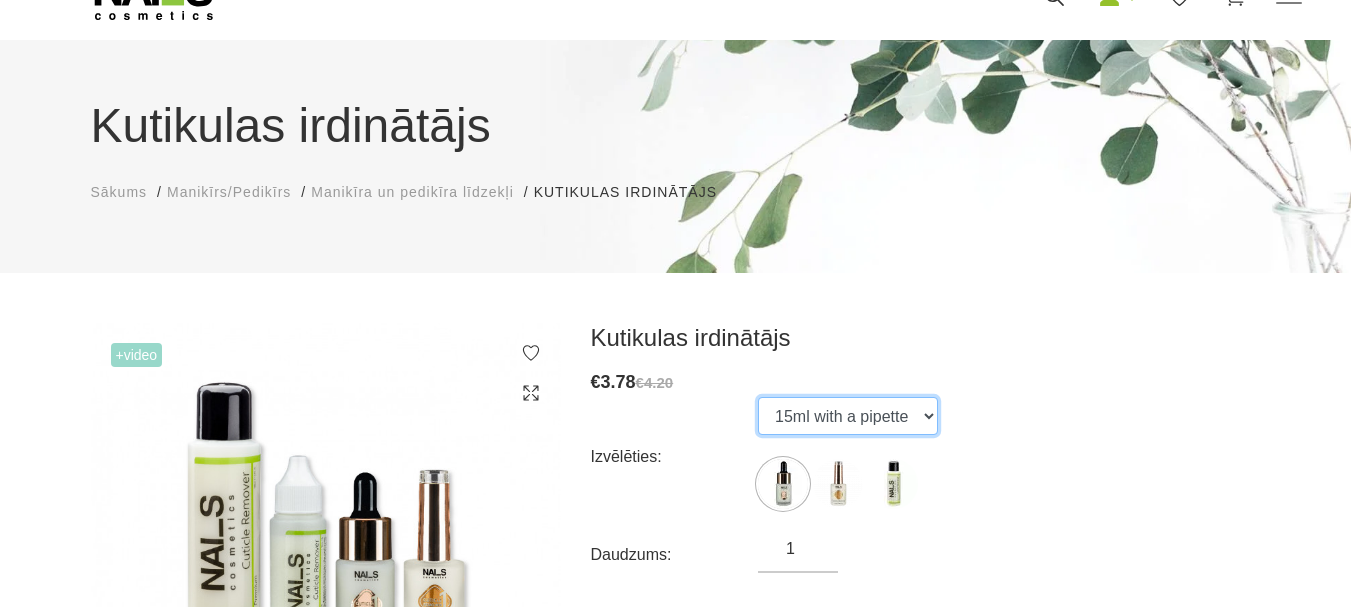 click on "15ml with a pipette 15ml with a brush 100ml" at bounding box center (848, 416) 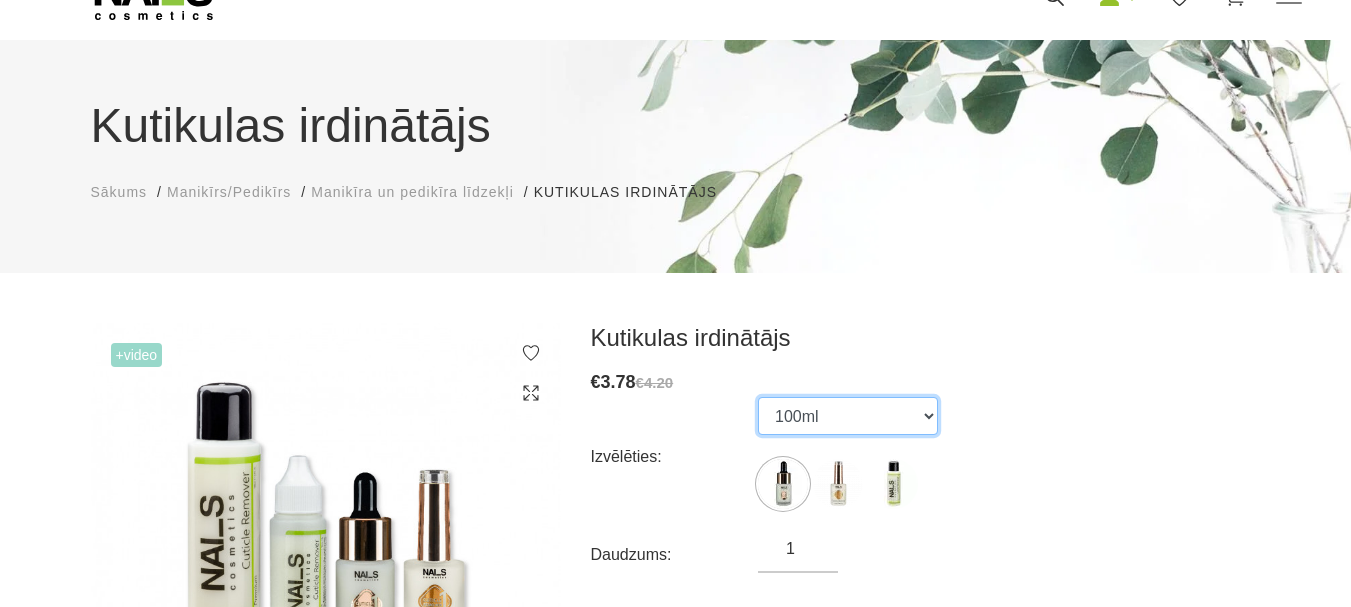 click on "15ml with a pipette 15ml with a brush 100ml" at bounding box center [848, 416] 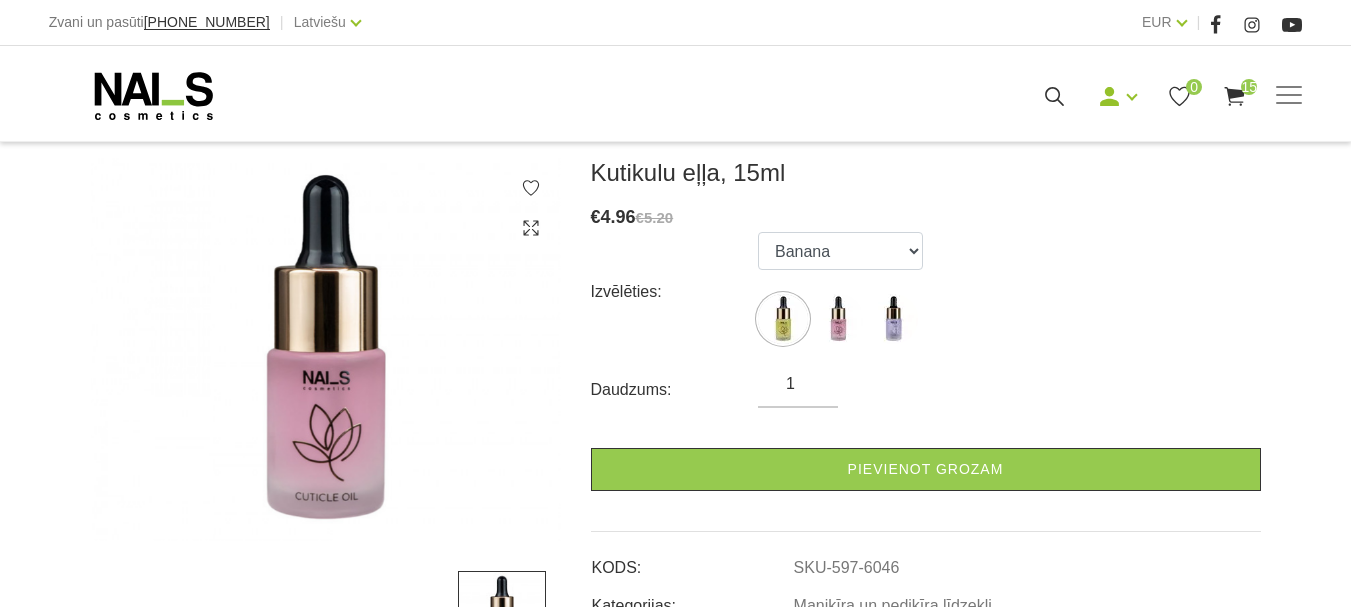 scroll, scrollTop: 300, scrollLeft: 0, axis: vertical 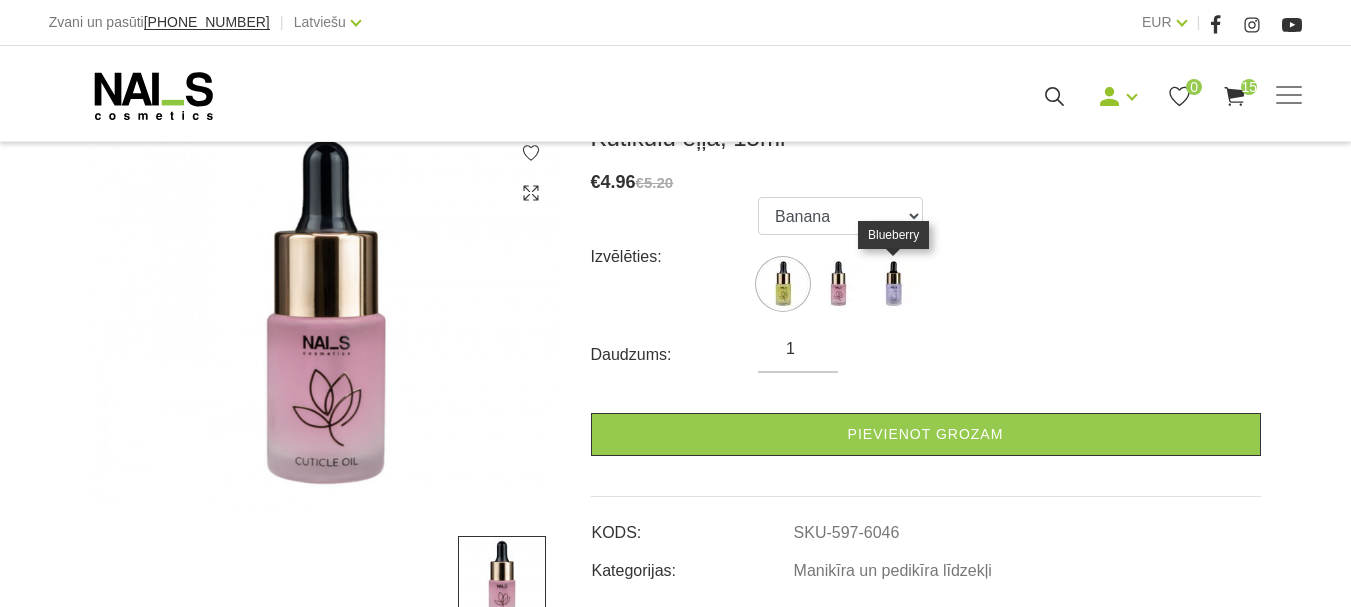 click at bounding box center (893, 284) 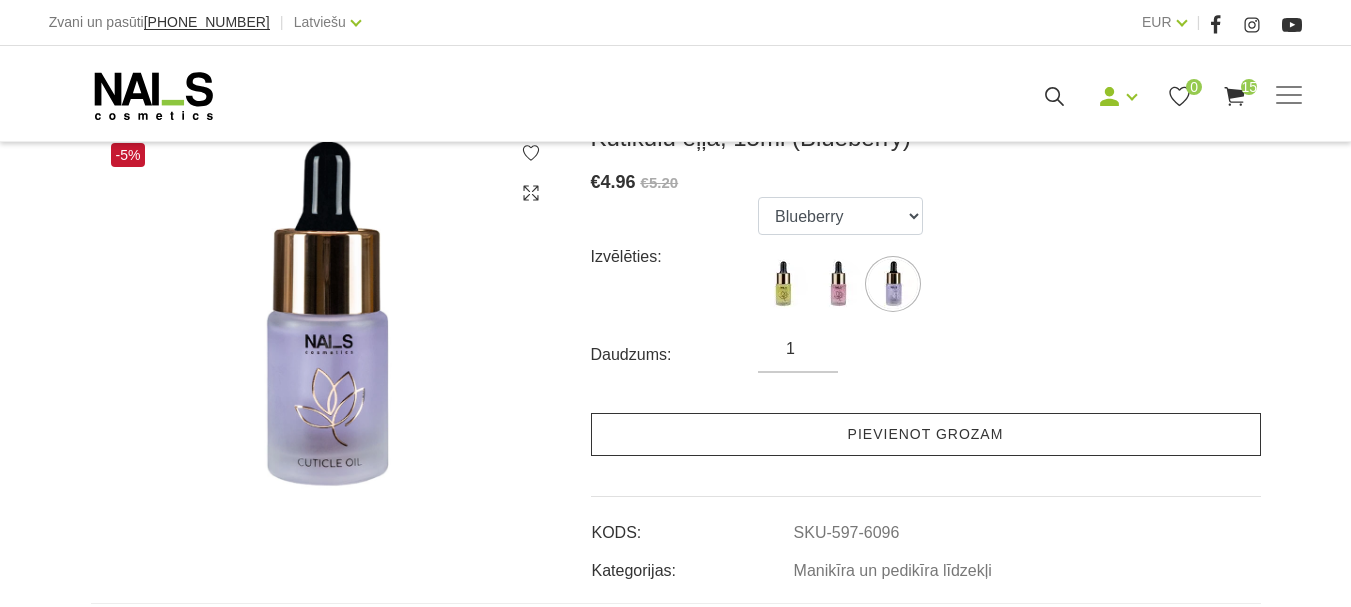 click on "Pievienot grozam" at bounding box center [926, 434] 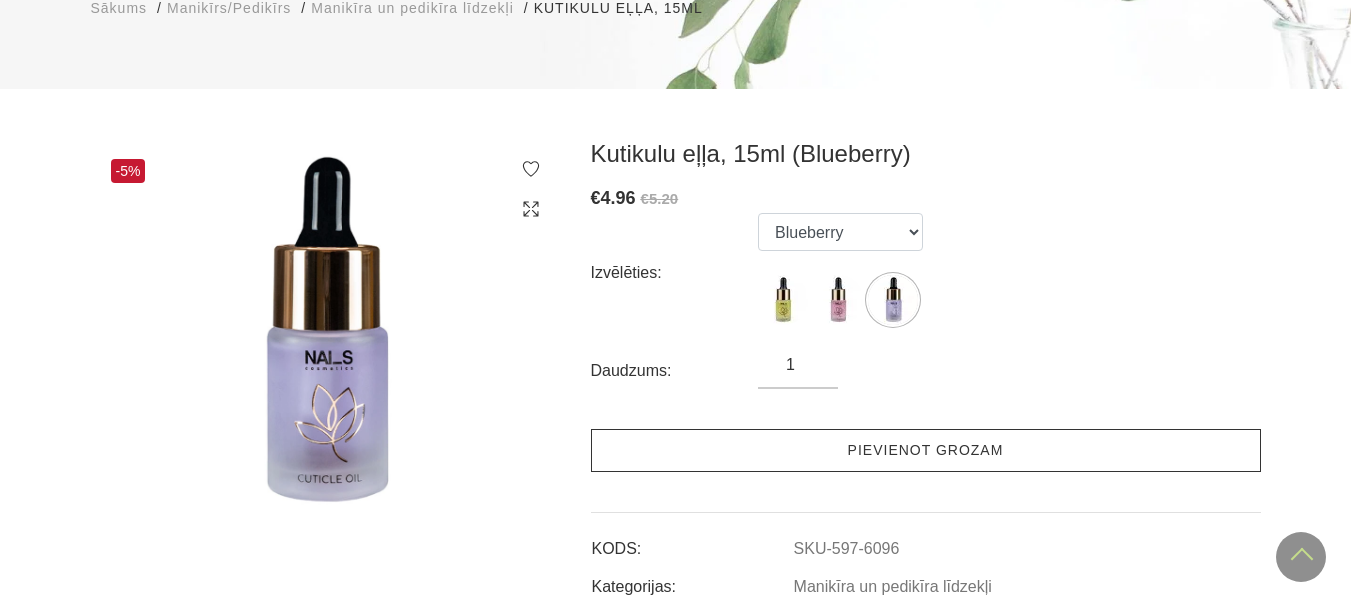 scroll, scrollTop: 100, scrollLeft: 0, axis: vertical 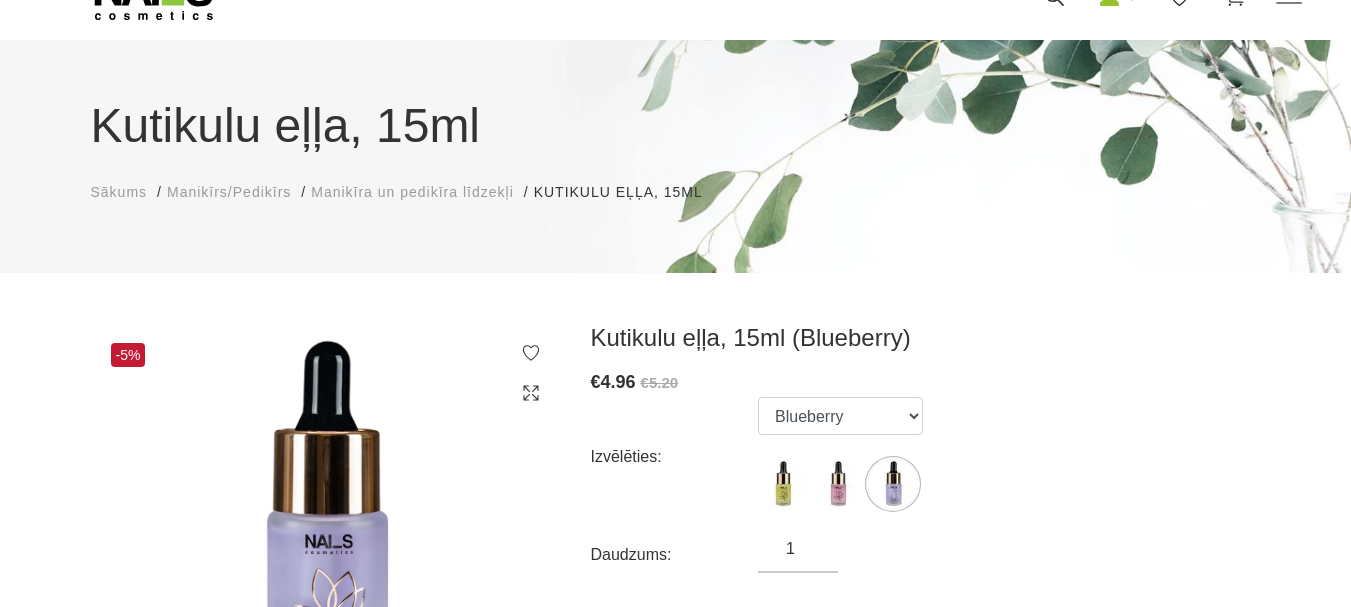 click on "Manikīra un pedikīra līdzekļi" at bounding box center [412, 192] 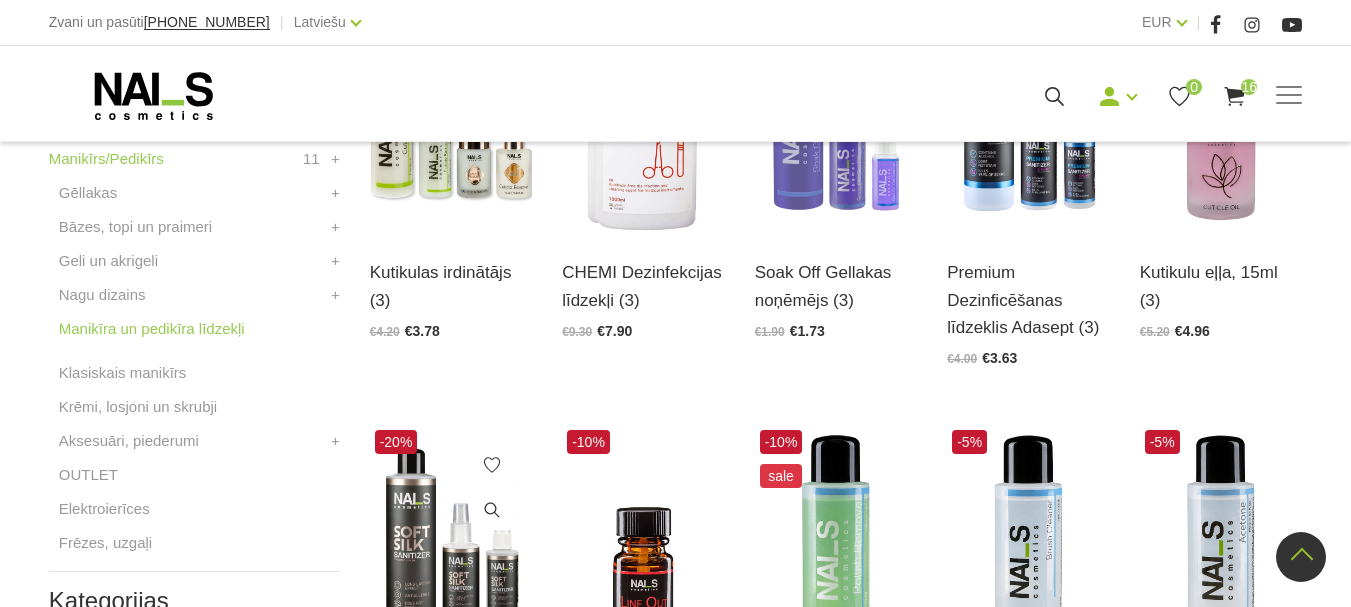 scroll, scrollTop: 600, scrollLeft: 0, axis: vertical 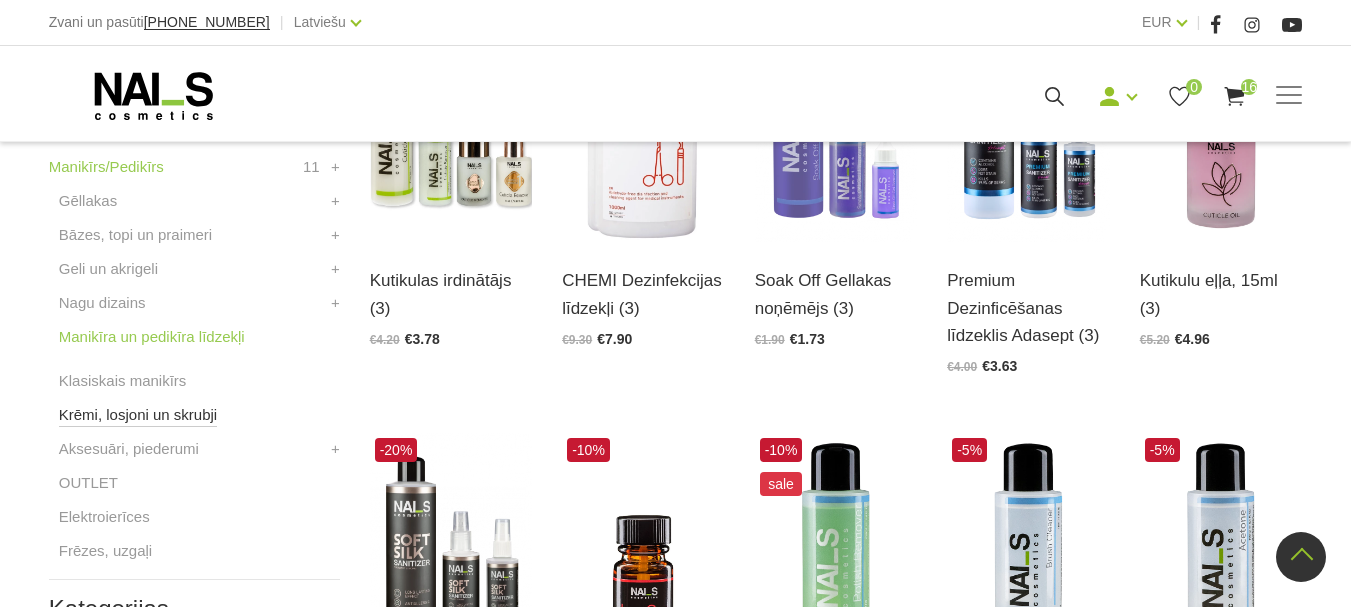 click on "Krēmi, losjoni un skrubji" at bounding box center (138, 415) 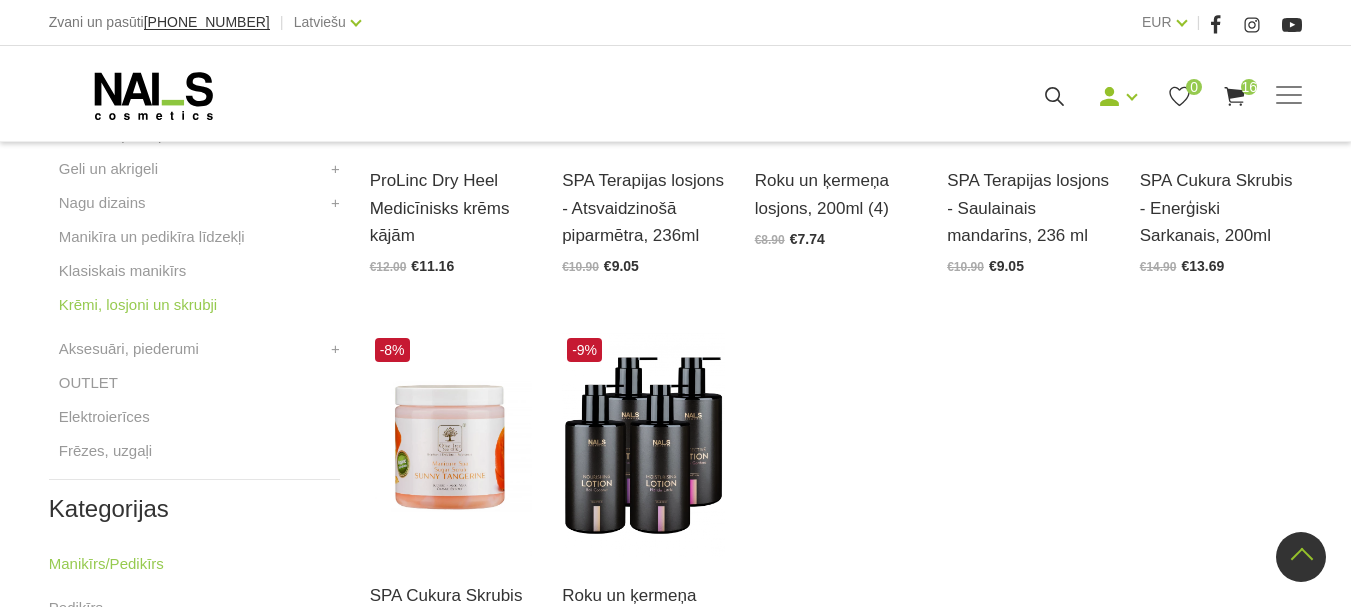 scroll, scrollTop: 600, scrollLeft: 0, axis: vertical 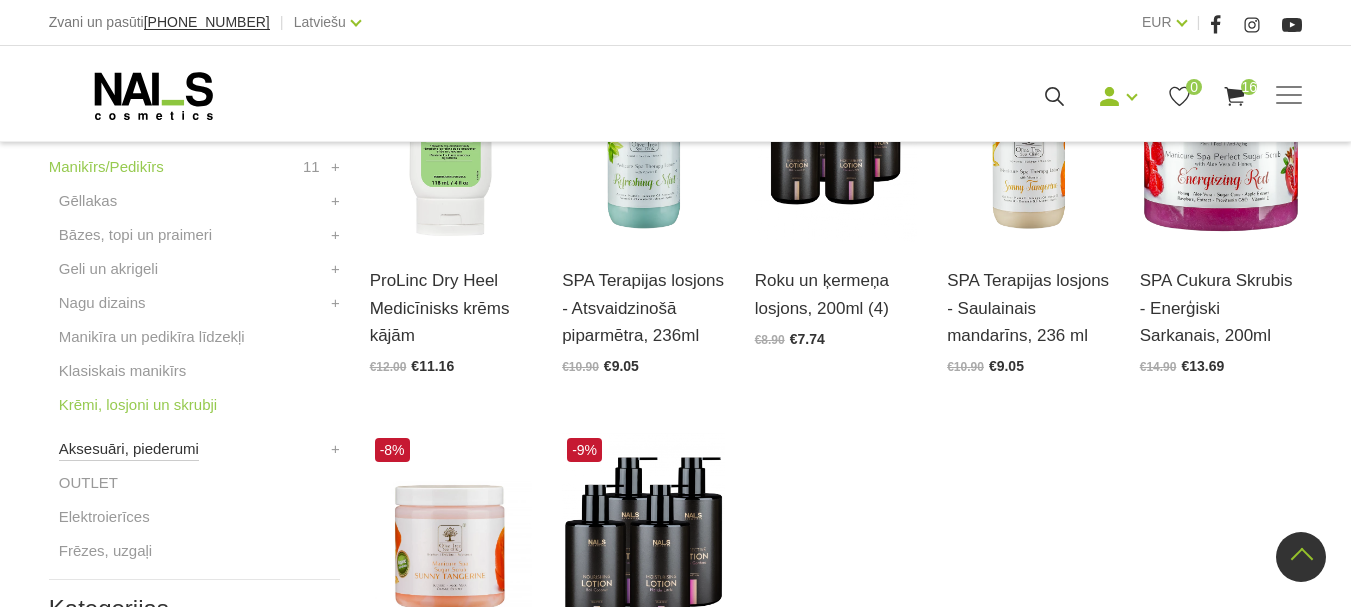 click on "Aksesuāri, piederumi" at bounding box center [129, 449] 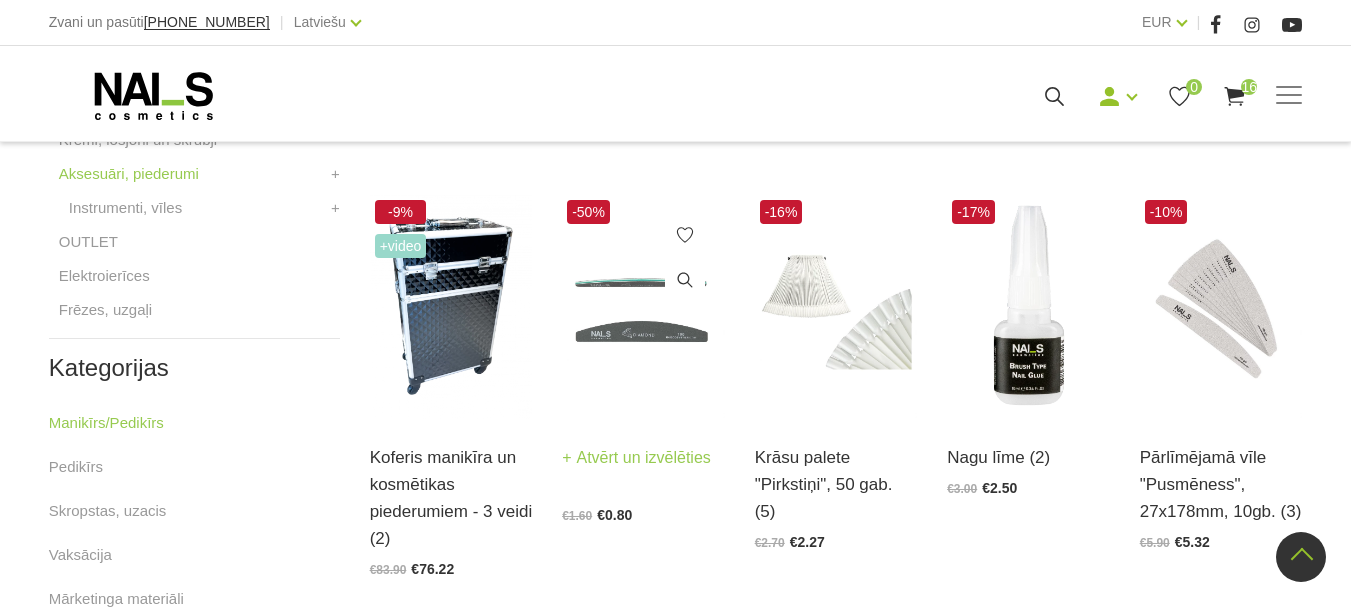 scroll, scrollTop: 900, scrollLeft: 0, axis: vertical 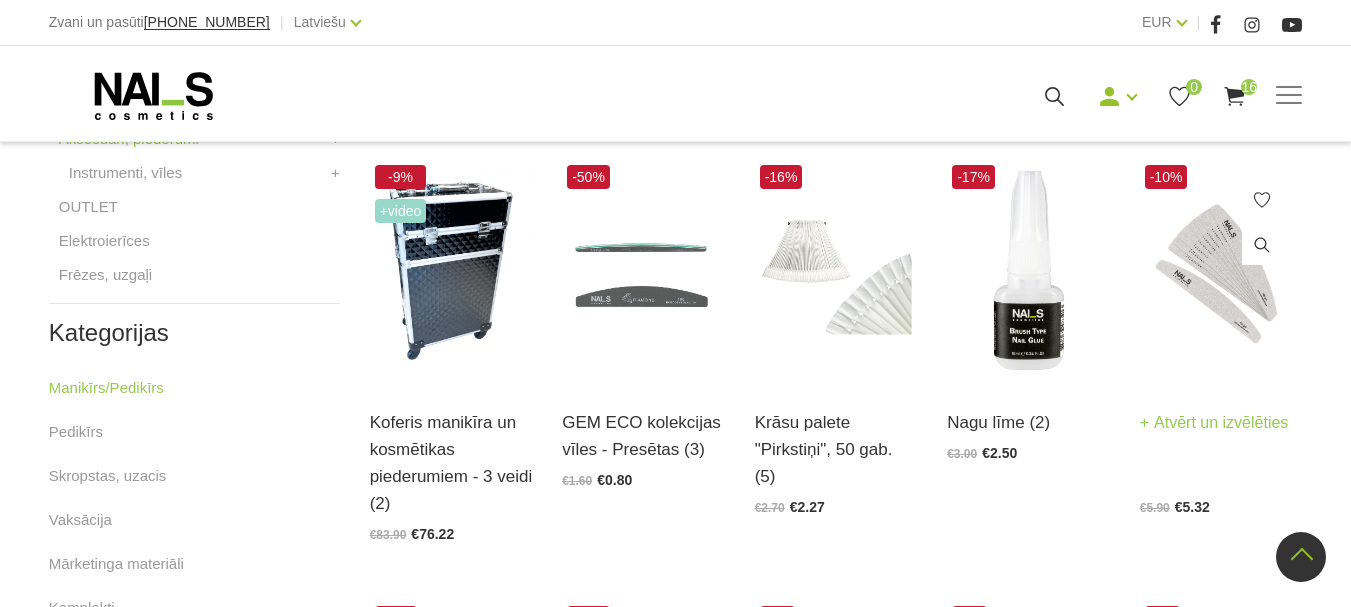 click on "Atvērt un izvēlēties" at bounding box center (1214, 423) 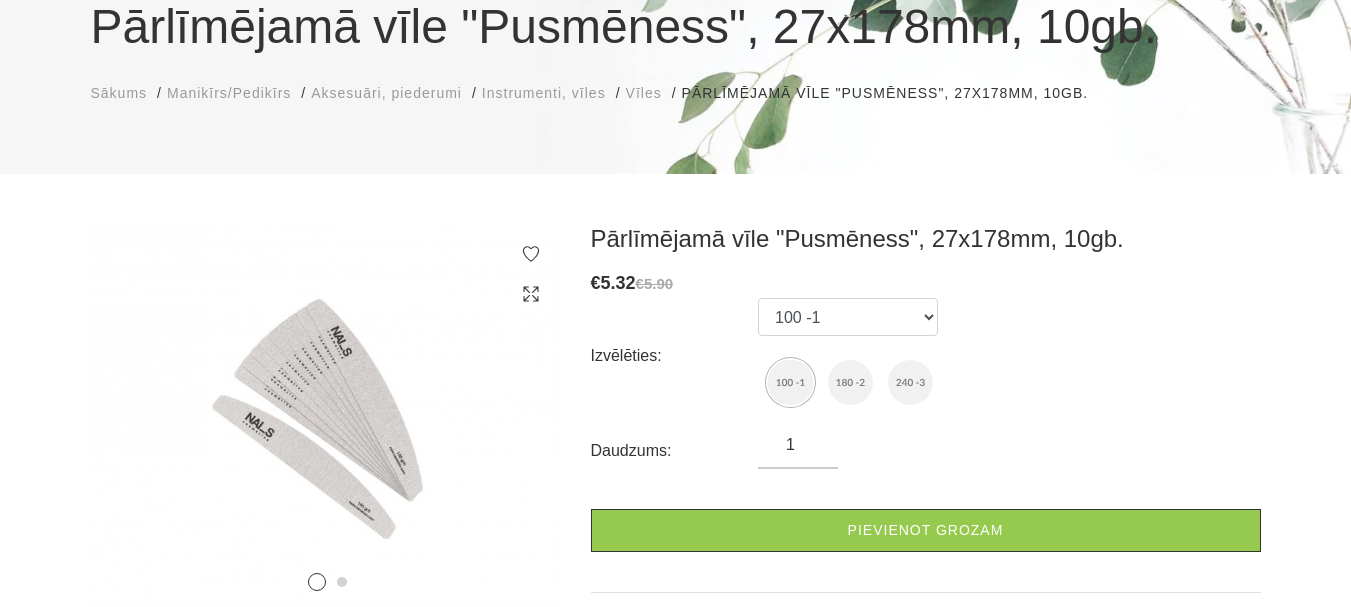 scroll, scrollTop: 200, scrollLeft: 0, axis: vertical 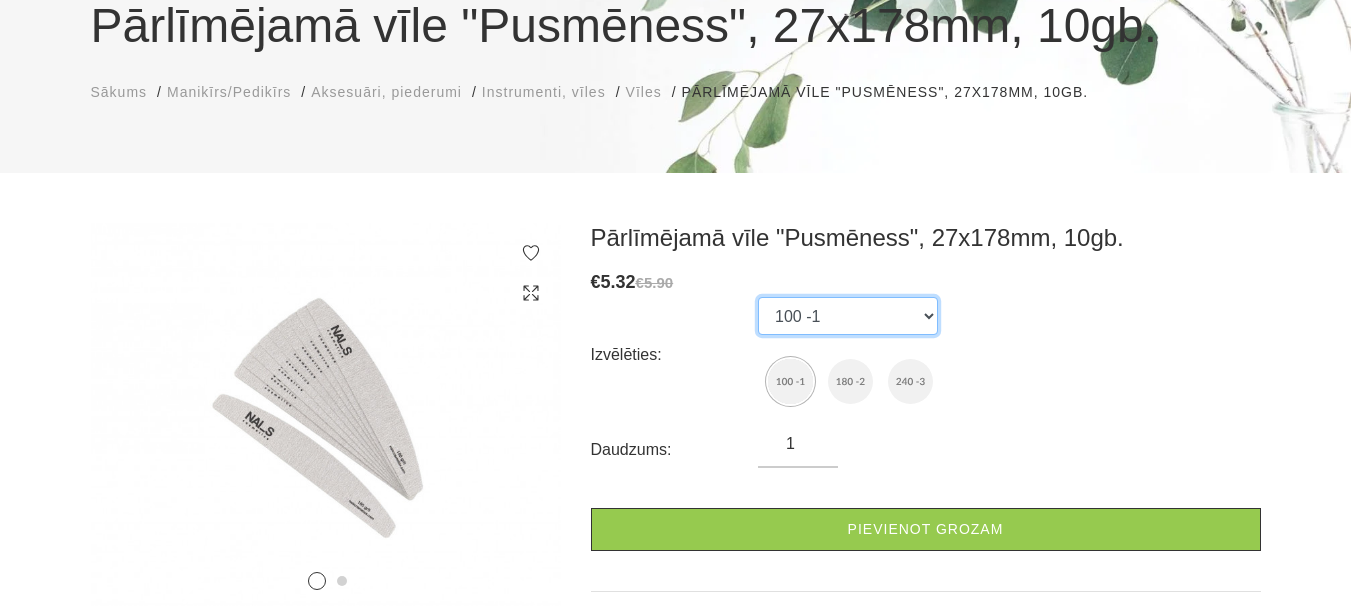 click on "100 -1 180 -2 240 -3" at bounding box center (848, 316) 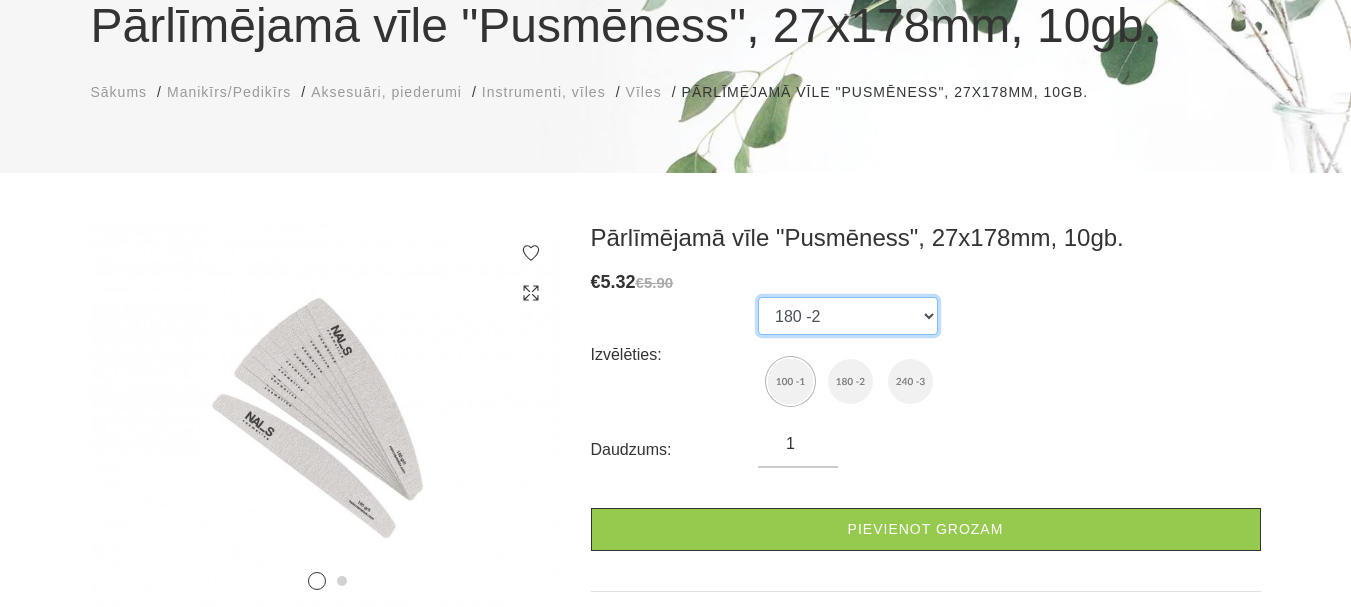 click on "100 -1 180 -2 240 -3" at bounding box center (848, 316) 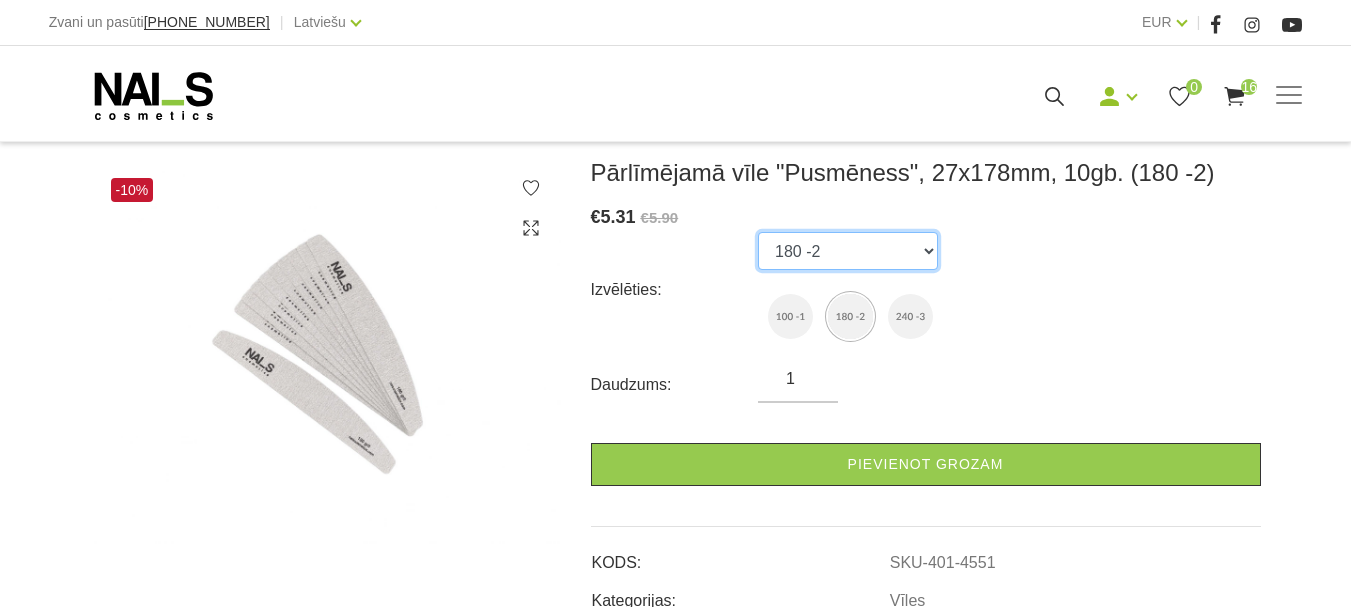 scroll, scrollTop: 300, scrollLeft: 0, axis: vertical 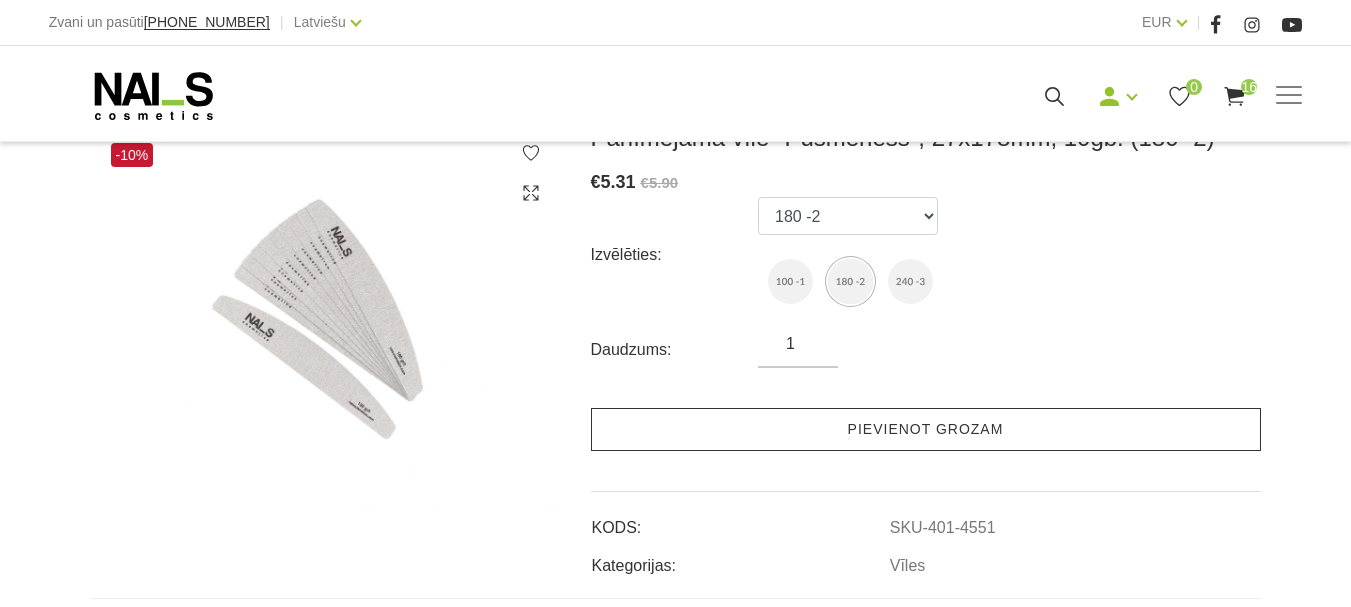 click on "Pievienot grozam" at bounding box center [926, 429] 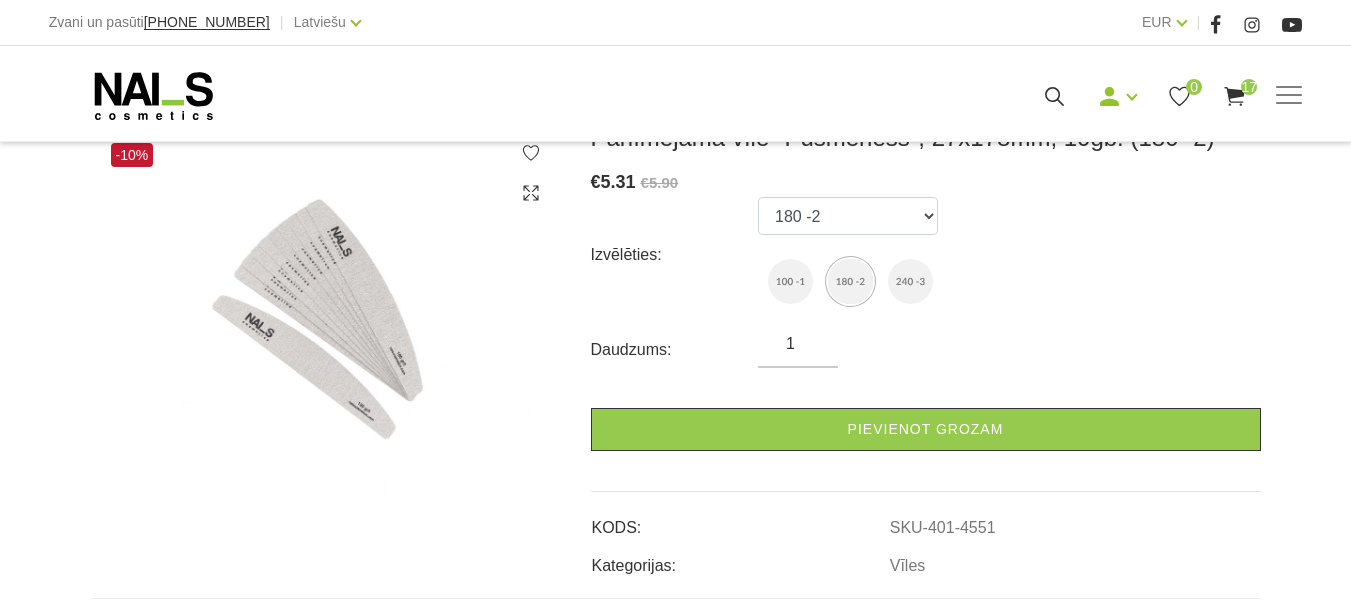 scroll, scrollTop: 200, scrollLeft: 0, axis: vertical 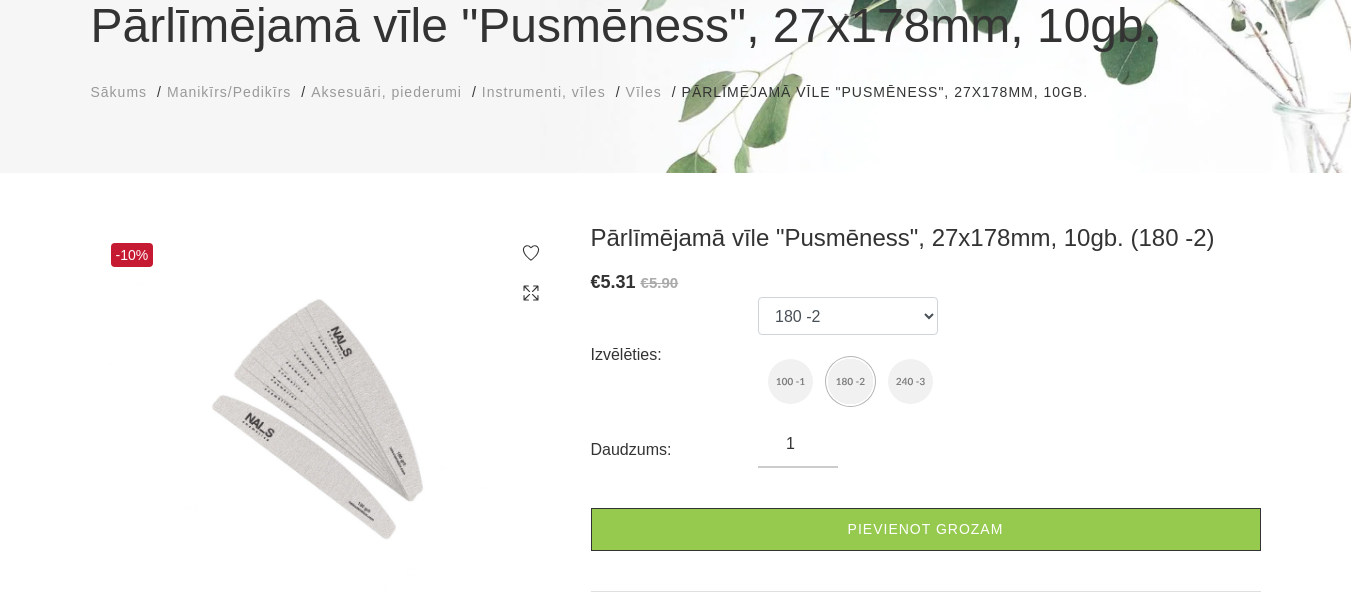 click on "Manikīrs/Pedikīrs" at bounding box center (229, 92) 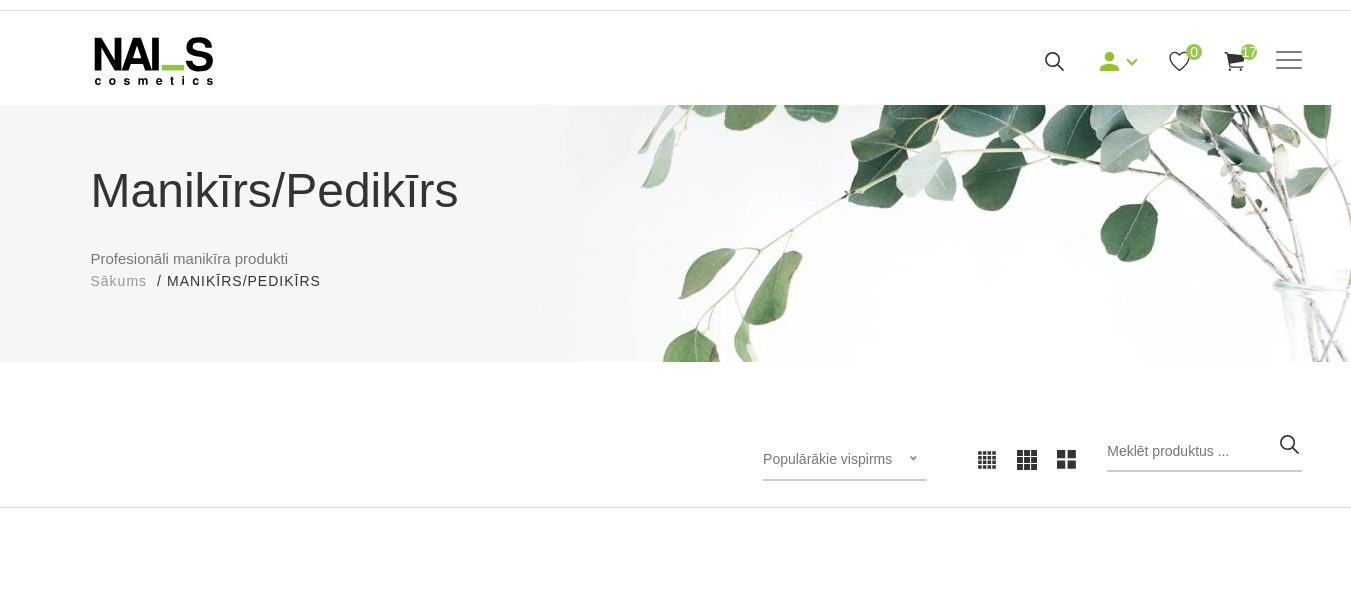 scroll, scrollTop: 0, scrollLeft: 0, axis: both 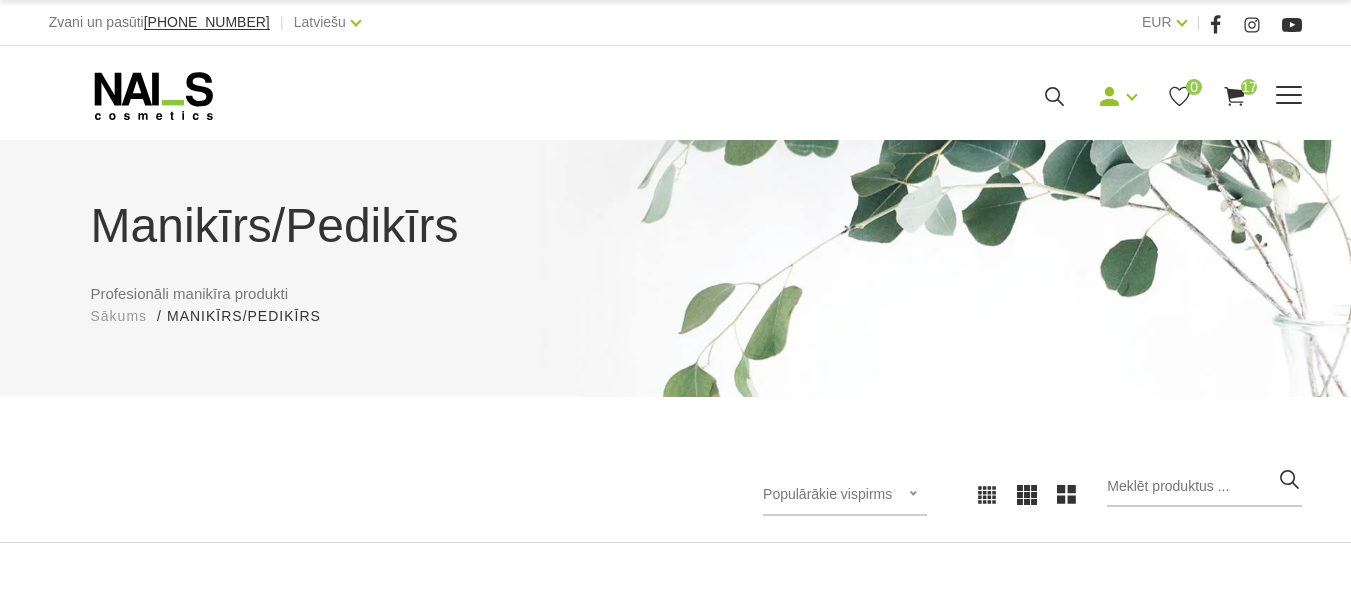 click on "Klasiskais manikīrs" at bounding box center (0, 0) 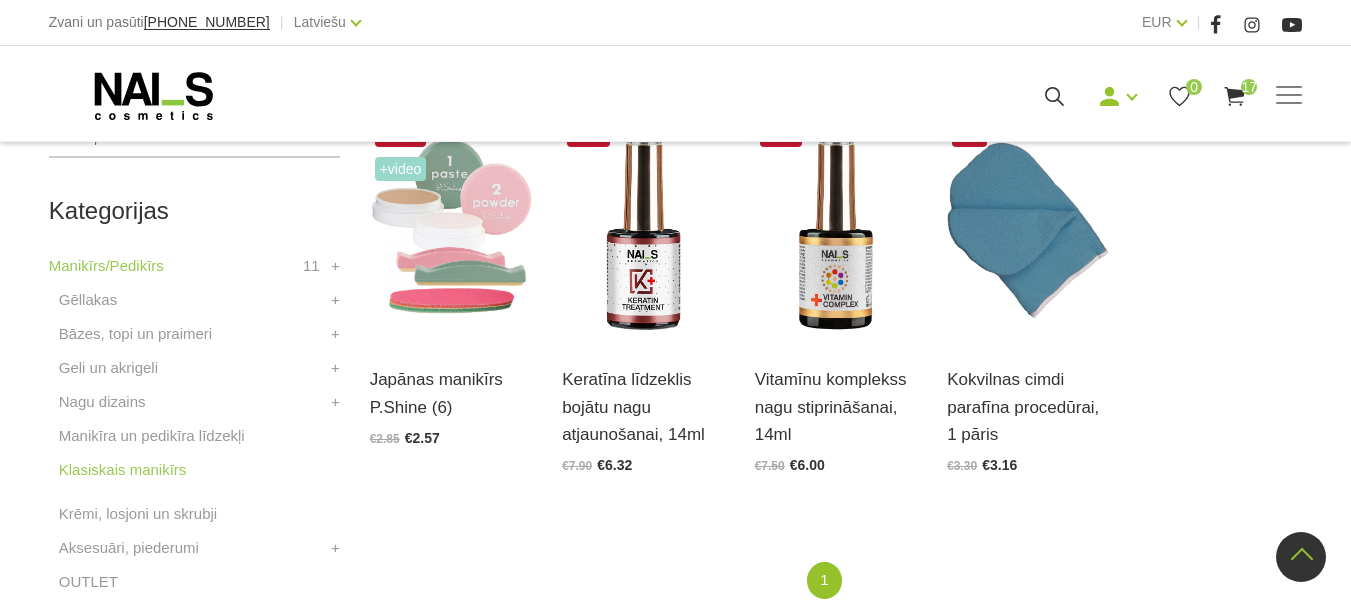 scroll, scrollTop: 500, scrollLeft: 0, axis: vertical 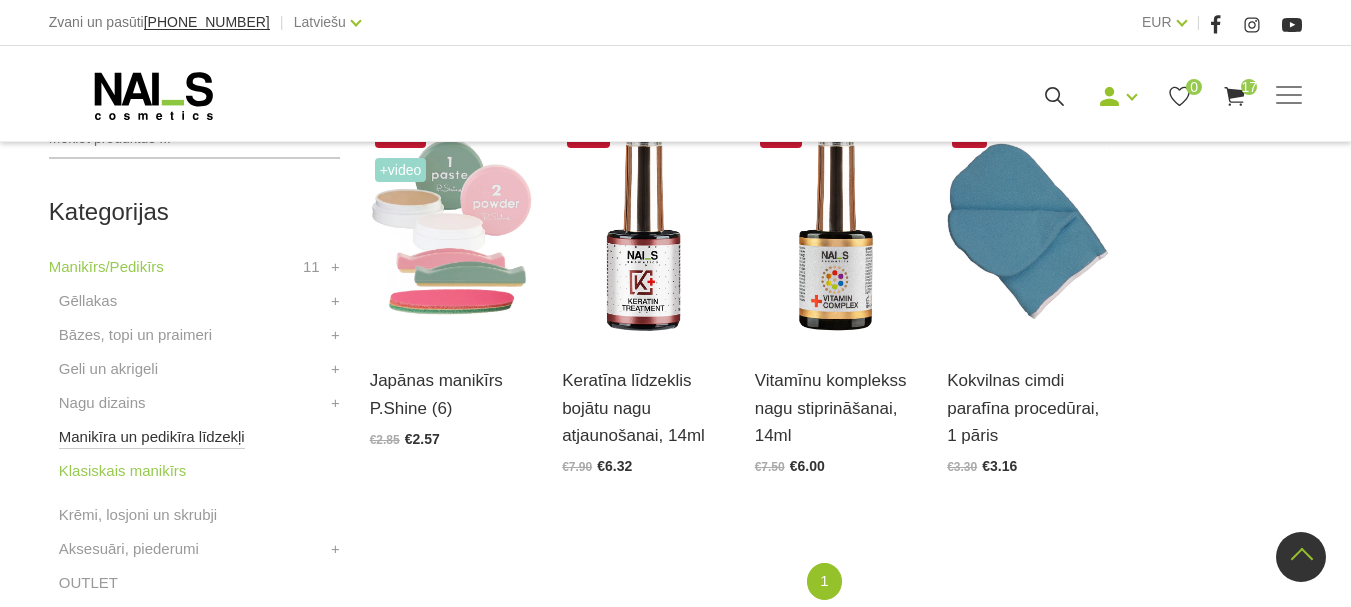 click on "Manikīra un pedikīra līdzekļi" at bounding box center [152, 437] 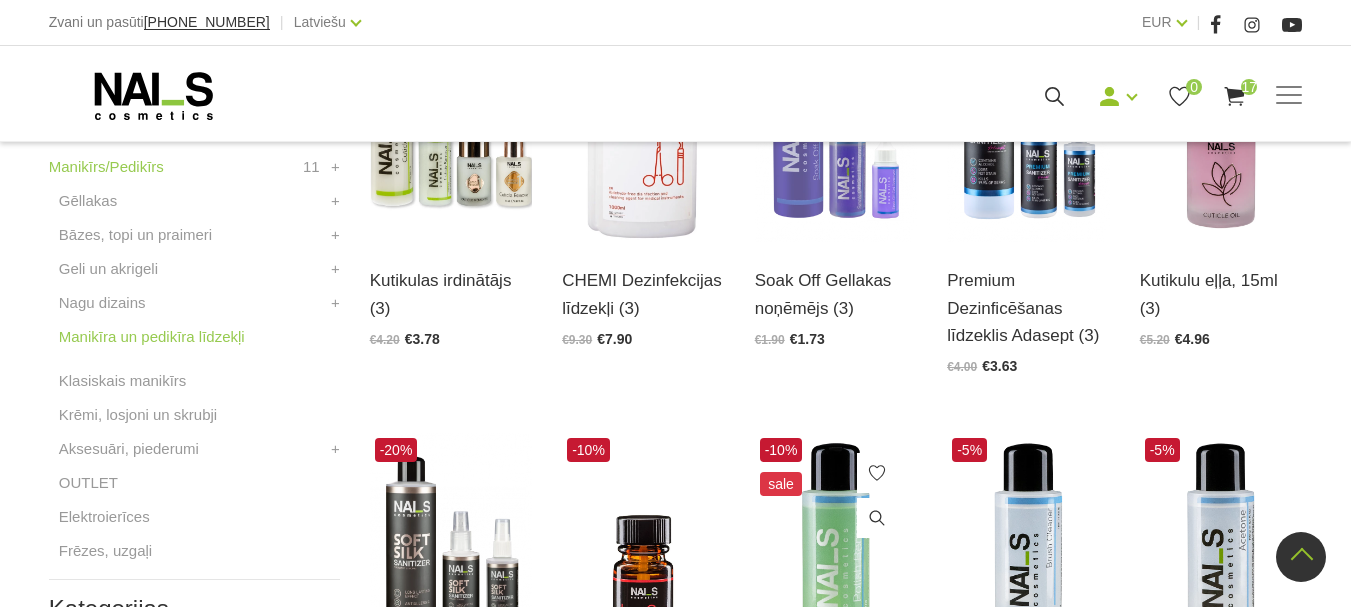 scroll, scrollTop: 400, scrollLeft: 0, axis: vertical 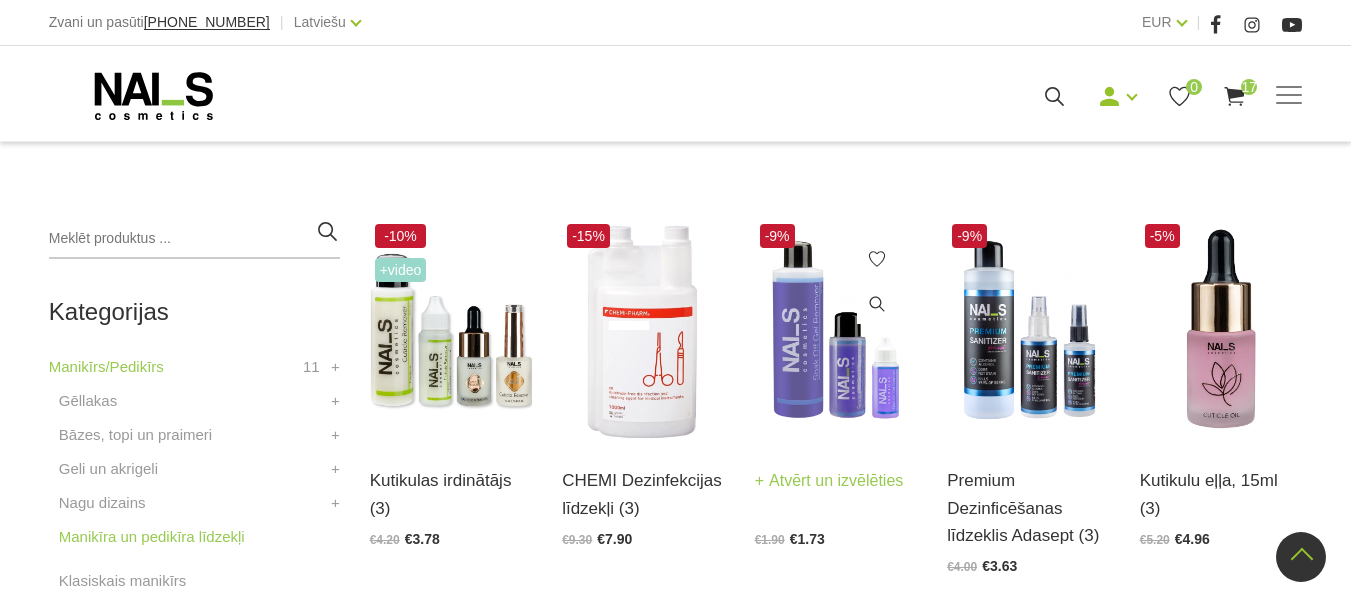 click on "Atvērt un izvēlēties" at bounding box center (829, 481) 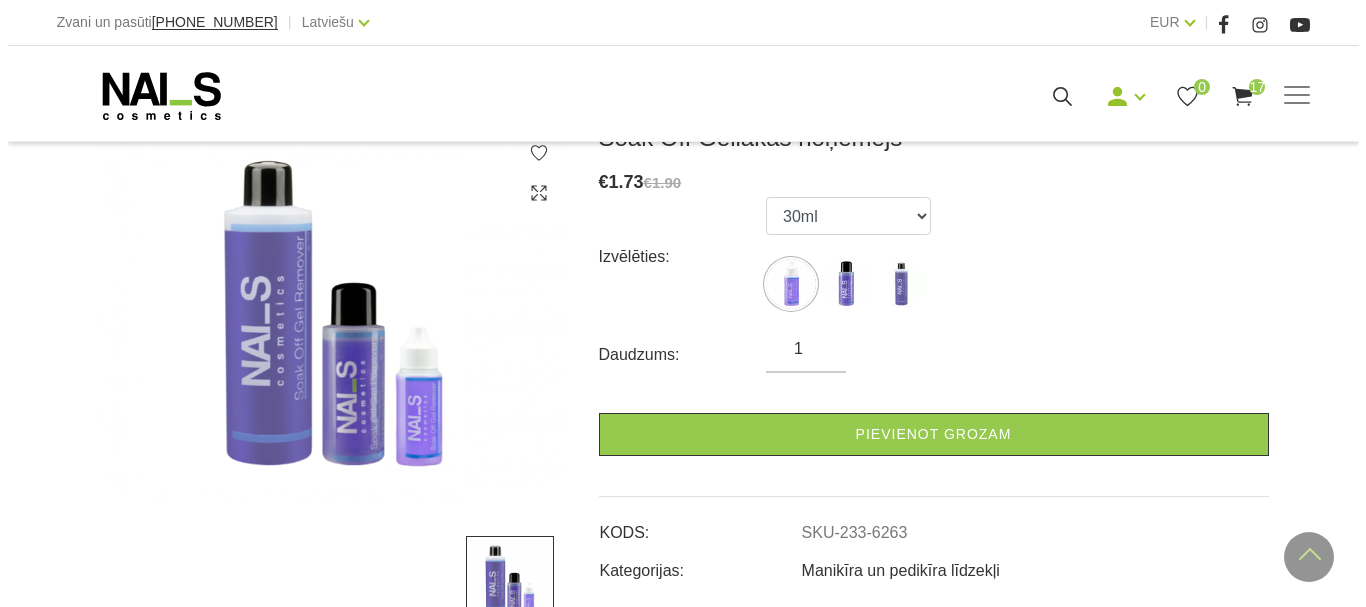 scroll, scrollTop: 0, scrollLeft: 0, axis: both 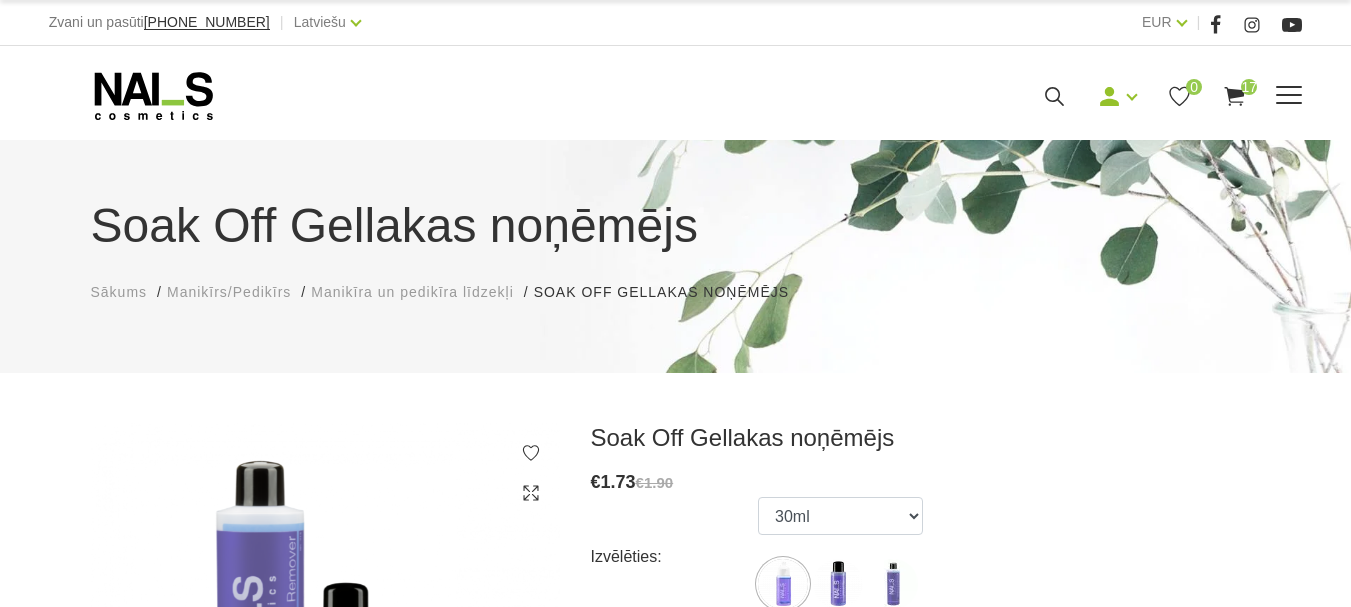 click 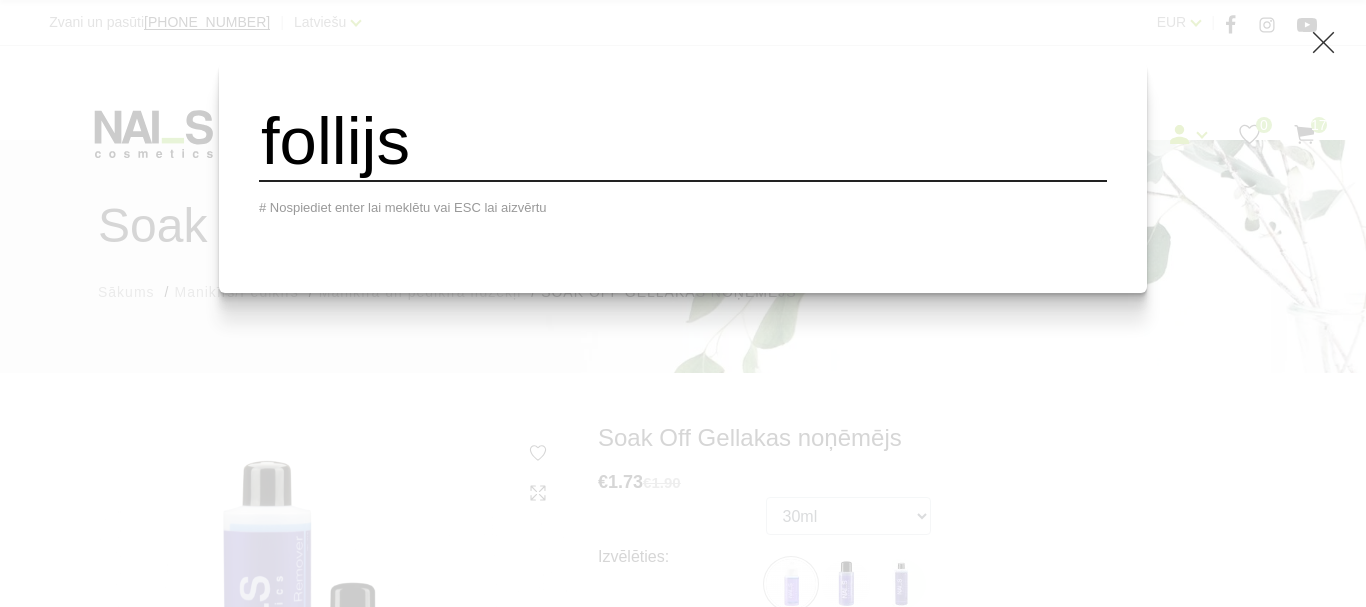 type on "follijs" 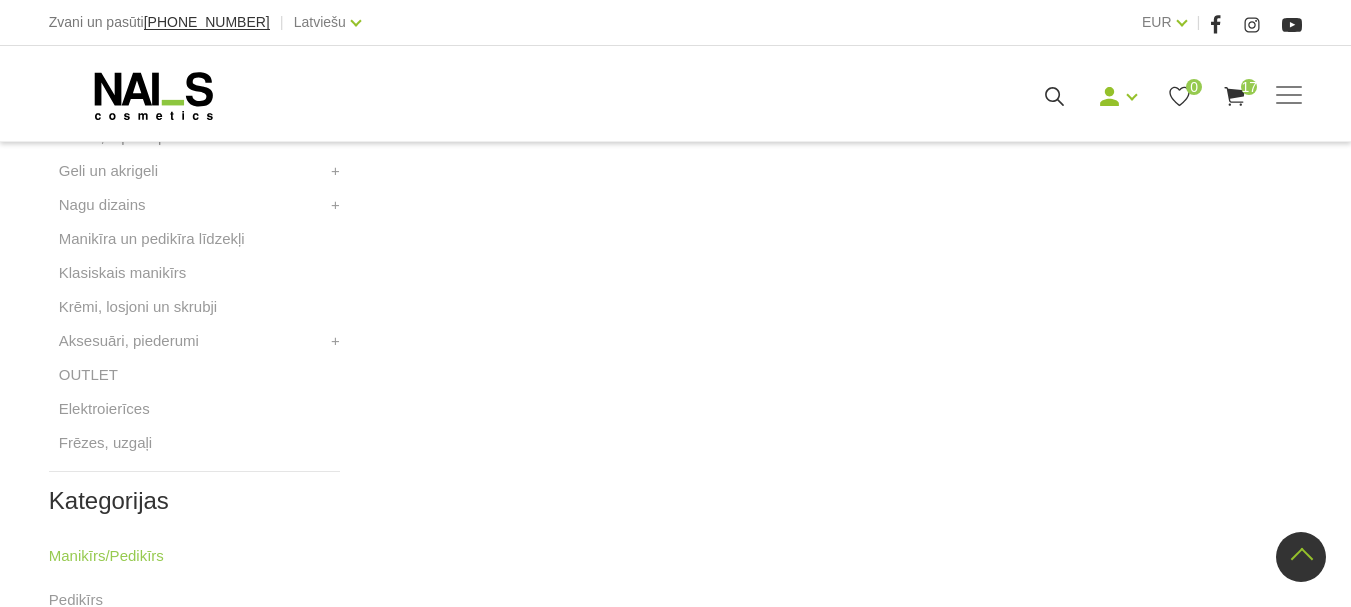 scroll, scrollTop: 700, scrollLeft: 0, axis: vertical 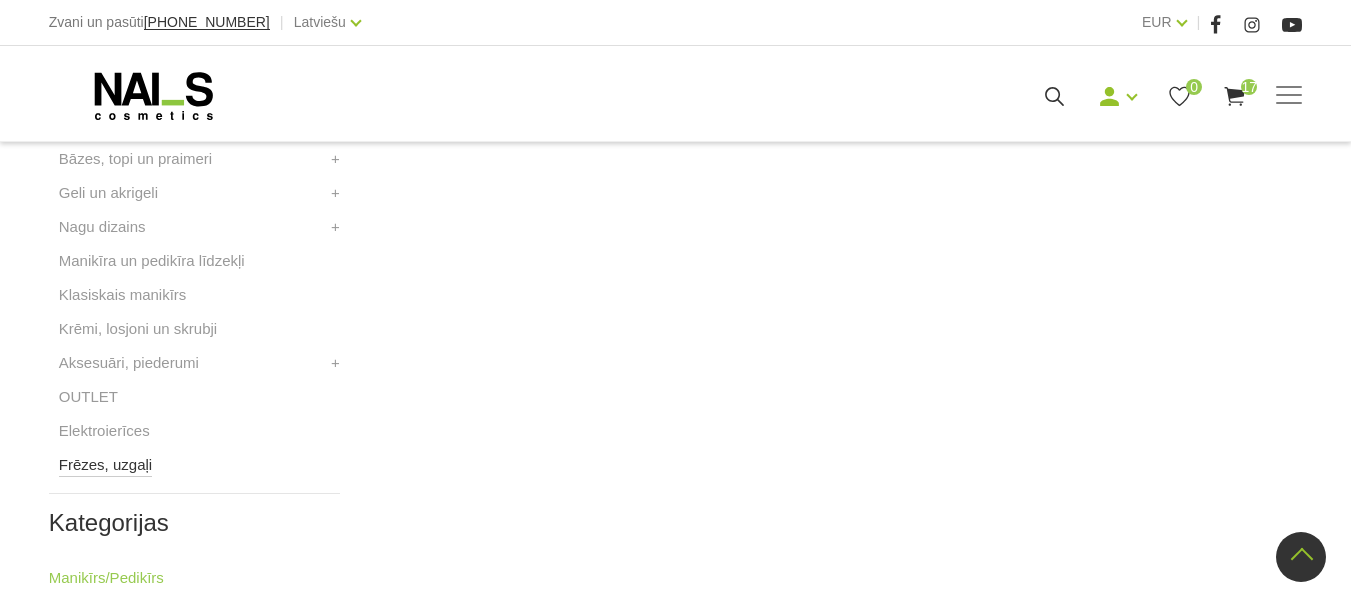 click on "Frēzes, uzgaļi" at bounding box center [105, 465] 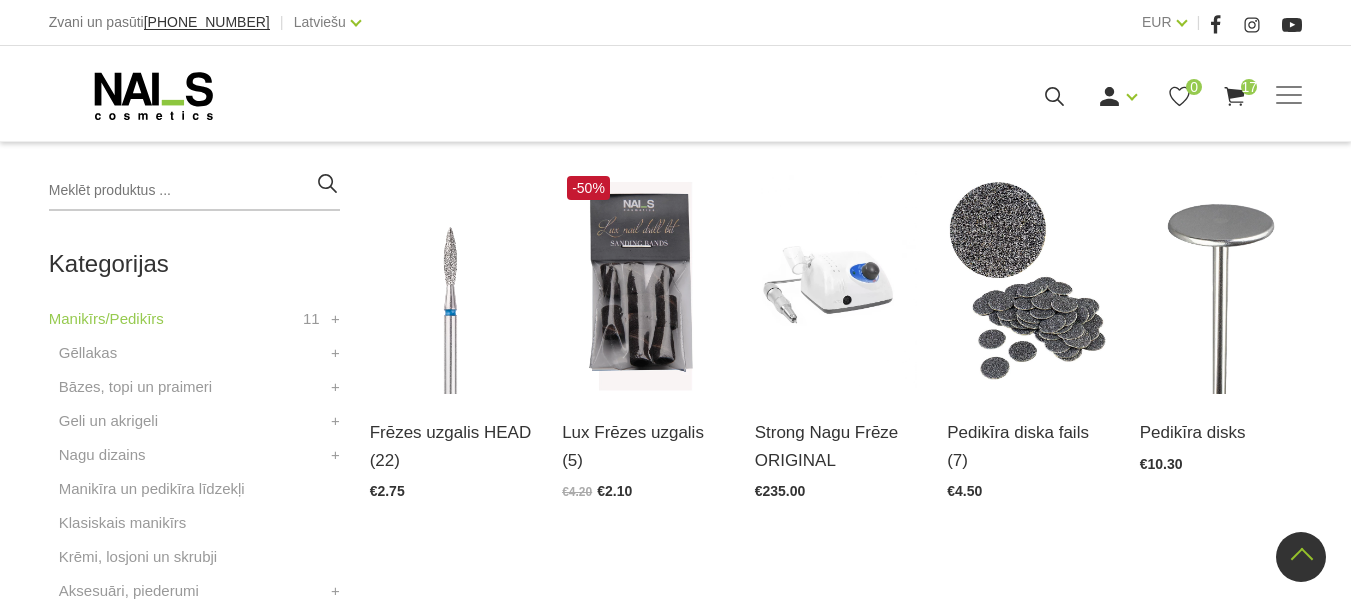 scroll, scrollTop: 400, scrollLeft: 0, axis: vertical 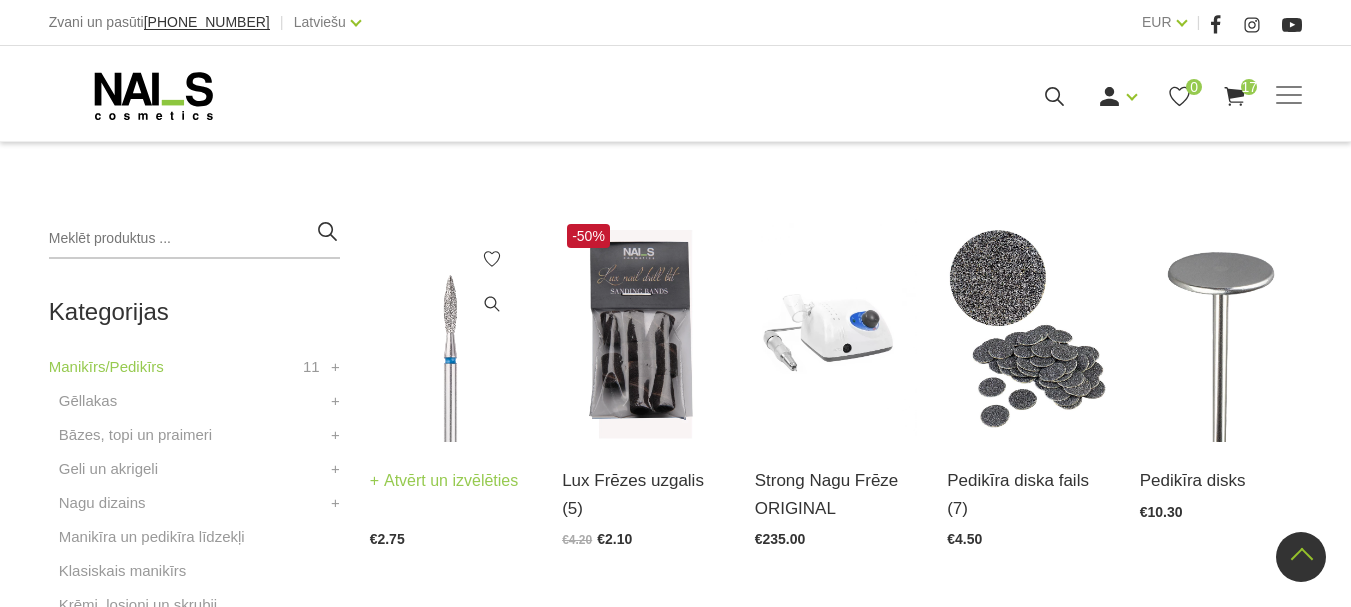 click on "Atvērt un izvēlēties" at bounding box center (444, 481) 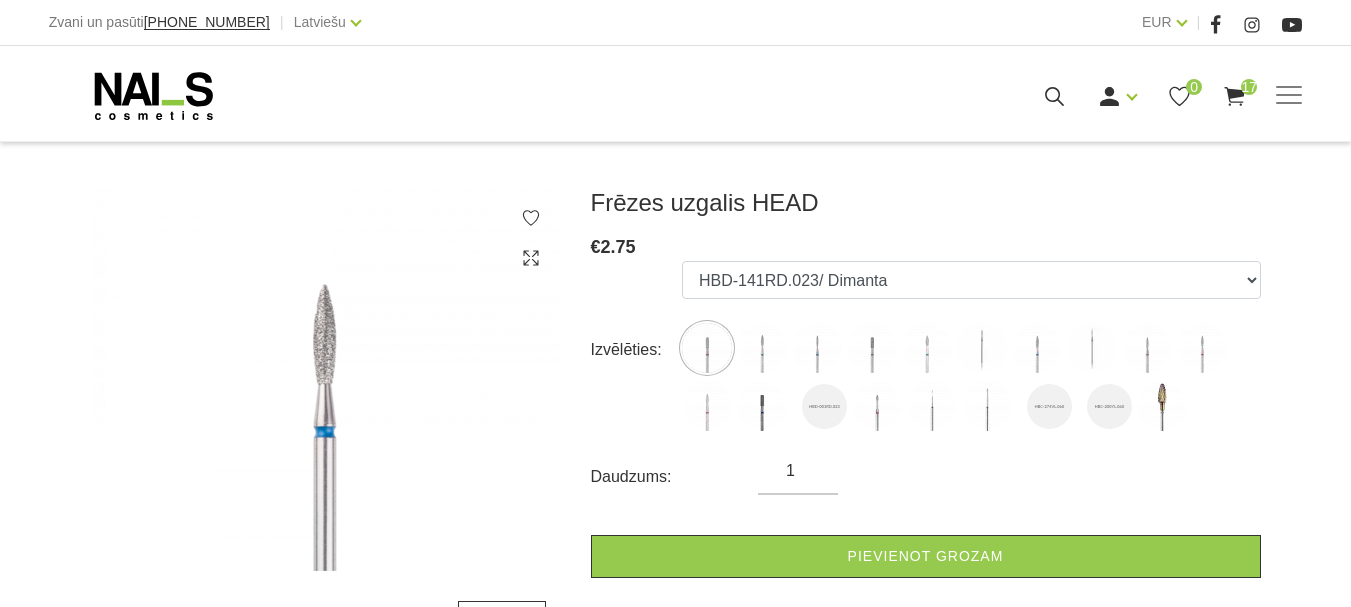 scroll, scrollTop: 200, scrollLeft: 0, axis: vertical 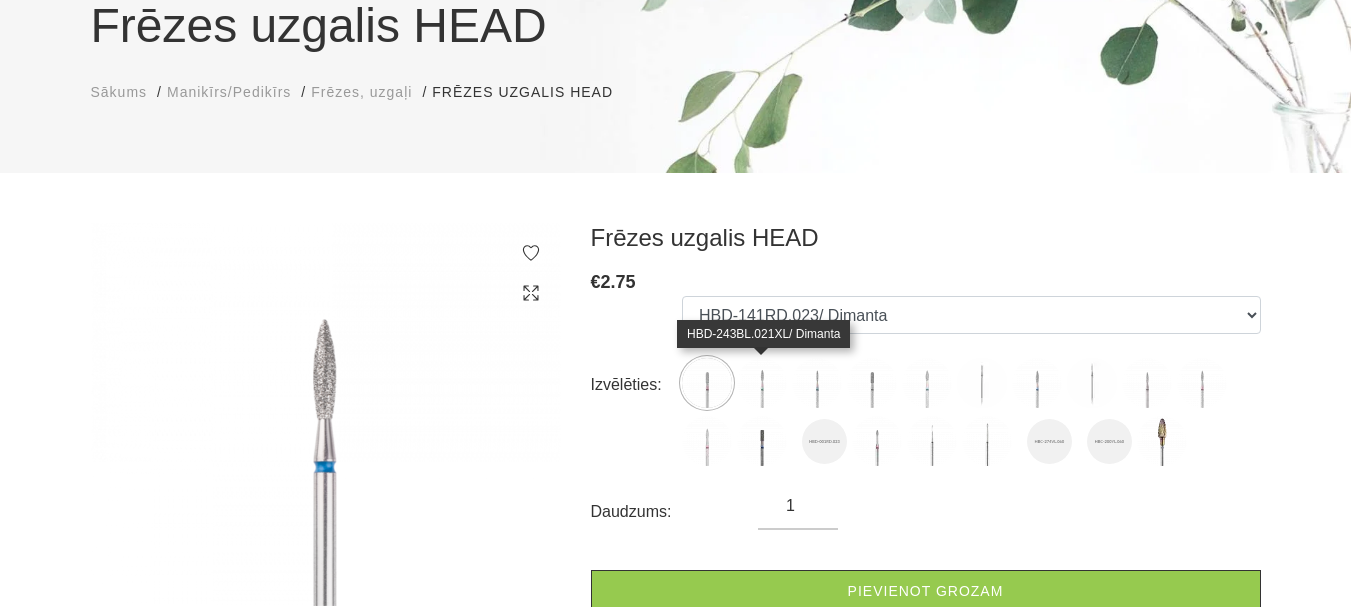 click at bounding box center [762, 383] 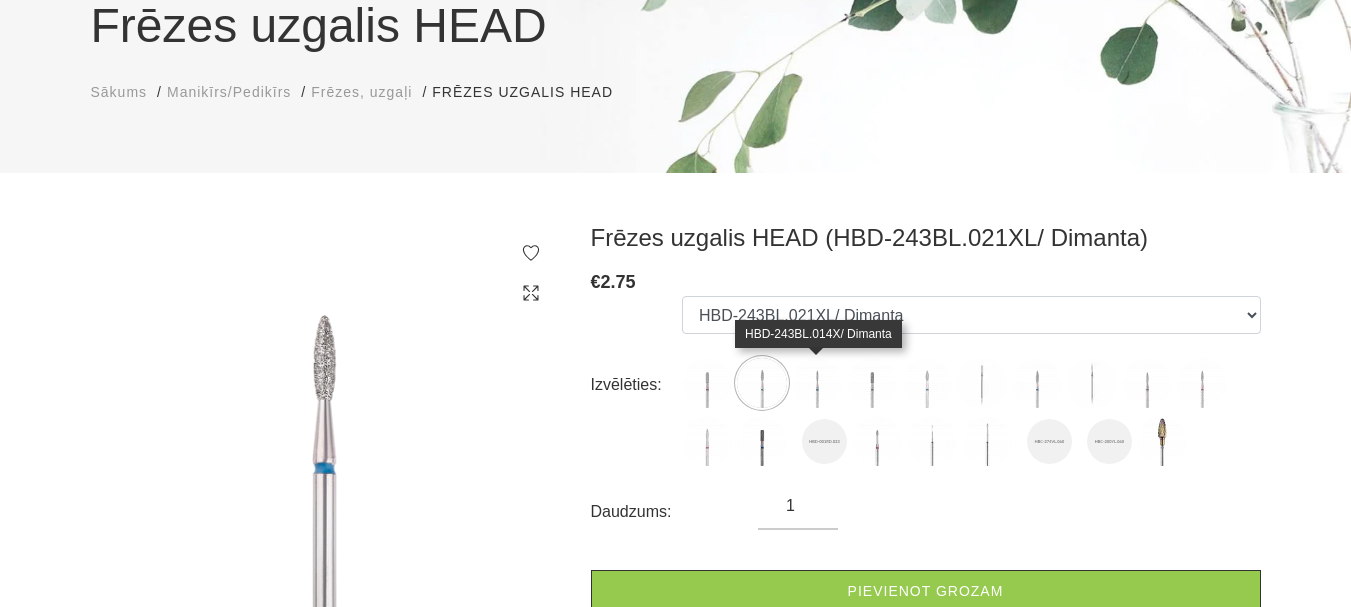 click at bounding box center [817, 383] 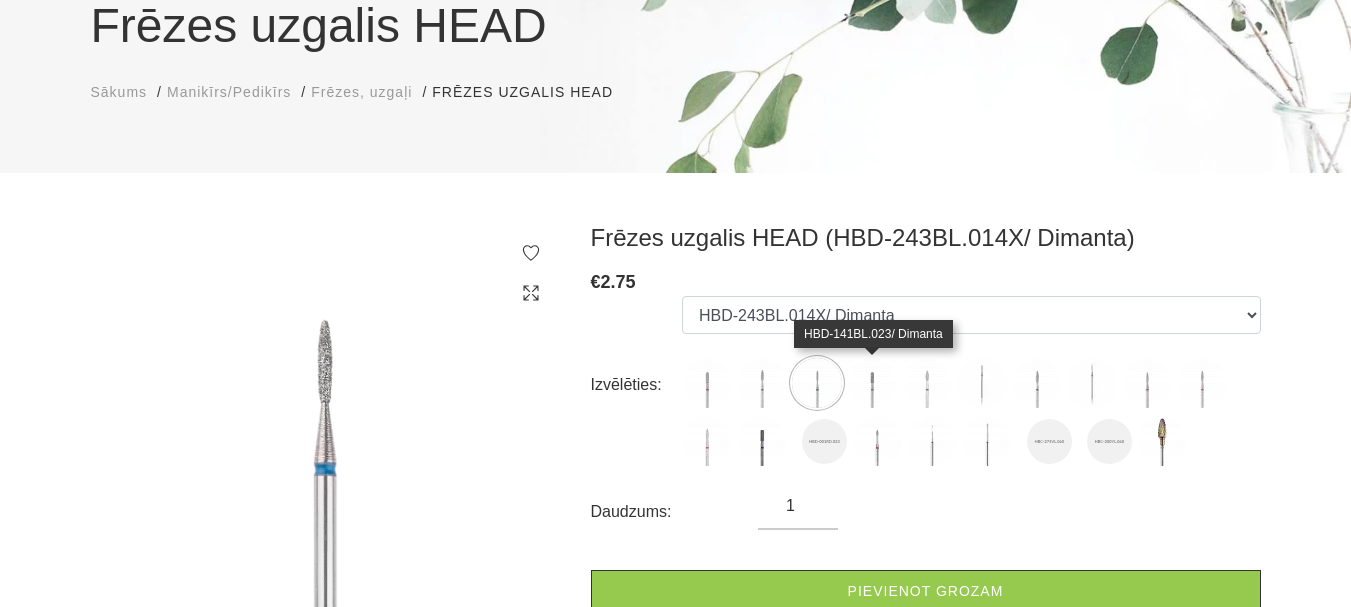 click at bounding box center (872, 383) 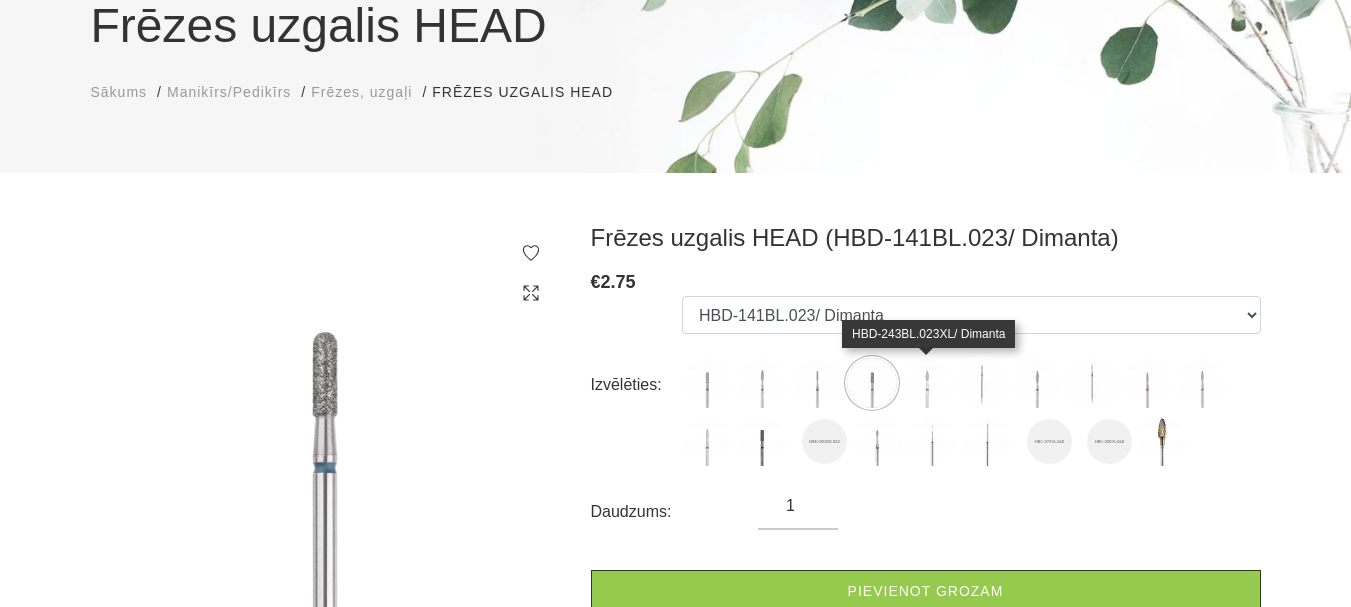click at bounding box center [927, 383] 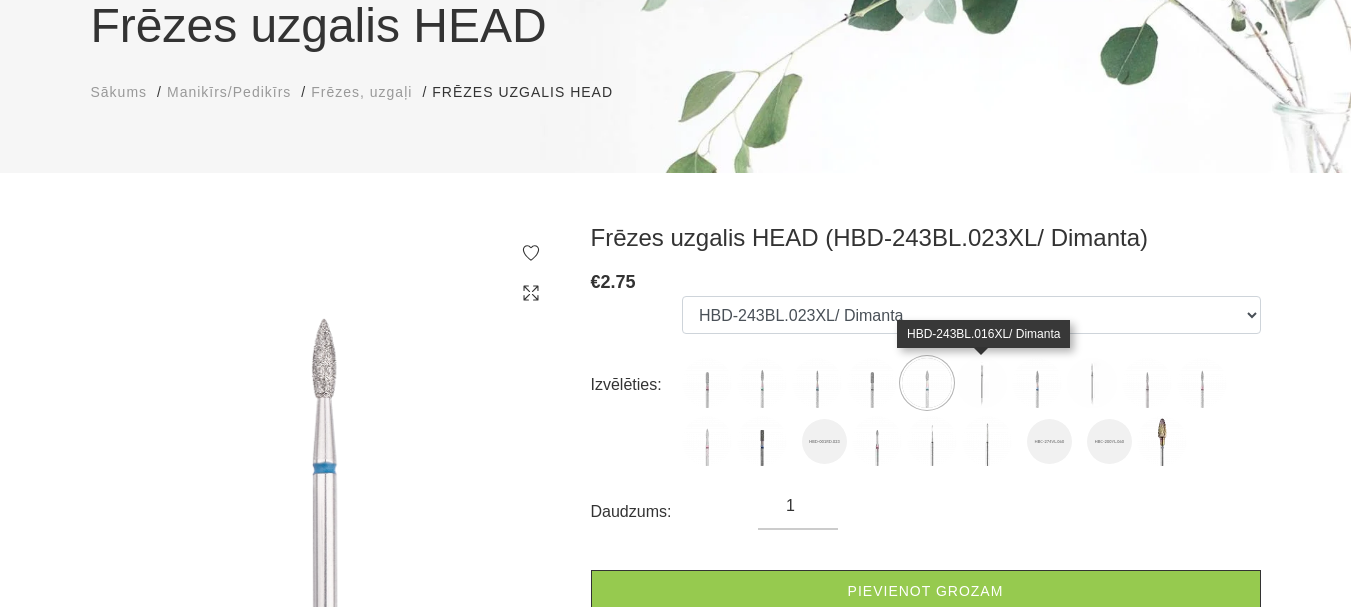 click at bounding box center [982, 383] 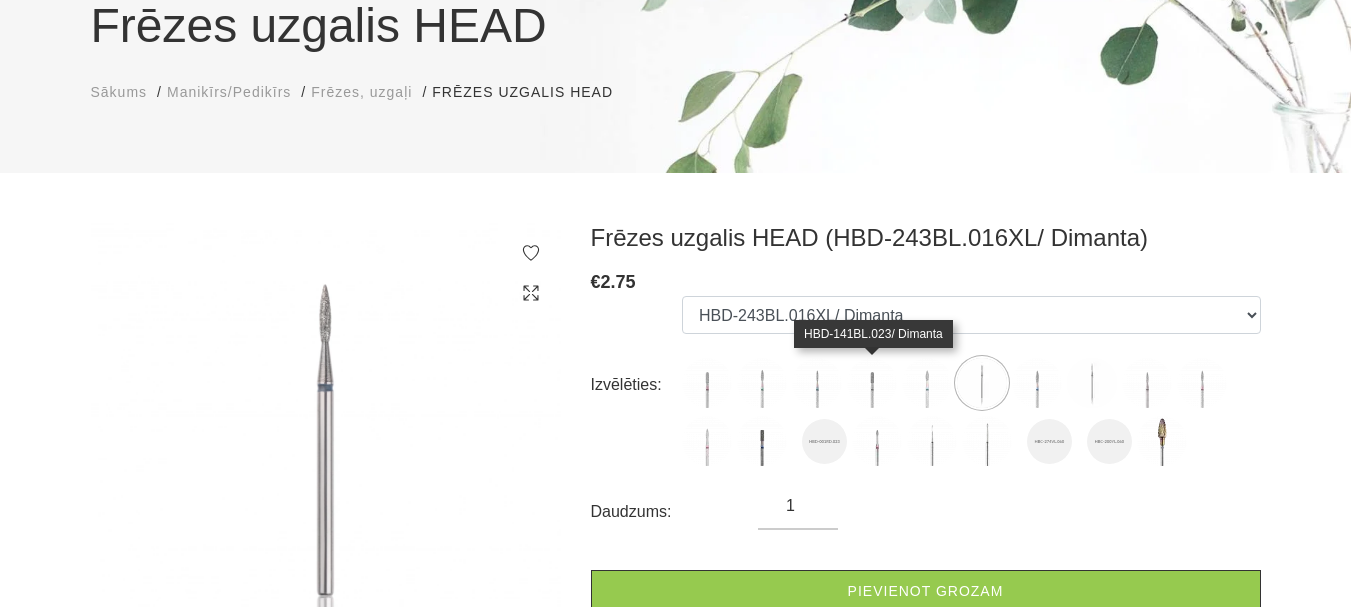 click at bounding box center [872, 383] 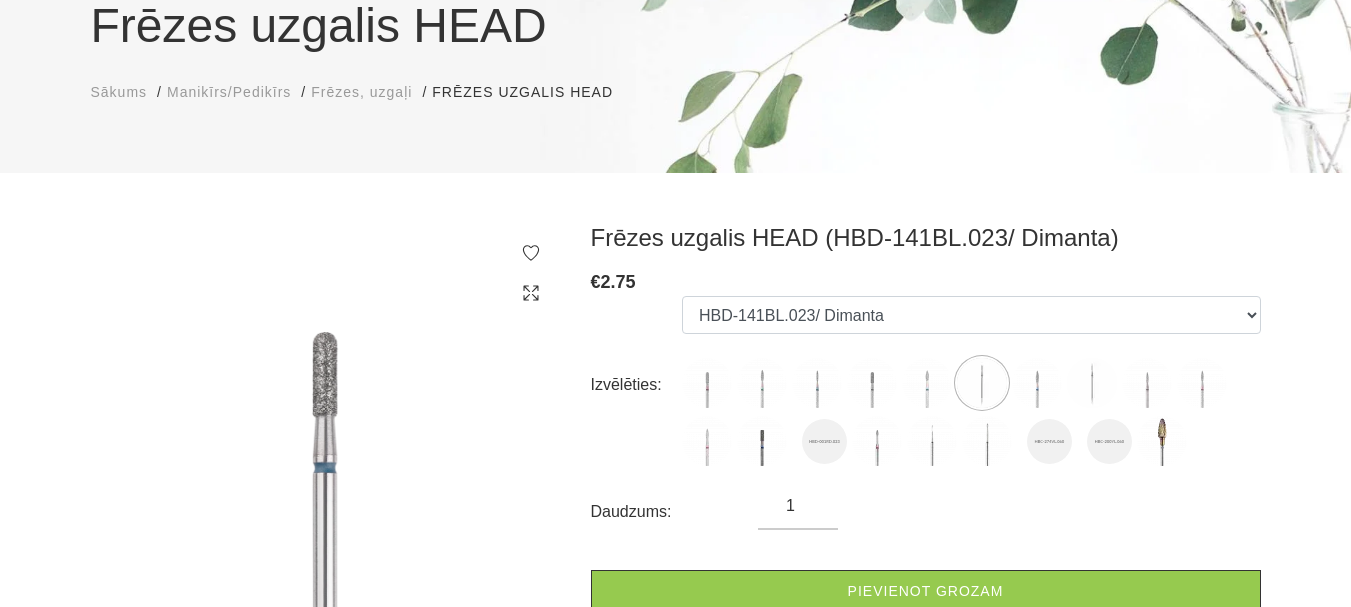 scroll, scrollTop: 300, scrollLeft: 0, axis: vertical 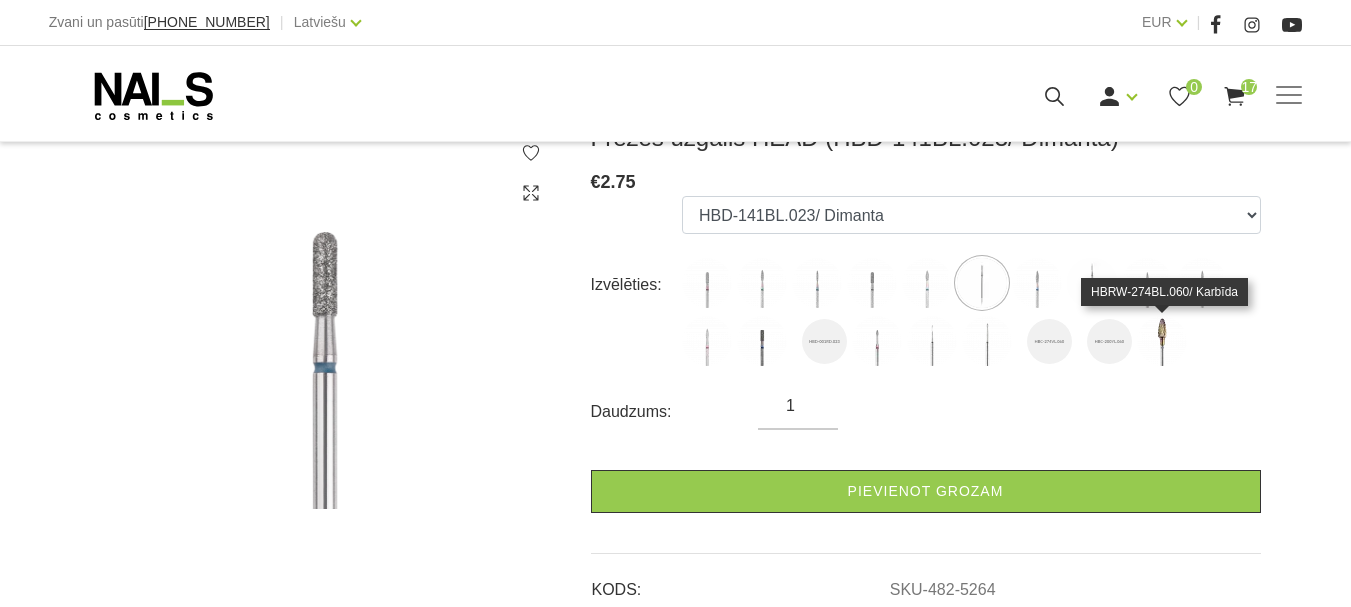 click at bounding box center [1162, 341] 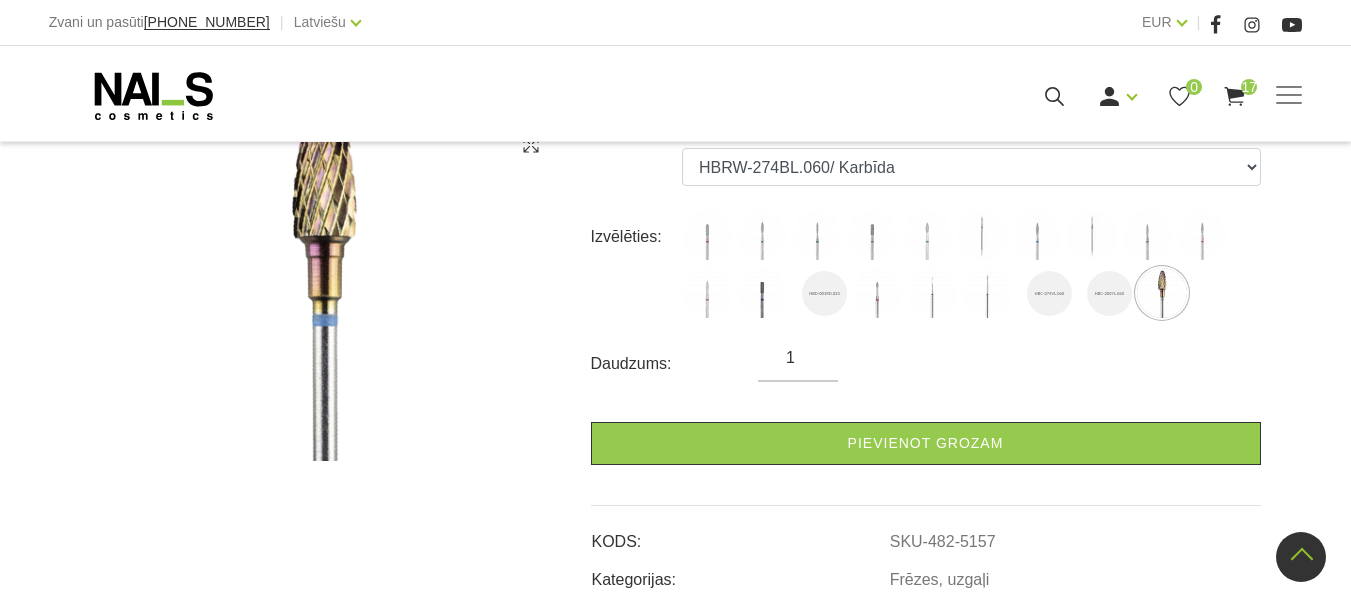 scroll, scrollTop: 300, scrollLeft: 0, axis: vertical 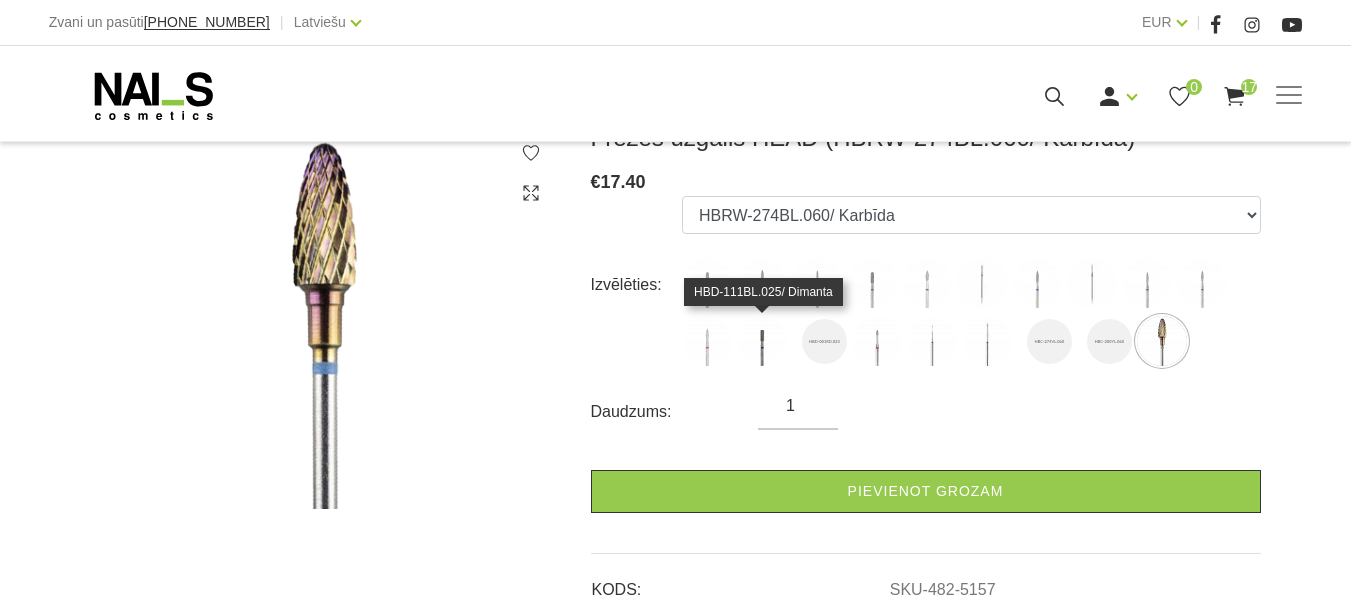 click at bounding box center [762, 341] 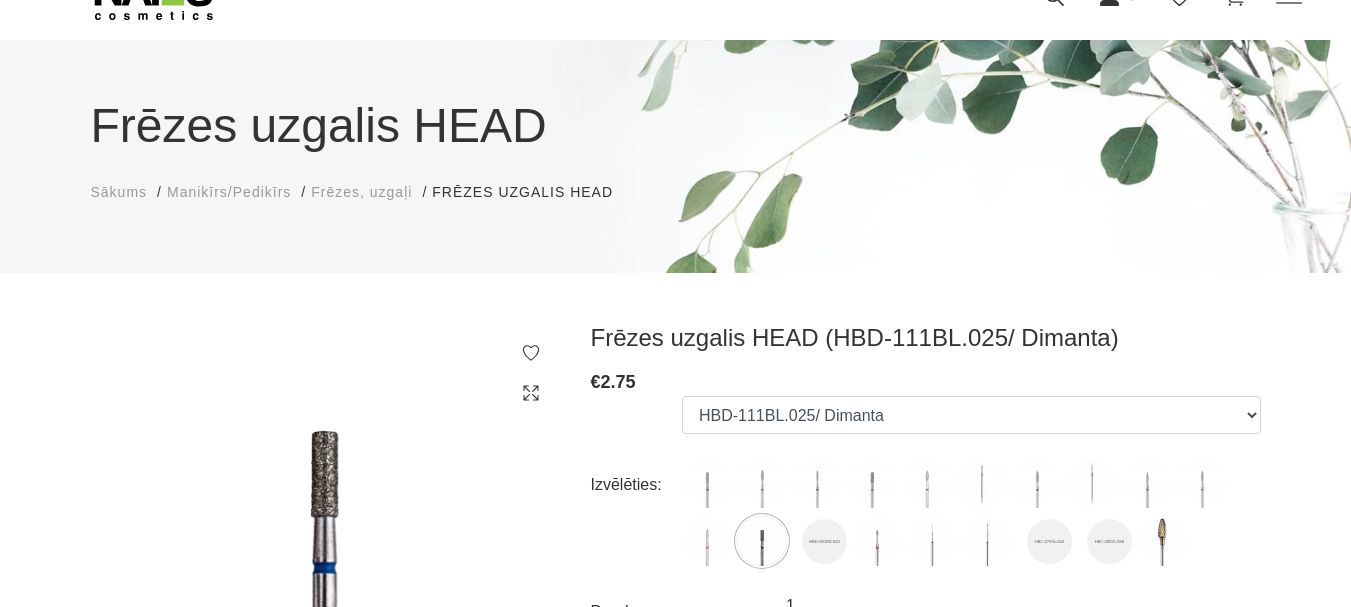 scroll, scrollTop: 200, scrollLeft: 0, axis: vertical 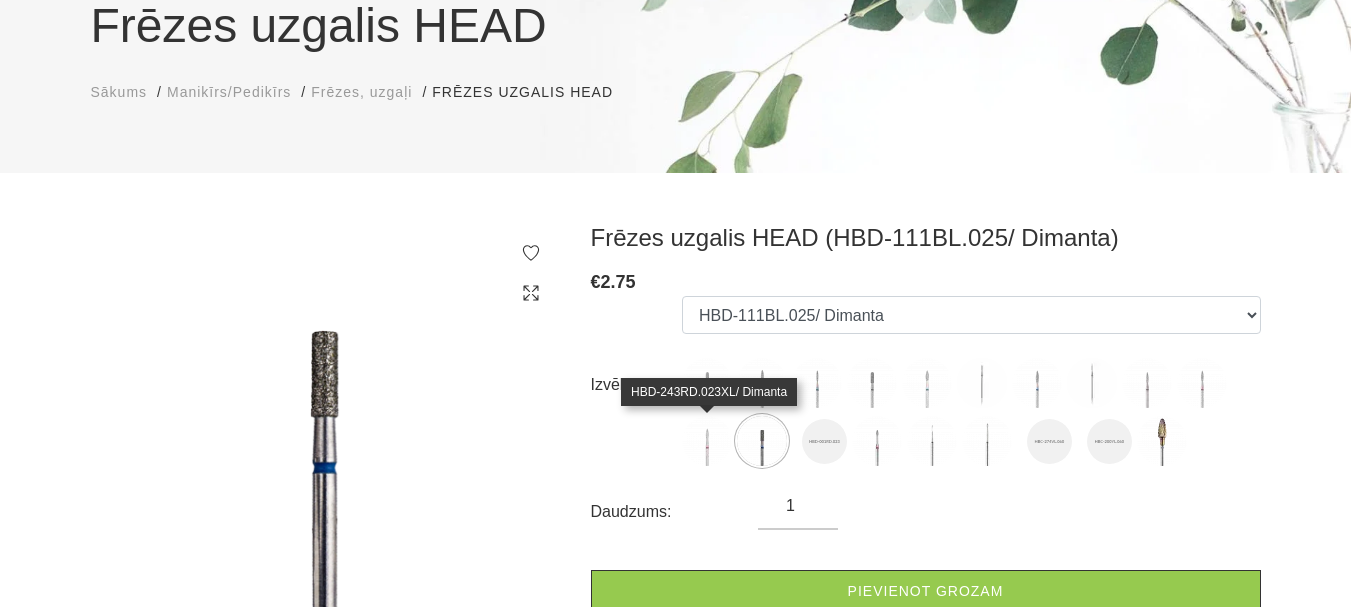 click at bounding box center (707, 441) 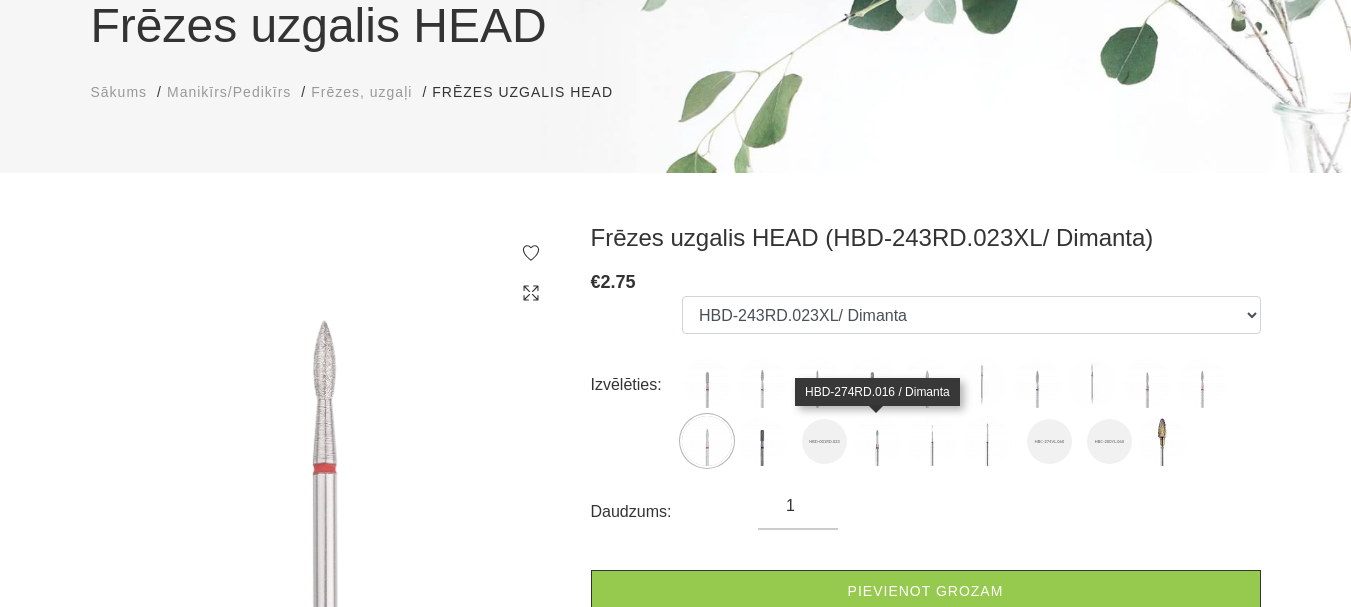 click at bounding box center [877, 441] 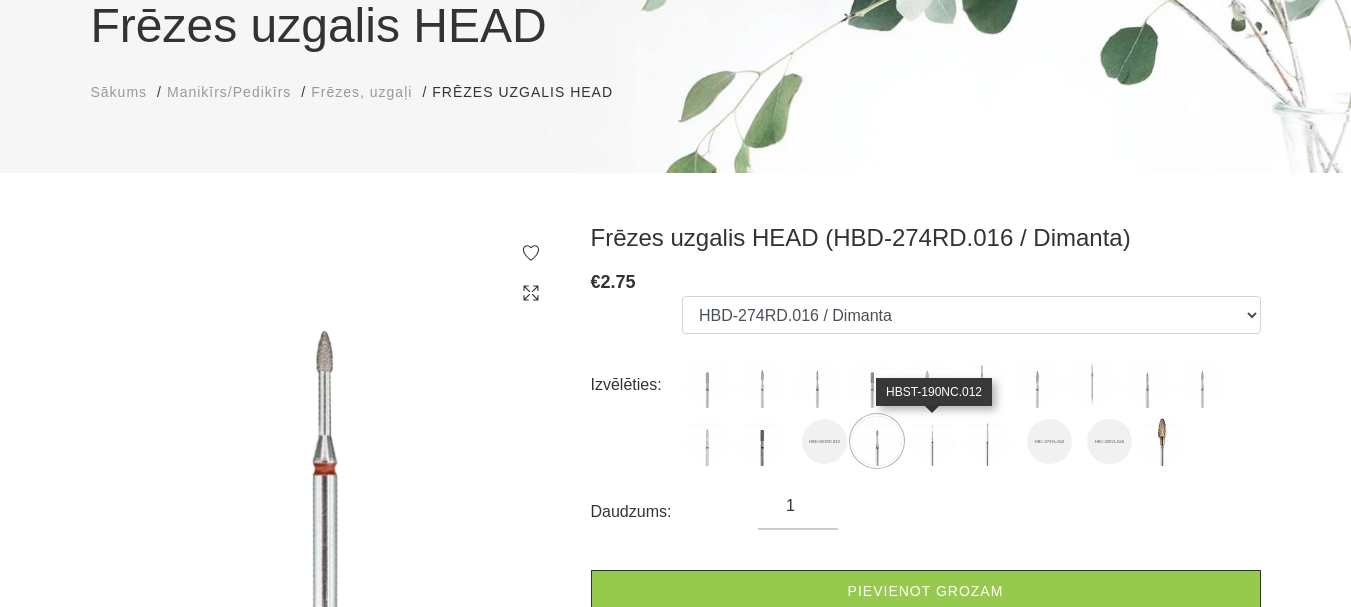 click at bounding box center (932, 441) 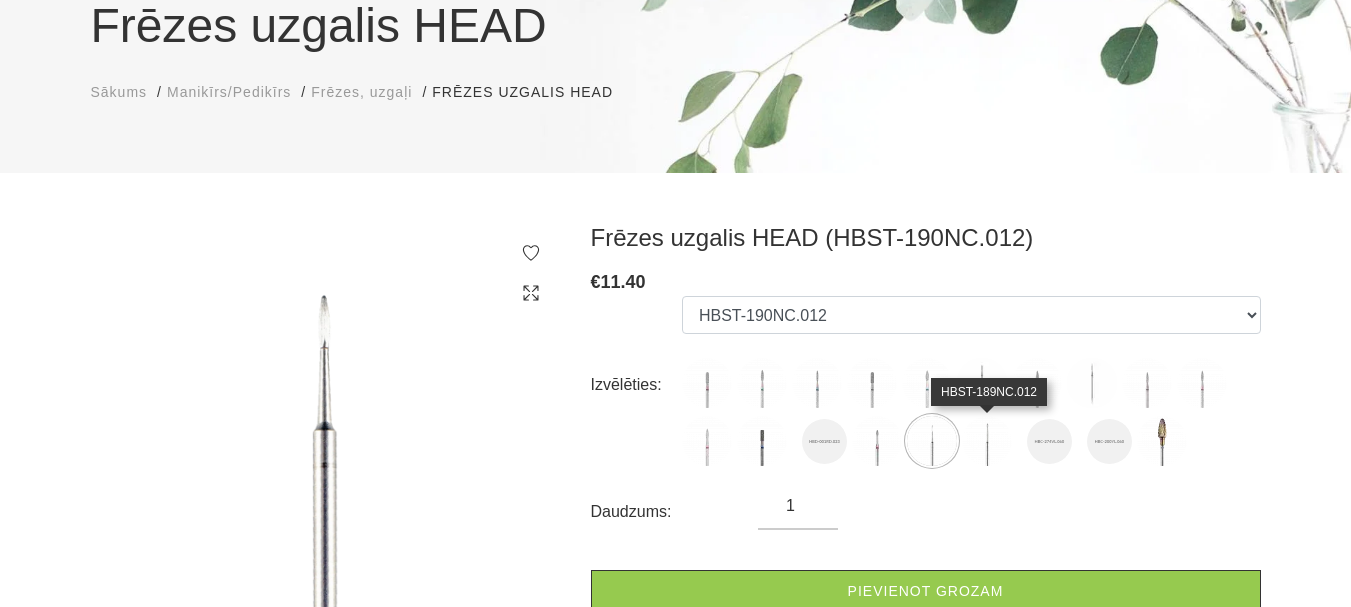 click at bounding box center (987, 441) 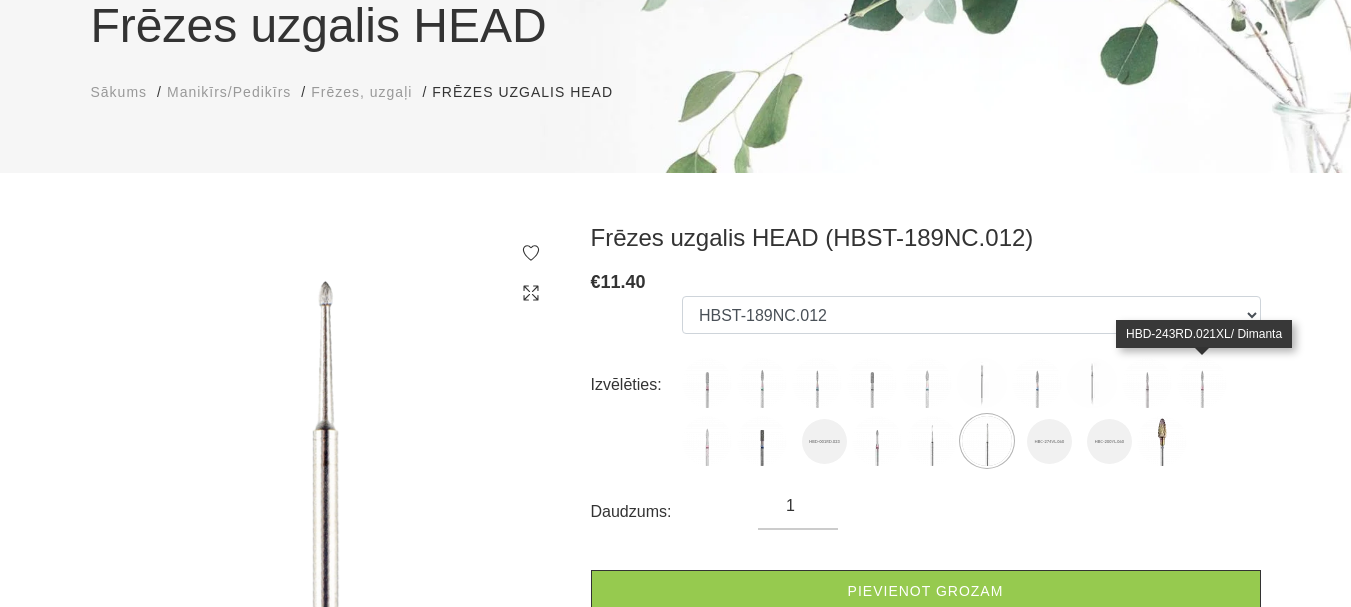 click at bounding box center [1202, 383] 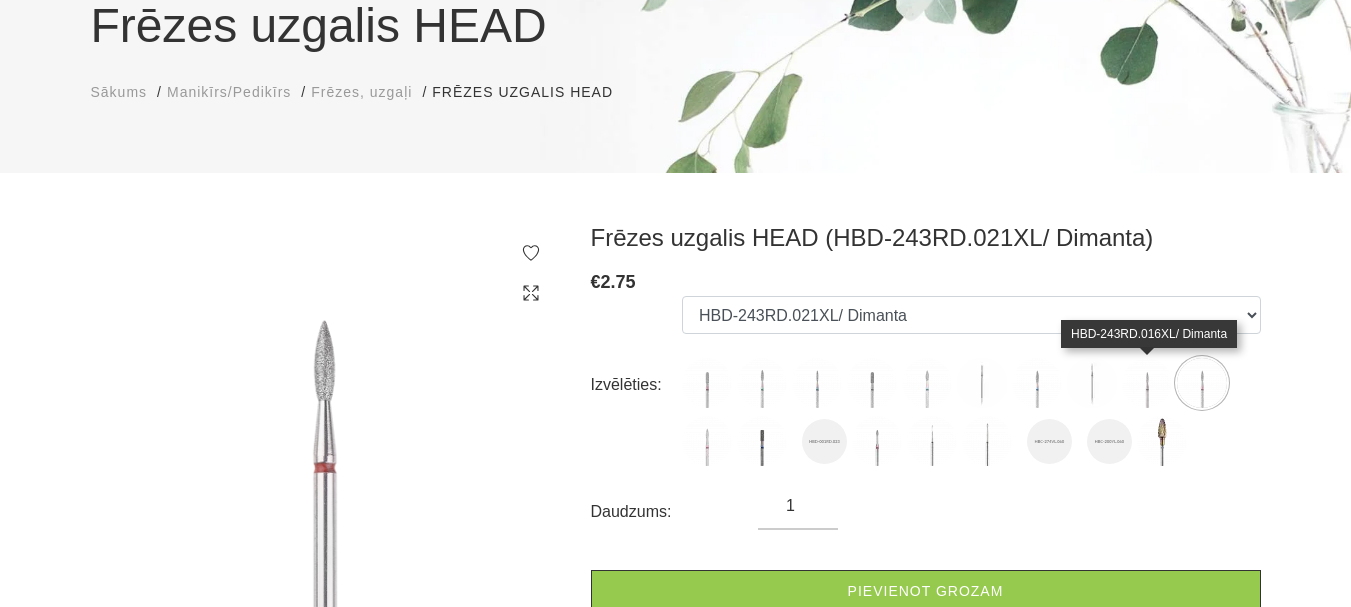click at bounding box center [1147, 383] 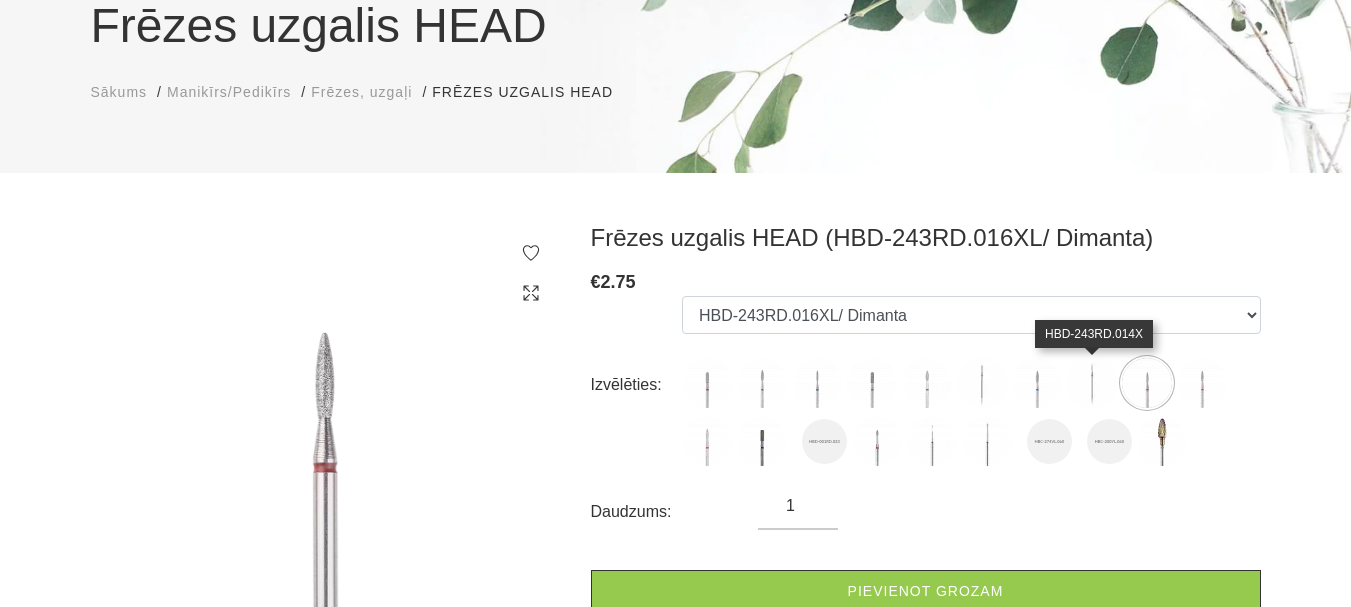click at bounding box center [1092, 383] 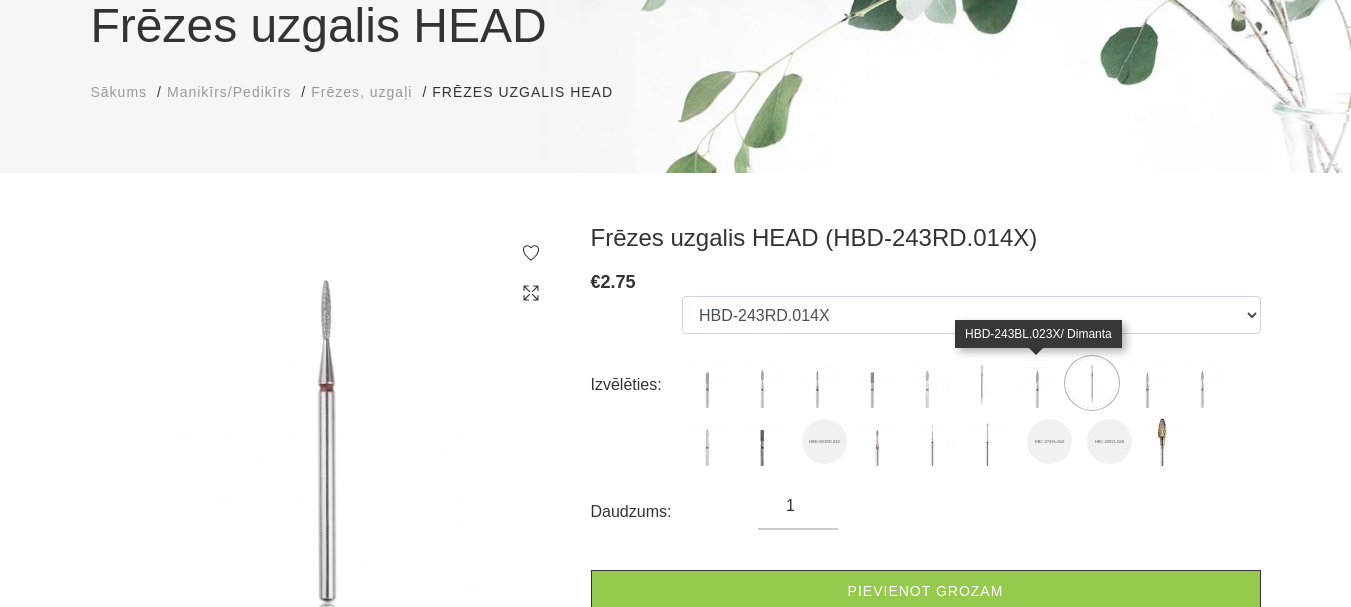 click at bounding box center [1037, 383] 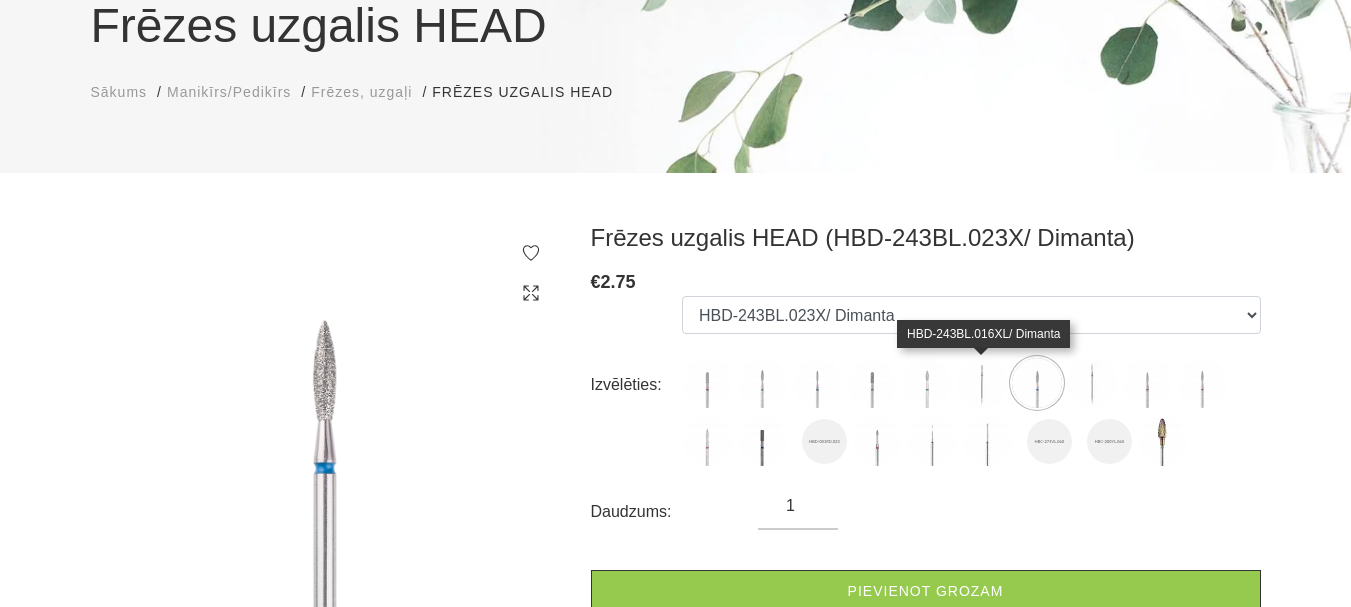 click at bounding box center [982, 383] 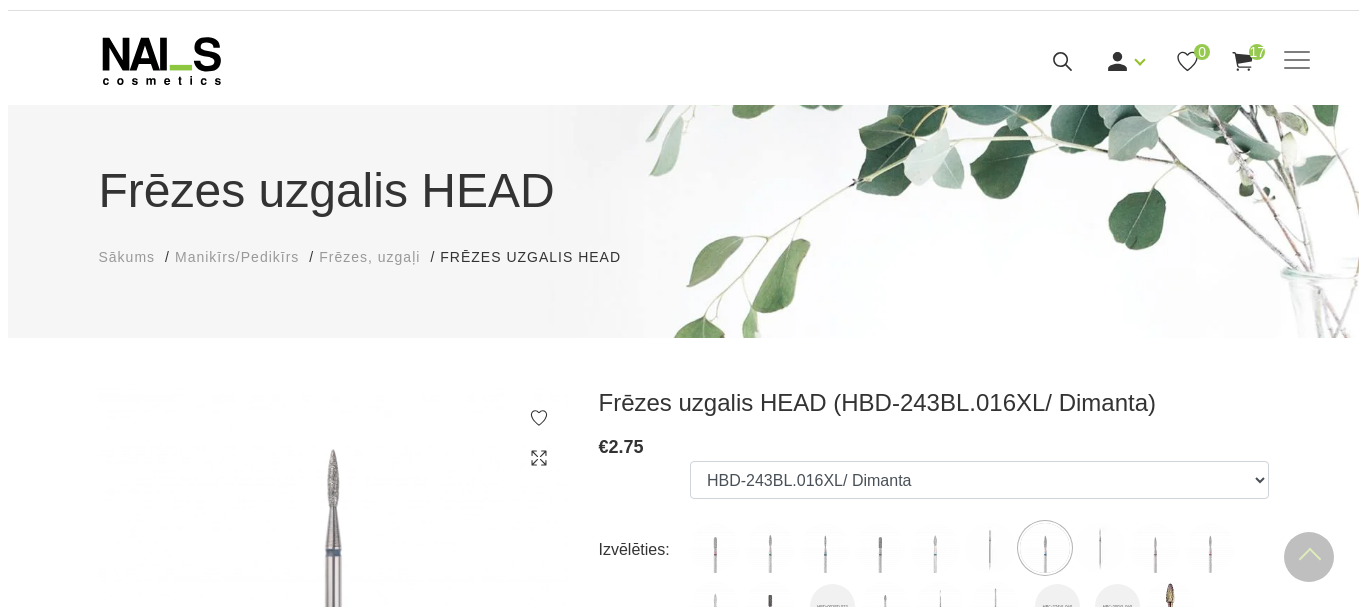 scroll, scrollTop: 0, scrollLeft: 0, axis: both 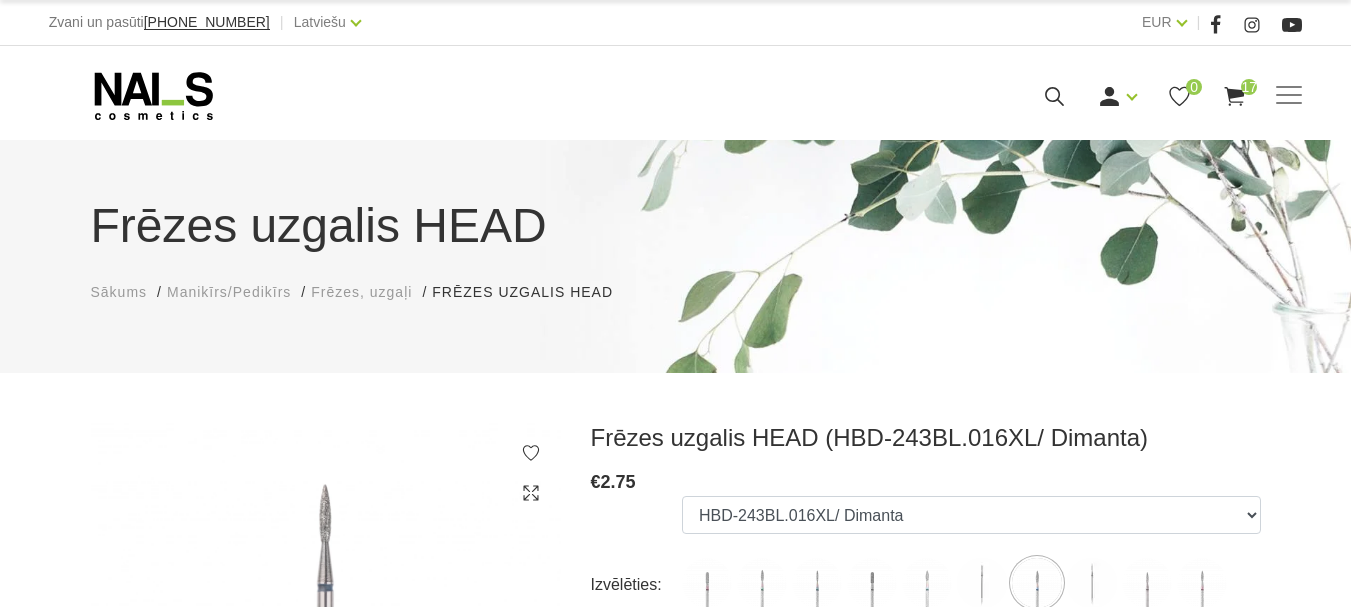 click 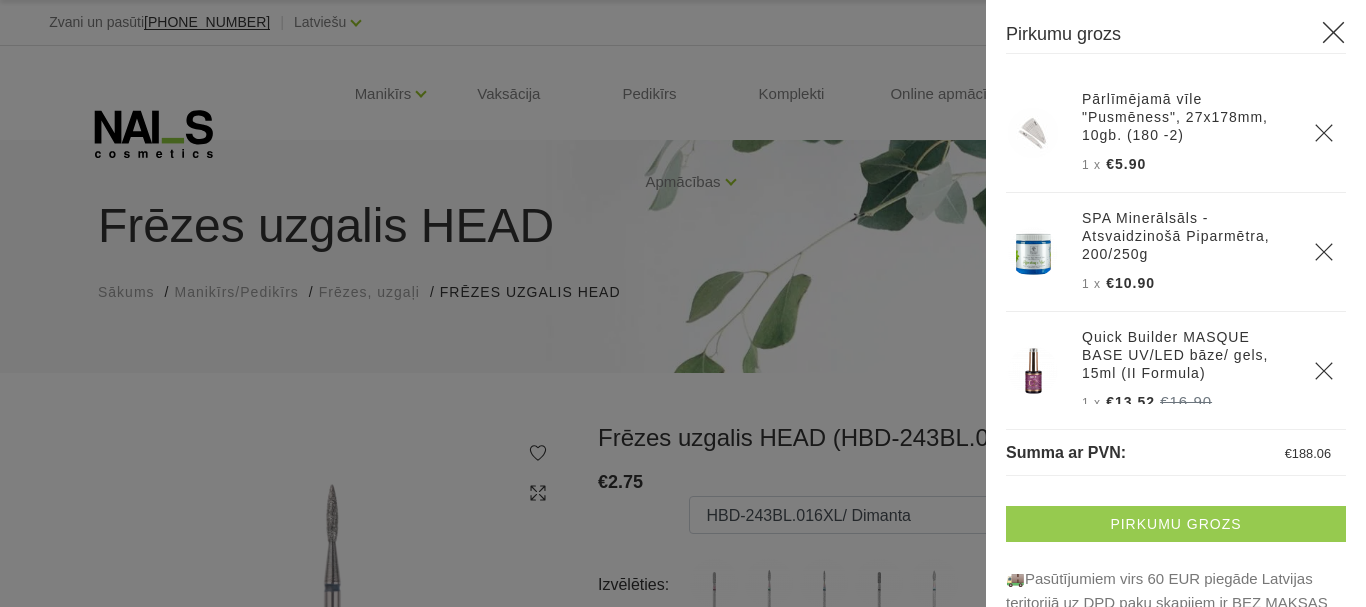 click on "Pirkumu grozs" at bounding box center [1176, 524] 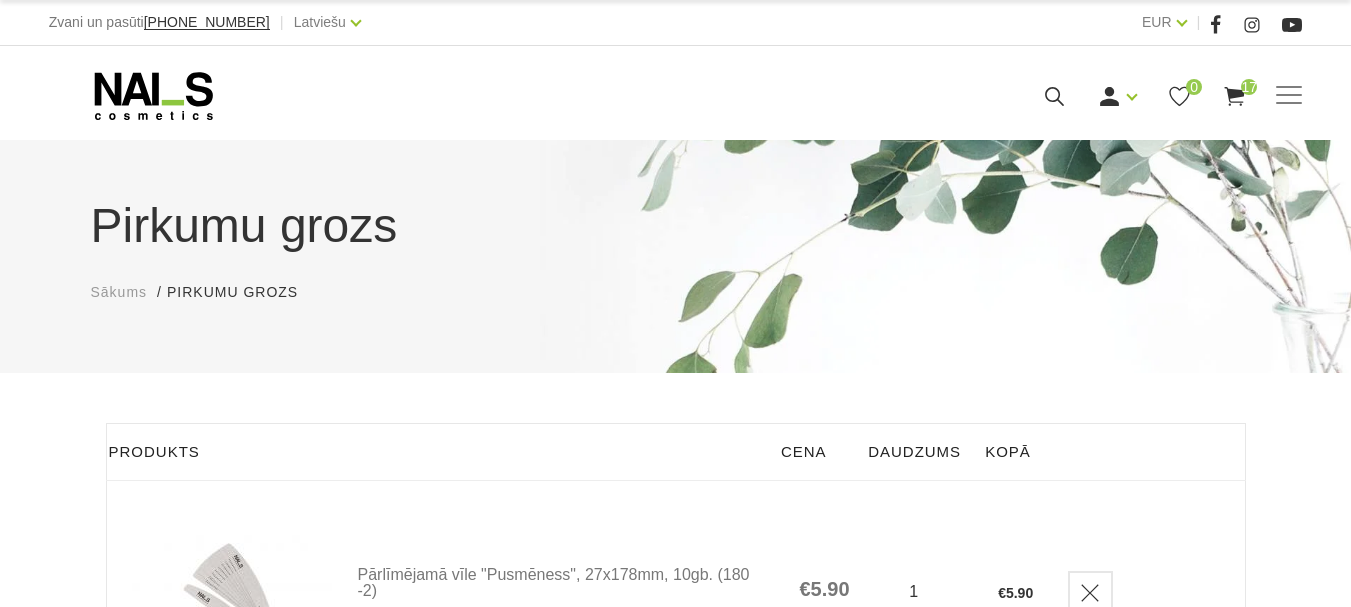 scroll, scrollTop: 0, scrollLeft: 0, axis: both 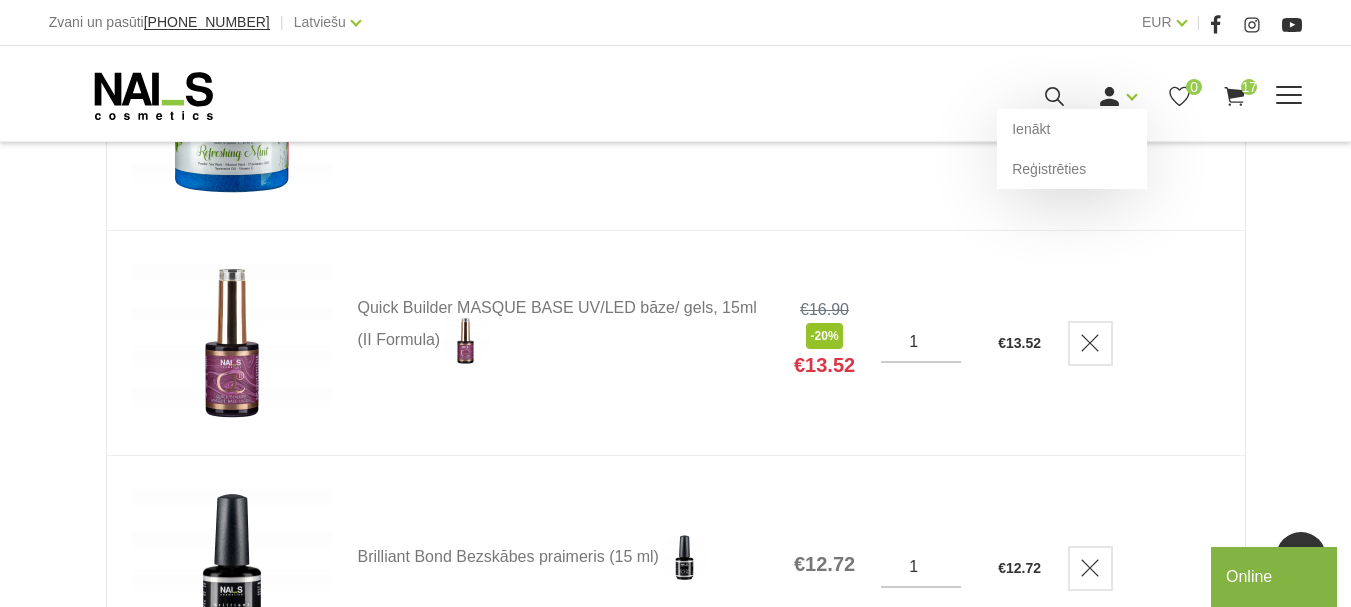 click on "Ienākt Reģistrēties" at bounding box center (1117, 96) 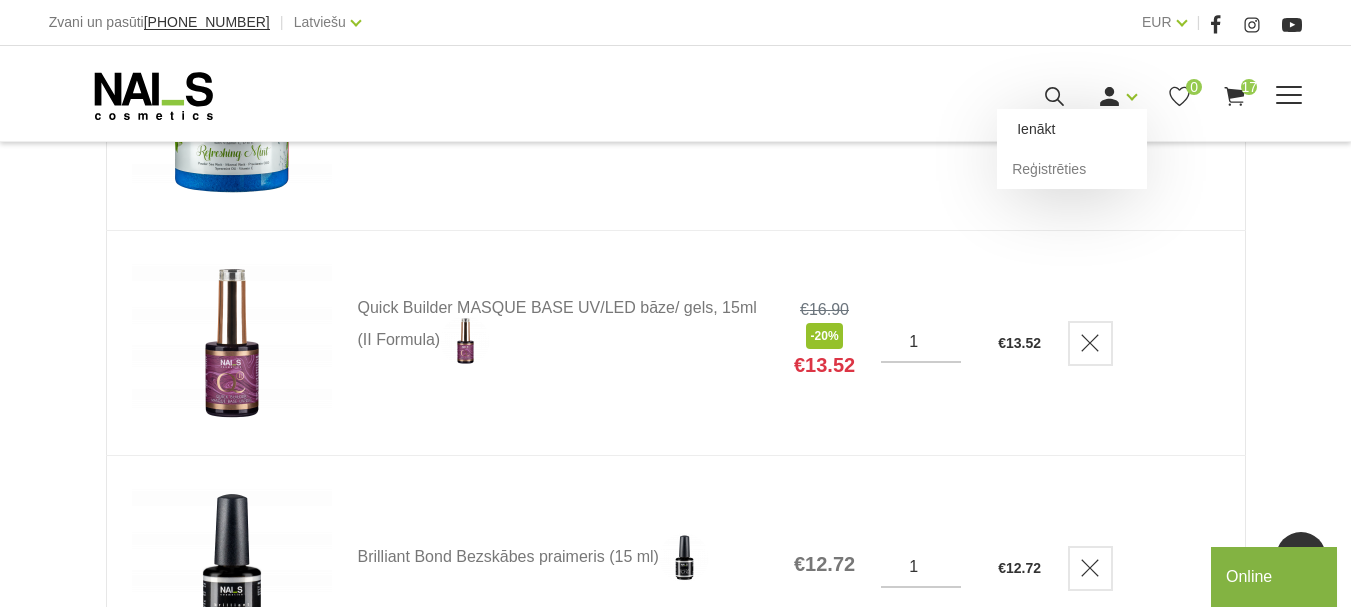 click on "Ienākt" at bounding box center (1072, 129) 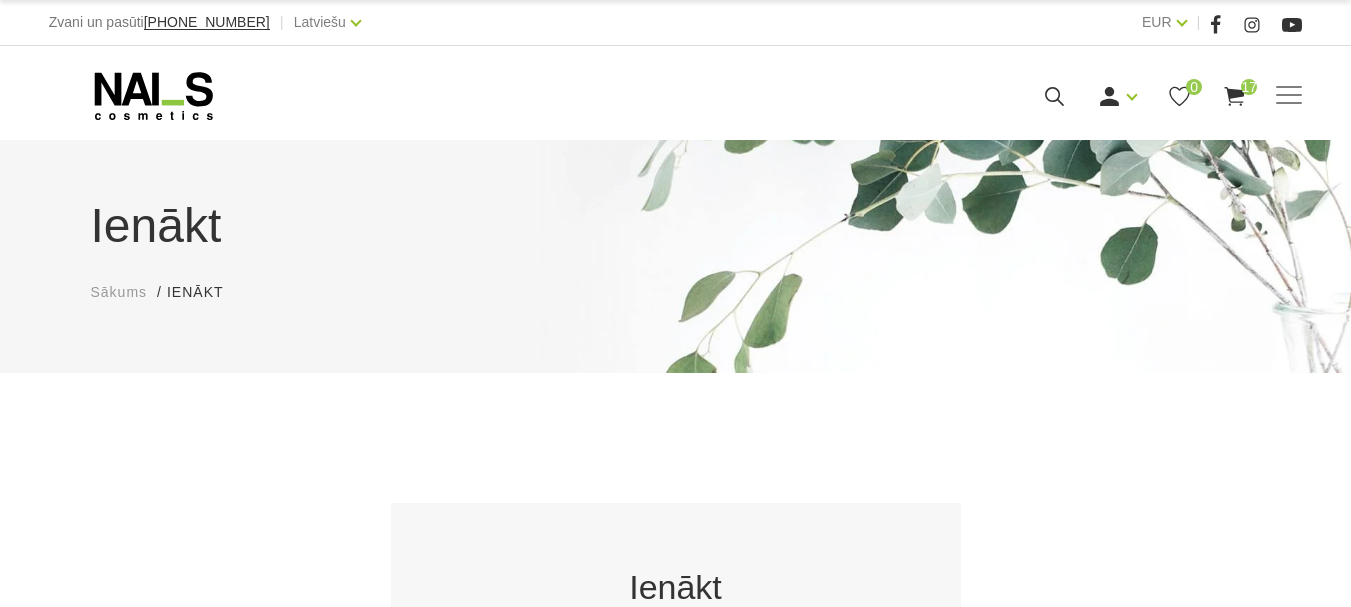 scroll, scrollTop: 0, scrollLeft: 0, axis: both 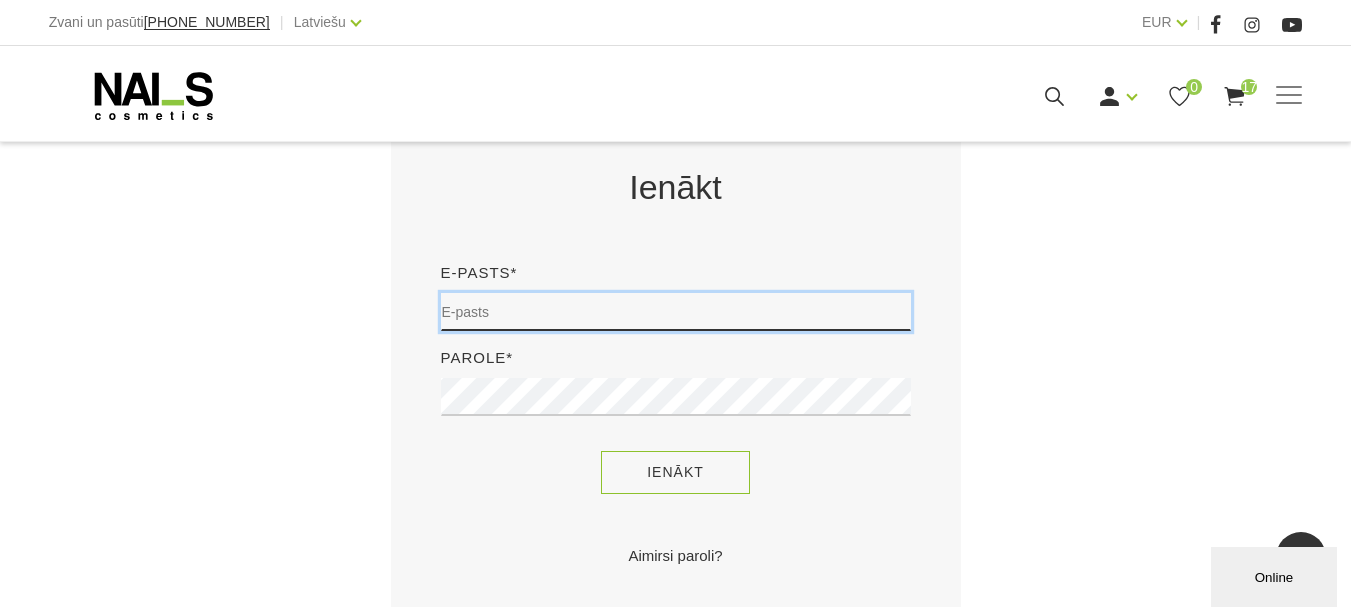 type on "[EMAIL_ADDRESS][DOMAIN_NAME]" 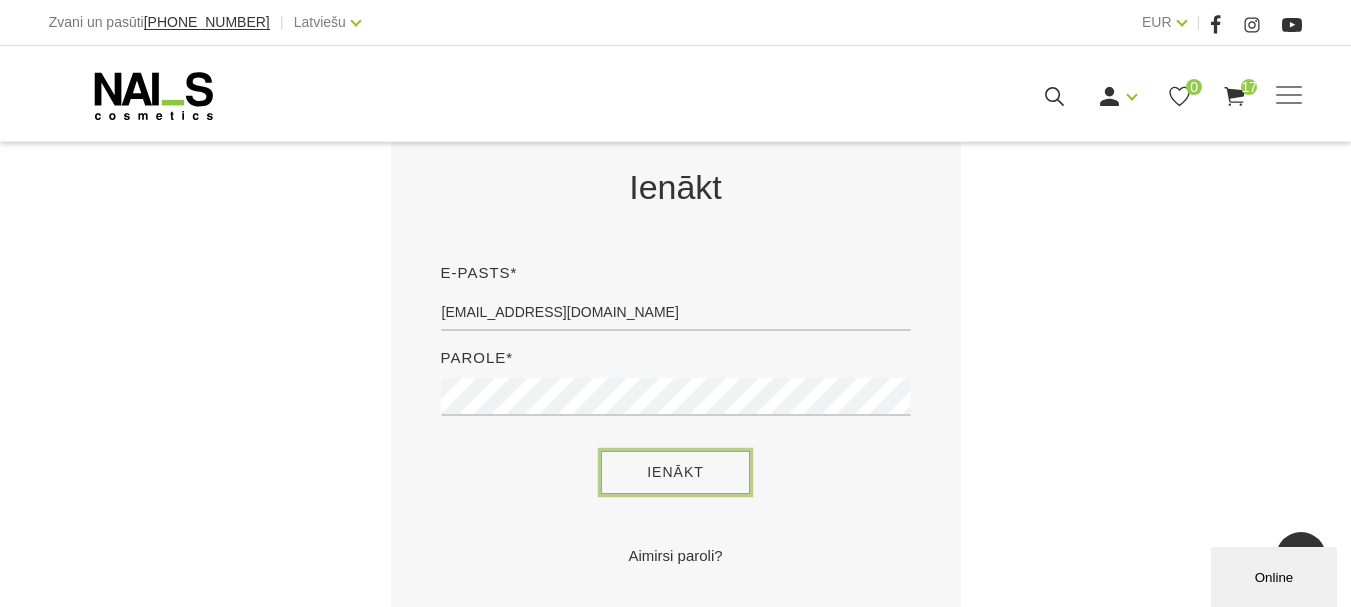 click on "Ienākt" at bounding box center (675, 472) 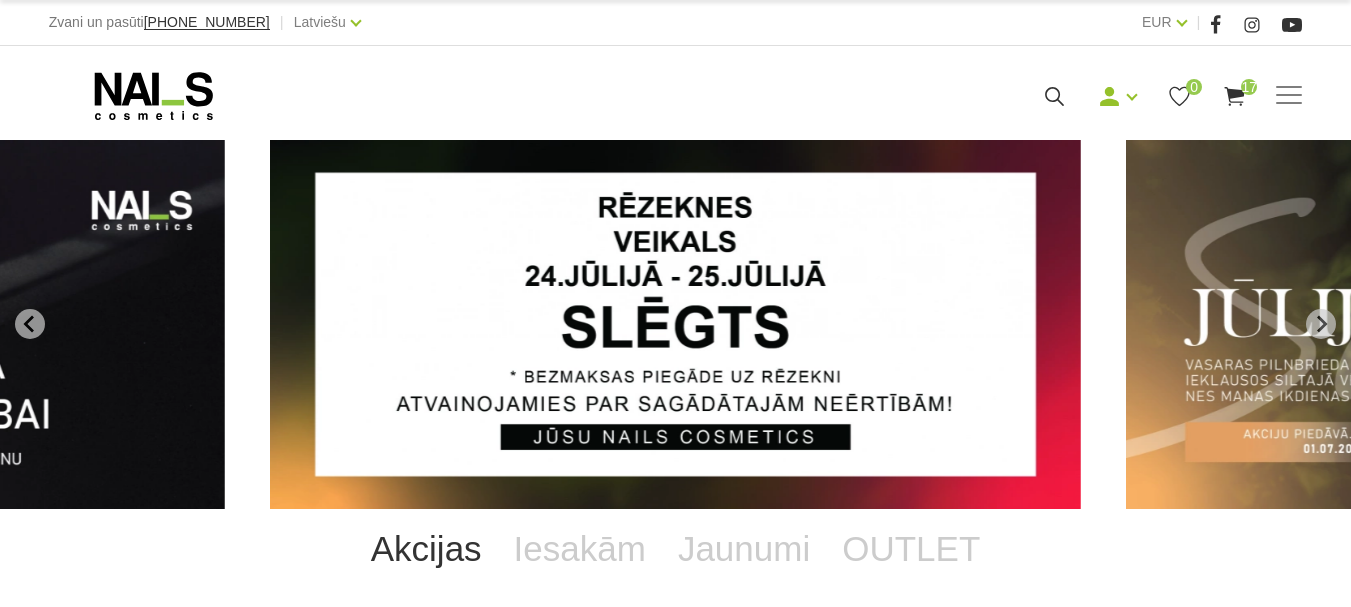 scroll, scrollTop: 0, scrollLeft: 0, axis: both 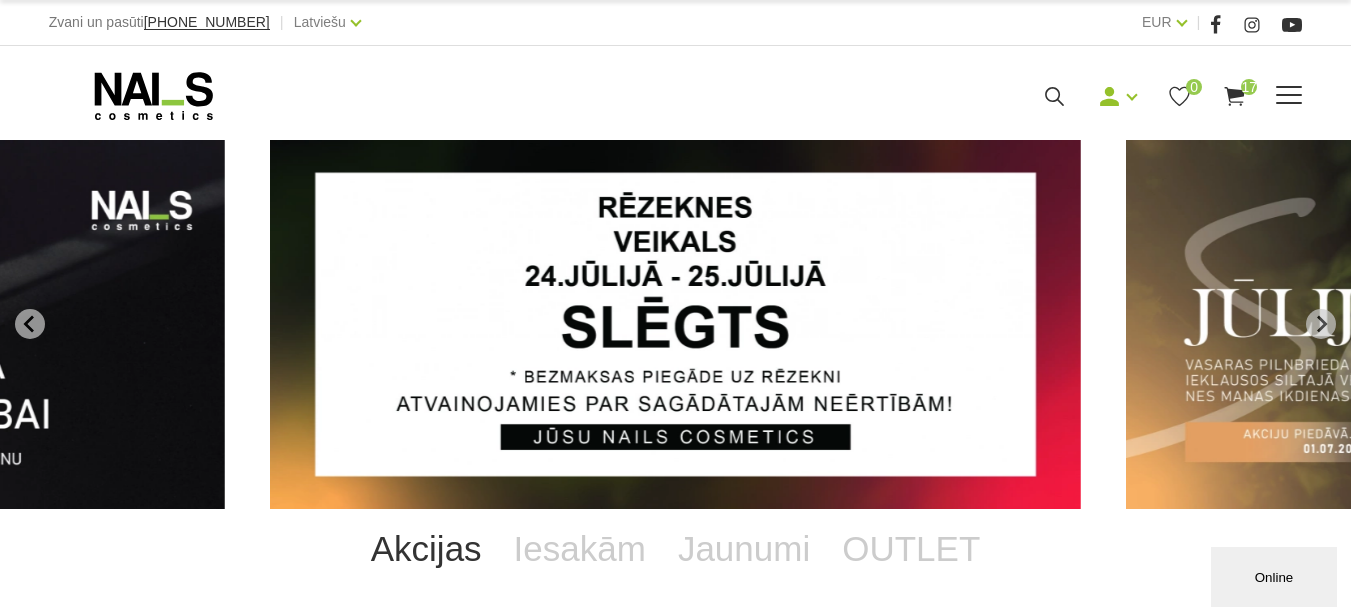 click on "17" at bounding box center [1249, 87] 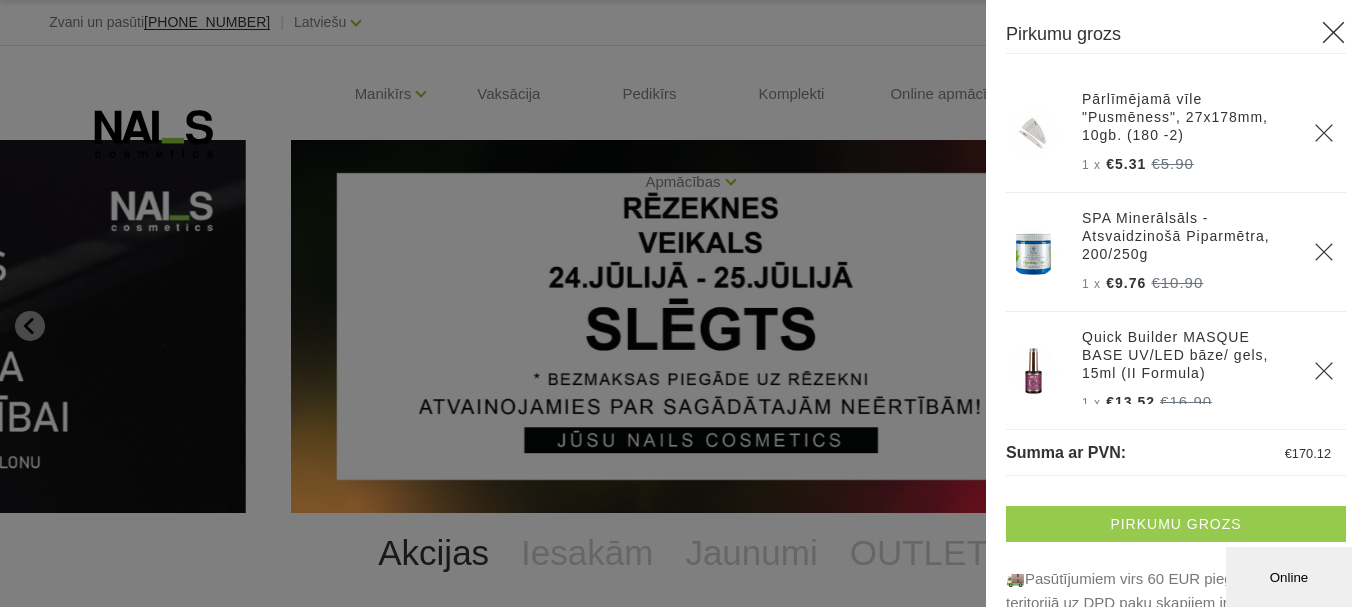 click on "Pirkumu grozs" at bounding box center [1176, 524] 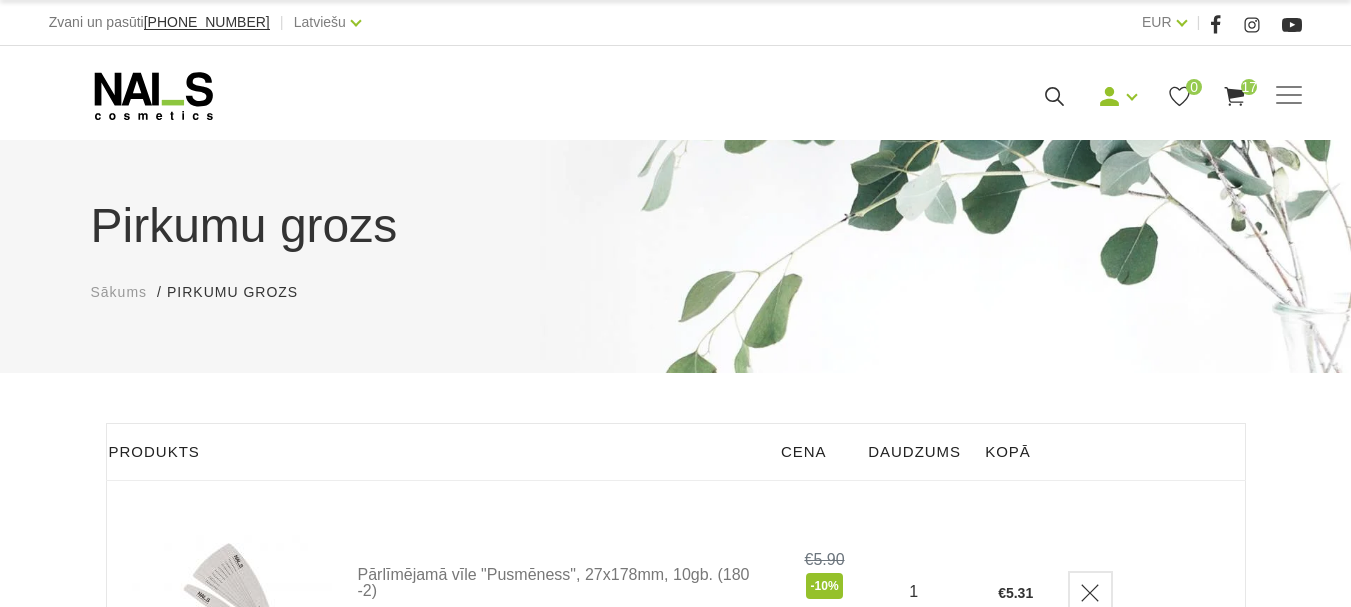 scroll, scrollTop: 0, scrollLeft: 0, axis: both 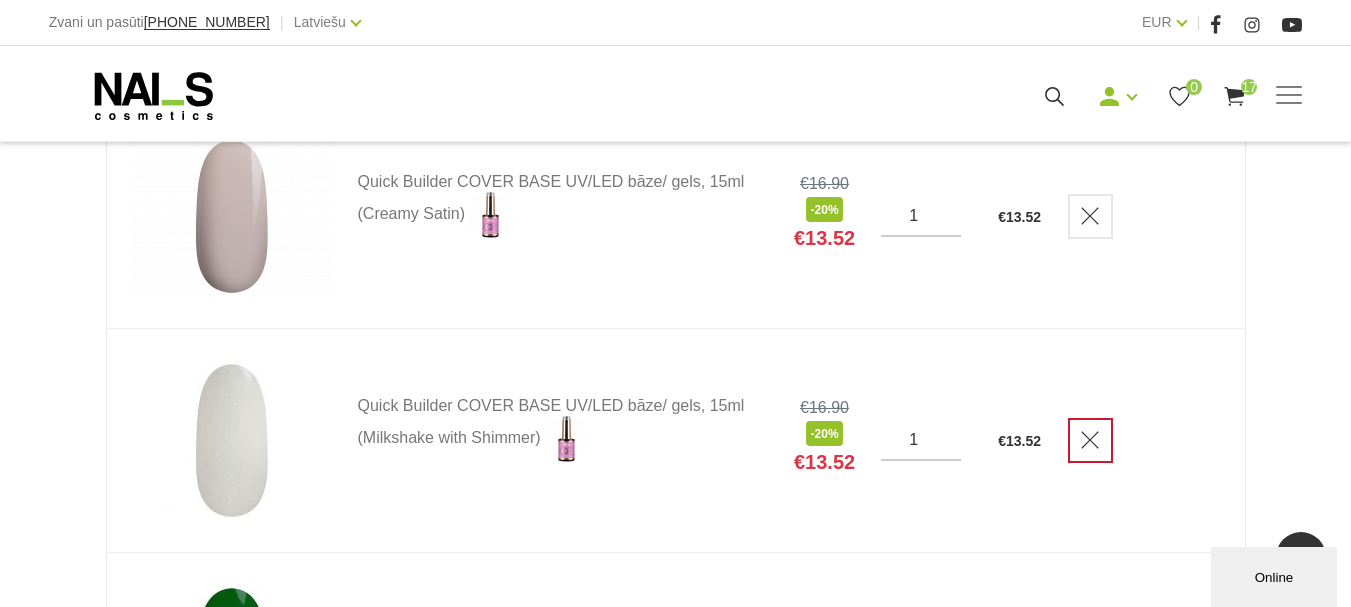 drag, startPoint x: 1107, startPoint y: 442, endPoint x: 1210, endPoint y: 529, distance: 134.82582 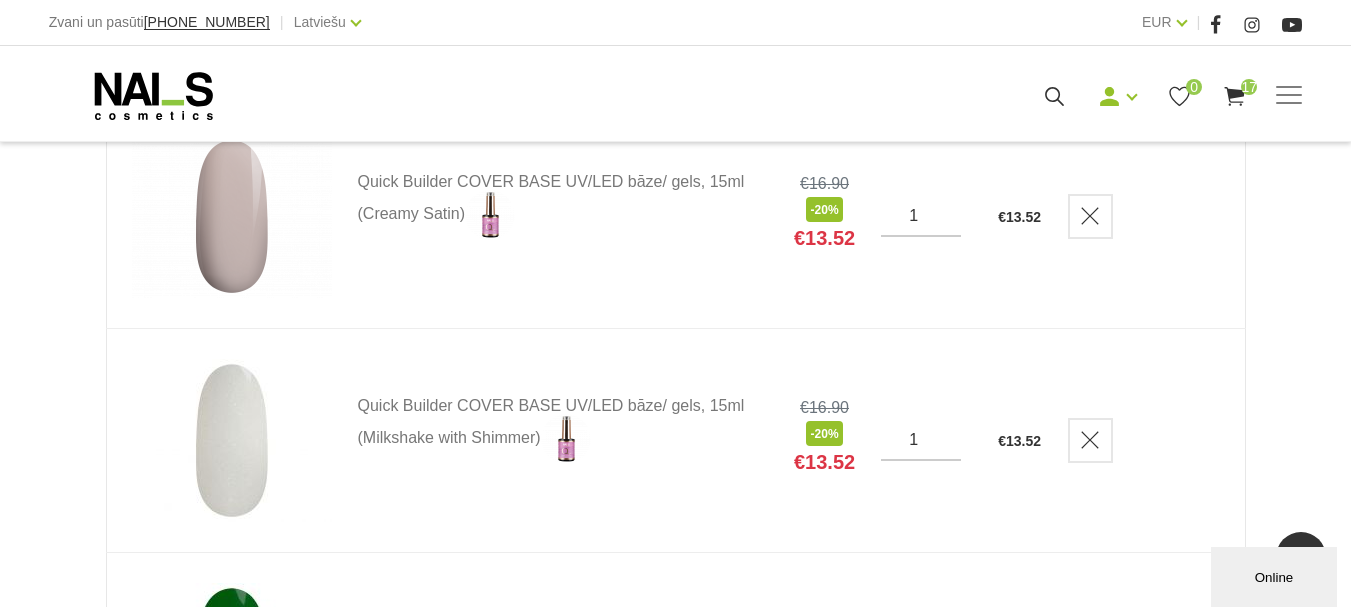 click at bounding box center (1090, 440) 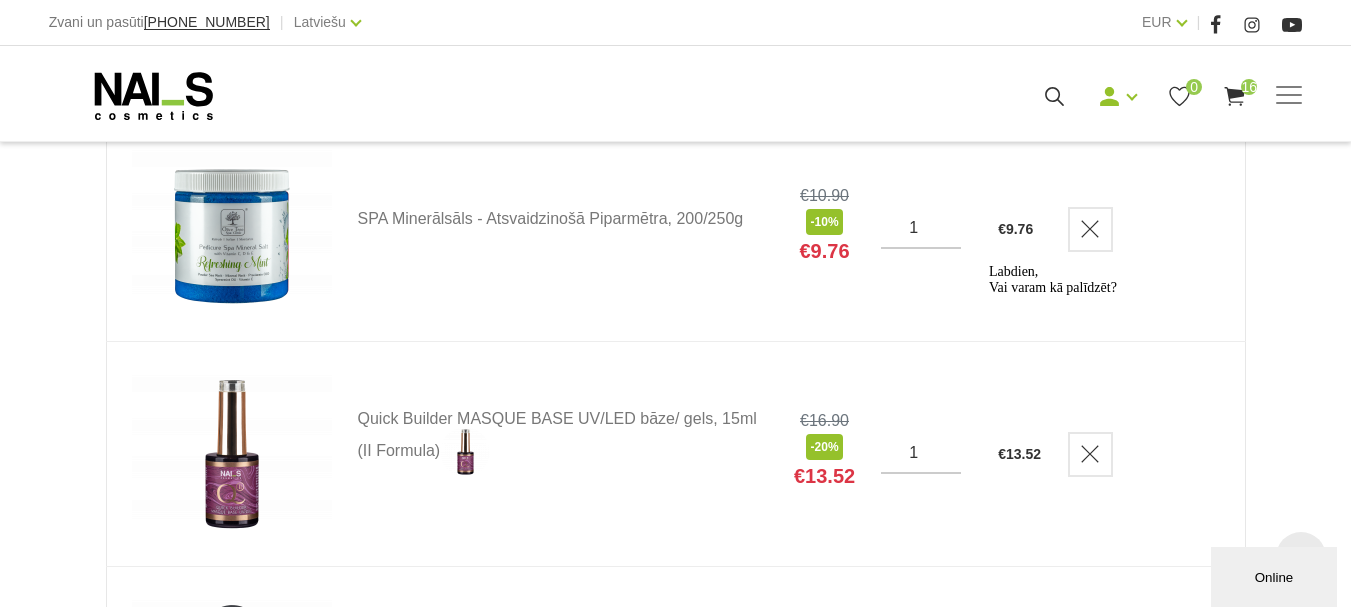 scroll, scrollTop: 600, scrollLeft: 0, axis: vertical 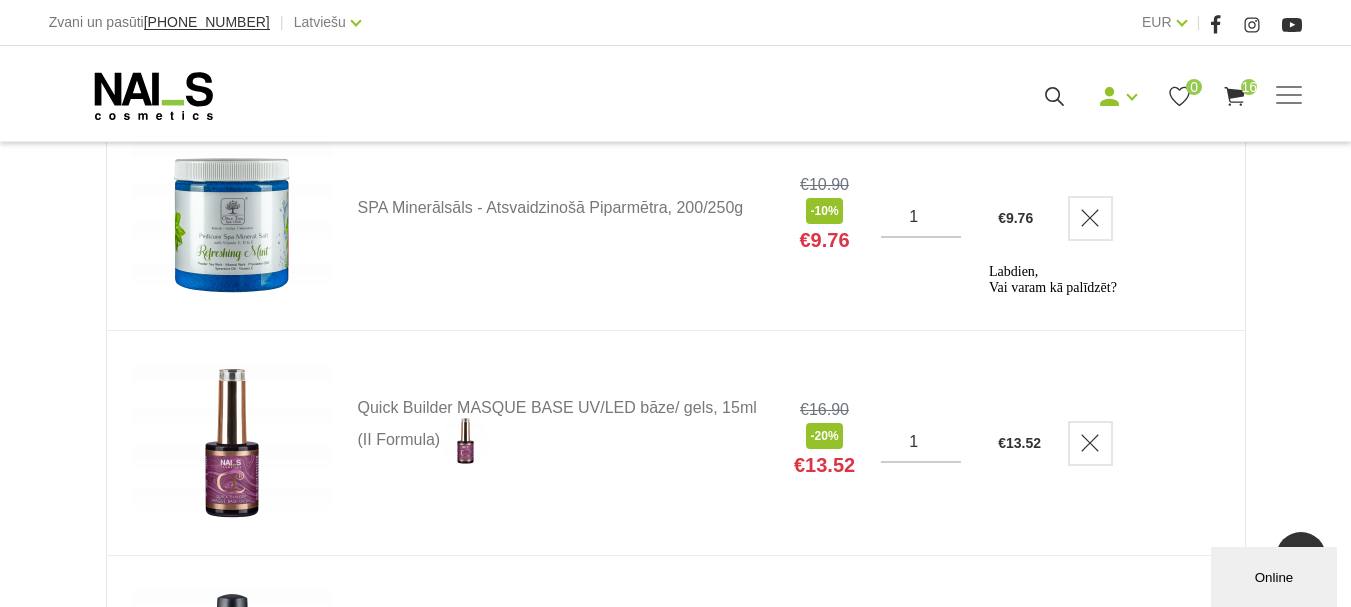 drag, startPoint x: 1319, startPoint y: 405, endPoint x: 2296, endPoint y: 661, distance: 1009.98267 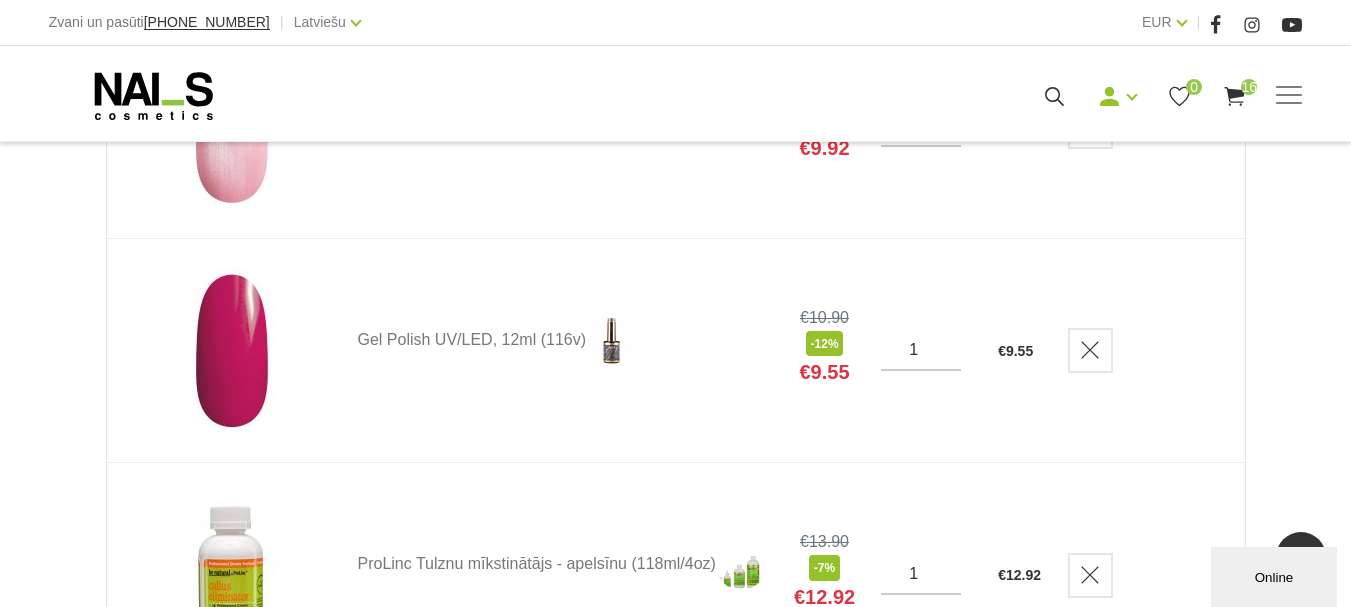 scroll, scrollTop: 2500, scrollLeft: 0, axis: vertical 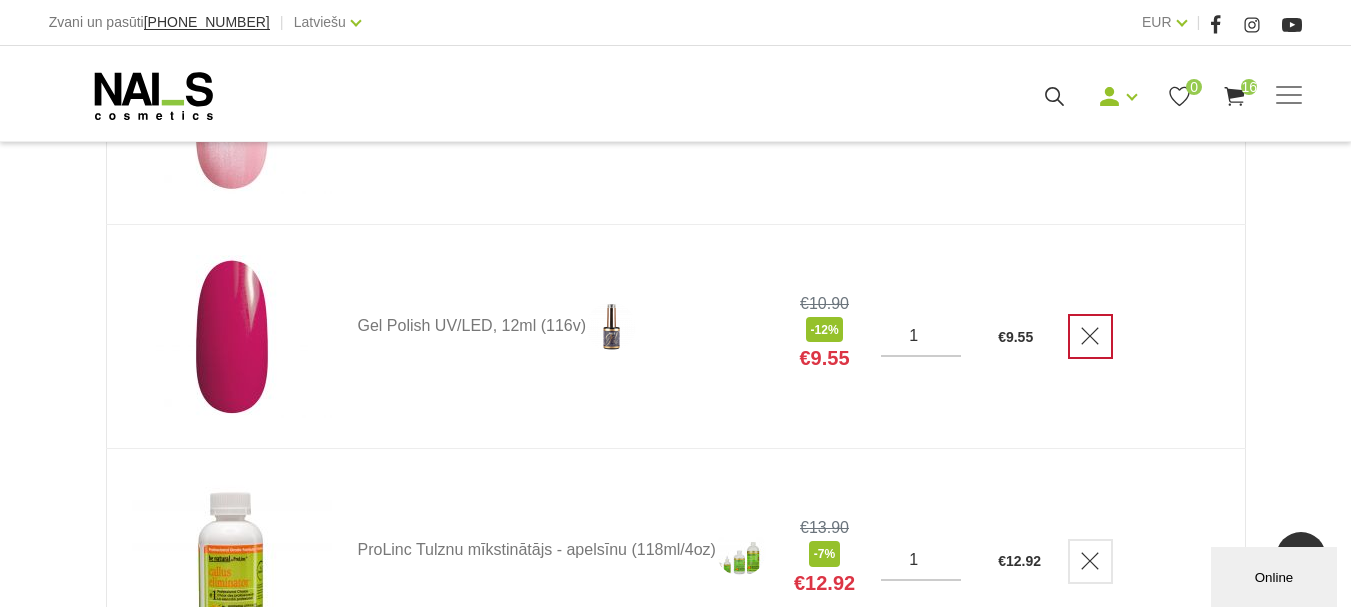 click 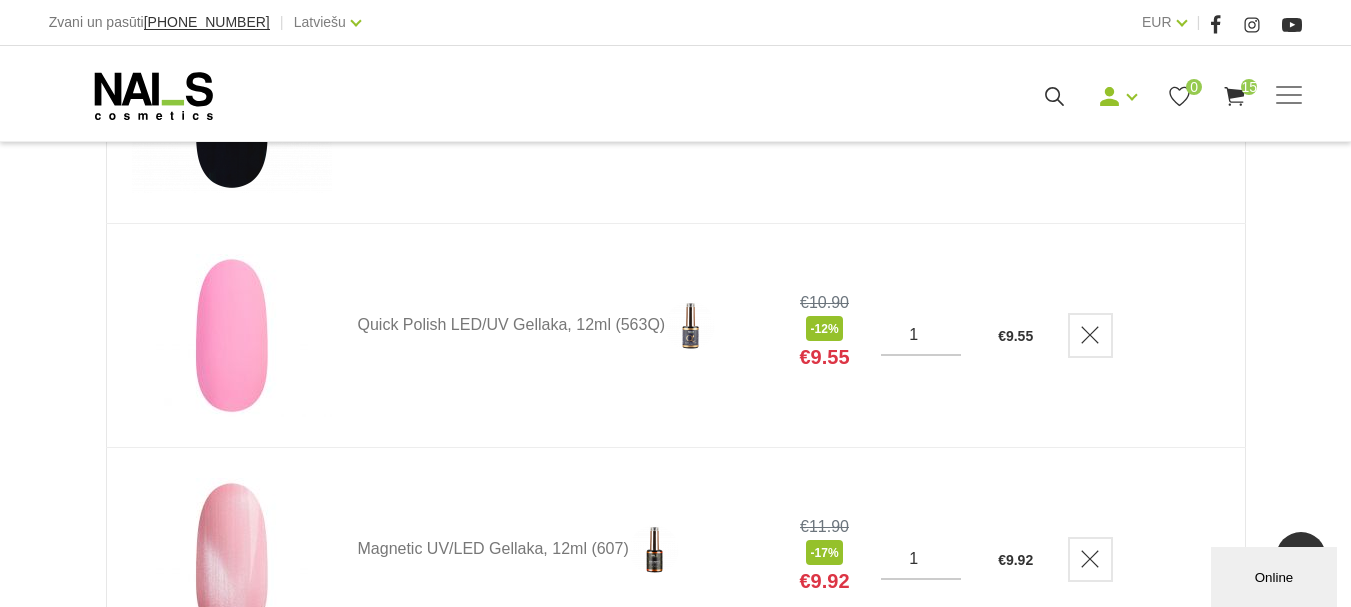 scroll, scrollTop: 2100, scrollLeft: 0, axis: vertical 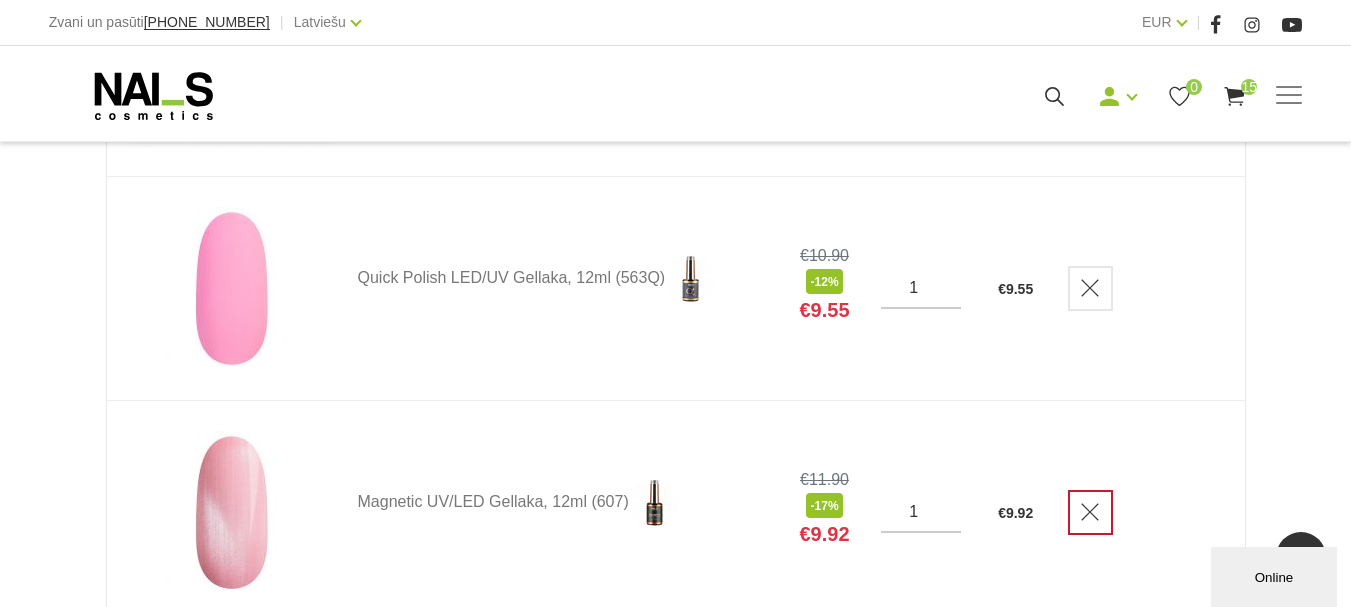 click 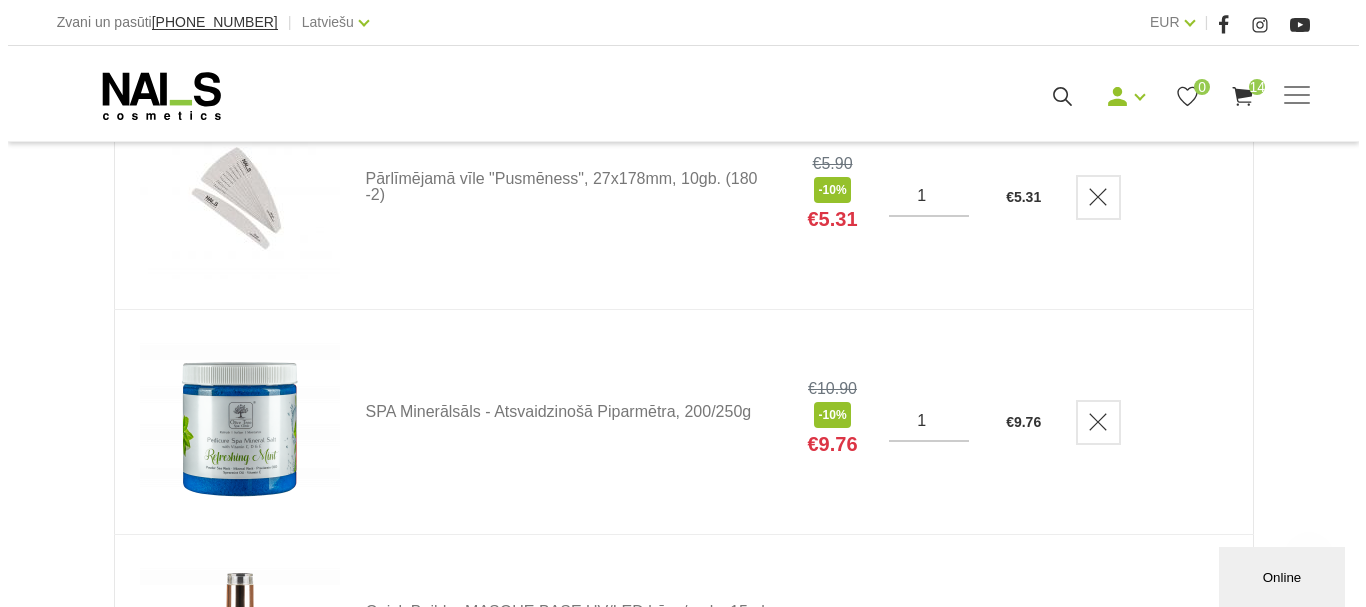 scroll, scrollTop: 400, scrollLeft: 0, axis: vertical 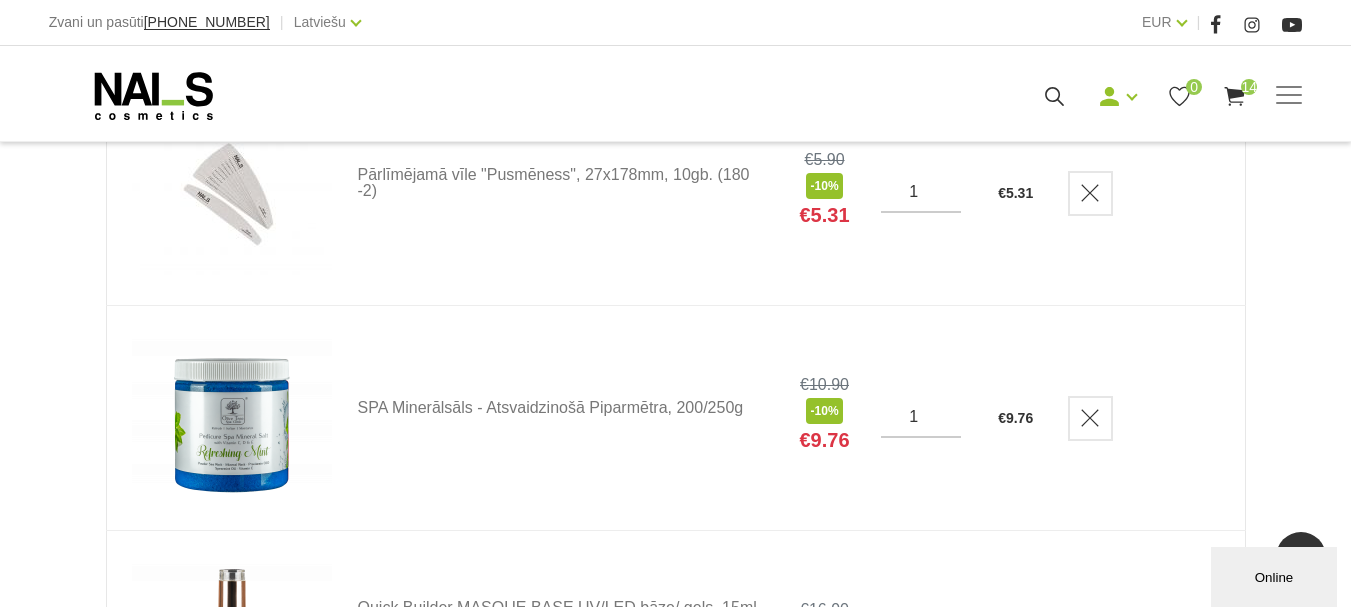 click on "14" at bounding box center (1249, 87) 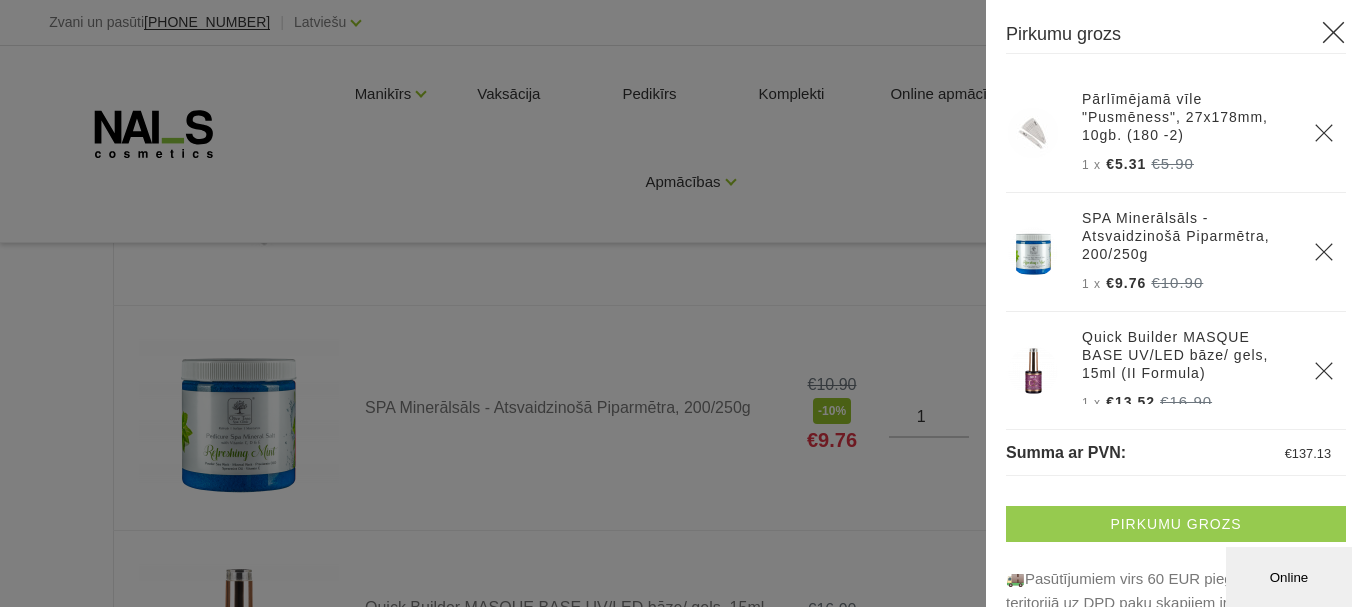 click on "Pirkumu grozs" at bounding box center [1176, 524] 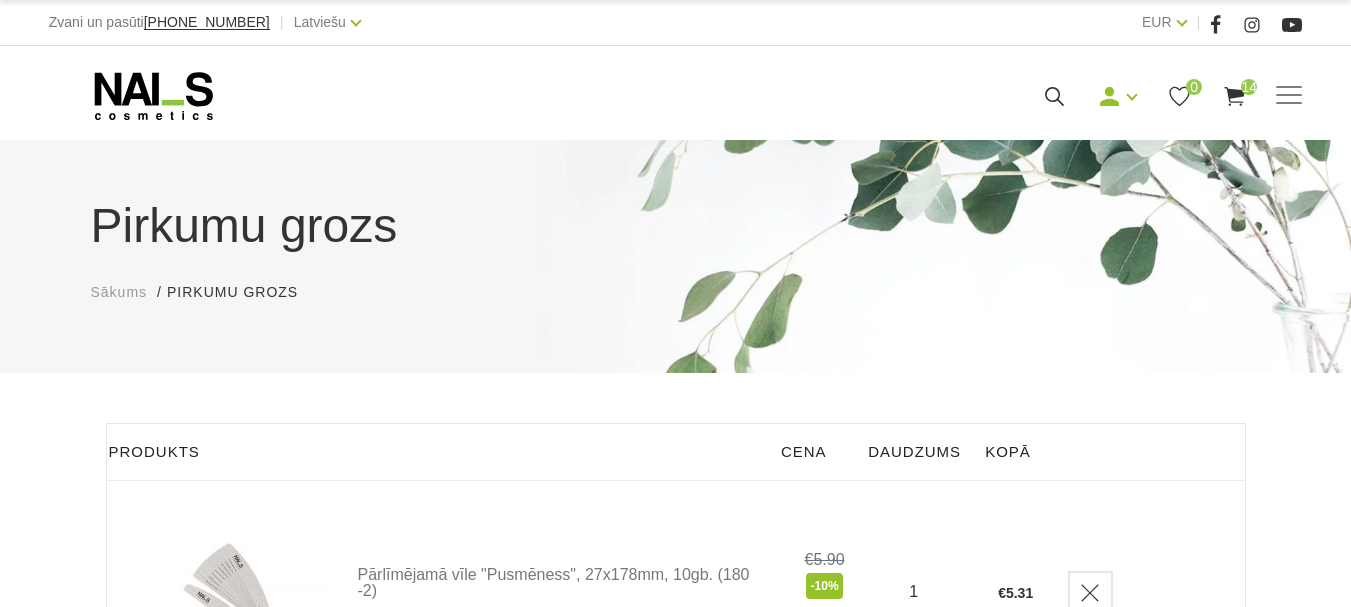 scroll, scrollTop: 0, scrollLeft: 0, axis: both 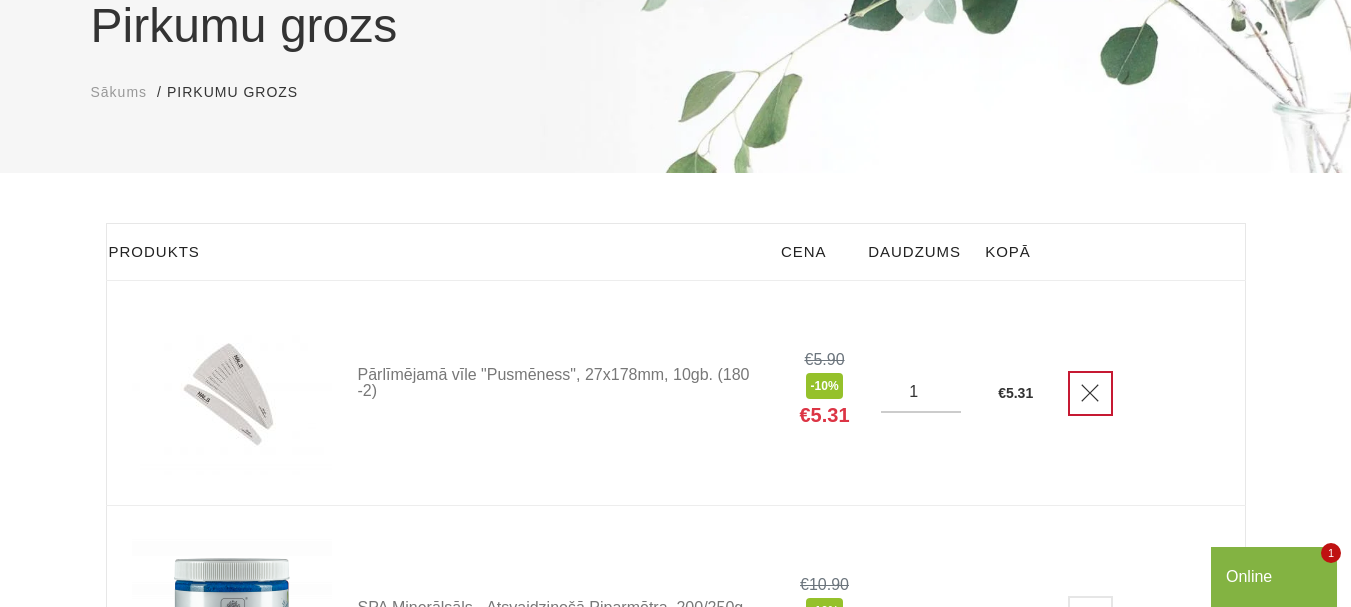 click 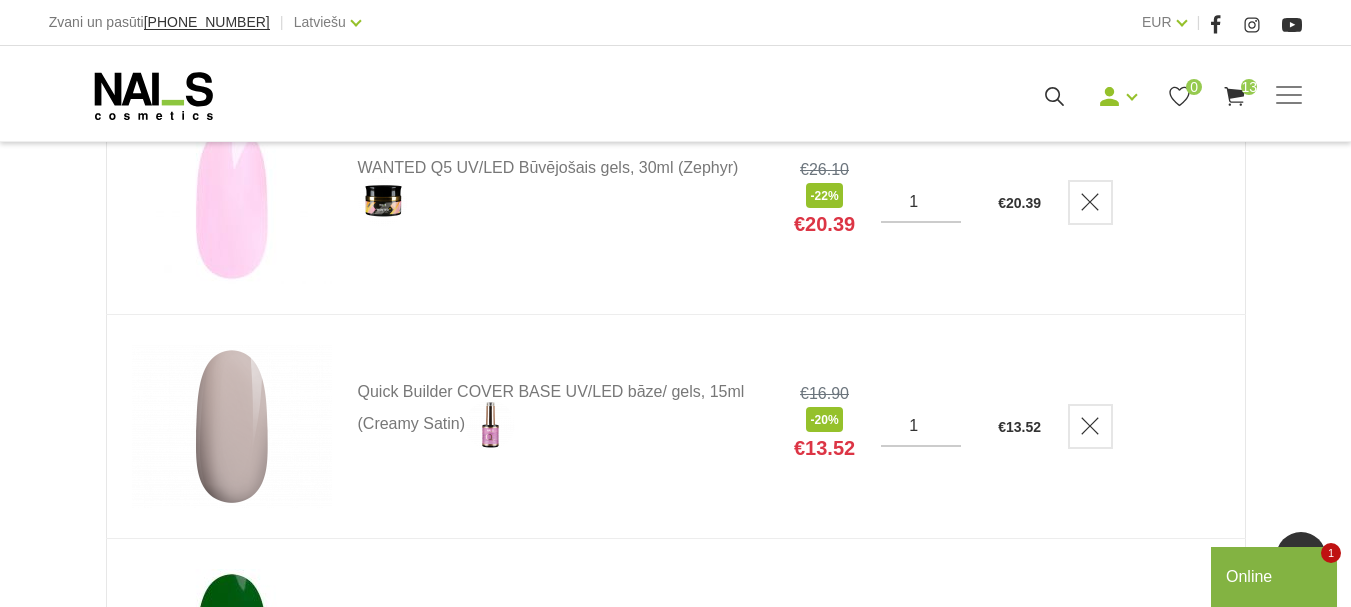 scroll, scrollTop: 1100, scrollLeft: 0, axis: vertical 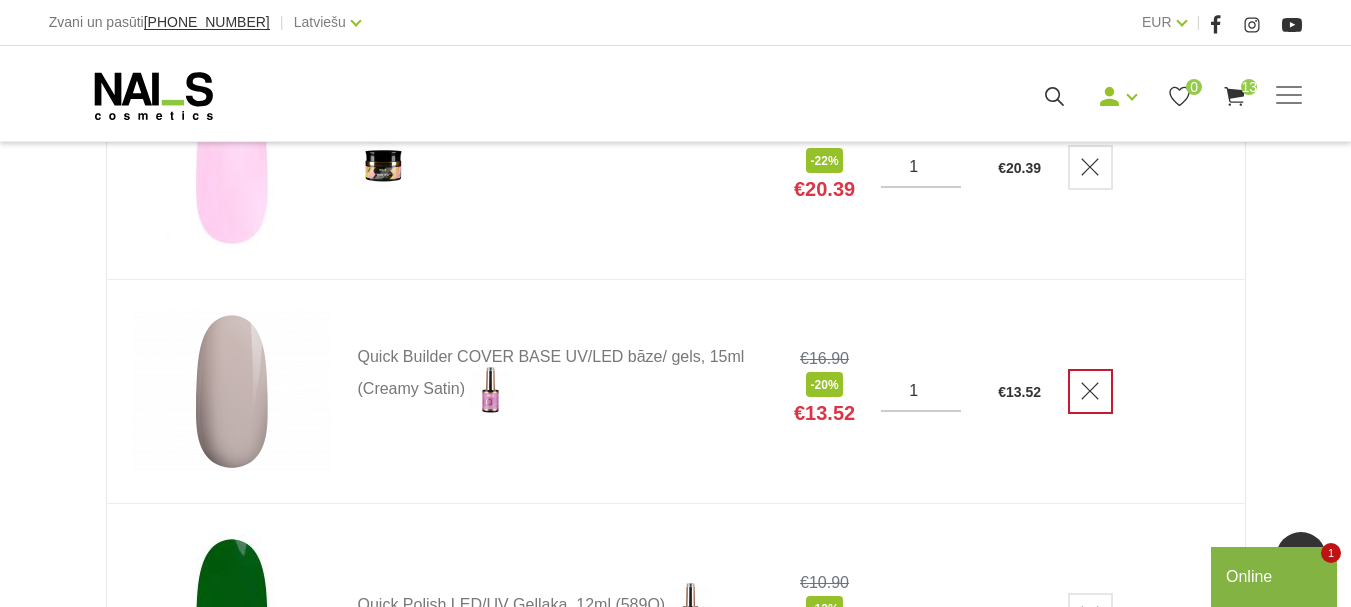 click at bounding box center (1090, 391) 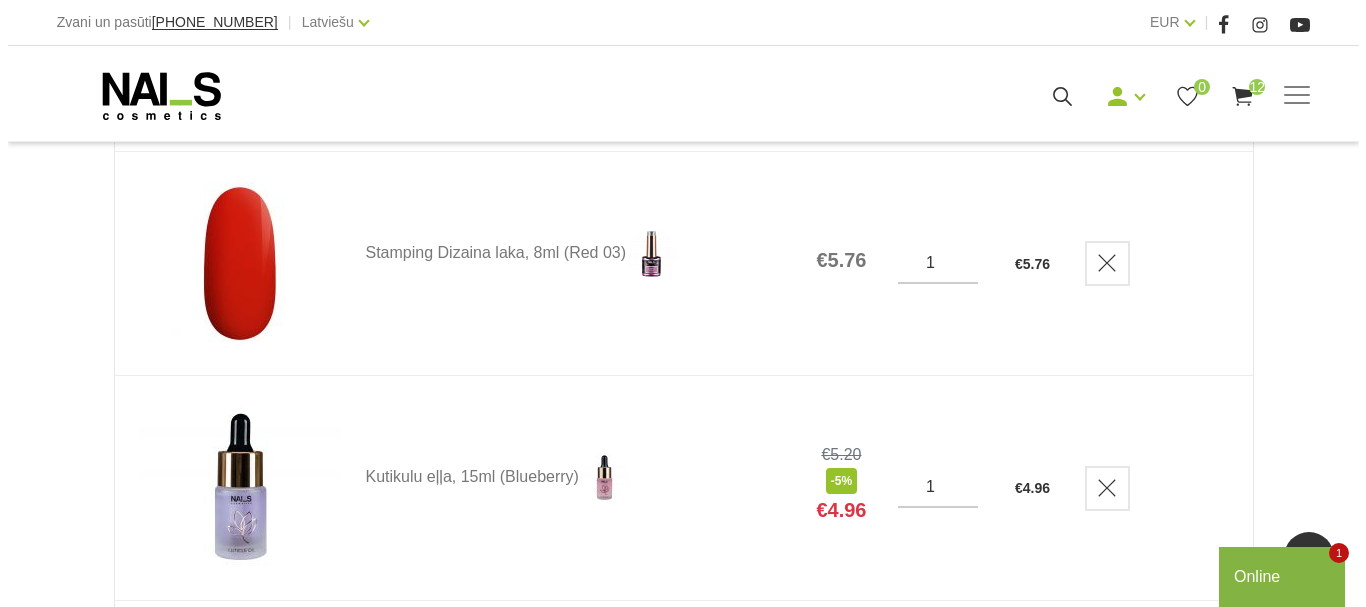 scroll, scrollTop: 2500, scrollLeft: 0, axis: vertical 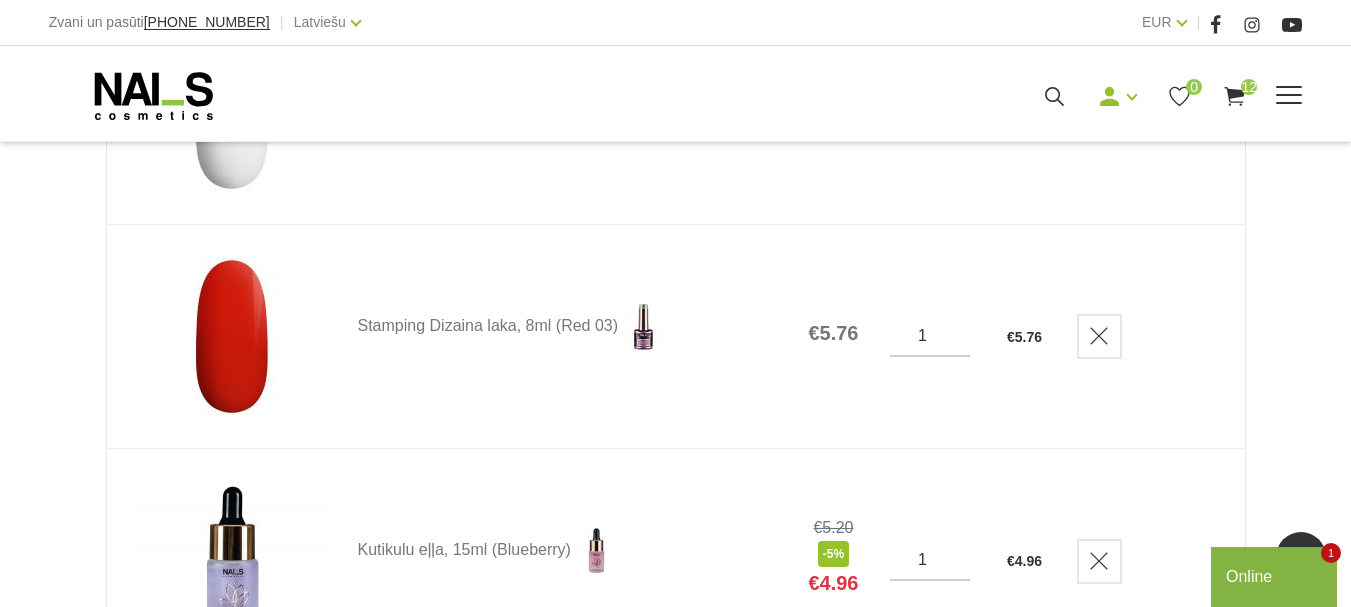click 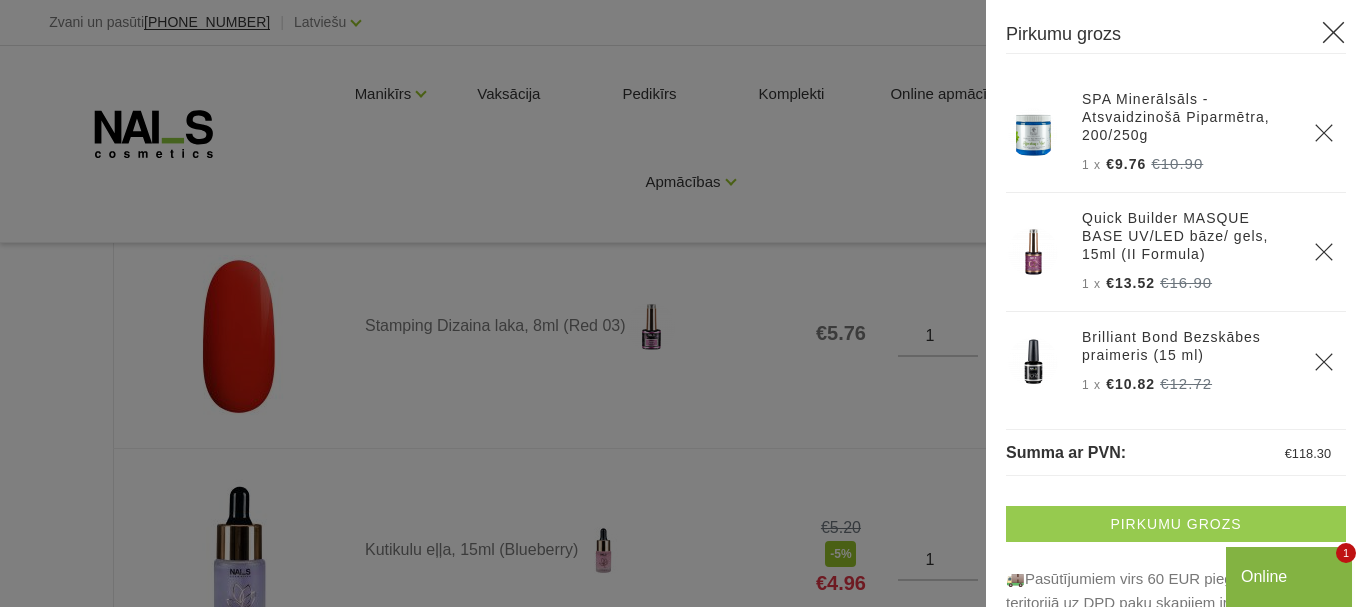 click on "Pirkumu grozs" at bounding box center (1176, 524) 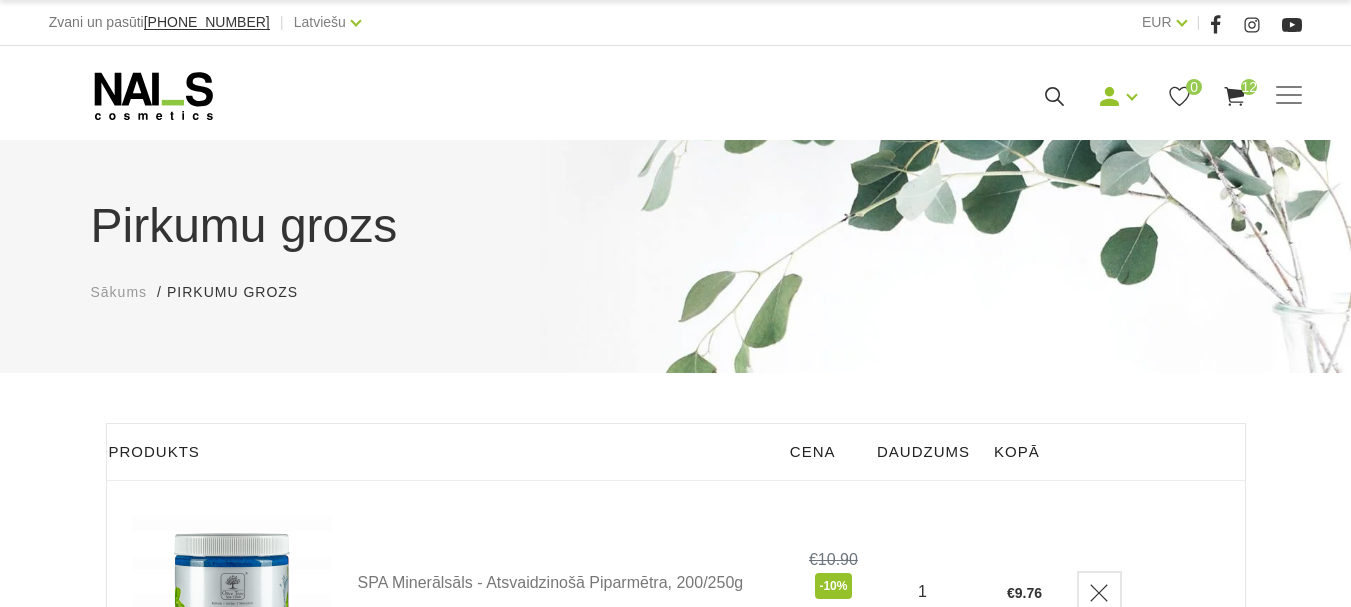 scroll, scrollTop: 0, scrollLeft: 0, axis: both 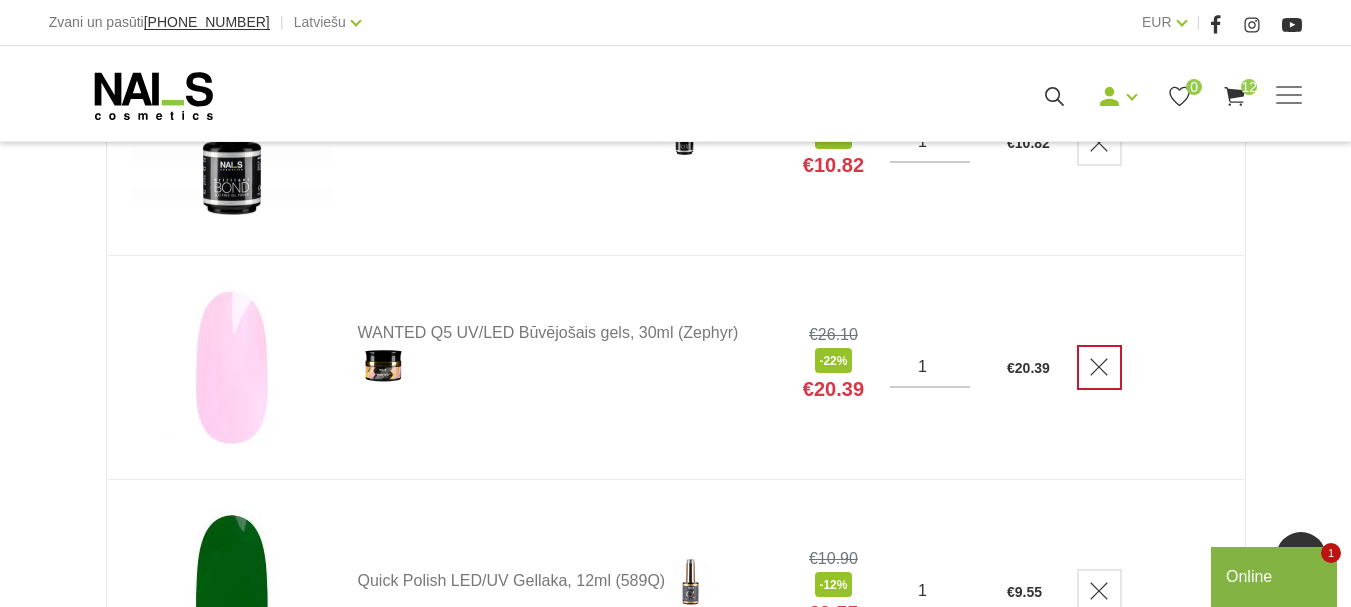 click 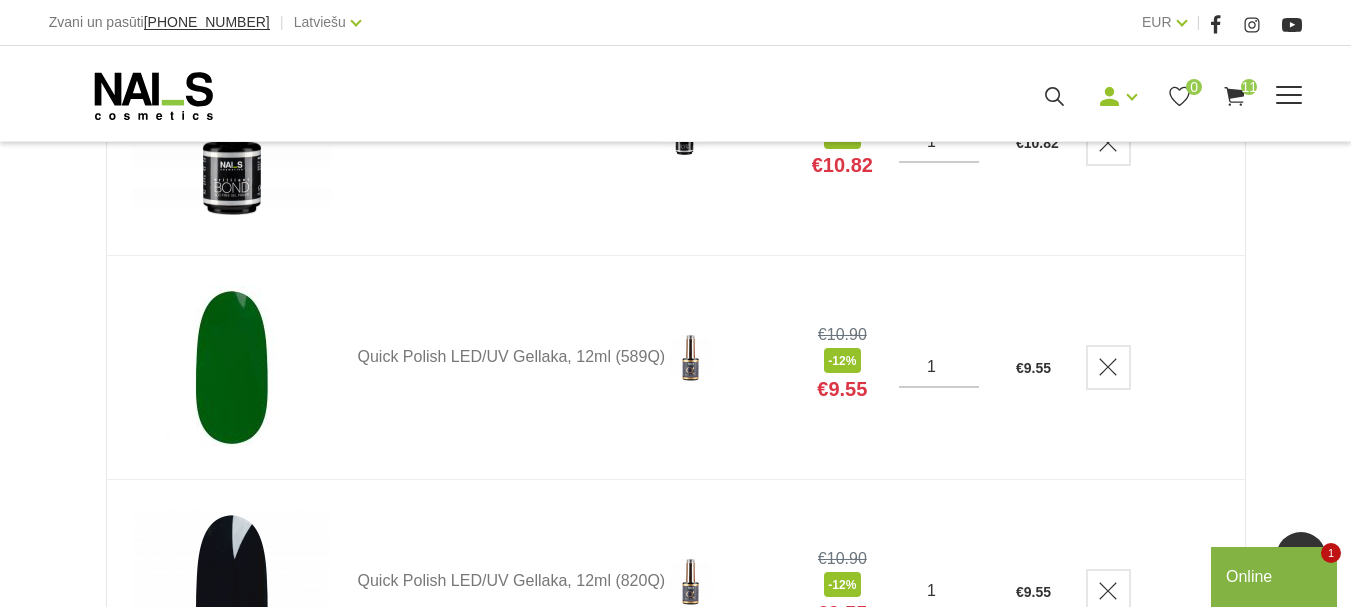 click on "Geli un akrigeli" at bounding box center [0, 0] 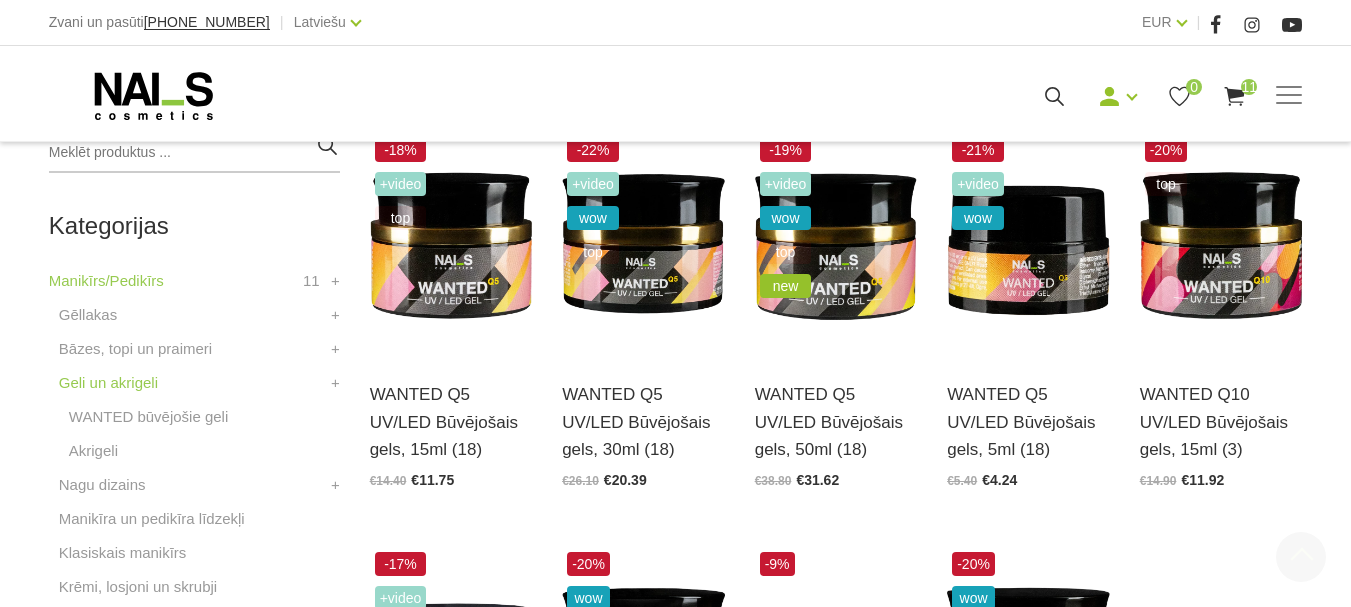 scroll, scrollTop: 500, scrollLeft: 0, axis: vertical 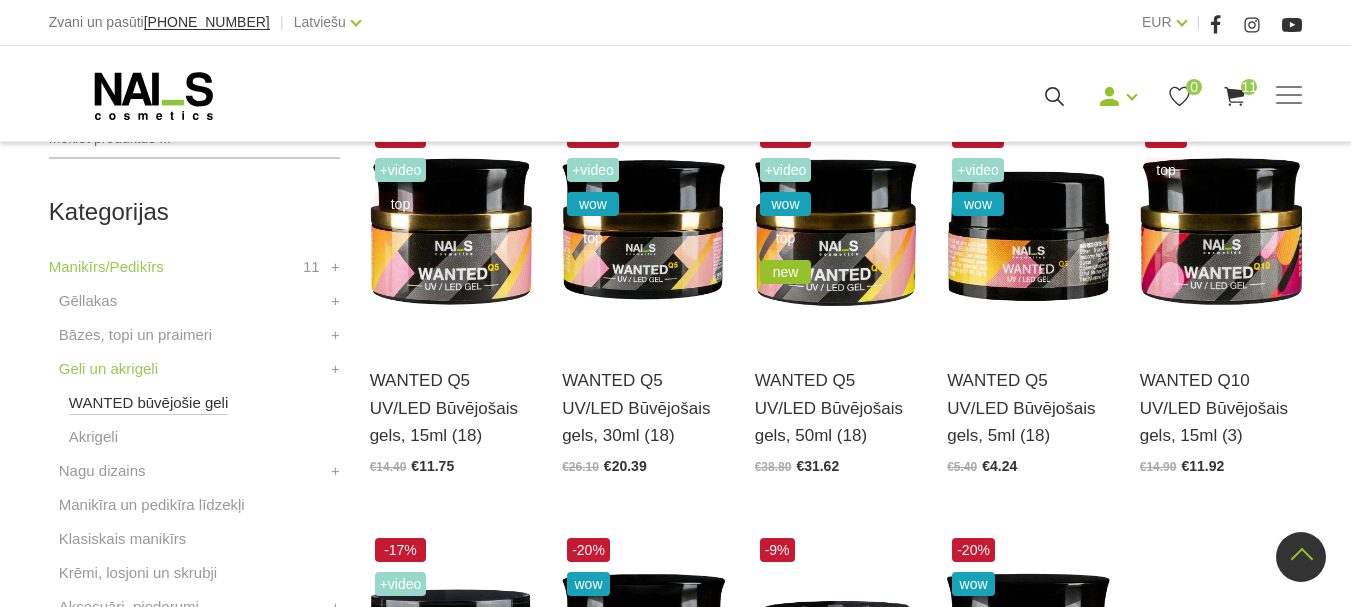 click on "WANTED būvējošie geli" at bounding box center (149, 403) 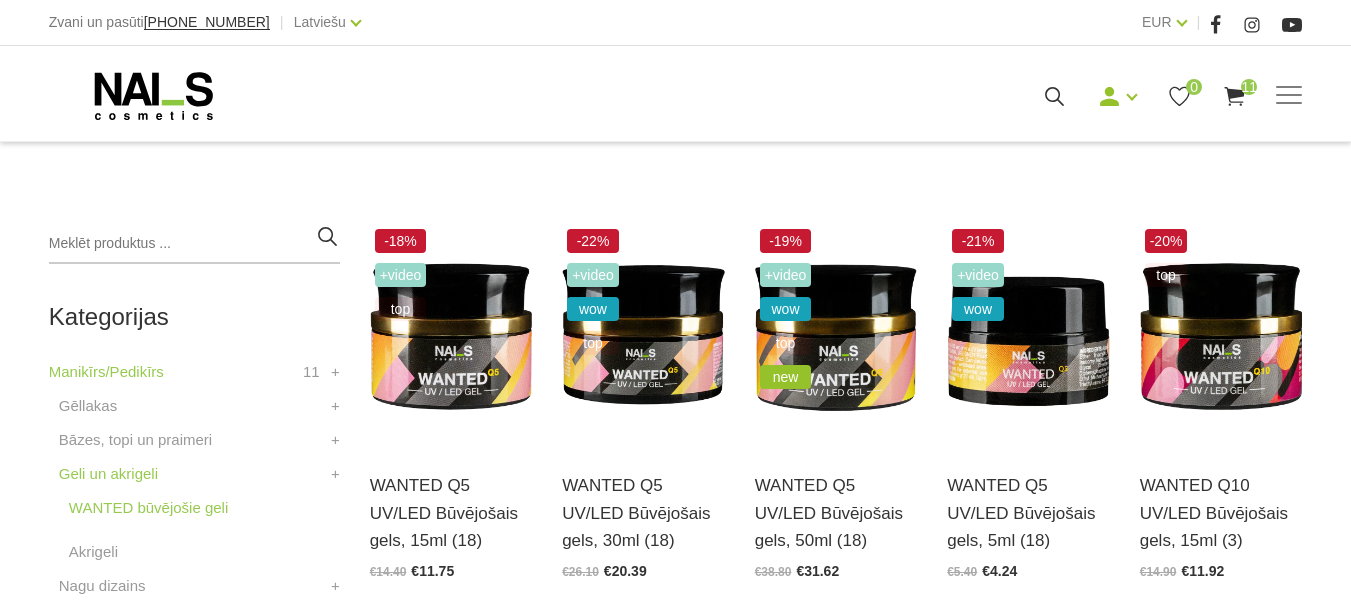 scroll, scrollTop: 400, scrollLeft: 0, axis: vertical 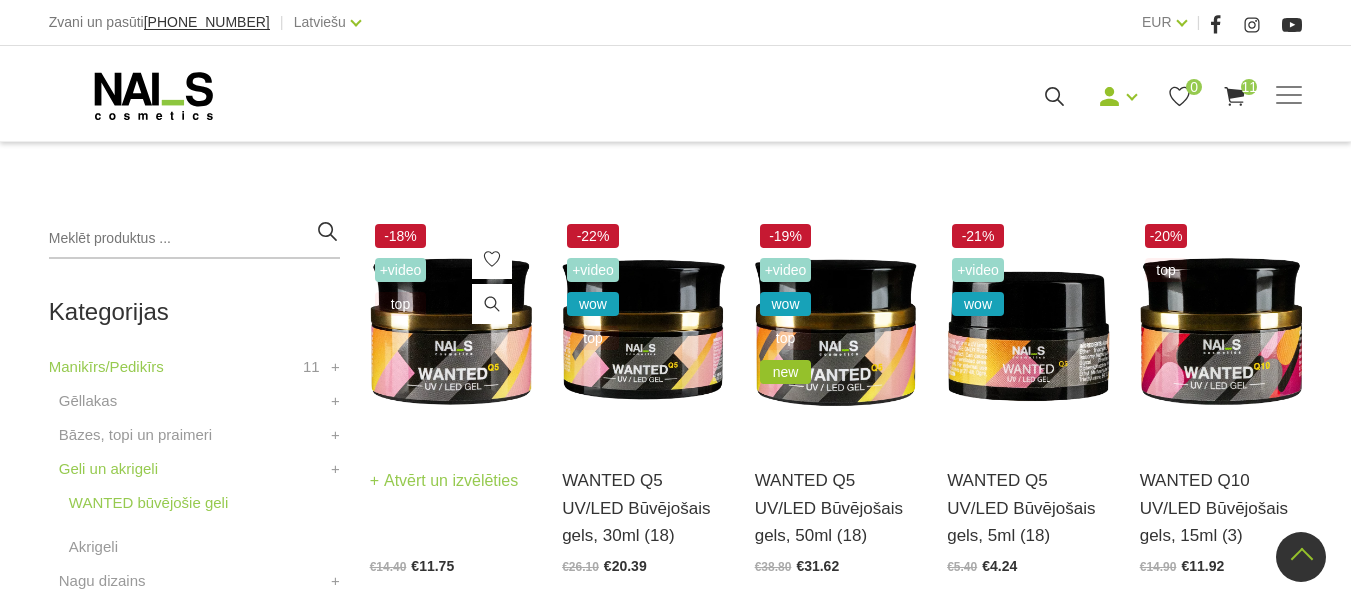 click on "Atvērt un izvēlēties" at bounding box center (444, 481) 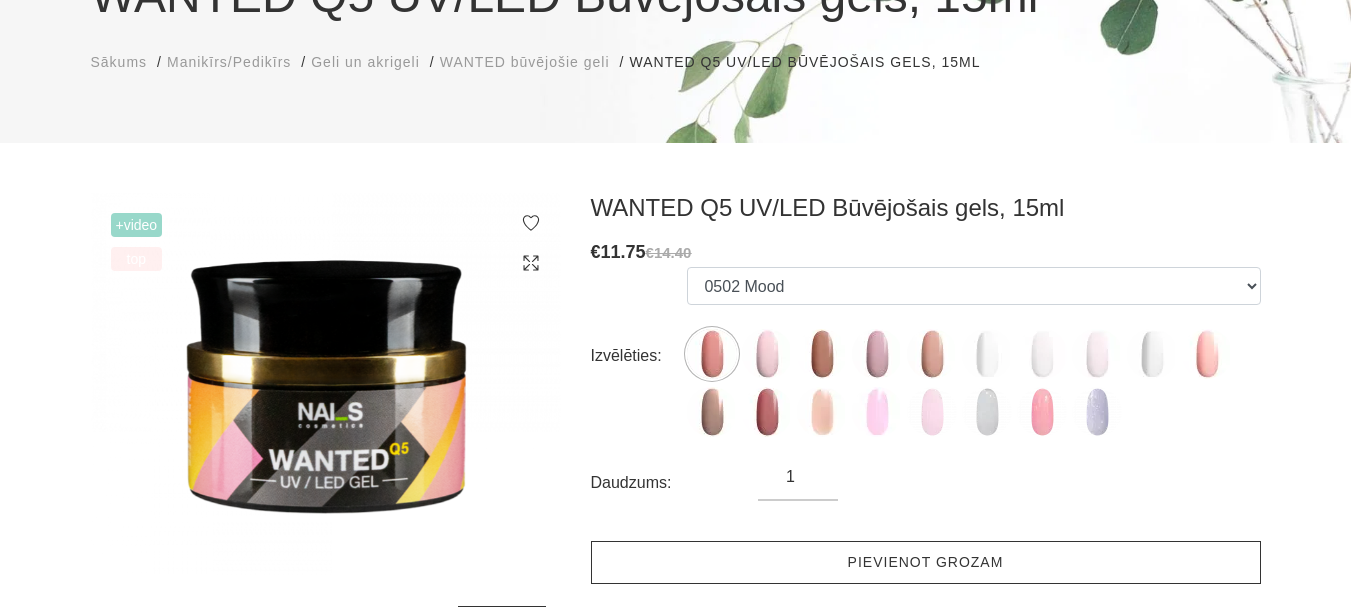 scroll, scrollTop: 200, scrollLeft: 0, axis: vertical 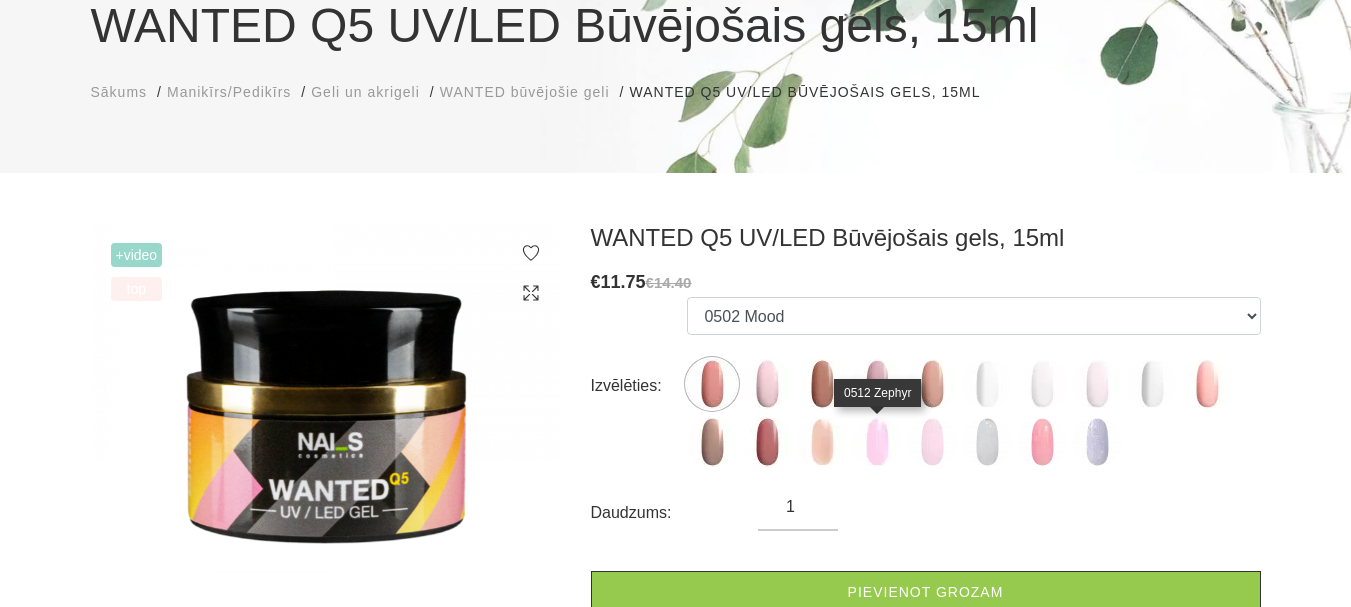 click at bounding box center [877, 442] 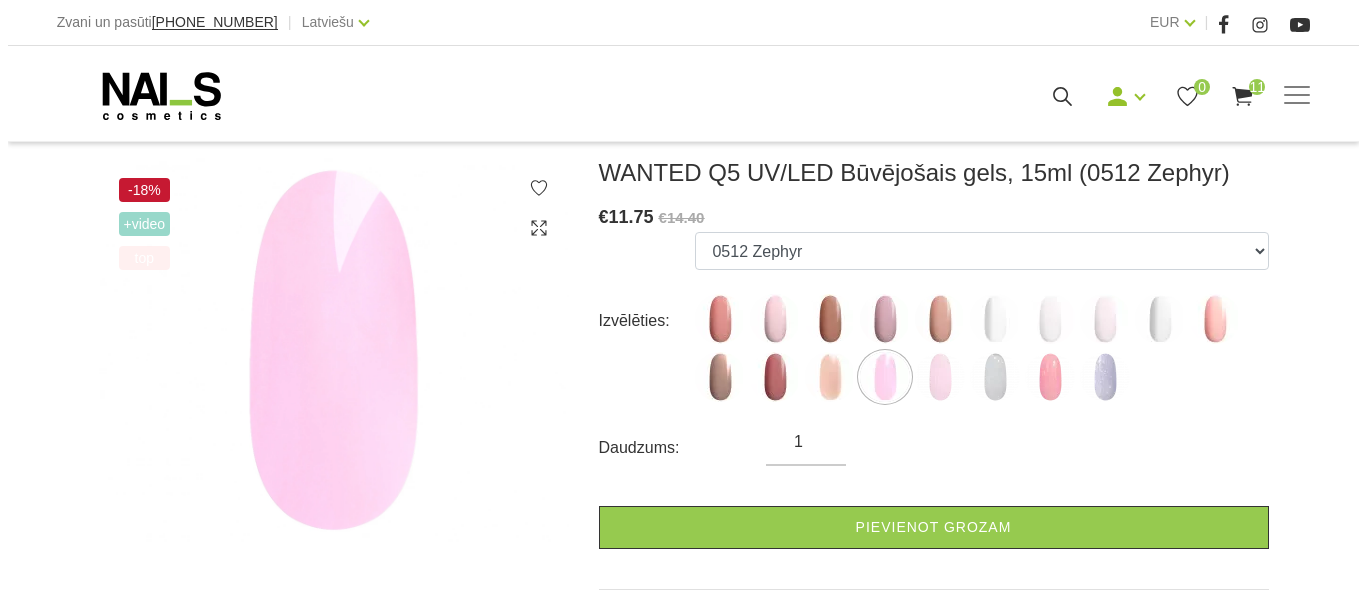 scroll, scrollTop: 300, scrollLeft: 0, axis: vertical 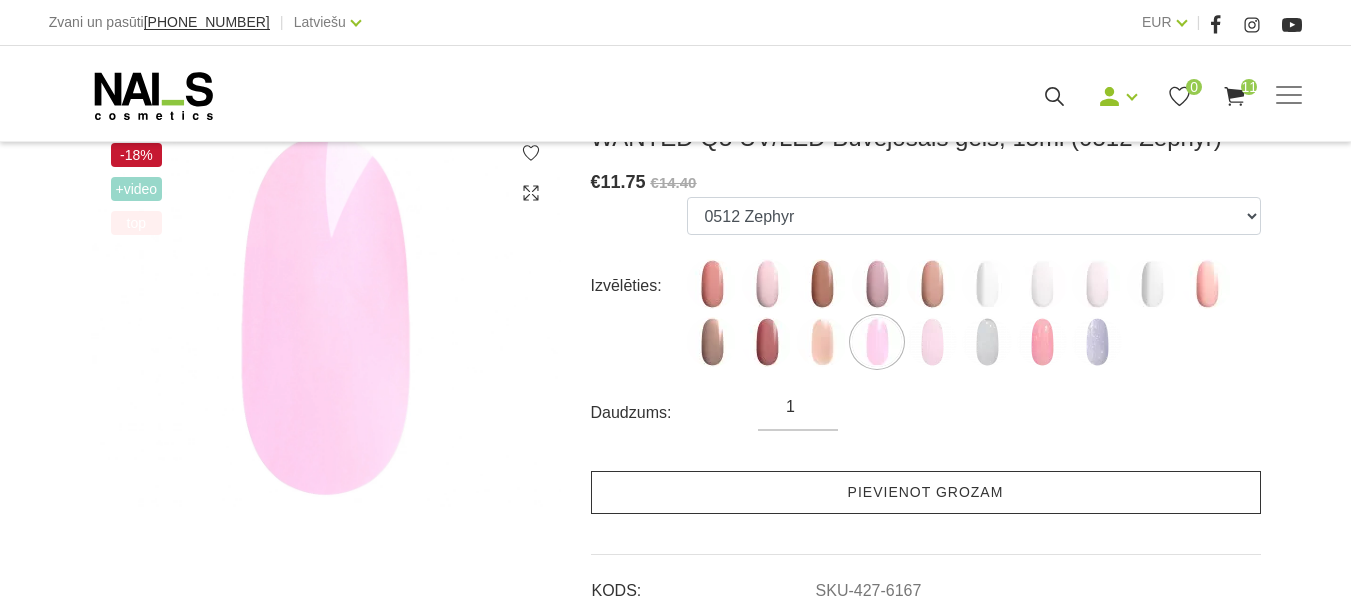 click on "Pievienot grozam" at bounding box center (926, 492) 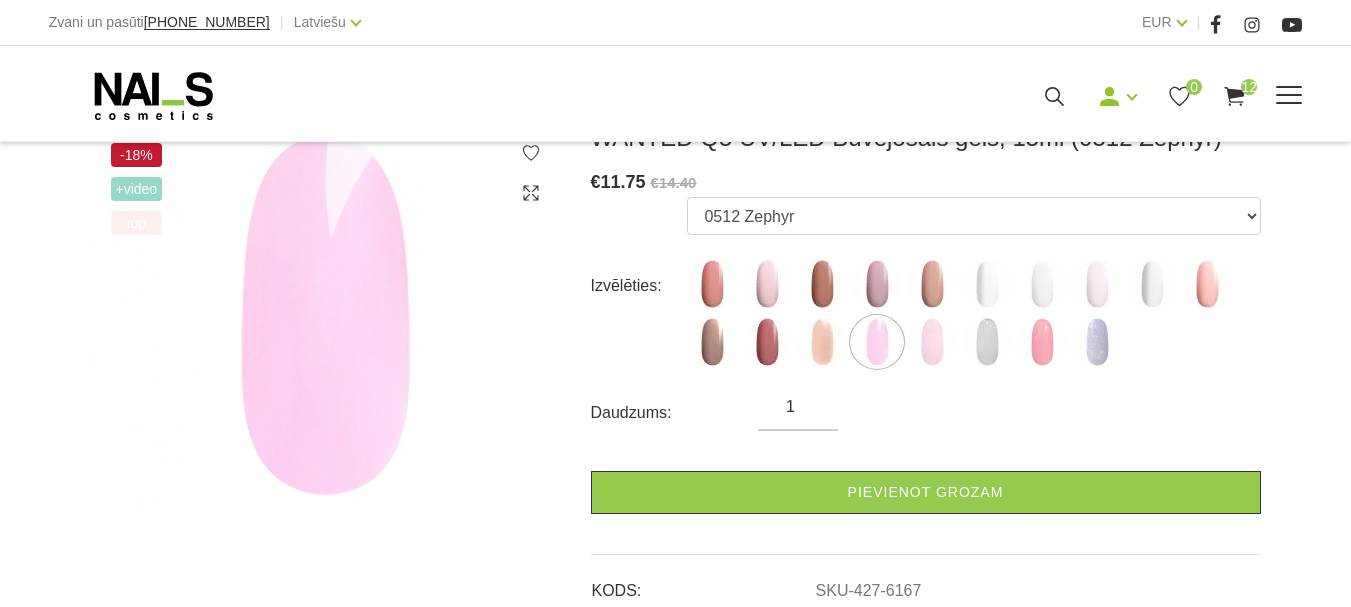 click 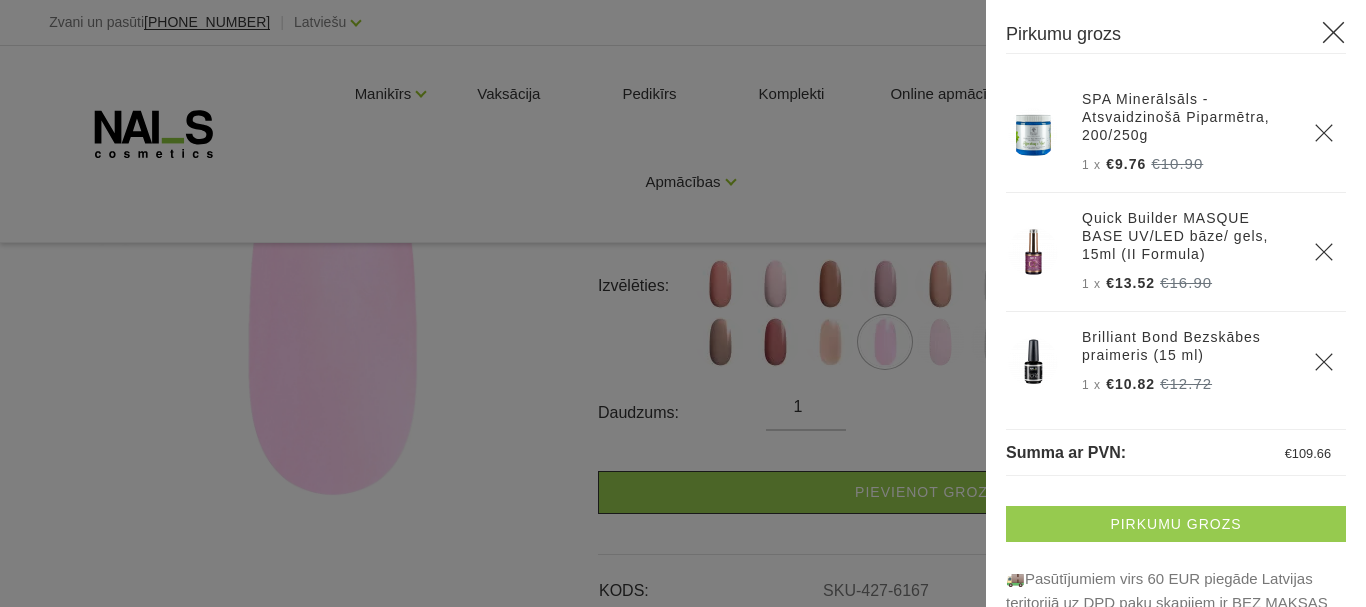 click on "Pirkumu grozs" at bounding box center [1176, 524] 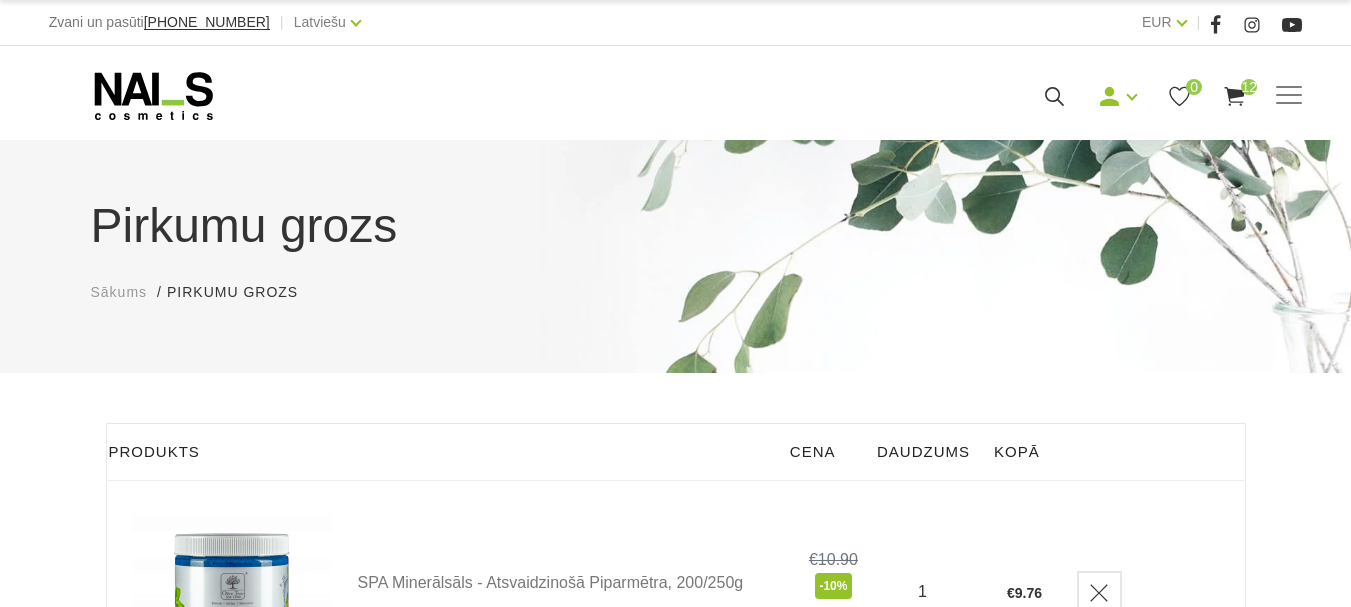 scroll, scrollTop: 0, scrollLeft: 0, axis: both 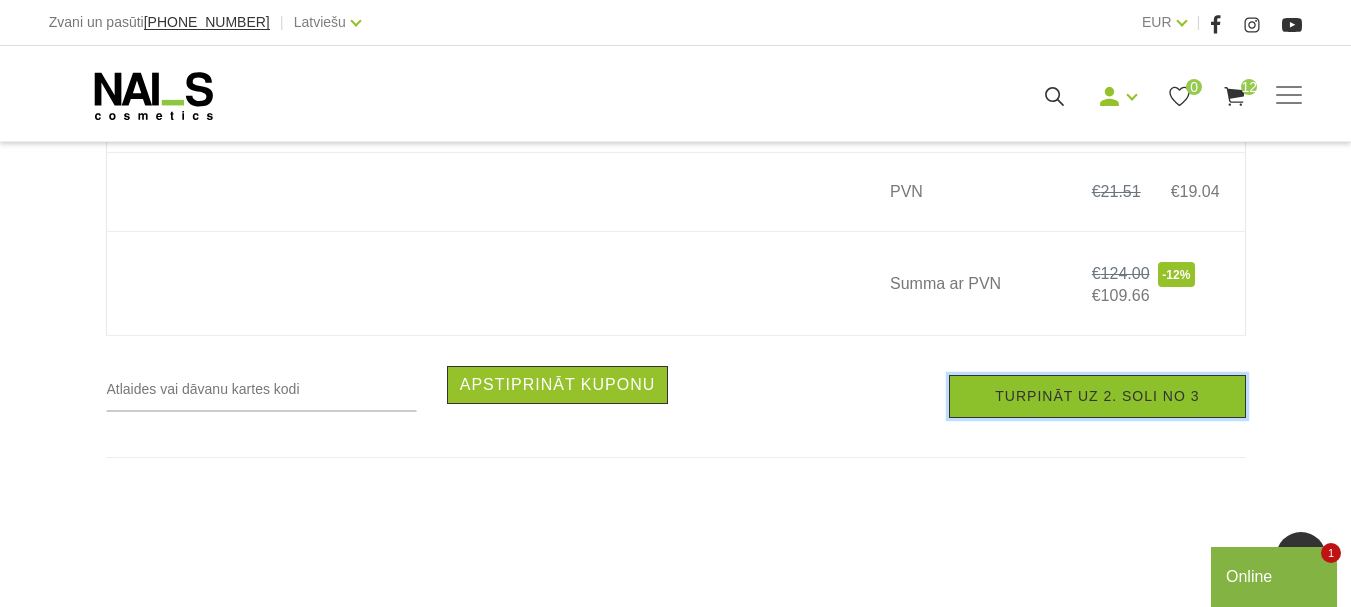 click on "Turpināt uz 2. soli no 3" at bounding box center (1097, 396) 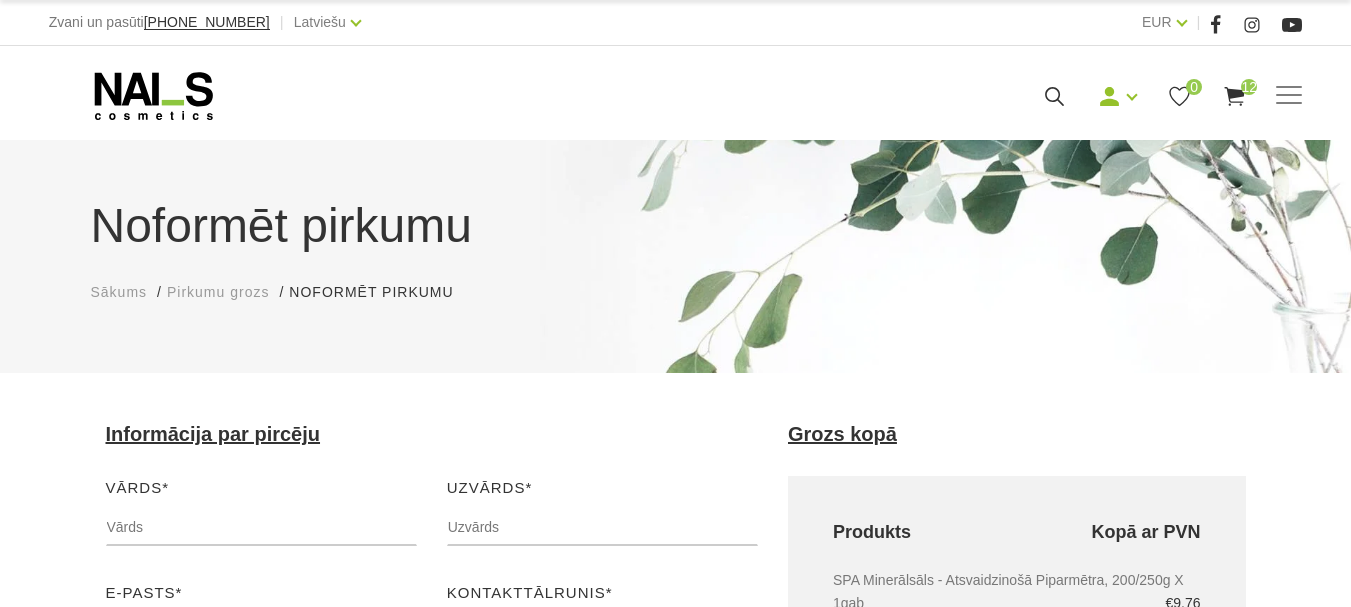 scroll, scrollTop: 0, scrollLeft: 0, axis: both 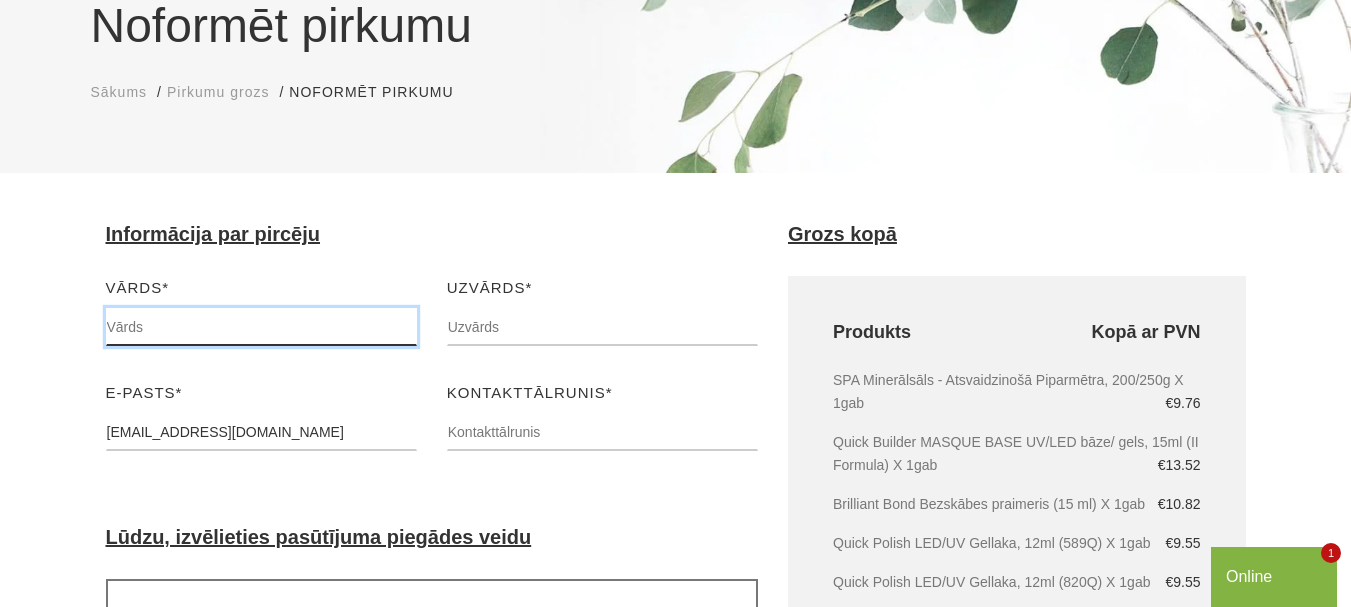 click at bounding box center (261, 327) 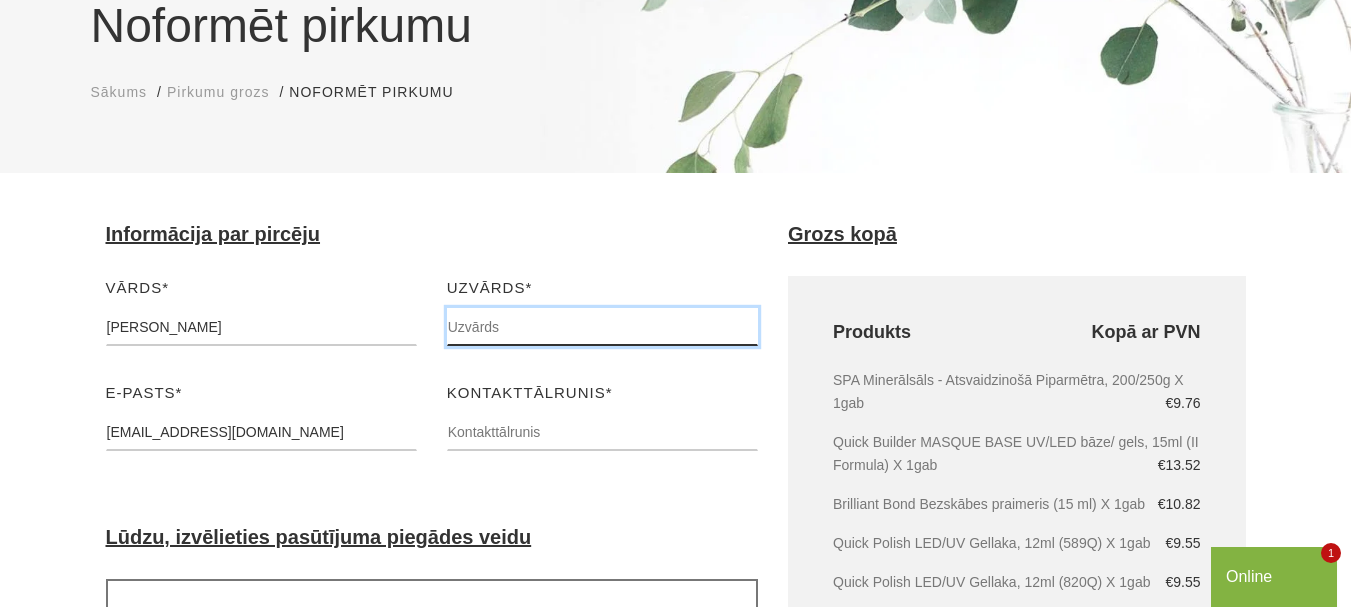 click at bounding box center [602, 327] 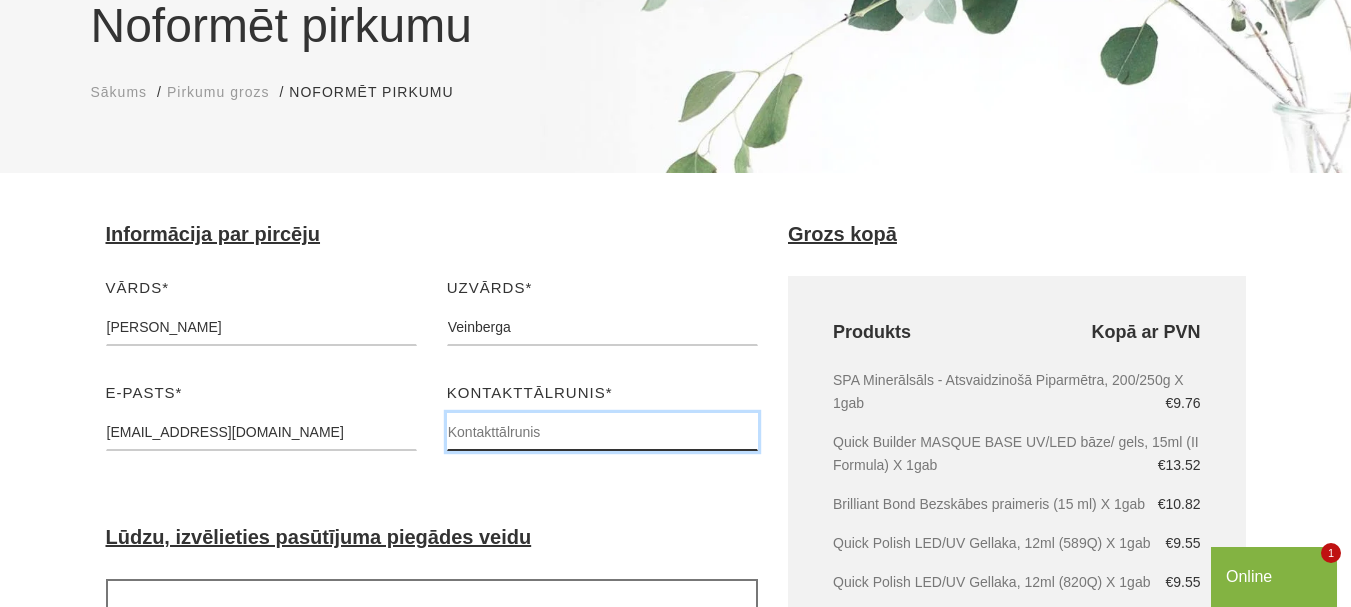 click at bounding box center (602, 432) 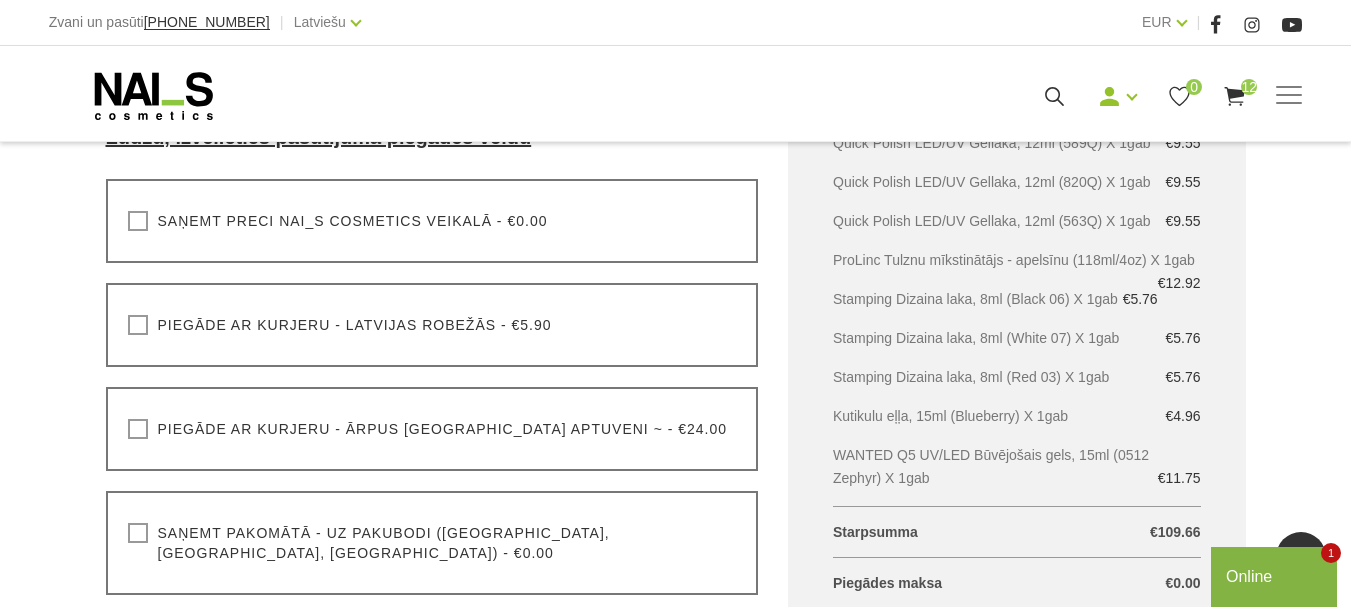scroll, scrollTop: 700, scrollLeft: 0, axis: vertical 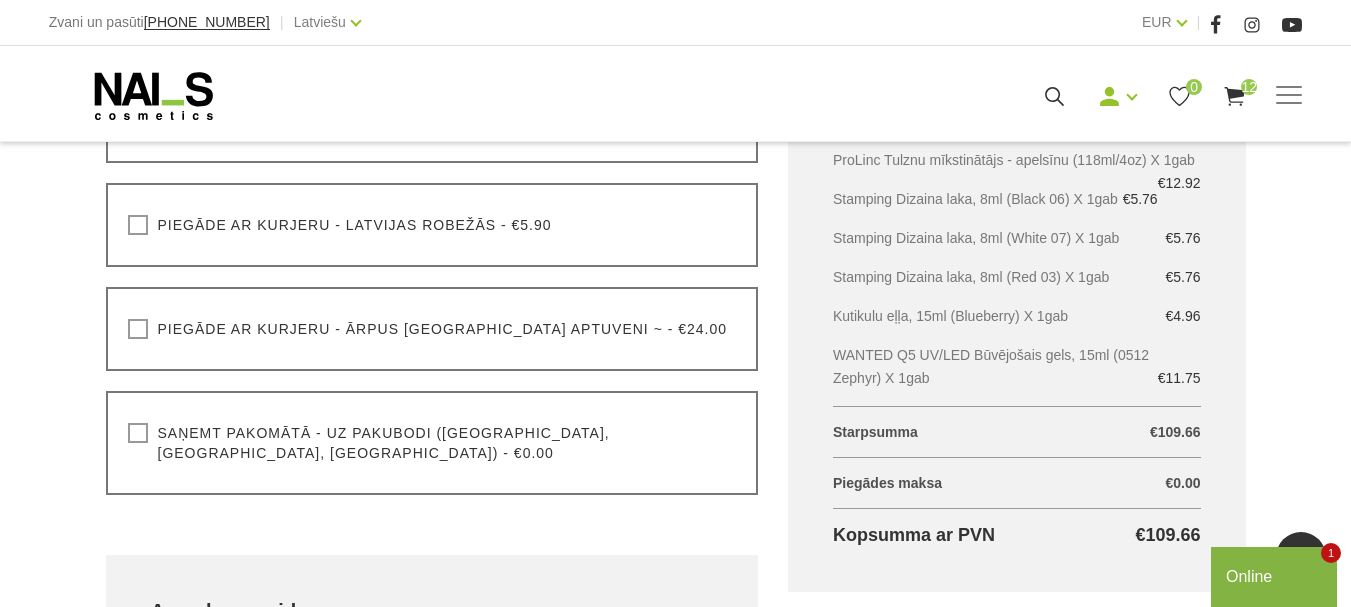 click on "Saņemt pakomātā - uz pakubodi (Latvija, Lietuva, Igaunija) - €0.00" at bounding box center (432, 443) 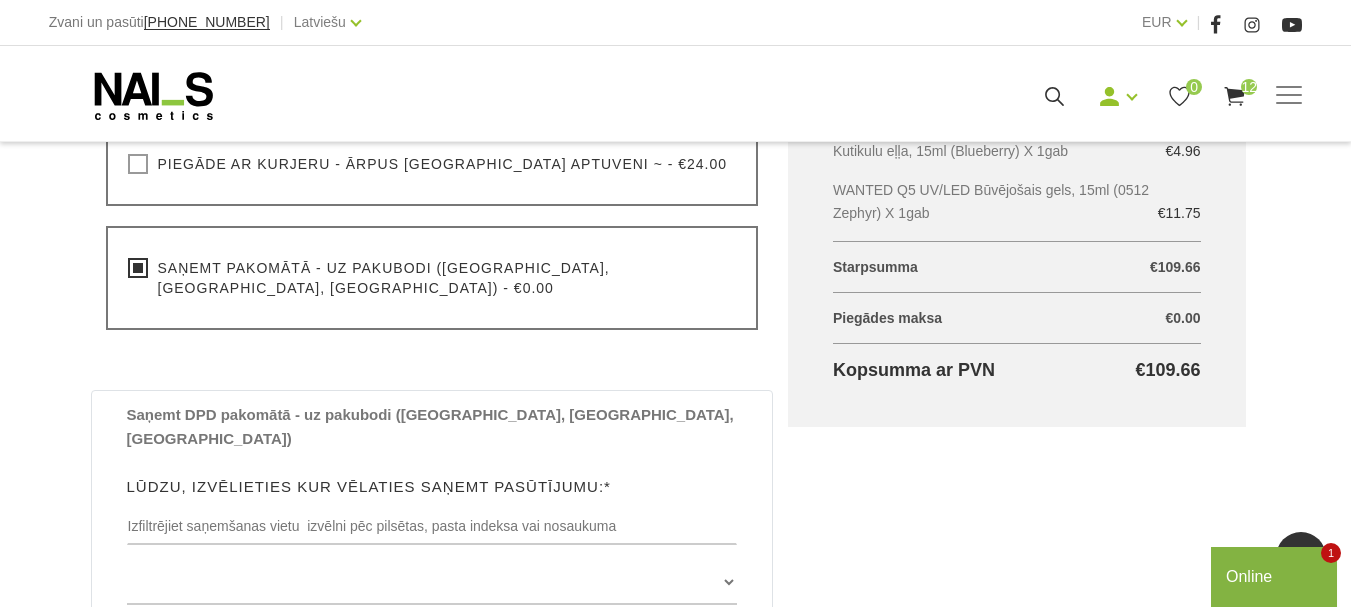 scroll, scrollTop: 900, scrollLeft: 0, axis: vertical 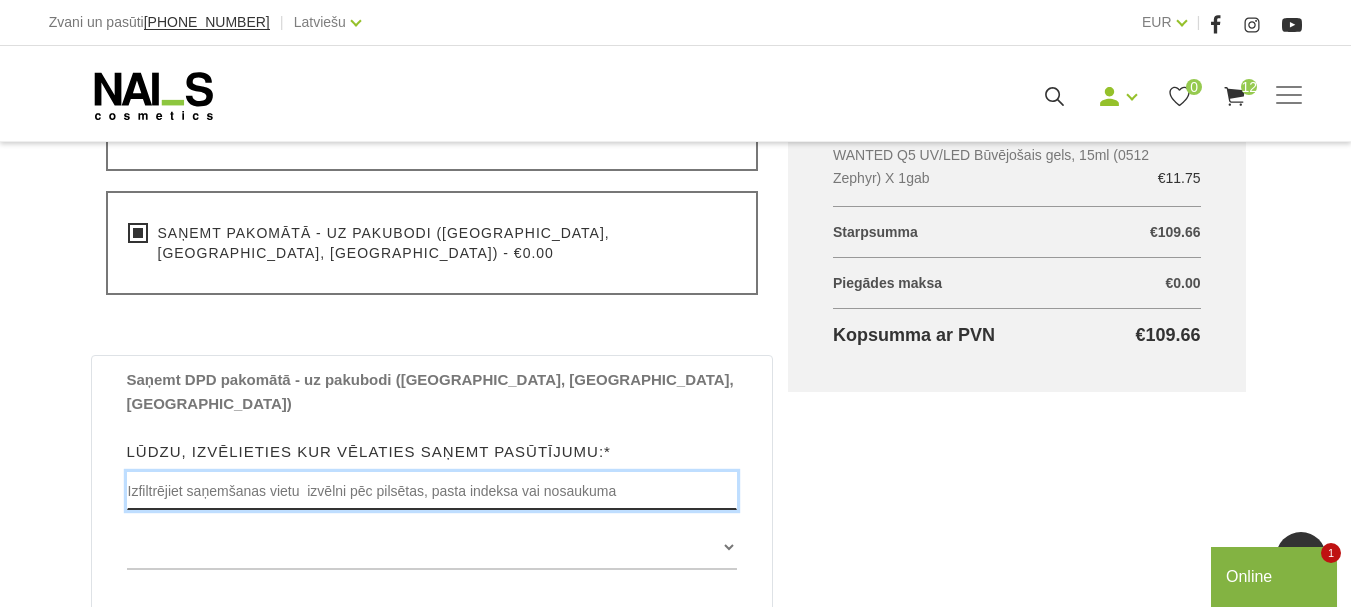 click at bounding box center (432, 491) 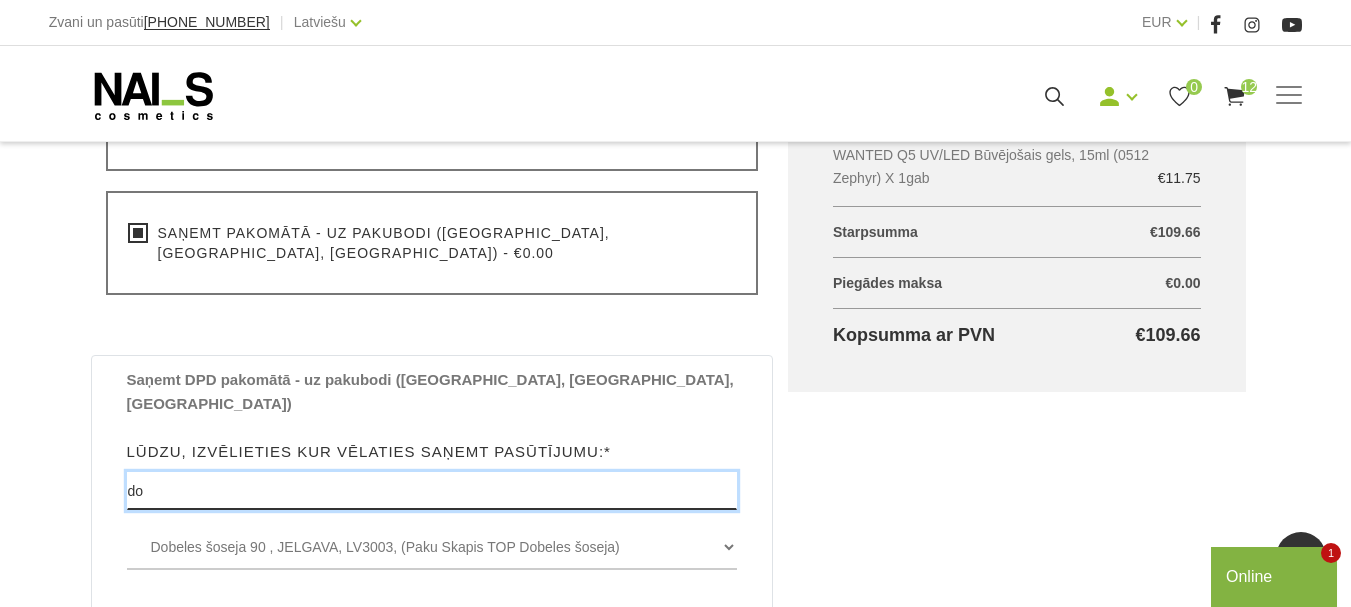 type on "d" 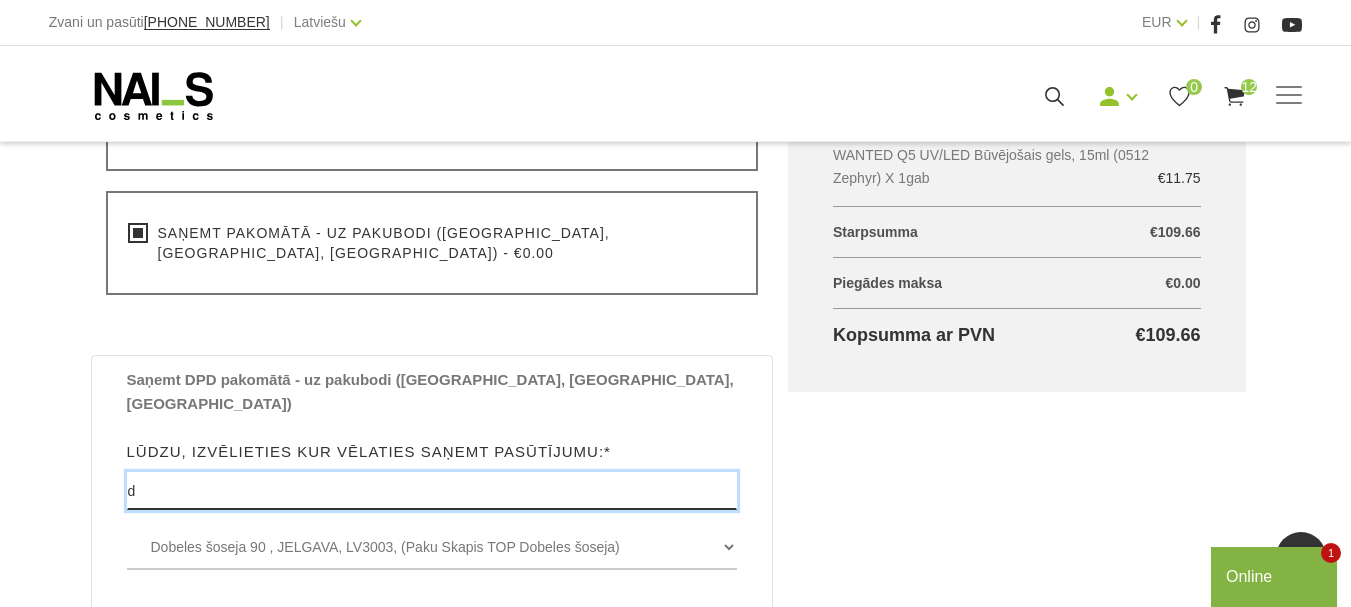 type 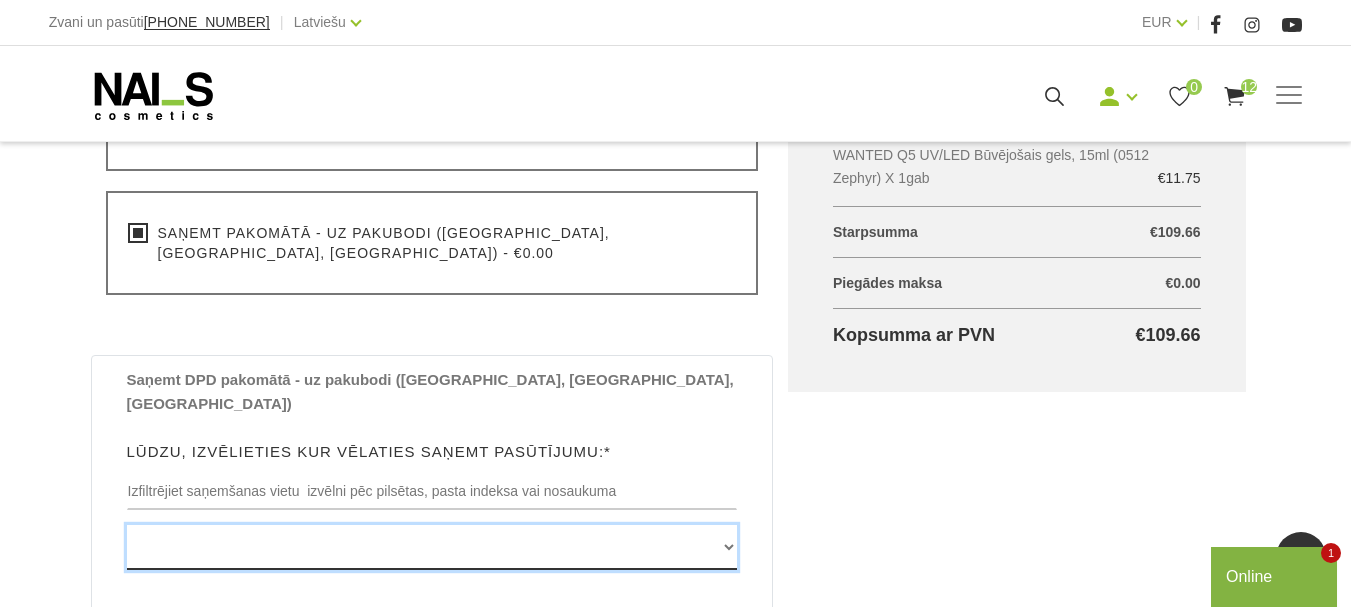 click on "Edvarta Virzas iela 2 , IECAVA, LV3913, (Paku Skapis TOP Iecava) Rīgas iela 27 , IECAVA, LV3913, (Paku Skapis Iecava autoosta) Ainažu iela 113 , ZVEJNIEKCIEMS, LV2161, (Paku Skapis Elvi Zvejniekciems) Peldu iela 2 , ULBROKA, LV2130, (Paku Skapis Elvi Ulbroka) Institūta iela 7 , ULBROKA, LV2130, (Paku Skapis TOP Ulbroka) Rakstvežu iela 8 , LIEPĀJA, LV3401, (Paku Skapis Rakstvežu) Klaipēdas iela 62 , LIEPĀJA, LV3416, (Paku Skapis TC XL Sala) Klaipēdas iela 104c , LIEPĀJA, LV3416, (Paku Skapis Baata) Lielā iela 13 , LIEPĀJA, LV3401, (Paku Skapis TN Kurzeme) Ganību iela 175/177 , LIEPĀJA, LV3407, (Paku Skapis Rimi Mini Ezerkrasts) Ziemeļu iela 13 , LIEPĀJA, LV3405, (Paku Skapis Rimi Ziemeļu) Jaunā ostmala 3/5 , LIEPĀJA, LV3401, (Paku Skapis Rietumu centrs) Pulkveža Brieža iela 14 , LIEPĀJA, LV3414, (Paku Skapis TOP Karosta) Cukura iela 3 , LIEPĀJA, LV3401, (Paku Skapis Circle K Liepāja-3) Ganību iela 69/71 , LIEPĀJA, LV3401, (Paku Skapis Elvi Ganību)" at bounding box center [432, 547] 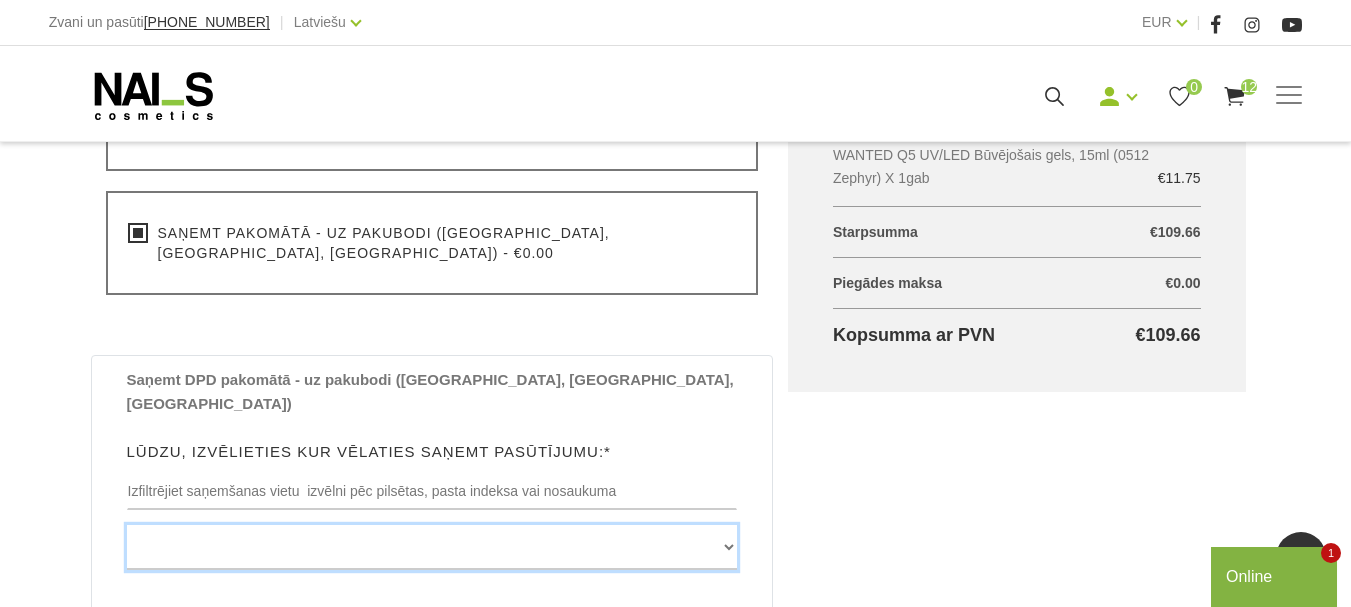 select on "Krasta iela 7 , DOBELE, LV3701, (Paku Skapis TOP Dobele Krasta)" 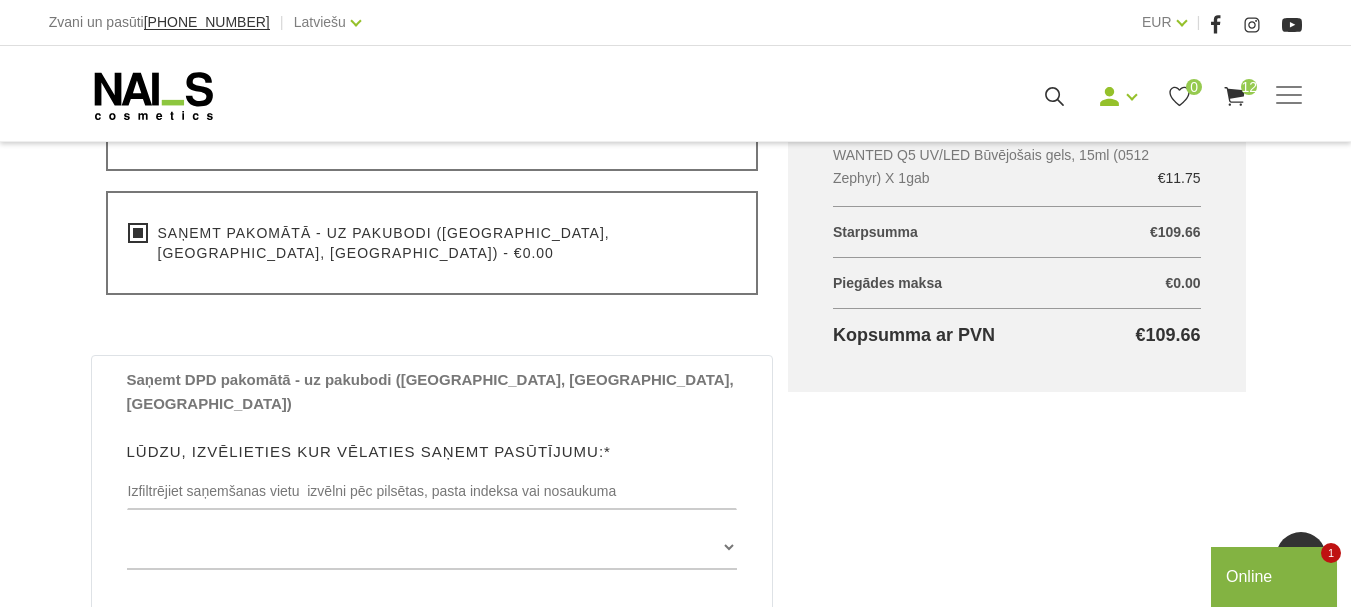 click on "Grozs kopā Produkts  Kopā ar PVN SPA Minerālsāls - Atsvaidzinošā Piparmētra, 200/250g X 1gab  €9.76 Quick Builder MASQUE BASE UV/LED bāze/ gels, 15ml (II Formula) X 1gab  €13.52 Brilliant Bond Bezskābes praimeris (15 ml) X 1gab  €10.82 Quick Polish LED/UV Gellaka, 12ml (589Q) X 1gab  €9.55 Quick Polish LED/UV Gellaka, 12ml (820Q) X 1gab  €9.55 Quick Polish LED/UV Gellaka, 12ml (563Q) X 1gab  €9.55 ProLinc Tulznu mīkstinātājs - apelsīnu (118ml/4oz) X 1gab  €12.92 Stamping Dizaina laka, 8ml (Black 06) X 1gab  €5.76 Stamping Dizaina laka, 8ml (White 07) X 1gab  €5.76 Stamping Dizaina laka, 8ml (Red 03) X 1gab  €5.76 Kutikulu eļļa, 15ml (Blueberry) X 1gab  €4.96 WANTED Q5 UV/LED Būvējošais gels, 15ml (0512 Zephyr) X 1gab  €11.75 Starpsumma
109.66 € Piegādes maksa
4.00 € 0.00 € Kopsumma ar PVN
109.66 €" at bounding box center (1017, 288) 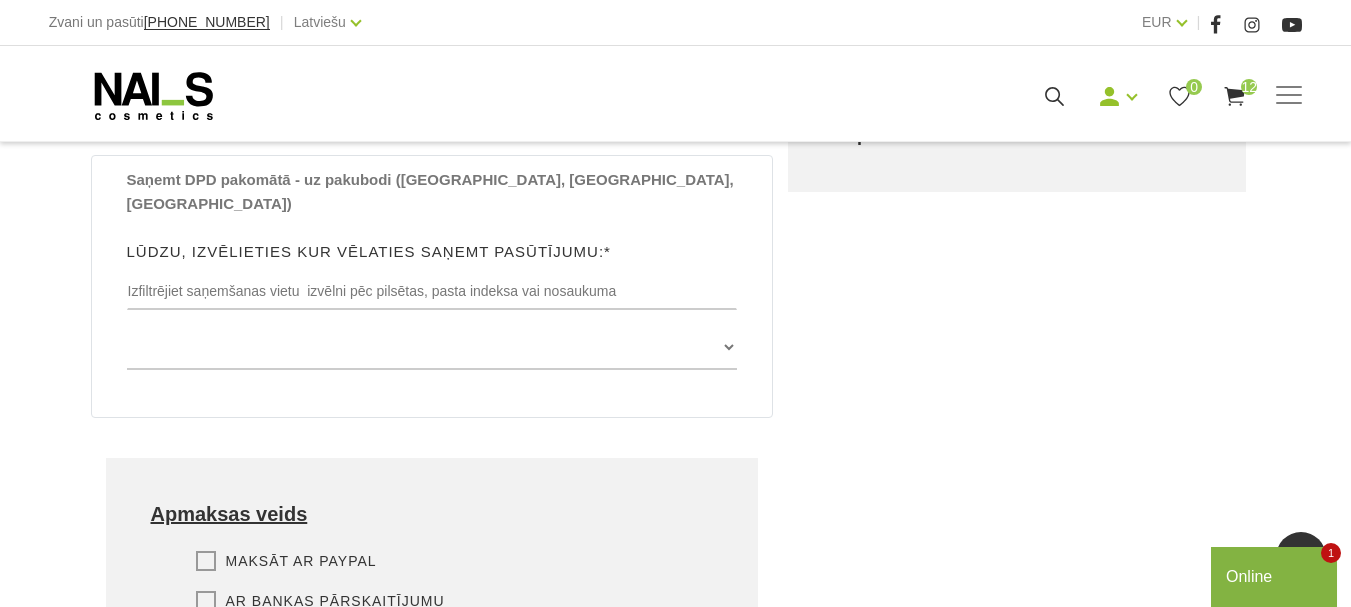 scroll, scrollTop: 1200, scrollLeft: 0, axis: vertical 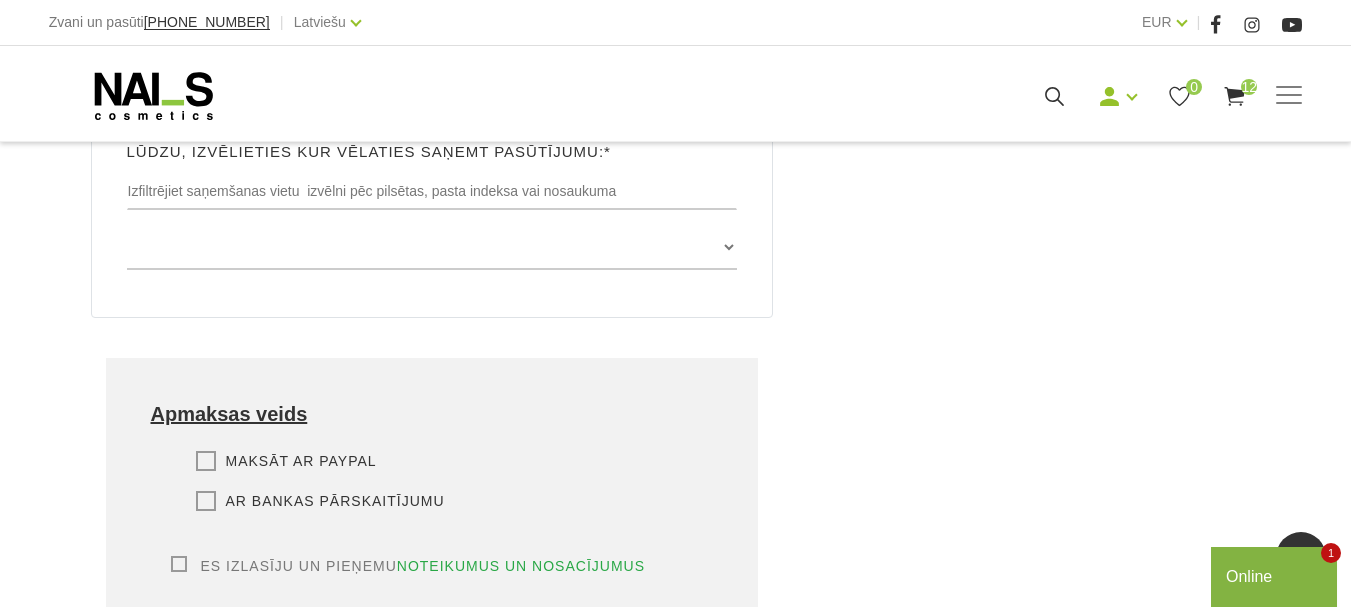 click on "Ar bankas pārskaitījumu" at bounding box center (320, 501) 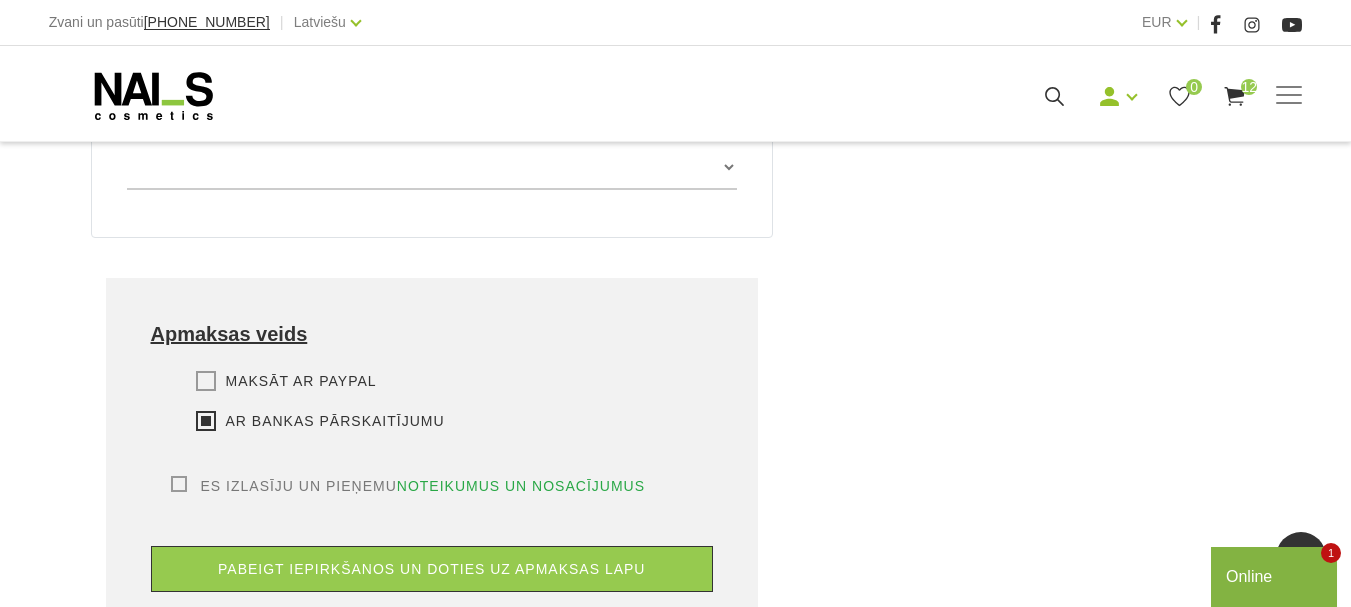 scroll, scrollTop: 1400, scrollLeft: 0, axis: vertical 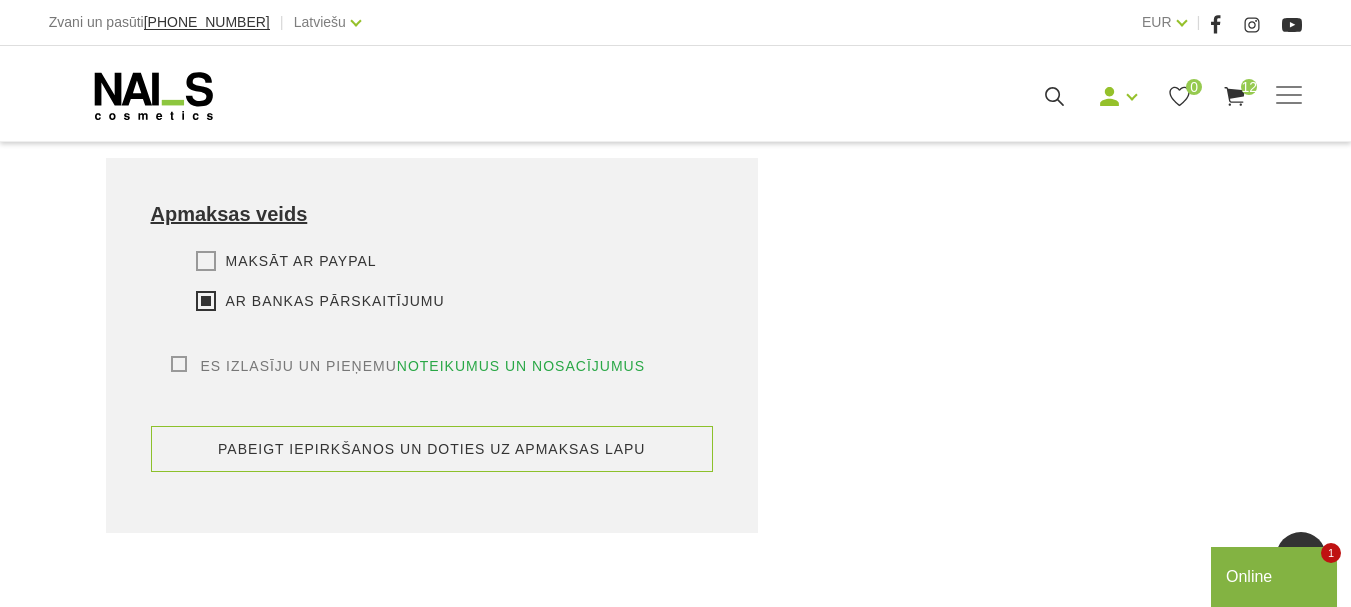 drag, startPoint x: 173, startPoint y: 320, endPoint x: 245, endPoint y: 392, distance: 101.82338 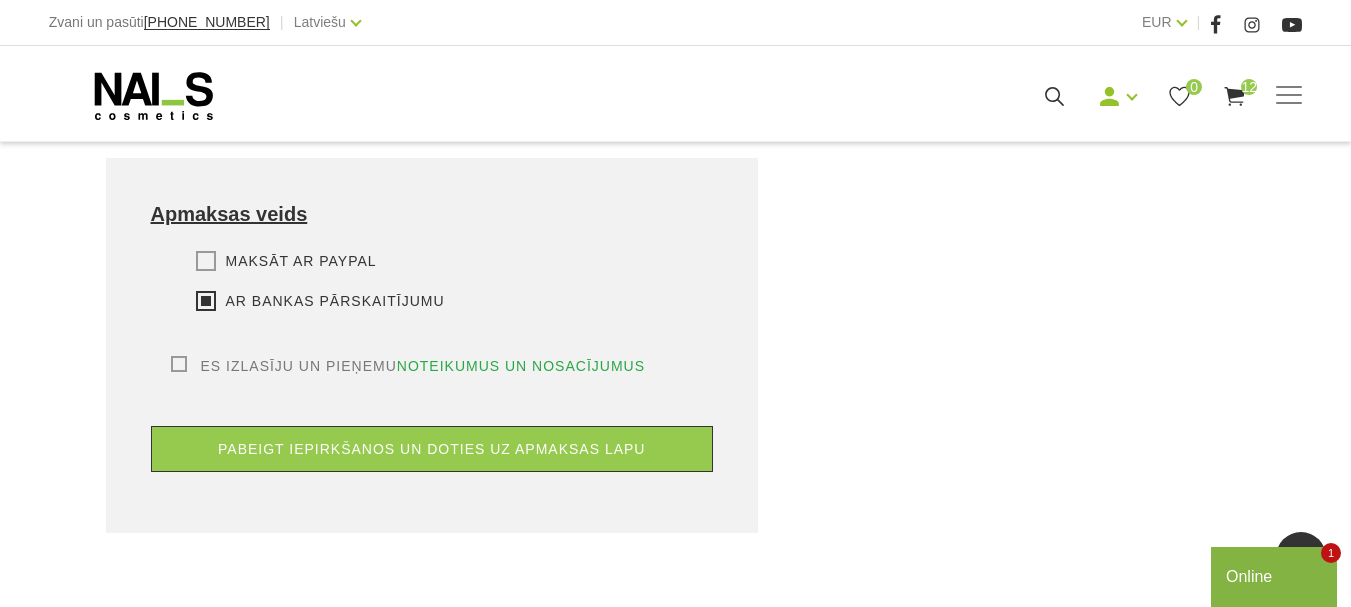 click on "Es izlasīju un pieņemu  noteikumus un nosacījumus" at bounding box center (408, 366) 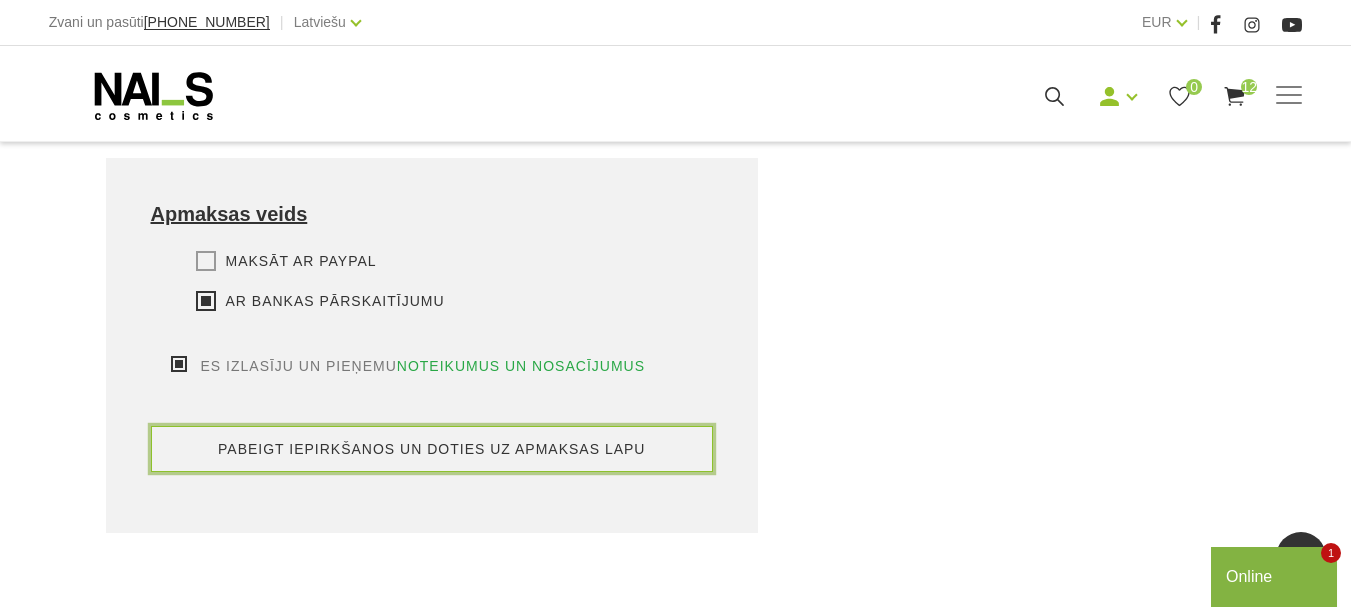 click on "pabeigt iepirkšanos un doties uz apmaksas lapu" at bounding box center [432, 449] 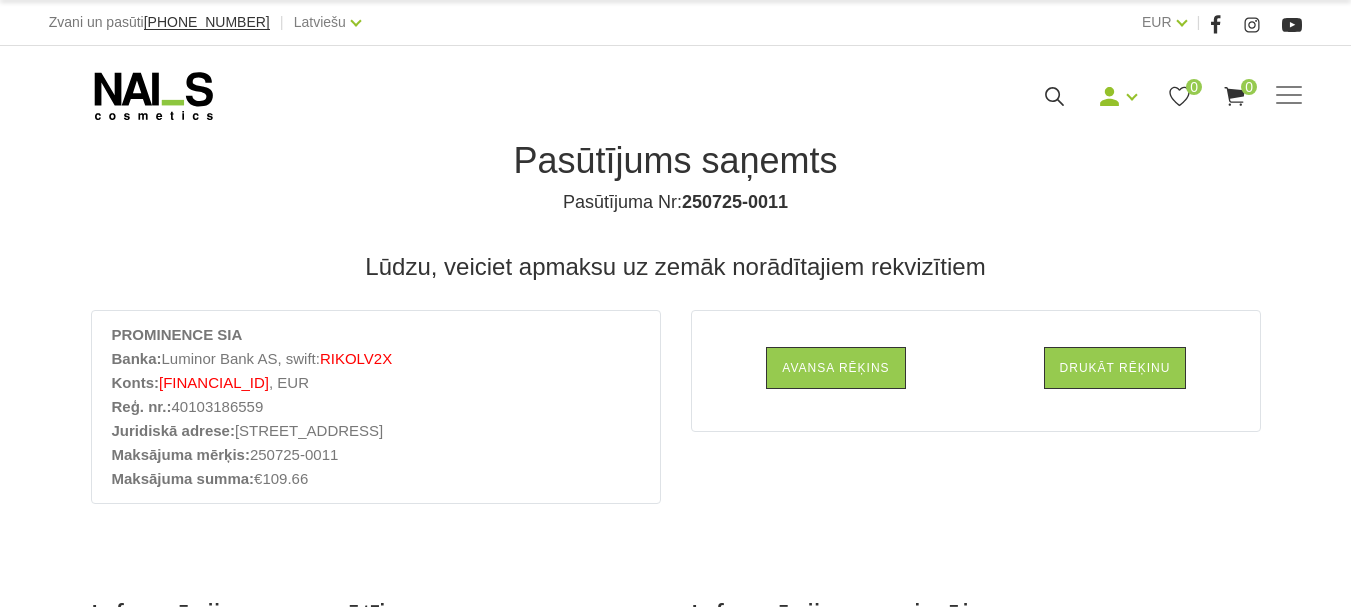 scroll, scrollTop: 0, scrollLeft: 0, axis: both 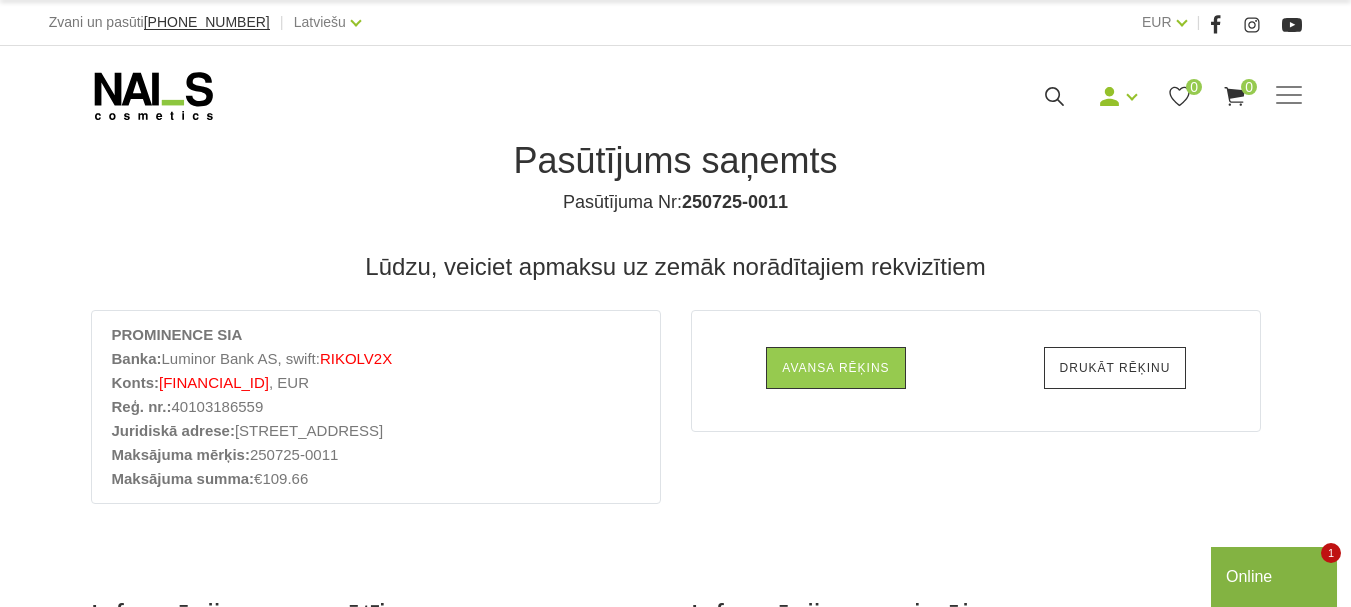 click on "Drukāt rēķinu" at bounding box center (1115, 368) 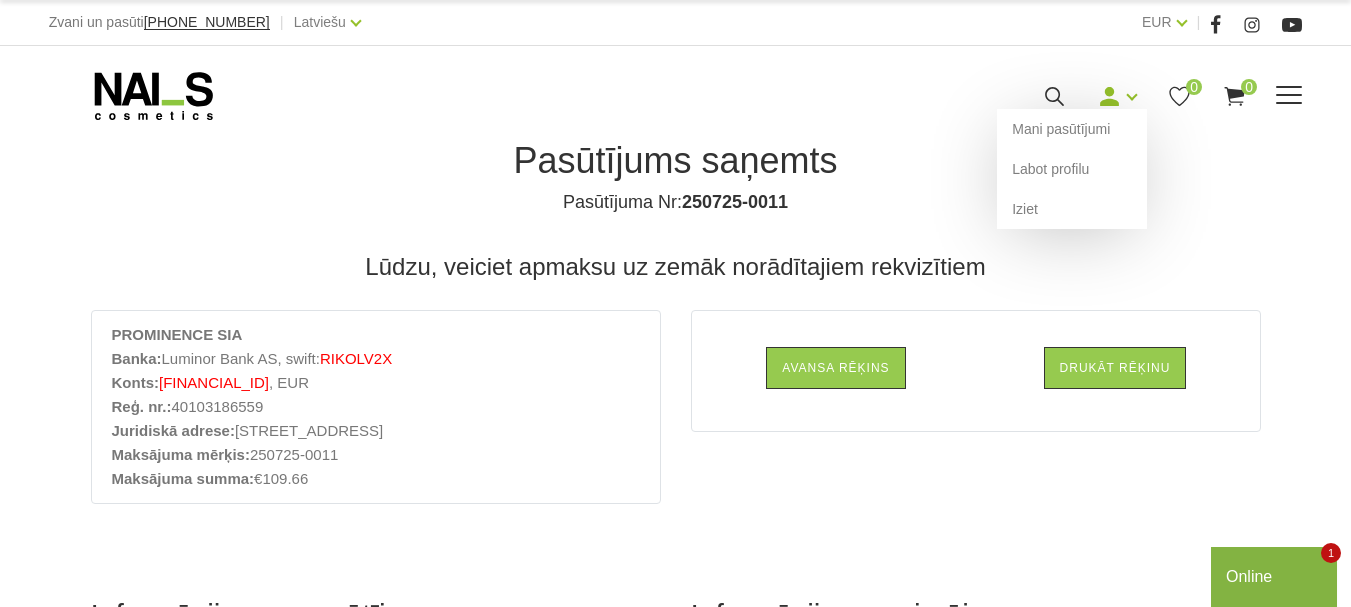 click at bounding box center (1109, 96) 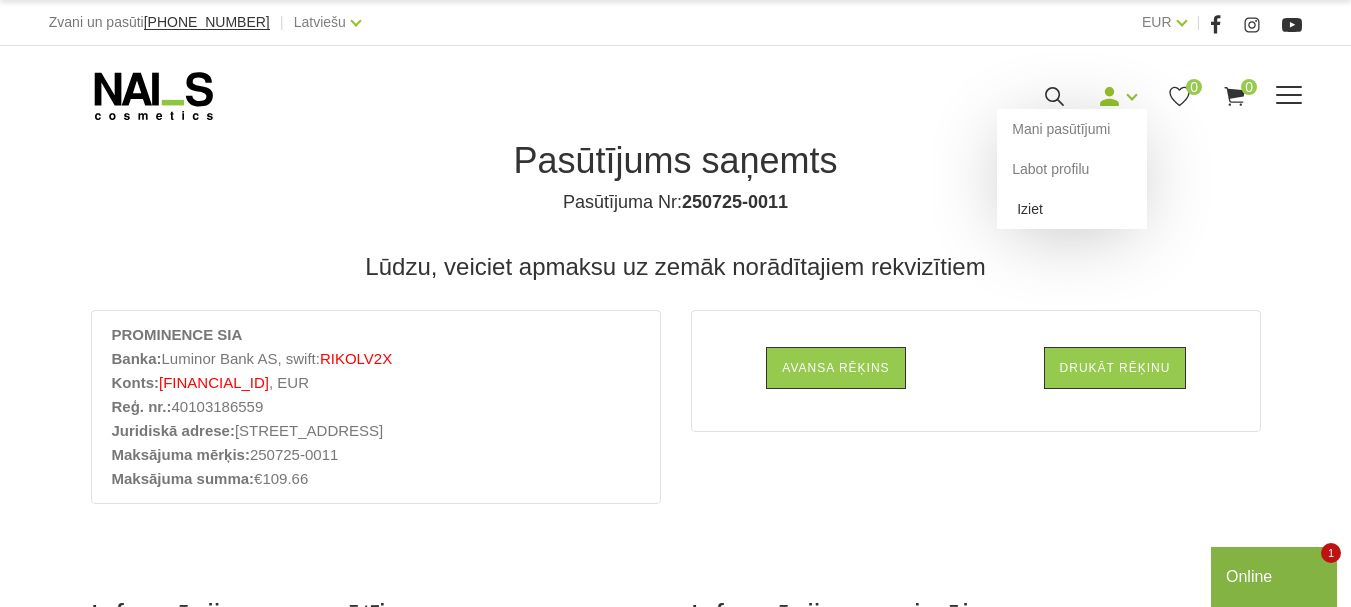 click on "Iziet" at bounding box center (1072, 209) 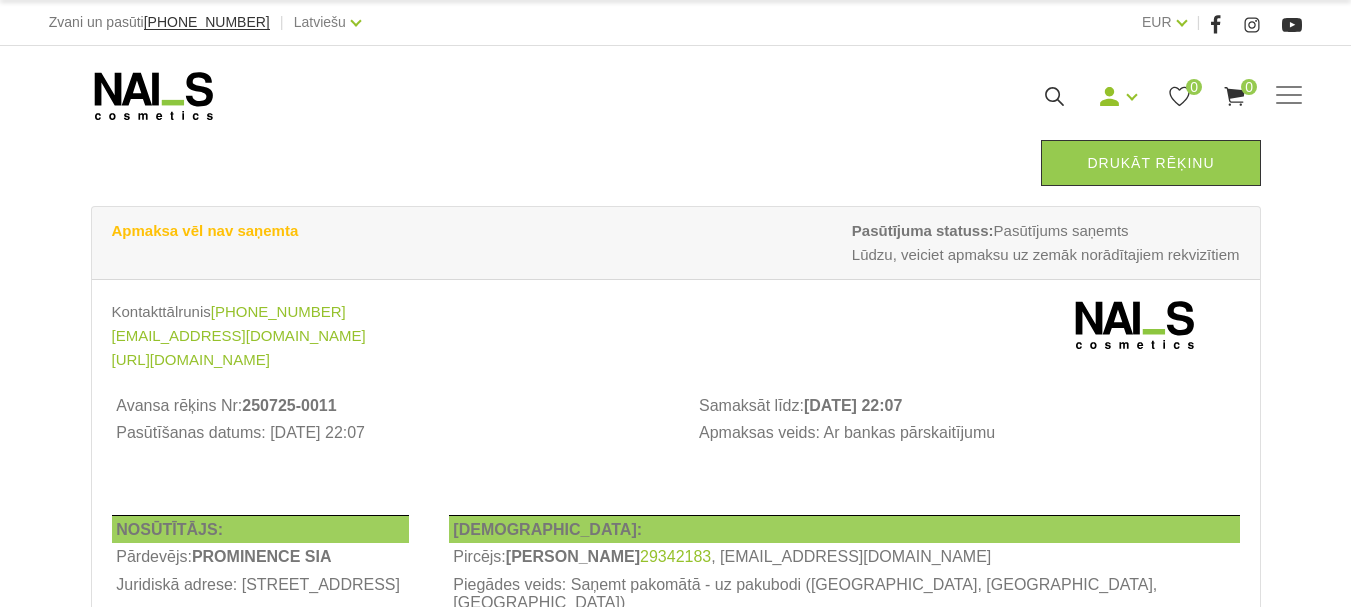 scroll, scrollTop: 0, scrollLeft: 0, axis: both 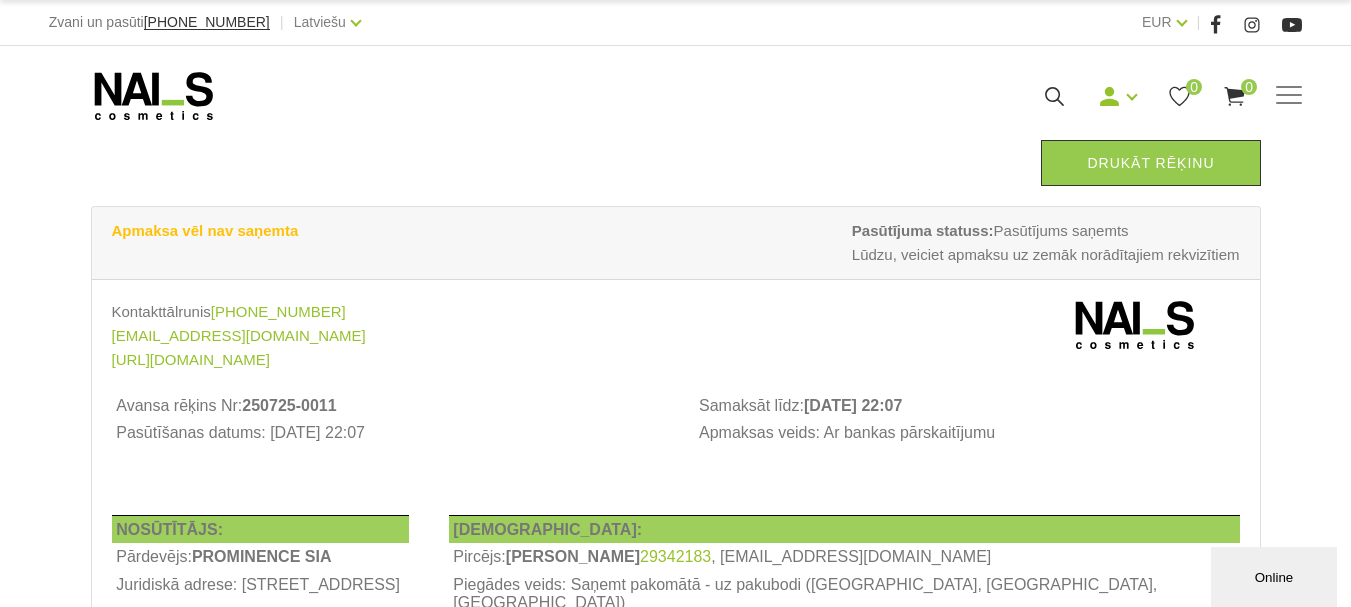 click on "[URL][DOMAIN_NAME]" at bounding box center (386, 360) 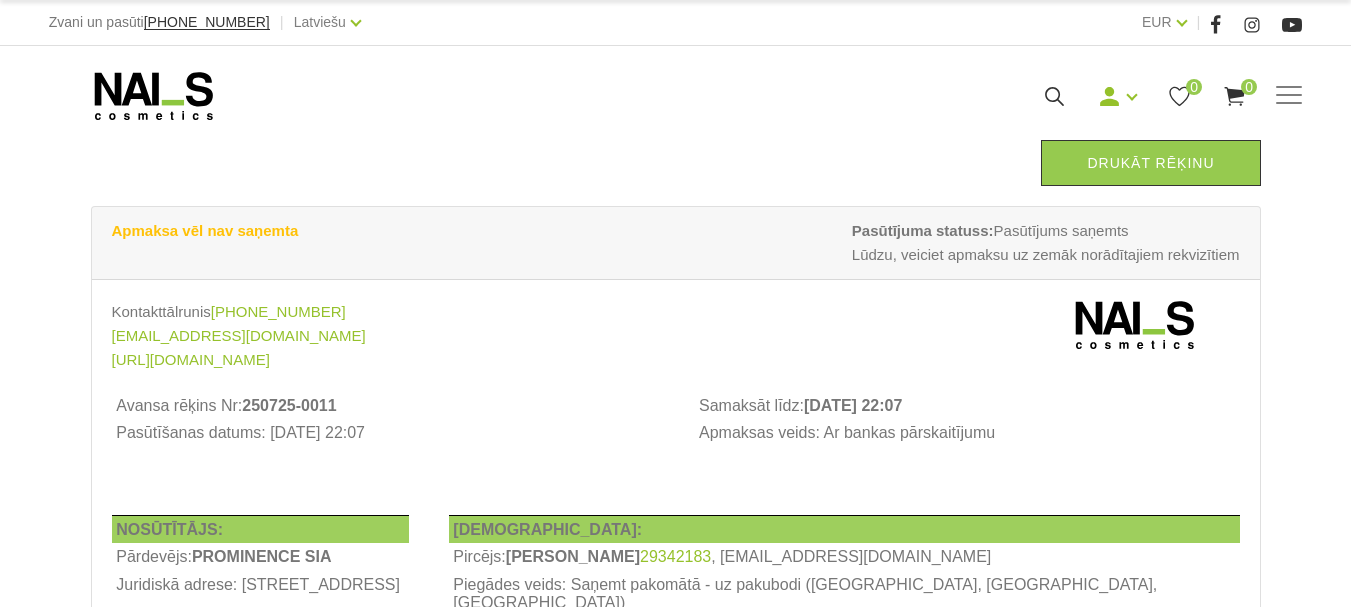 scroll, scrollTop: 0, scrollLeft: 0, axis: both 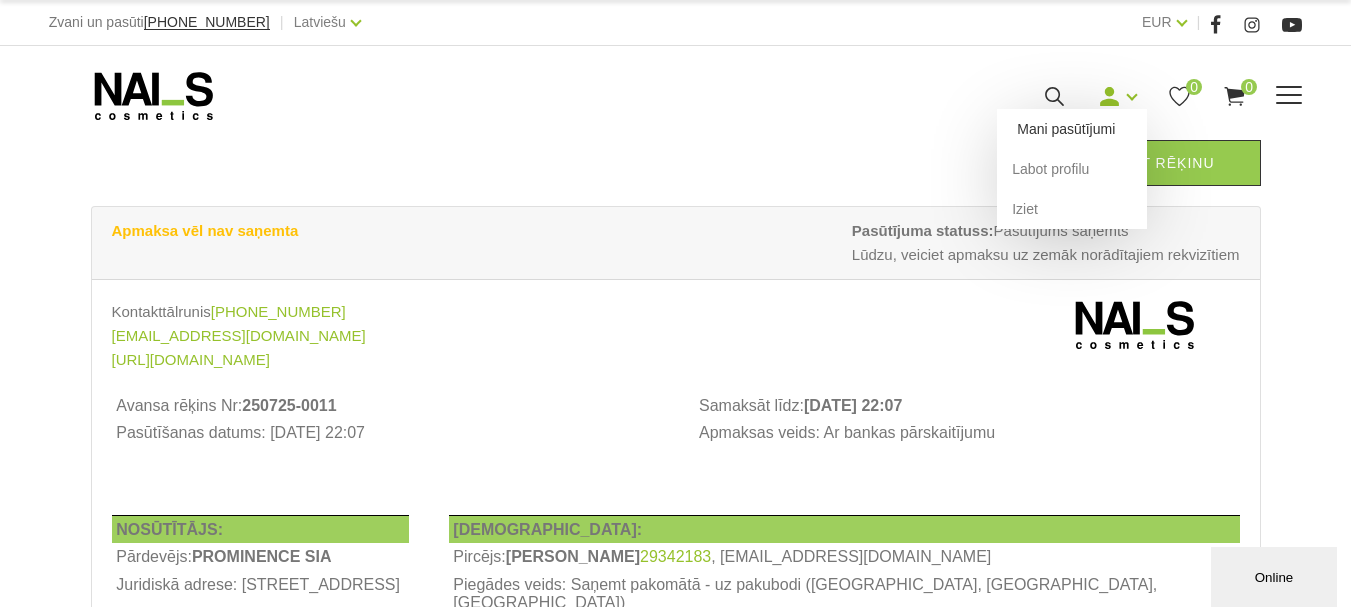 click on "Mani pasūtījumi" at bounding box center [1072, 129] 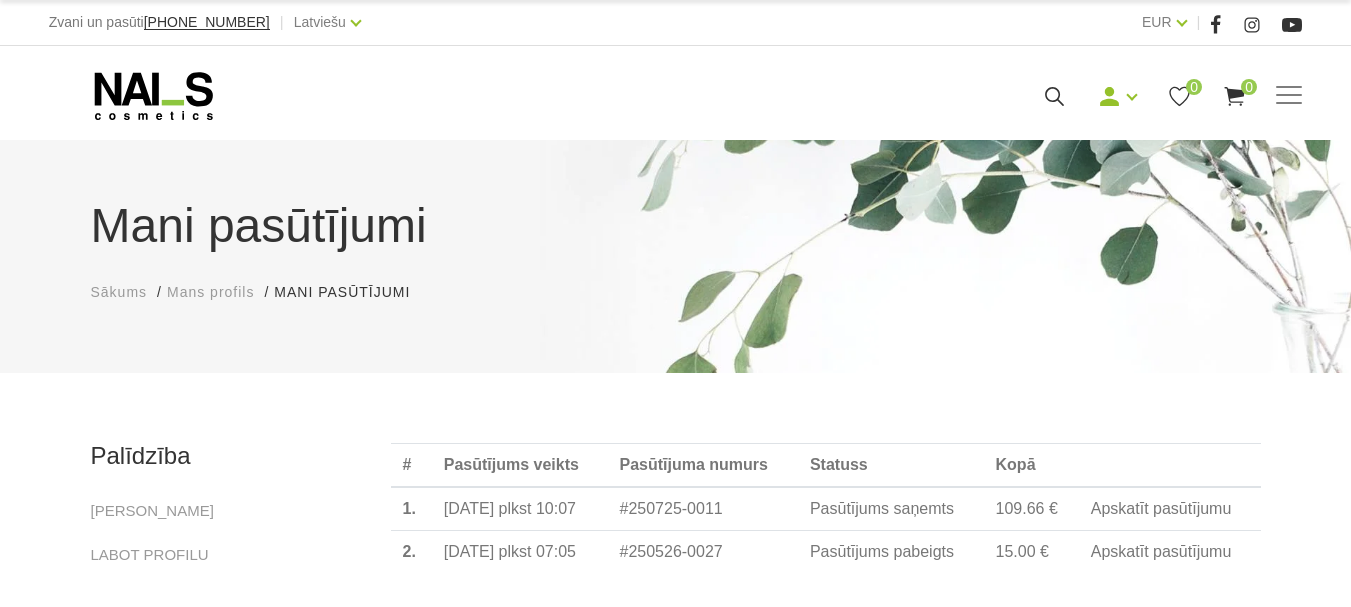 scroll, scrollTop: 0, scrollLeft: 0, axis: both 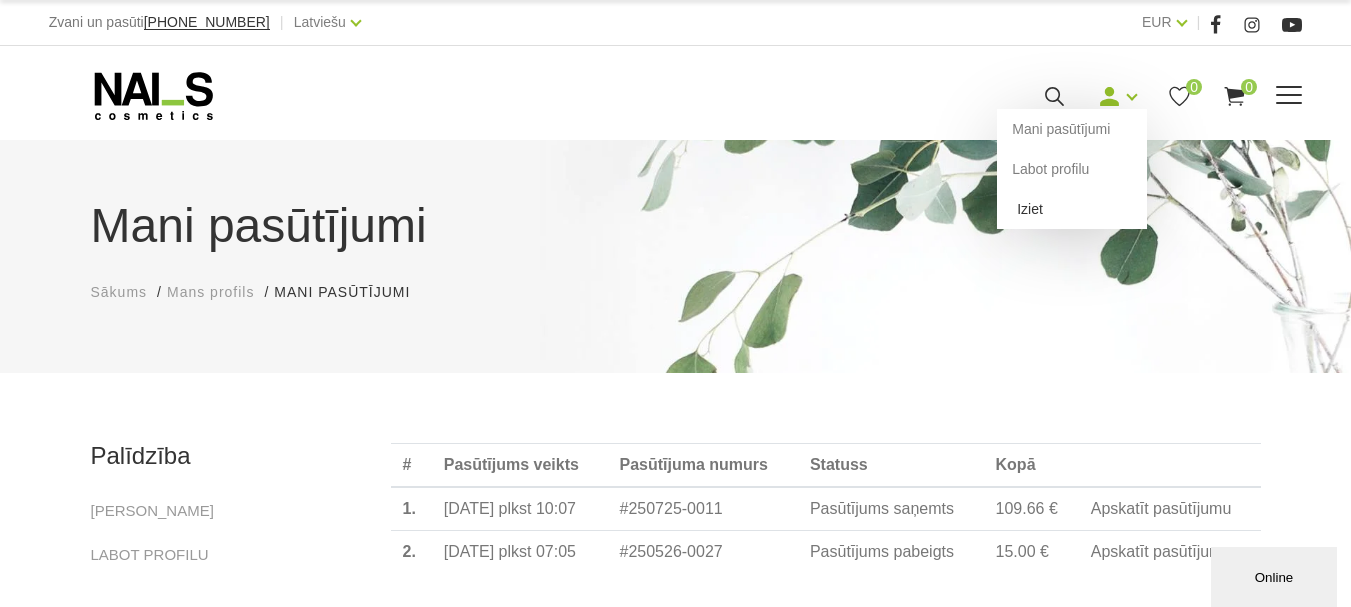 click on "Iziet" at bounding box center (1072, 209) 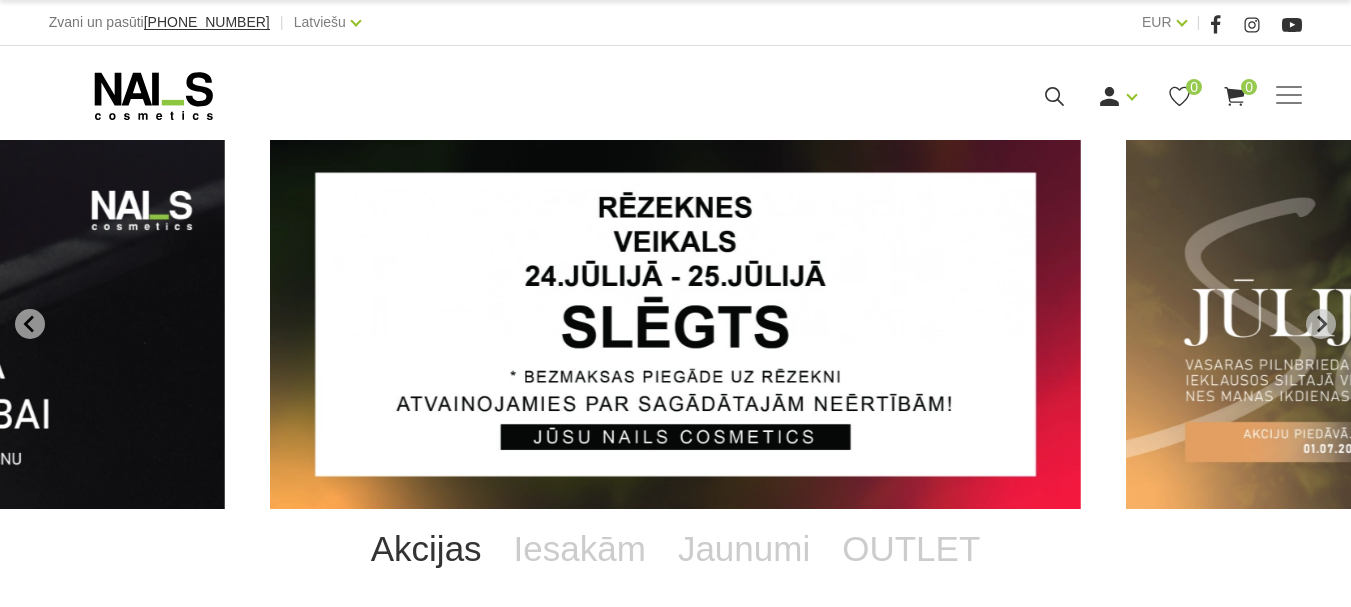 scroll, scrollTop: 0, scrollLeft: 0, axis: both 